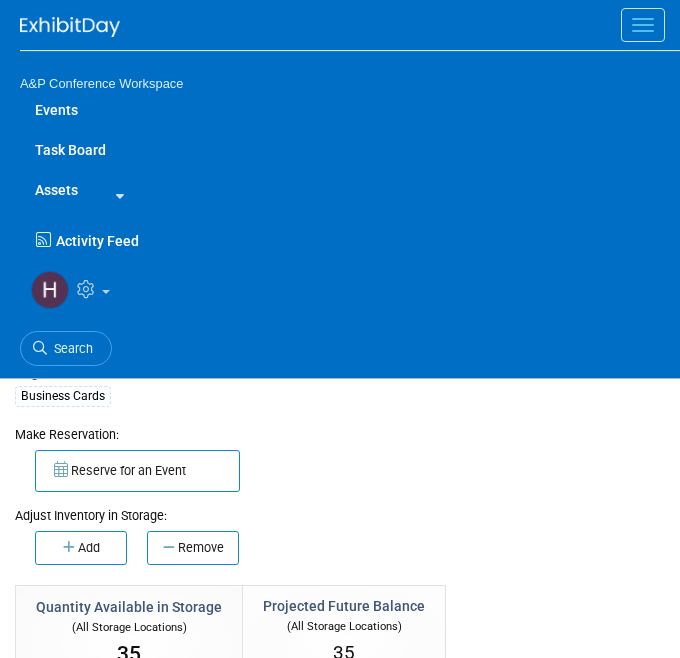 select on "[US_STATE]" 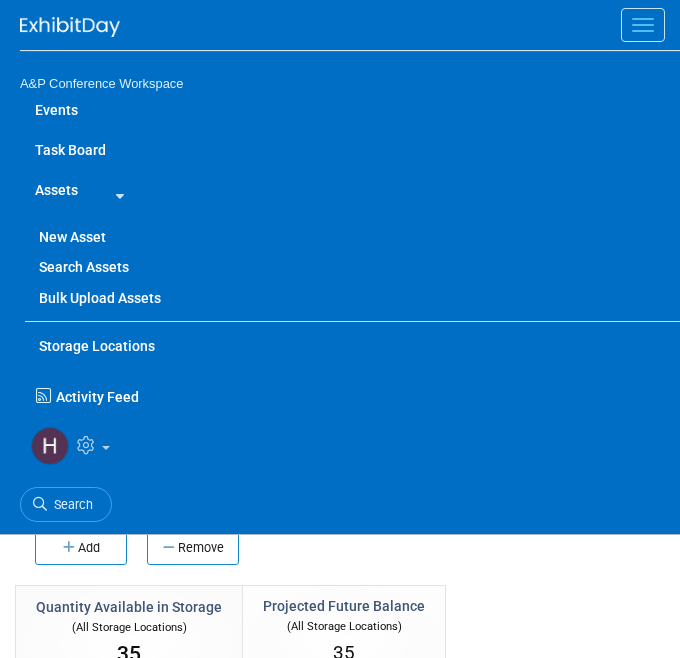 click on "New Asset" at bounding box center [352, 237] 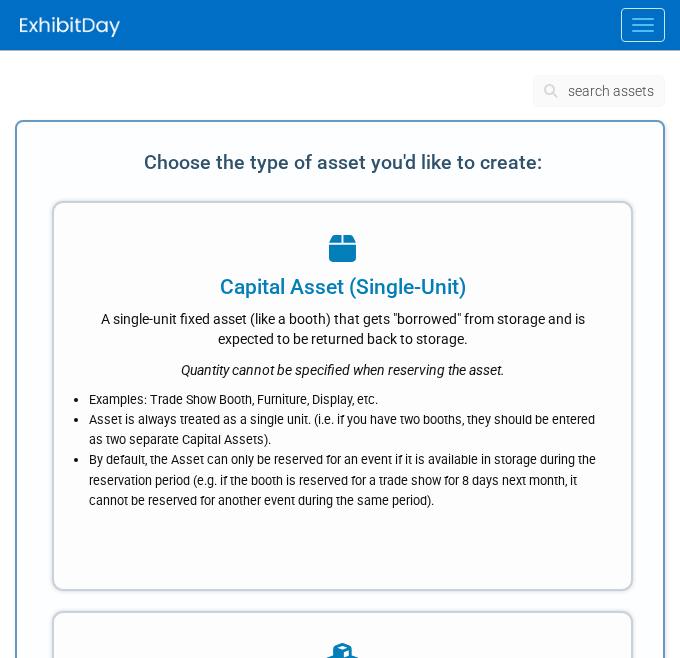 scroll, scrollTop: 0, scrollLeft: 0, axis: both 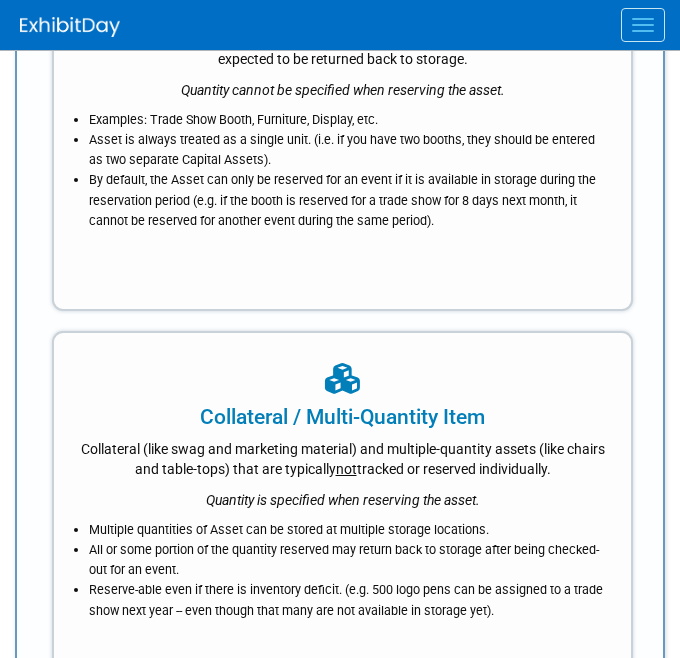 type 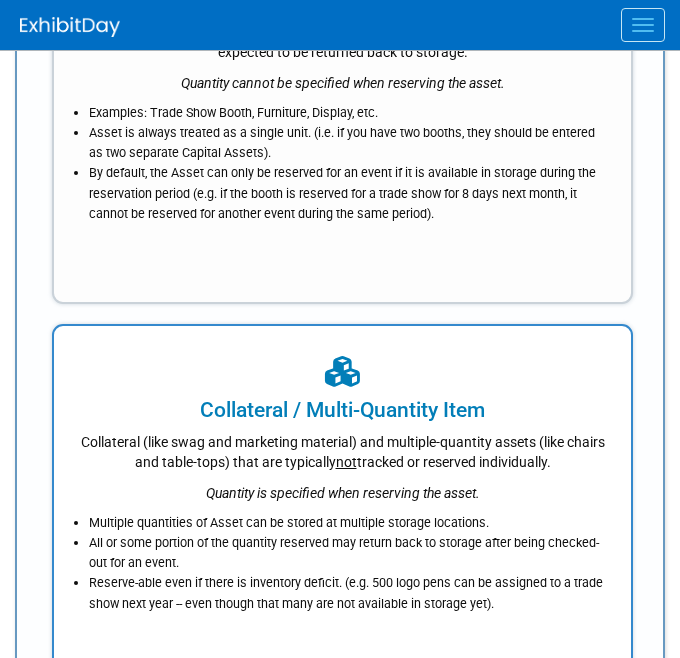 scroll, scrollTop: 0, scrollLeft: 0, axis: both 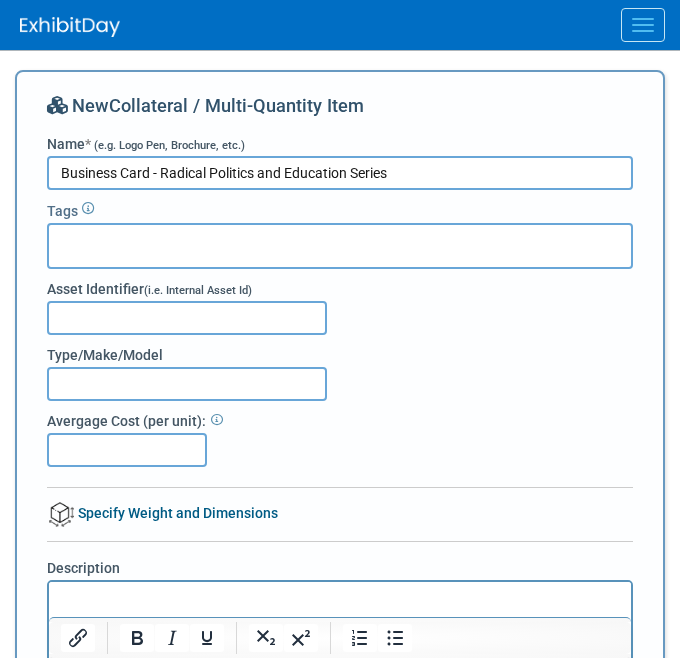 type on "Business Card - Radical Politics and Education Series" 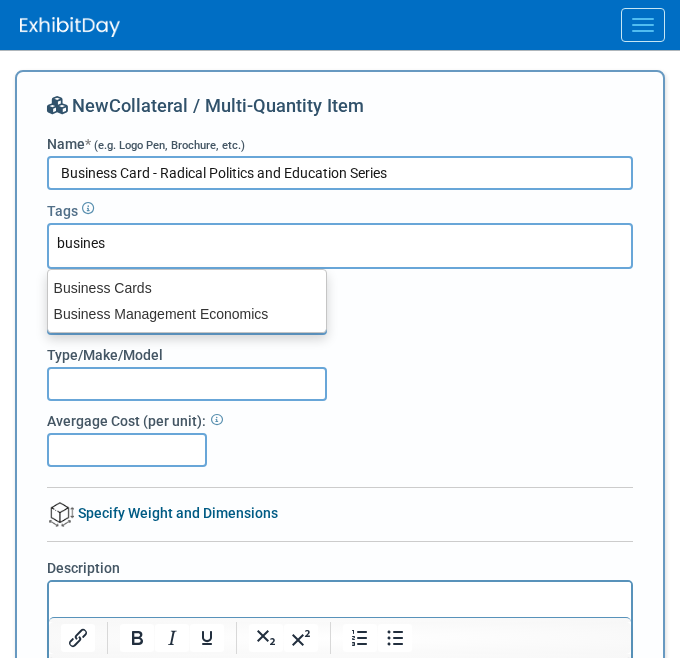 type on "business" 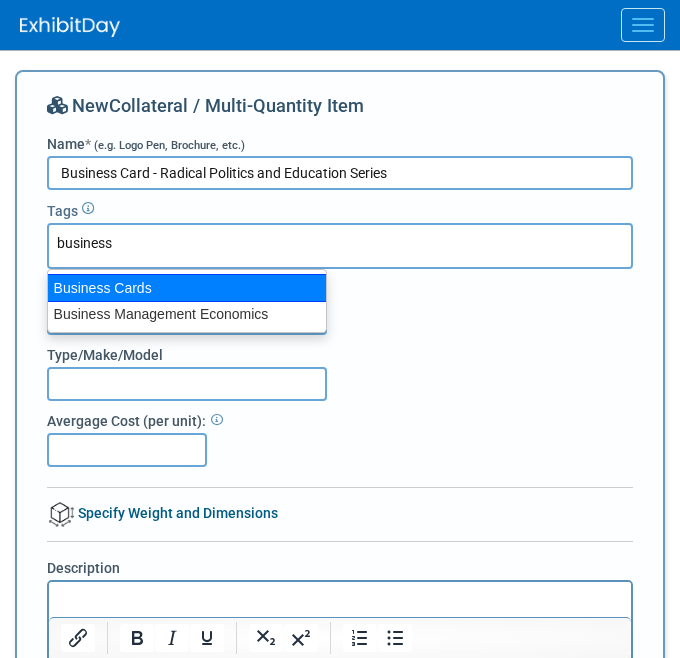 click on "Business Cards" at bounding box center (187, 288) 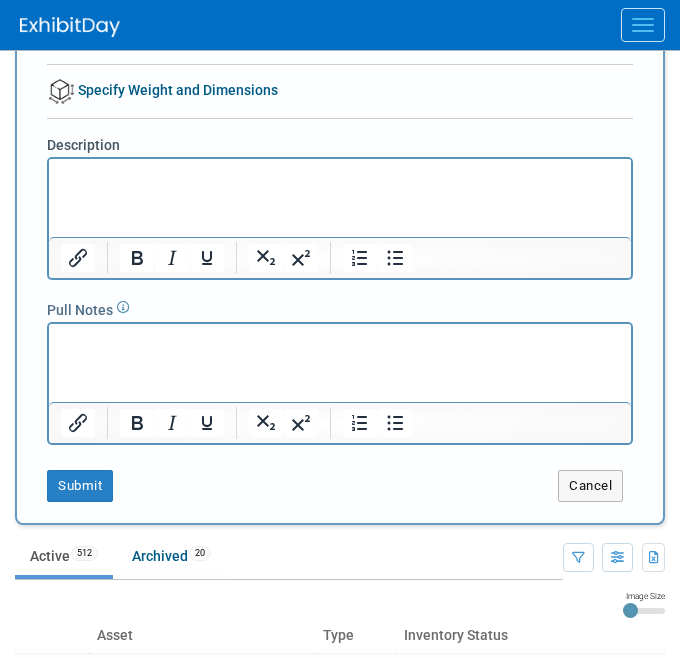 scroll, scrollTop: 444, scrollLeft: 0, axis: vertical 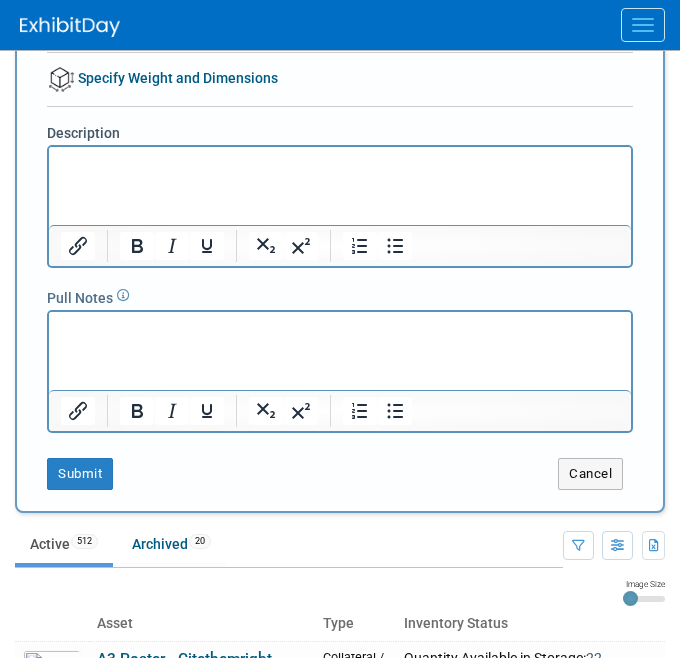 click on "New  Collateral / Multi-Quantity Item
Name  *   (e.g. Logo Pen, Brochure, etc.)
Business Card - Radical Politics and Education Series
Tags
Business Cards Business Cards ×
Asset Identifier  (i.e. Internal Asset Id)
Type/Make/Model
Avergage Cost (per unit):
Specify Weight and Dimensions
Item Weight & Dimensions   (Per Unit)
Item Weight
kg
Item Weight Notes
Item Length
cm
Item Width
cm
Item Height
cm
Item Dimensions Notes
Specify Packaged Dimensions
Packaged Weight & Dimensions   (Per Unit)
Weight and dimensions when this asset is packaged/unassembled (while in storage or during shipment)
Weight and dimensions of a  single unit  of this asset when it is packaged/unassembled (while in storage or during shipment)
Packaged Weight
kg
Packaged Weight Notes
Packaged Length
cm" at bounding box center [340, 69] 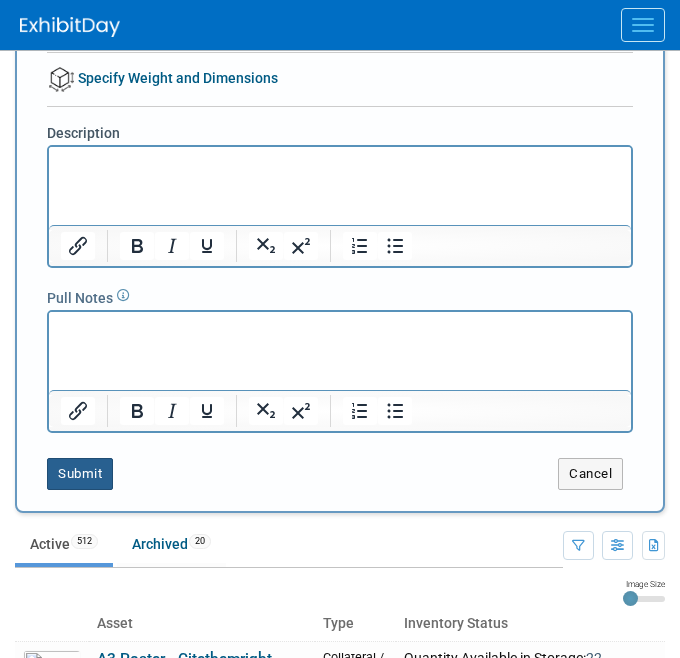 click on "Submit" at bounding box center [80, 474] 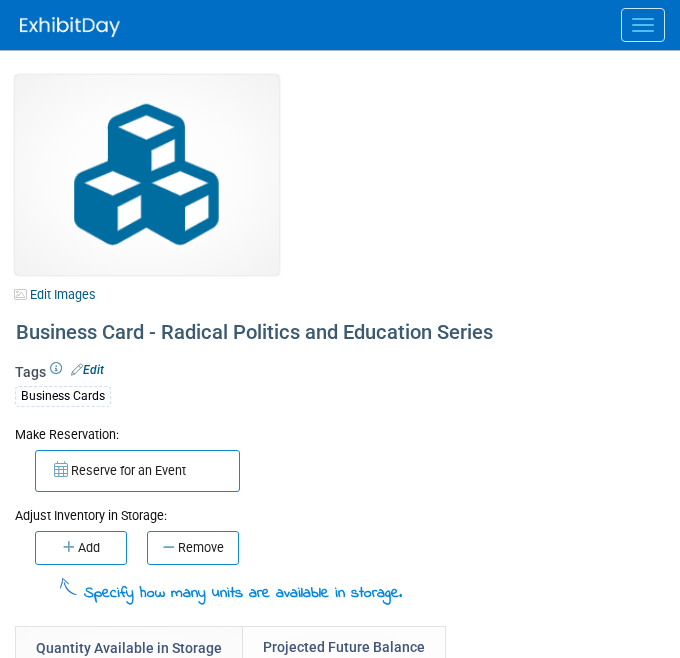 scroll, scrollTop: 0, scrollLeft: 0, axis: both 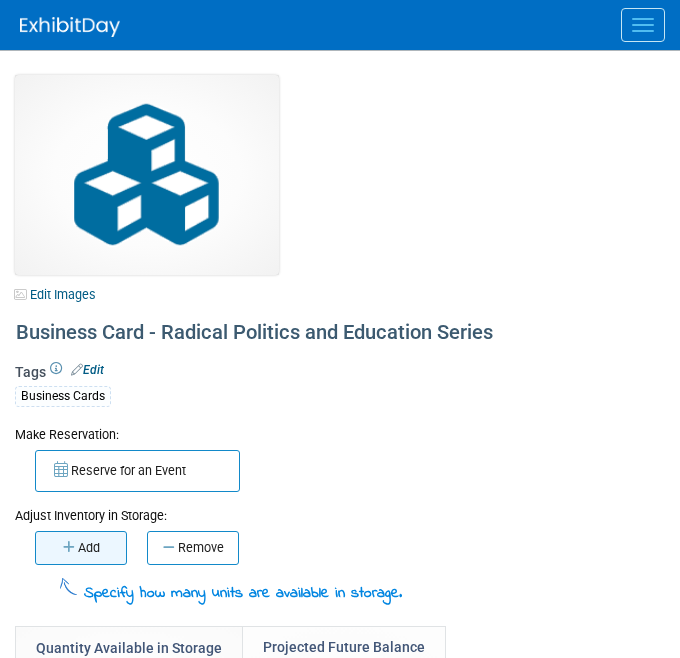 click on "Add" at bounding box center (81, 548) 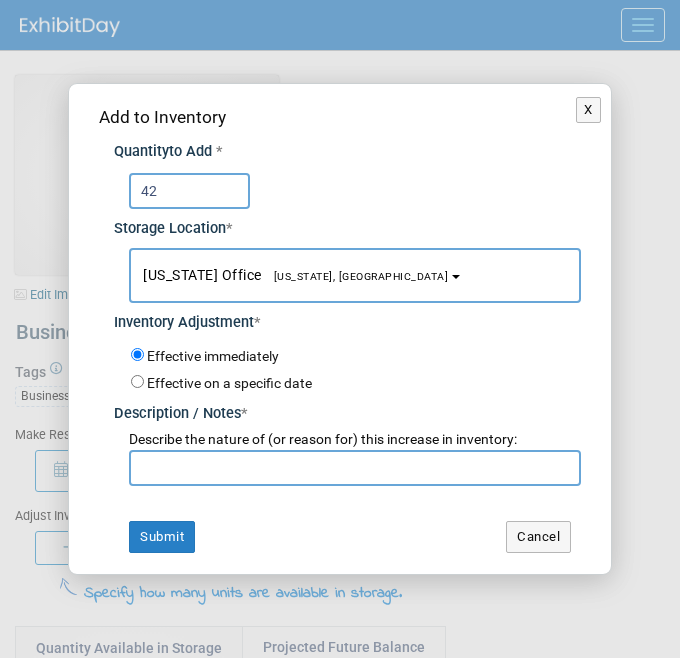 type on "42" 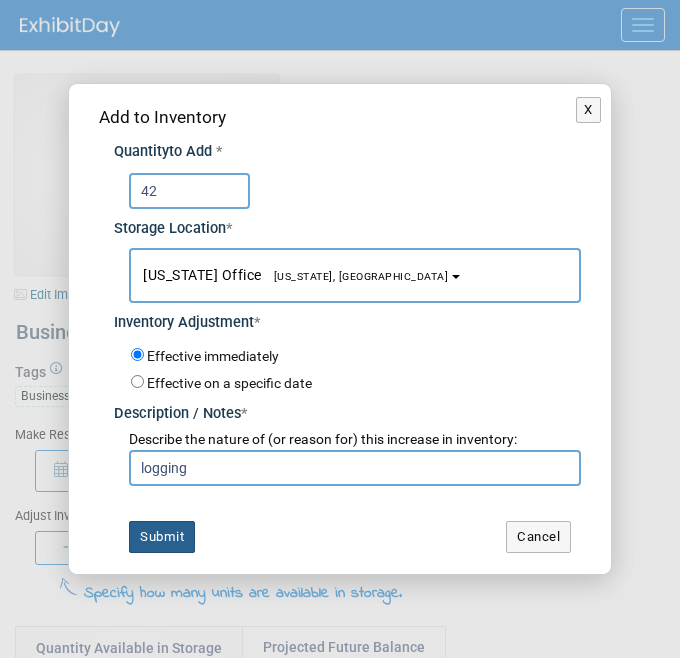 type on "logging" 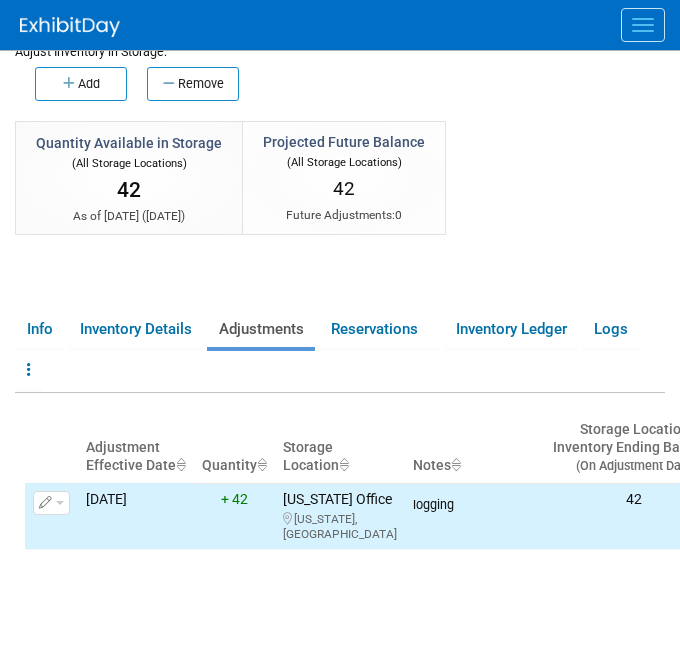 scroll, scrollTop: 536, scrollLeft: 0, axis: vertical 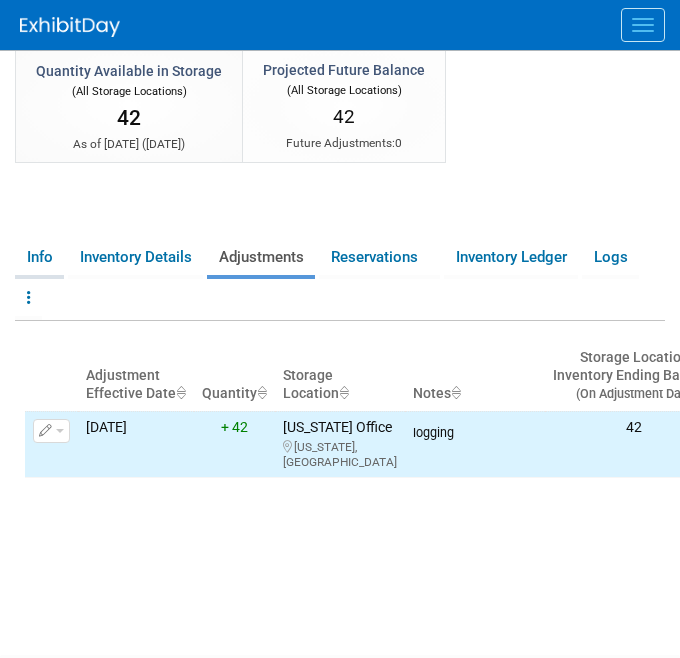 click on "Info" at bounding box center [39, 257] 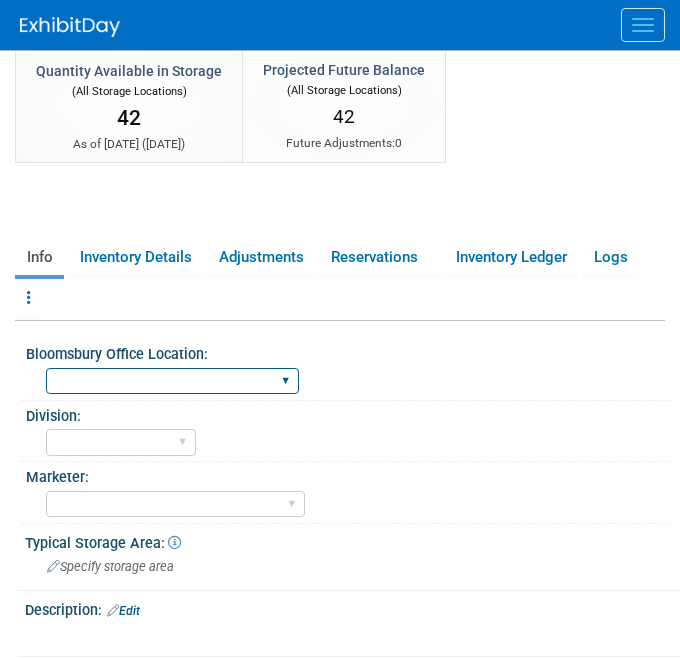 click on "[GEOGRAPHIC_DATA]
[US_STATE][GEOGRAPHIC_DATA], [US_STATE]
Blue Ridge Summit" at bounding box center [172, 381] 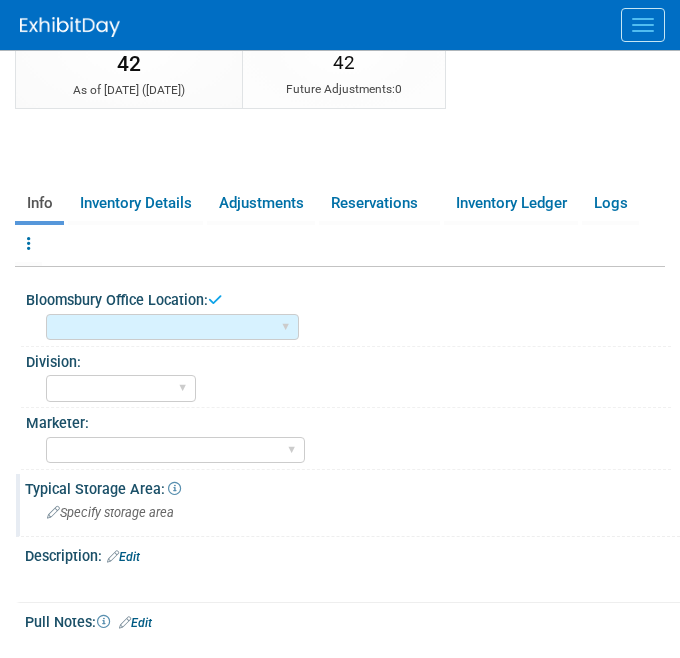 scroll, scrollTop: 591, scrollLeft: 0, axis: vertical 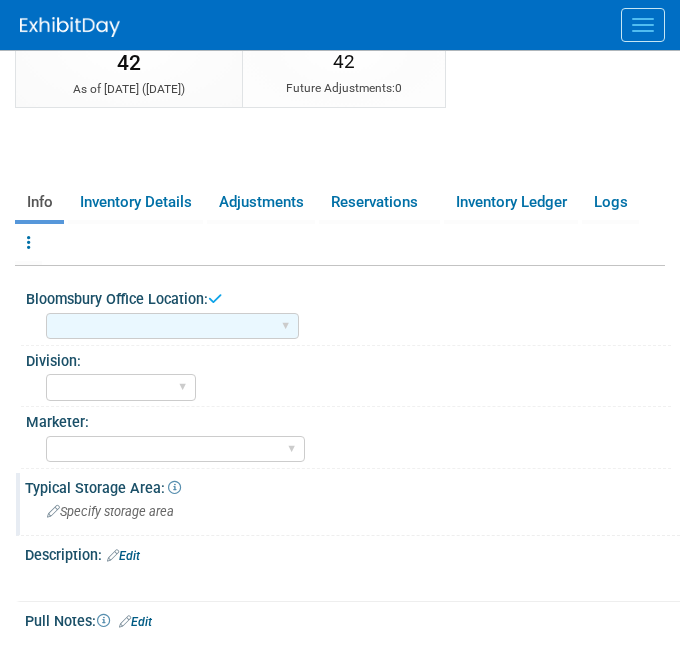 click on "Specify storage area" at bounding box center [110, 511] 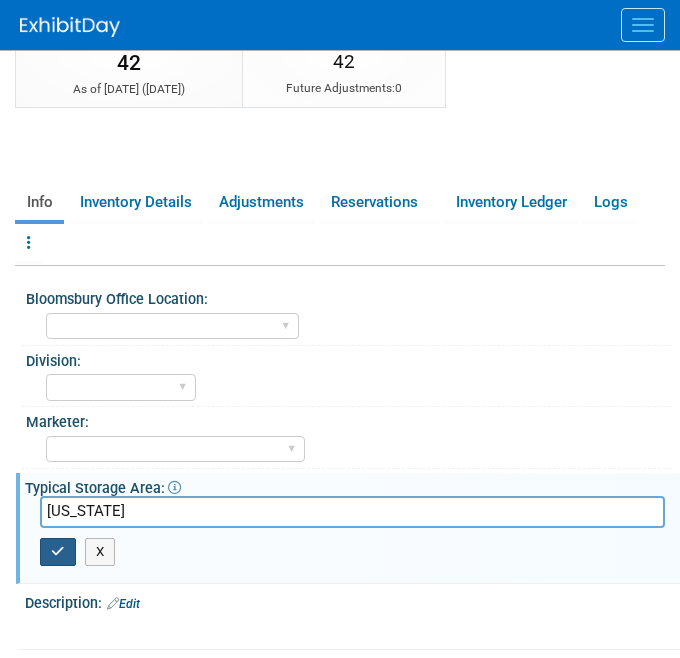 type on "[US_STATE]" 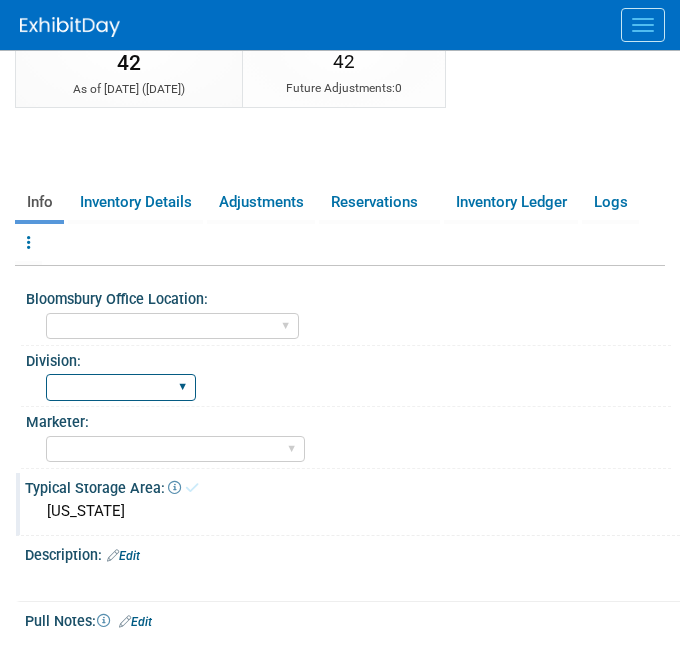 click on "BDR - Libraries
BDR - Schools
A&P
BP
R&L" at bounding box center (121, 387) 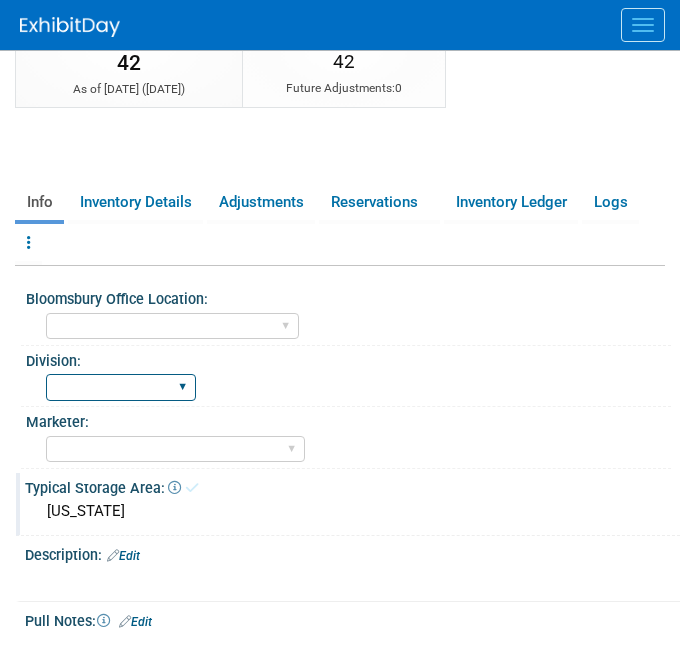 select on "A&P" 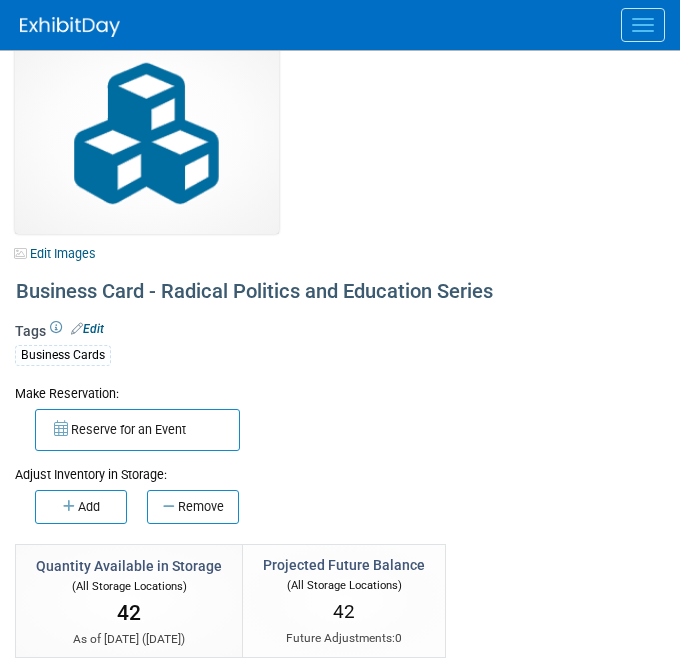 scroll, scrollTop: 20, scrollLeft: 0, axis: vertical 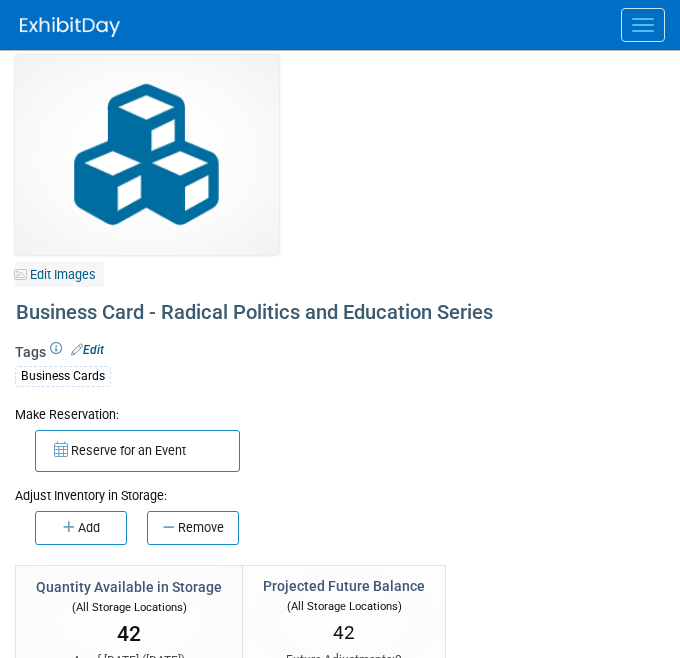 click on "Edit Images" at bounding box center [59, 274] 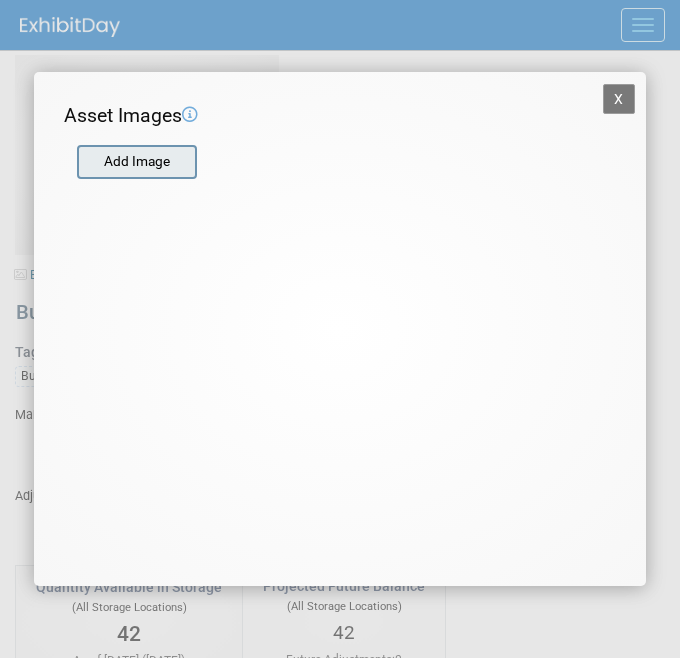 click at bounding box center (76, 162) 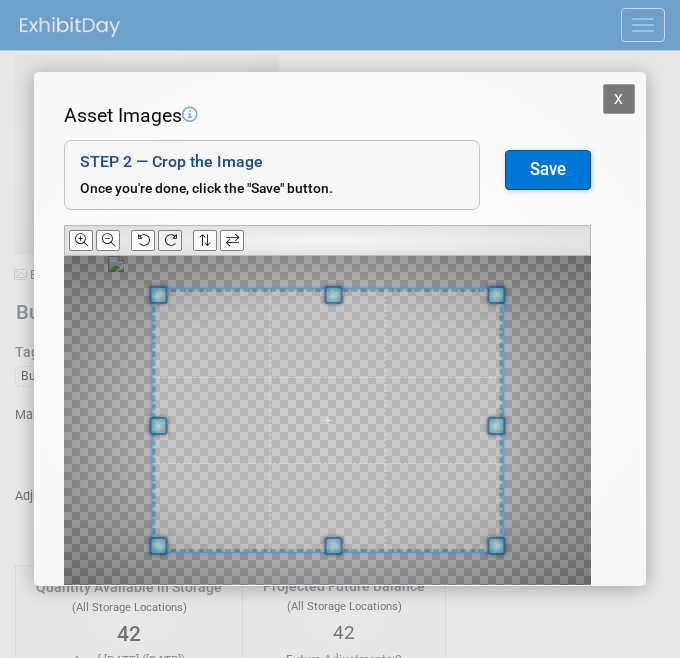 click at bounding box center (170, 240) 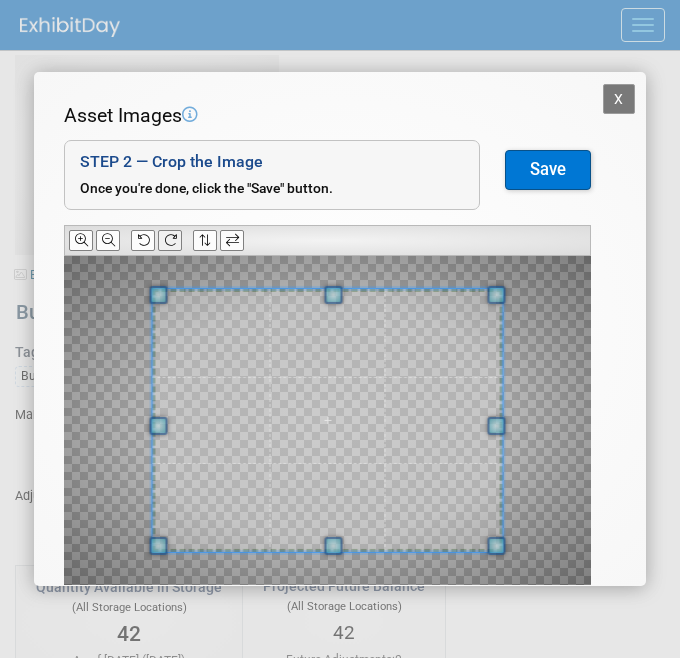 click at bounding box center [170, 240] 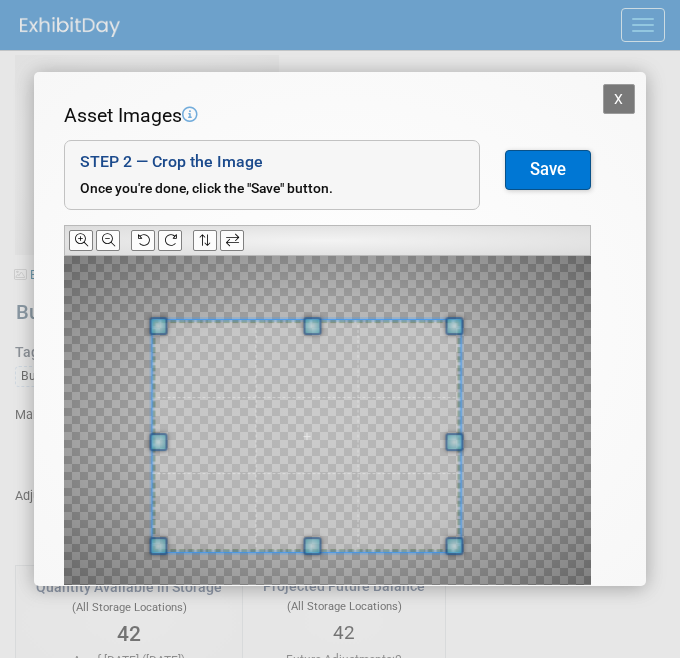 click at bounding box center (455, 326) 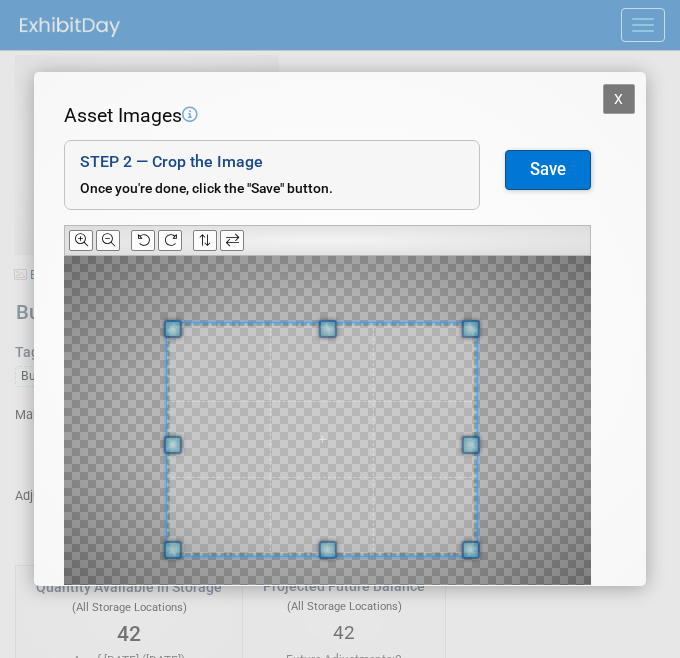 click at bounding box center [322, 439] 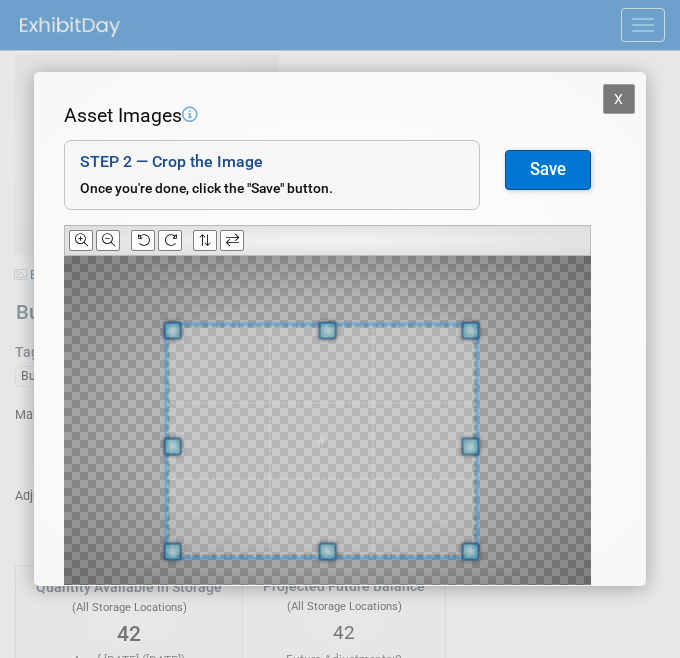 click on "Save" at bounding box center (548, 170) 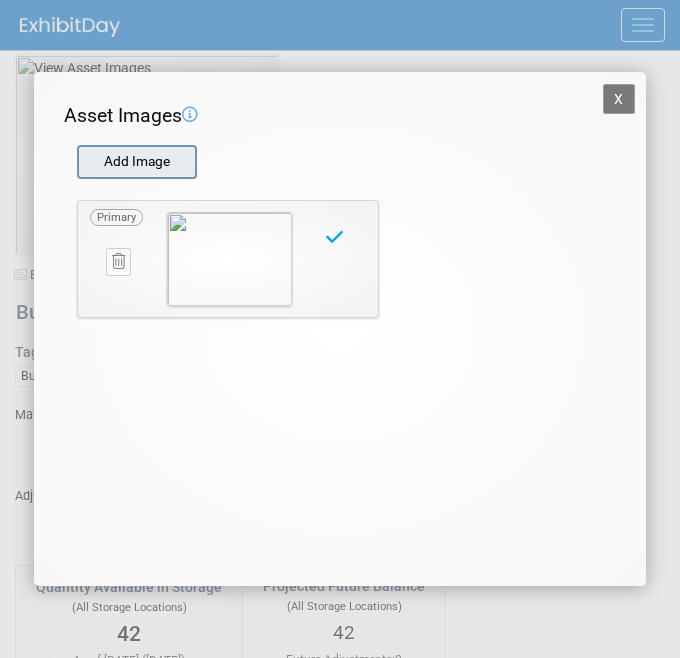 click at bounding box center (76, 162) 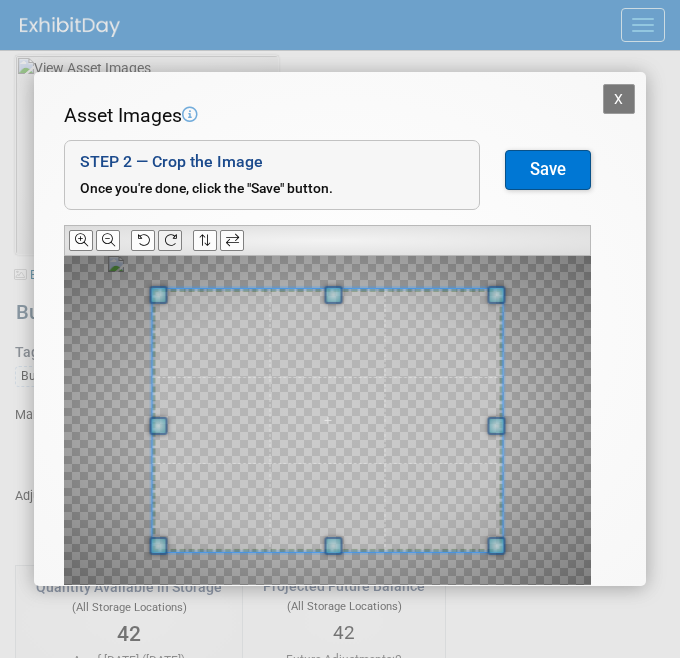 click at bounding box center [170, 240] 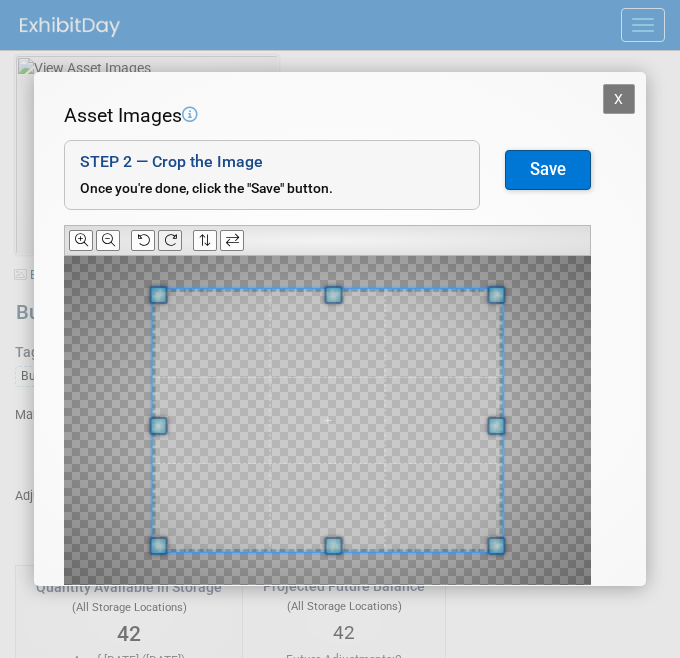 click at bounding box center (170, 240) 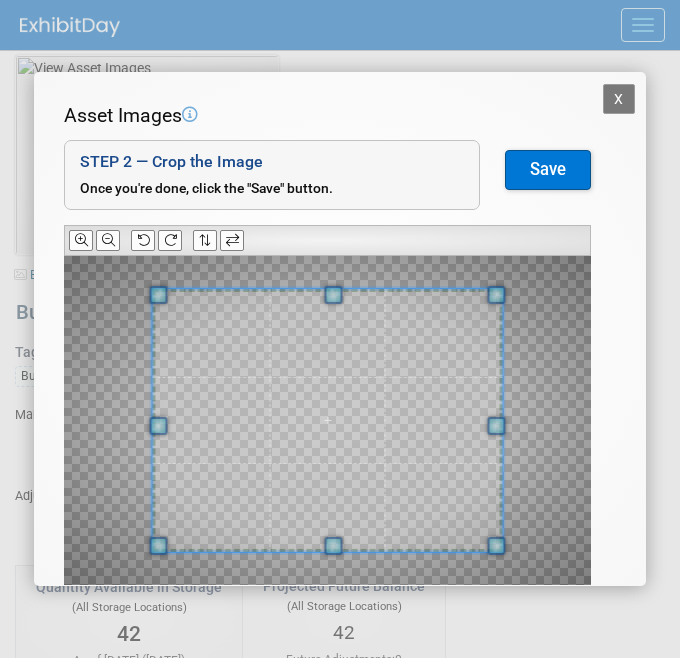 click at bounding box center (327, 420) 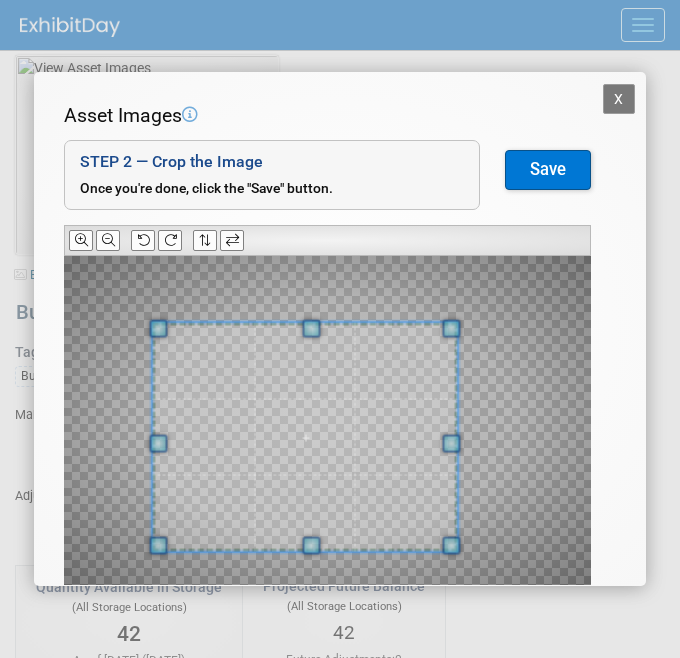 click at bounding box center [327, 420] 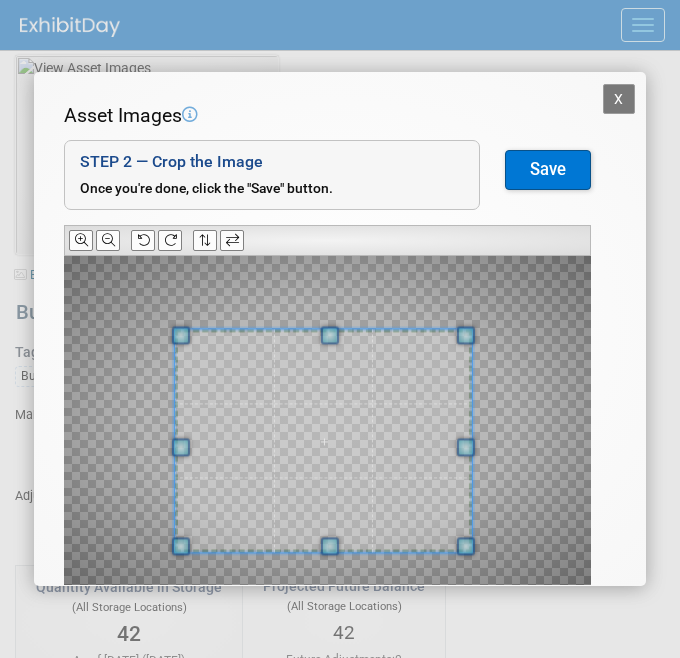 click at bounding box center [323, 441] 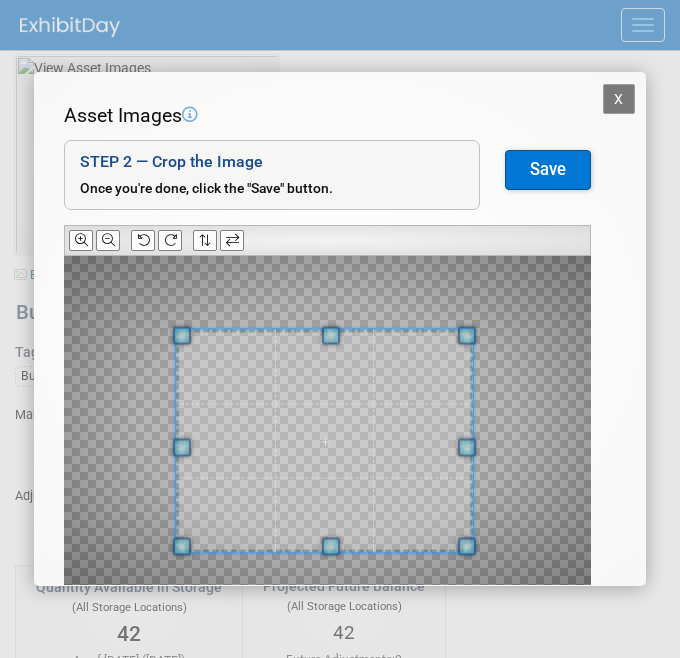 click on "Save" at bounding box center [548, 170] 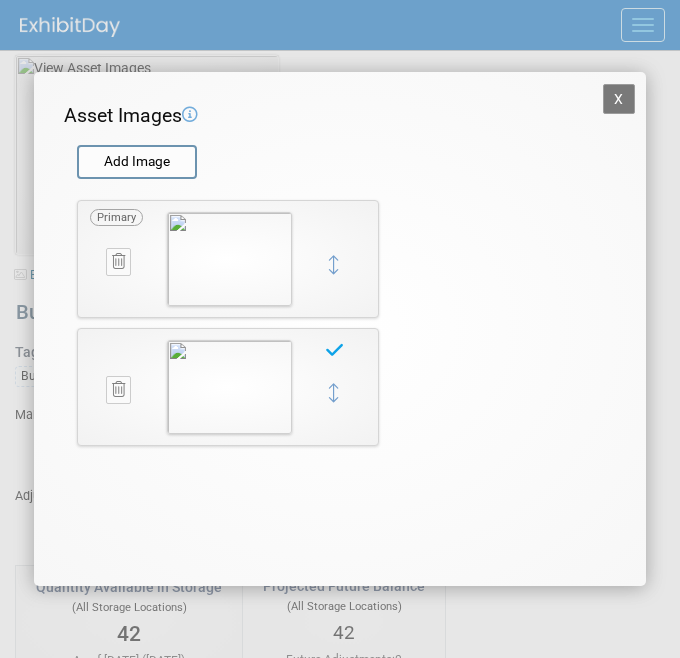 click on "X" at bounding box center (619, 99) 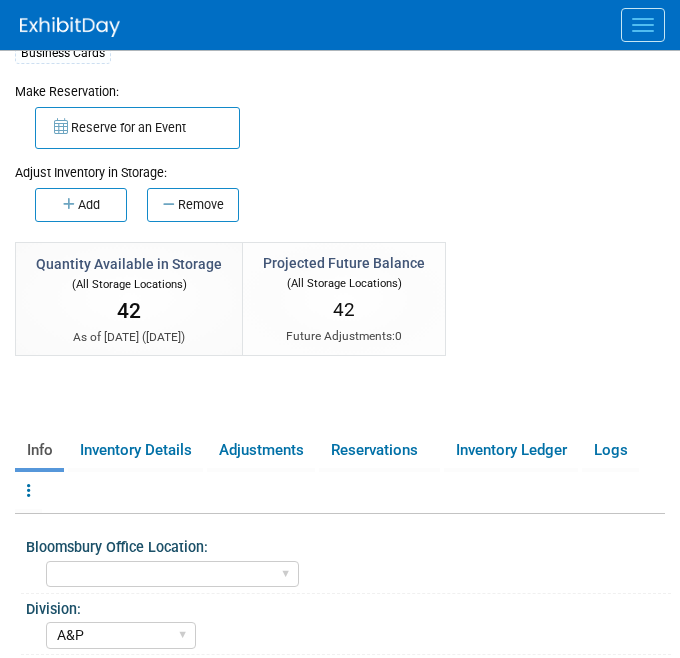 scroll, scrollTop: 0, scrollLeft: 0, axis: both 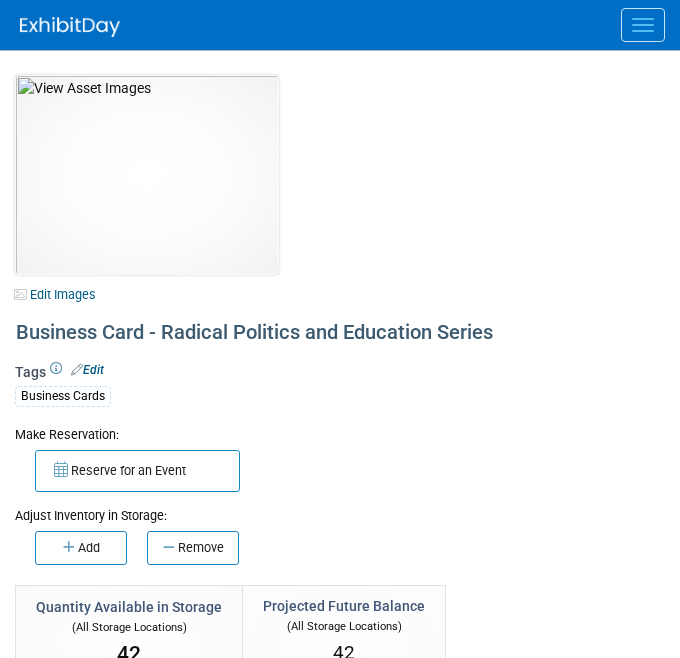click at bounding box center (350, 25) 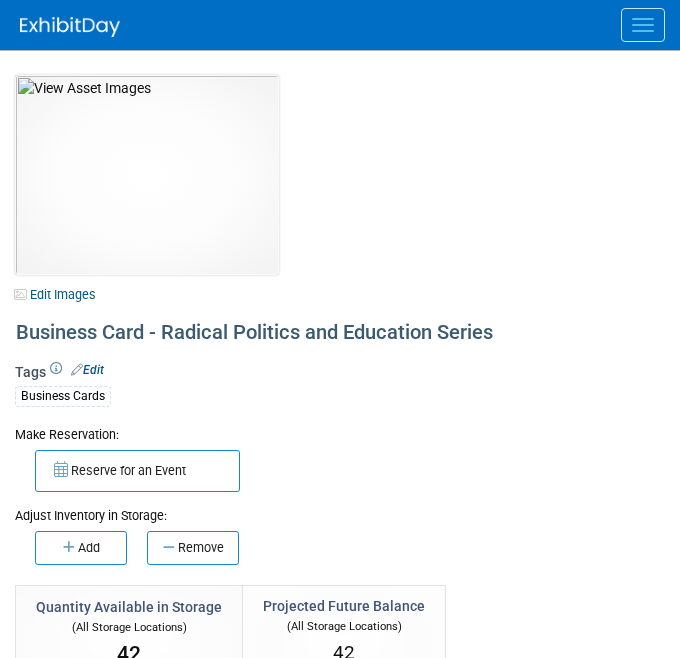 click at bounding box center [643, 25] 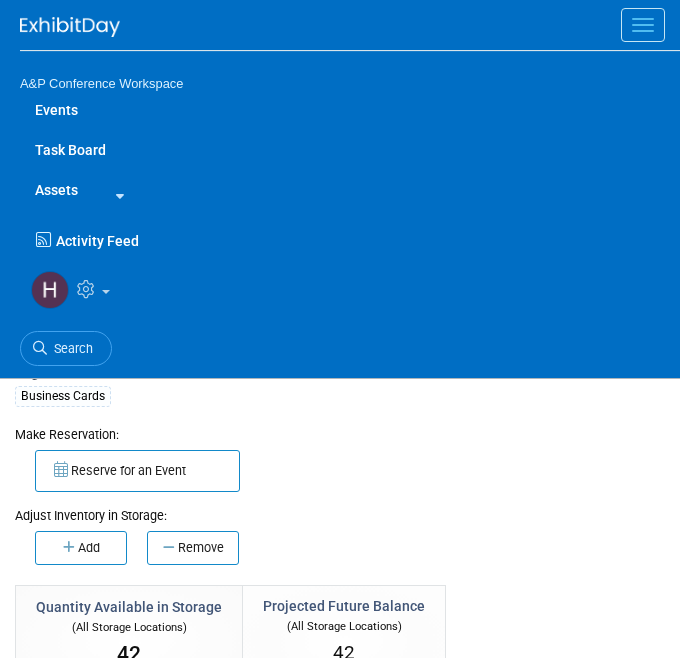 click at bounding box center (116, 192) 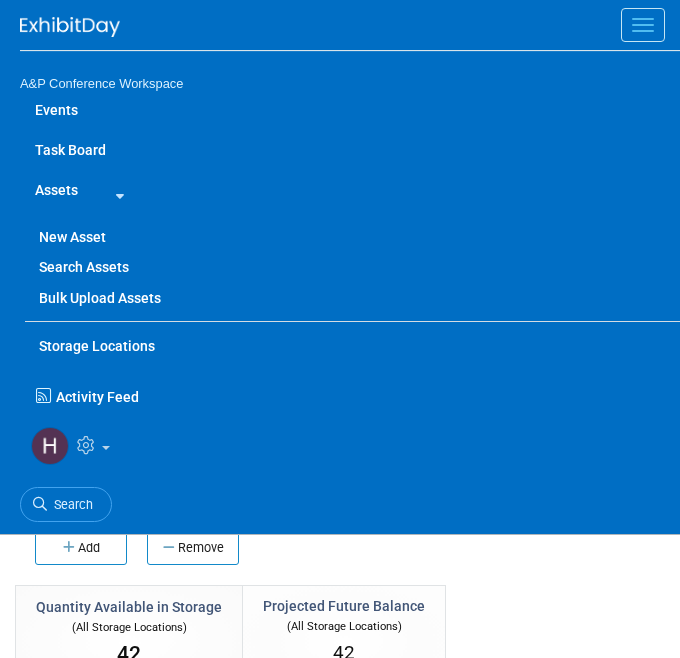 click on "New Asset" at bounding box center [352, 237] 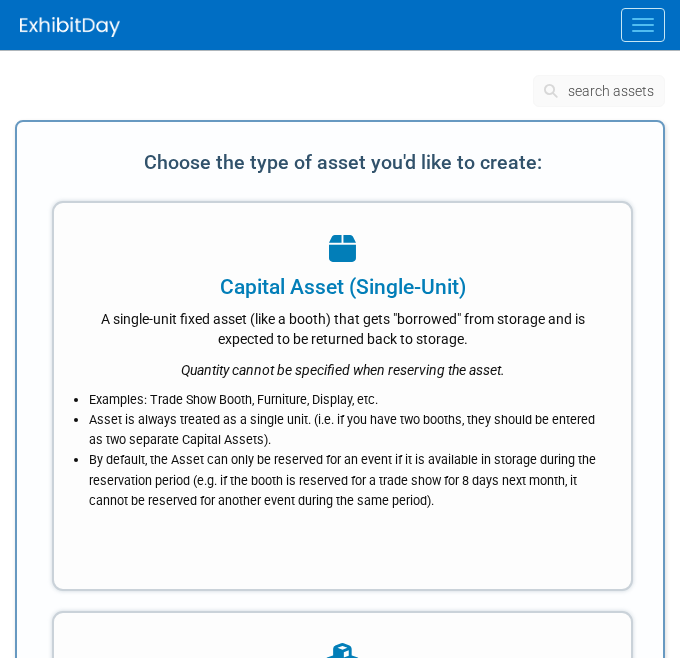 scroll, scrollTop: 366, scrollLeft: 0, axis: vertical 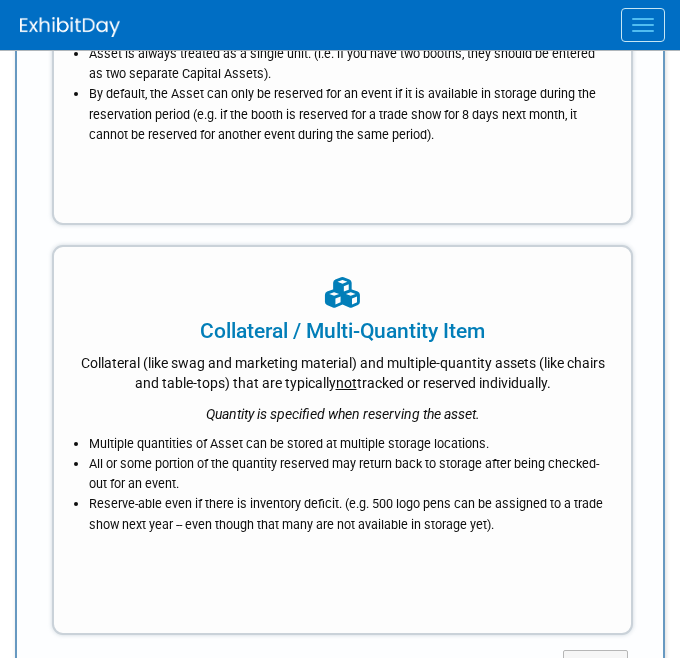 type 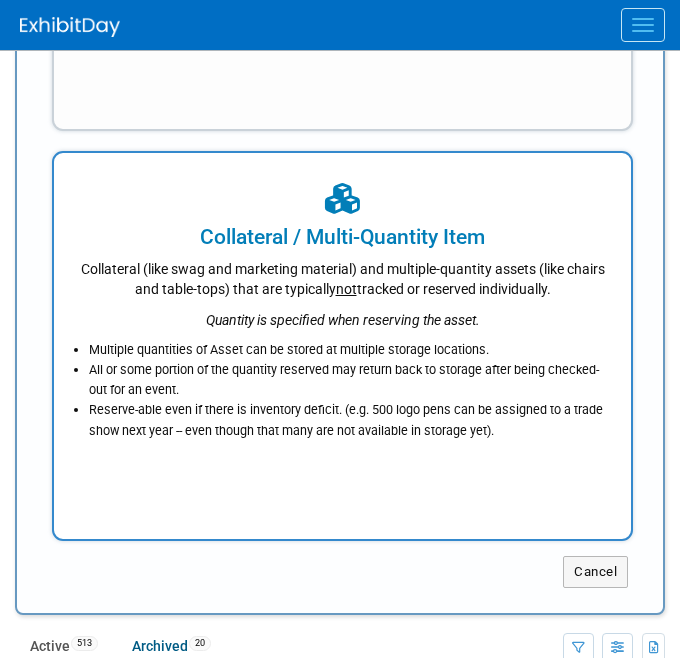 scroll, scrollTop: 487, scrollLeft: 0, axis: vertical 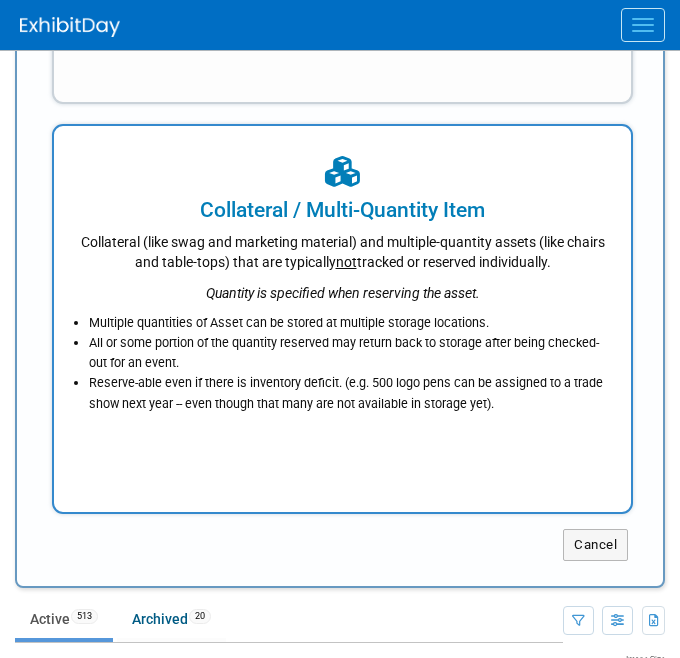 click on "Quantity is specified when reserving the asset." at bounding box center (342, 287) 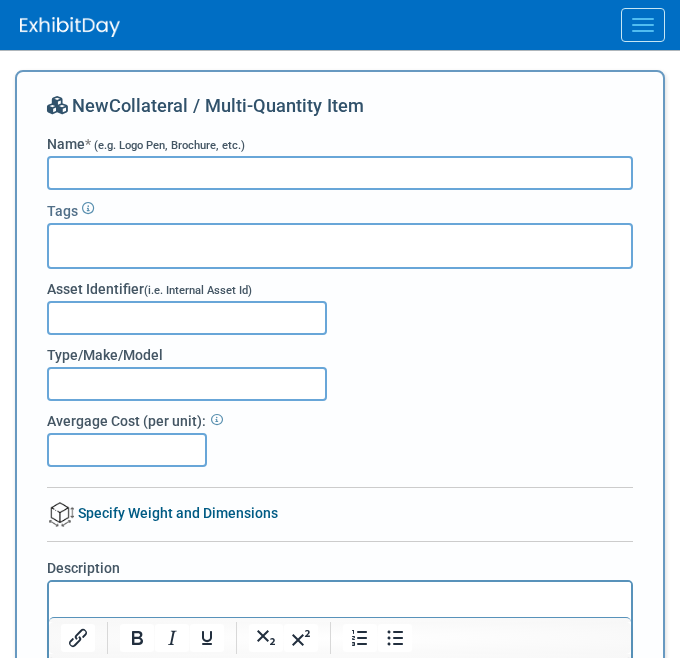 click on "Name  *   (e.g. Logo Pen, Brochure, etc.)" at bounding box center (146, 144) 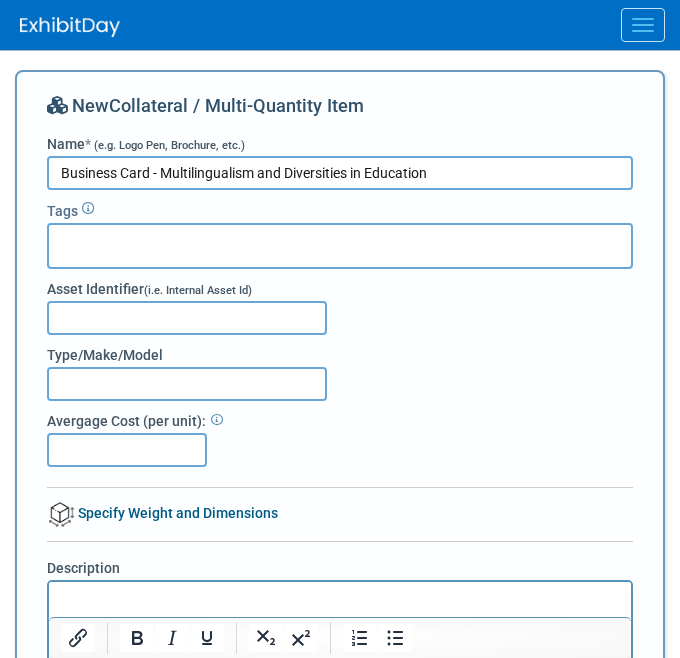 type on "Business Card - Multilingualism and Diversities in Education" 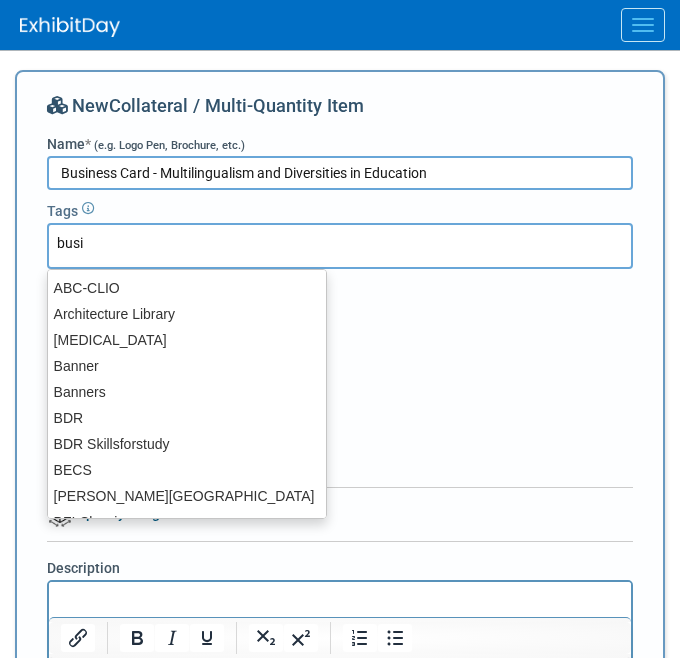 type on "busin" 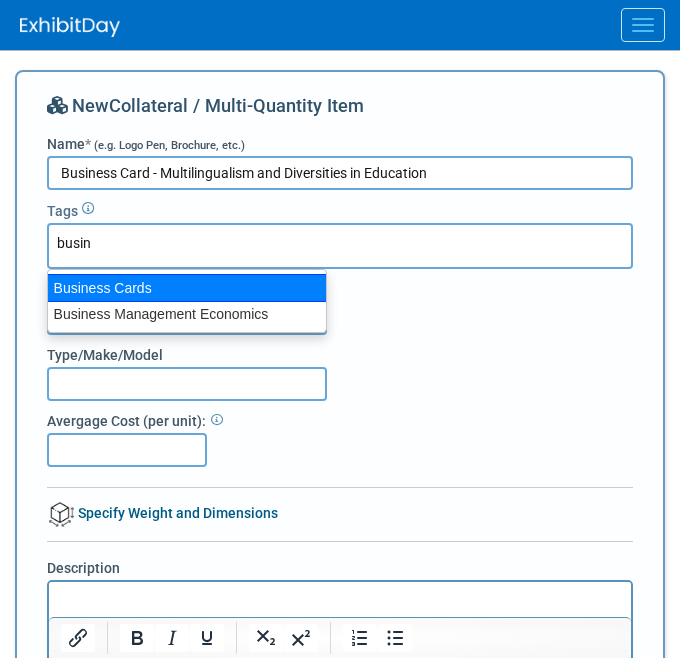 click on "Business Cards" at bounding box center (187, 288) 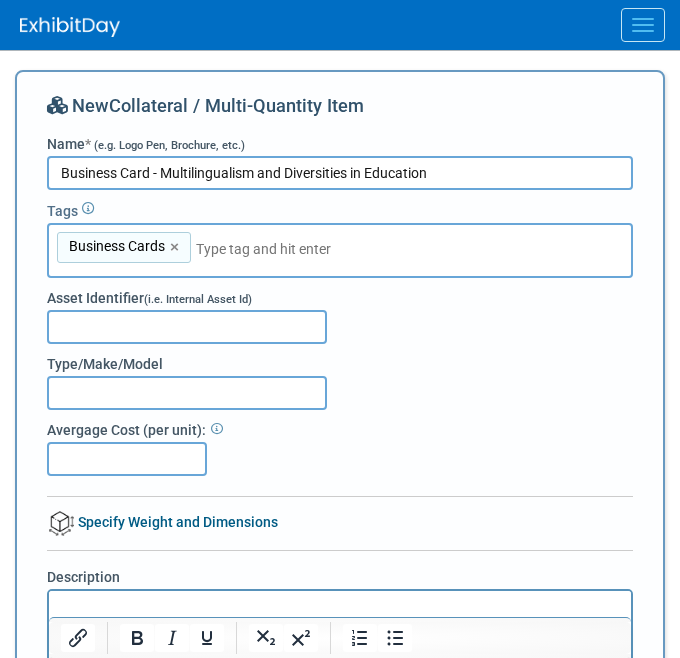 scroll, scrollTop: 411, scrollLeft: 0, axis: vertical 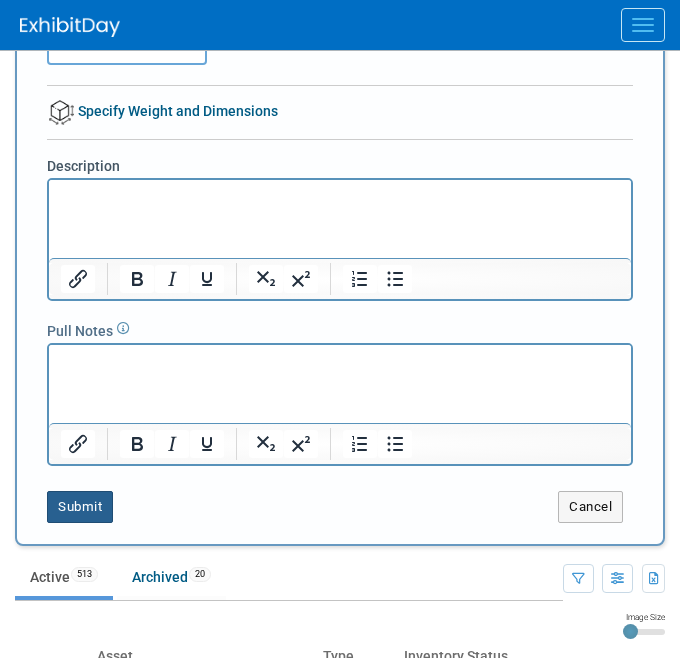 click on "Submit" at bounding box center (80, 507) 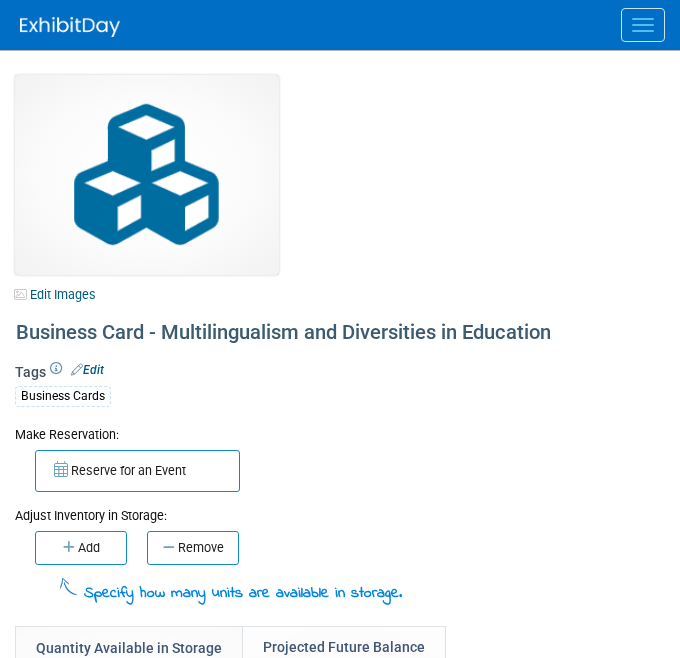 scroll, scrollTop: 0, scrollLeft: 0, axis: both 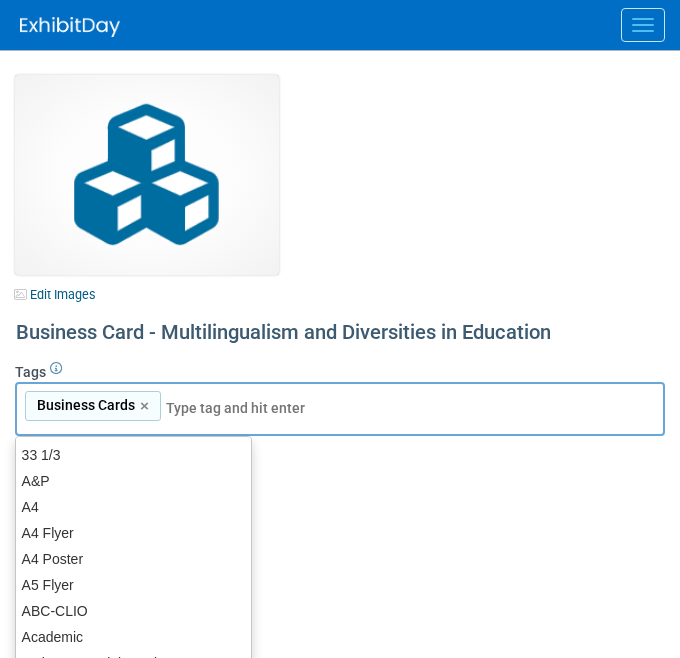 click on "Tags
Edit
Business Cards
Business Cards Business Cards ×
X" at bounding box center [340, 444] 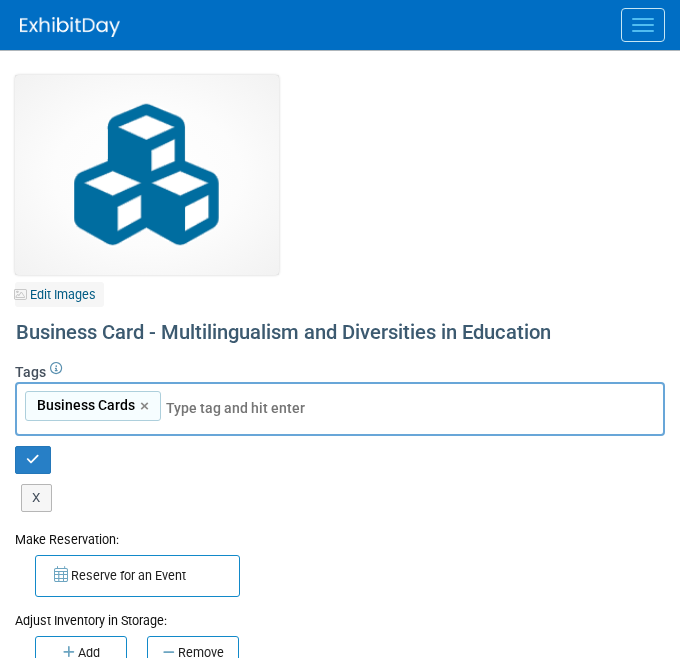 click on "Edit Images" at bounding box center (59, 294) 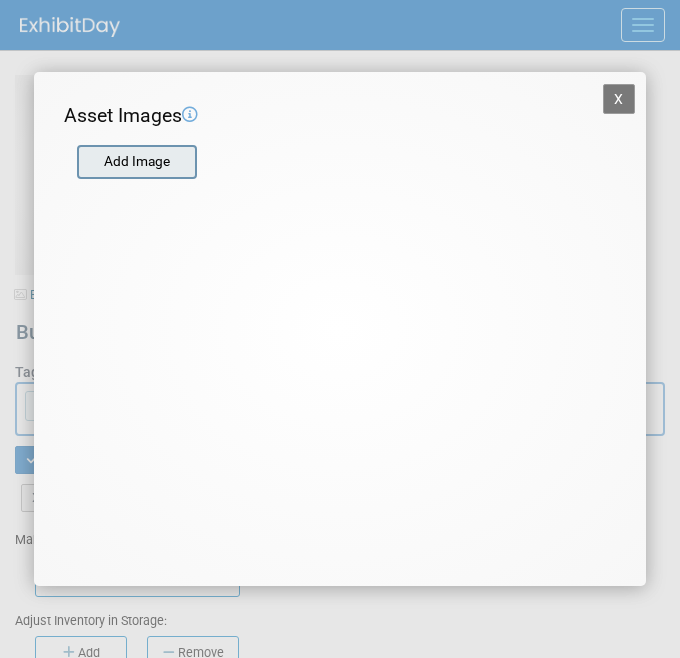 click at bounding box center (76, 162) 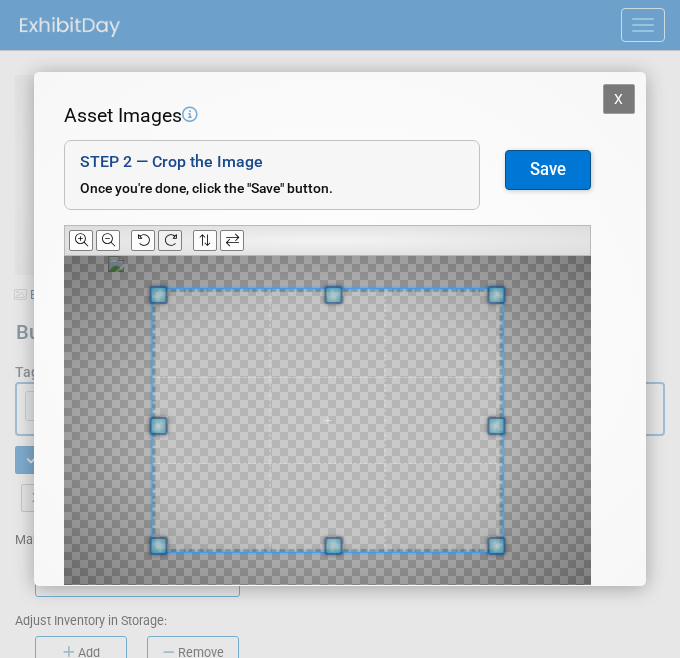 click at bounding box center (170, 240) 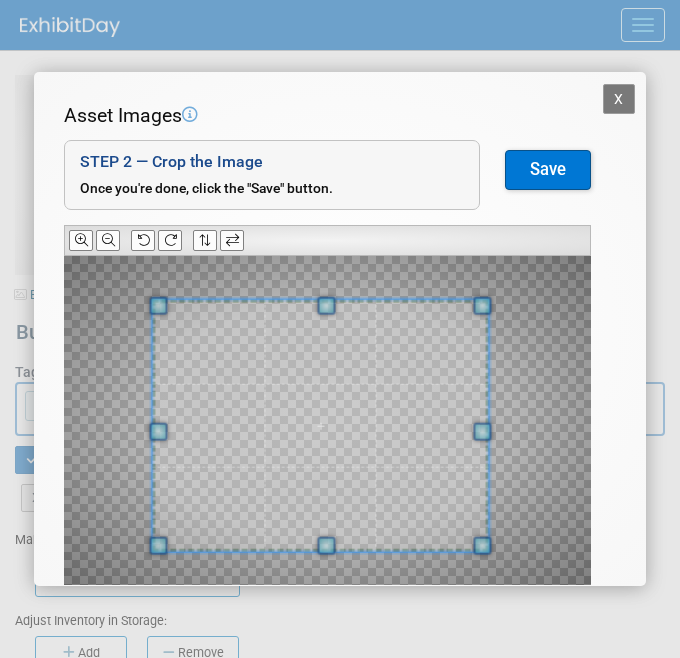 click at bounding box center (321, 425) 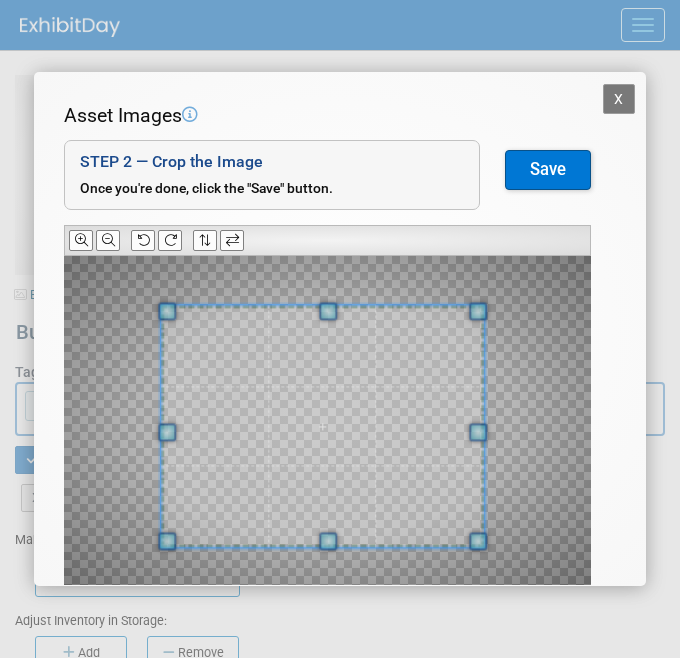 click at bounding box center [322, 426] 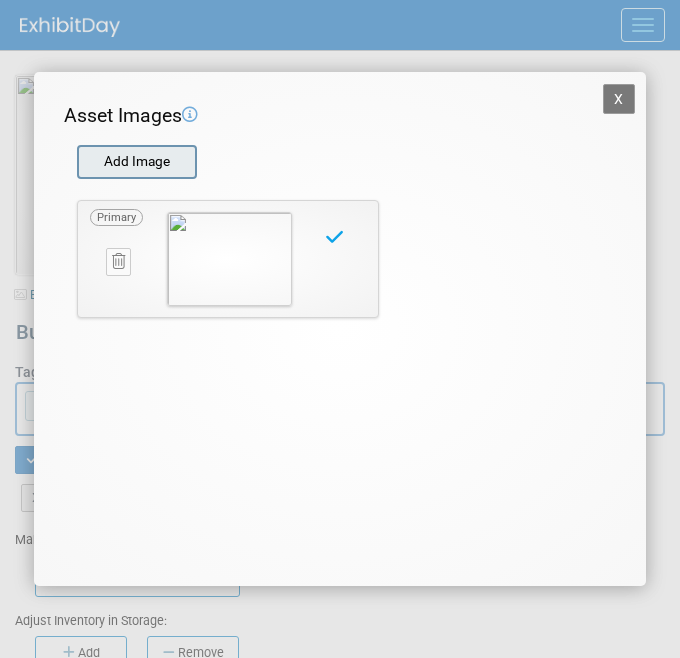click at bounding box center (76, 162) 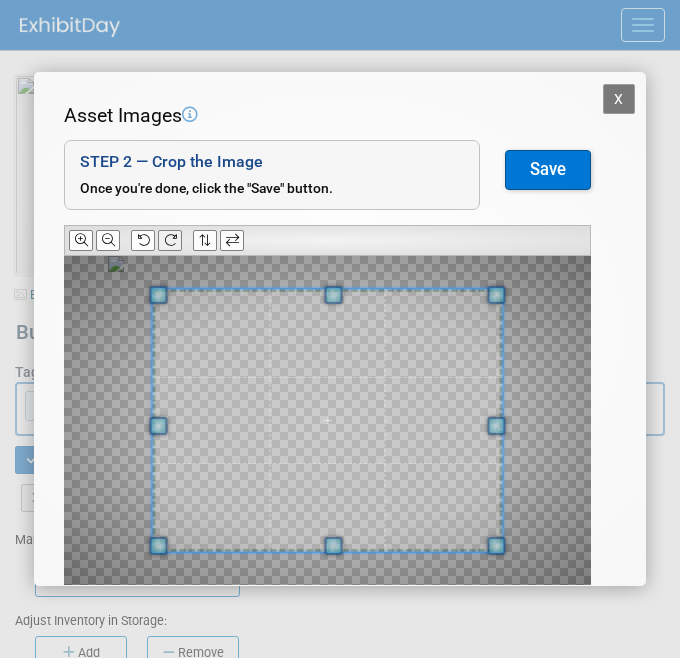 click at bounding box center (170, 240) 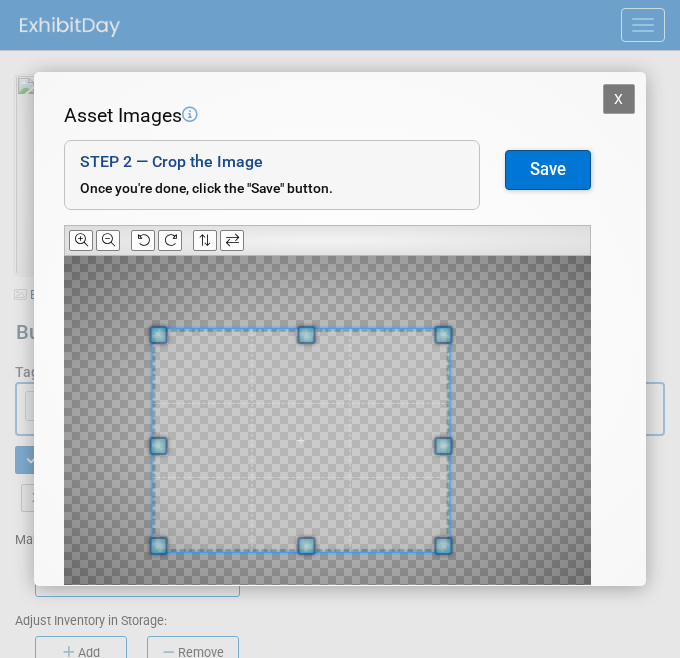 click at bounding box center (327, 420) 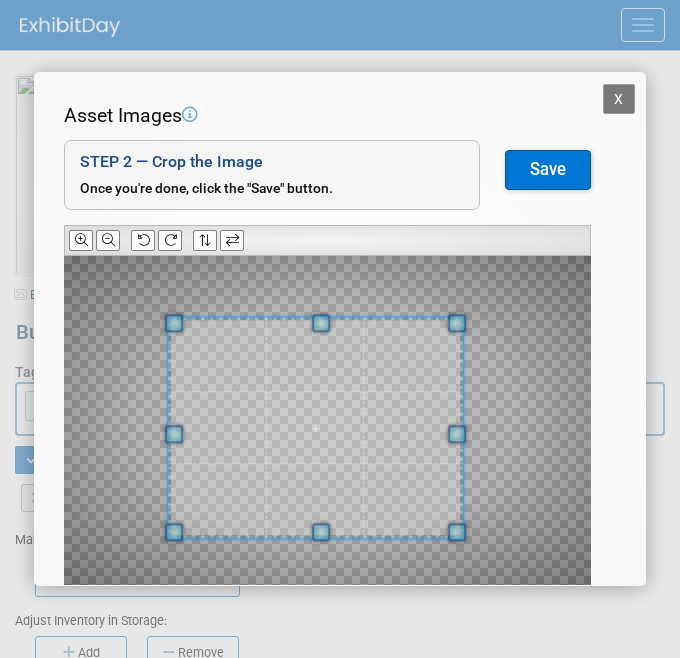 click at bounding box center [315, 427] 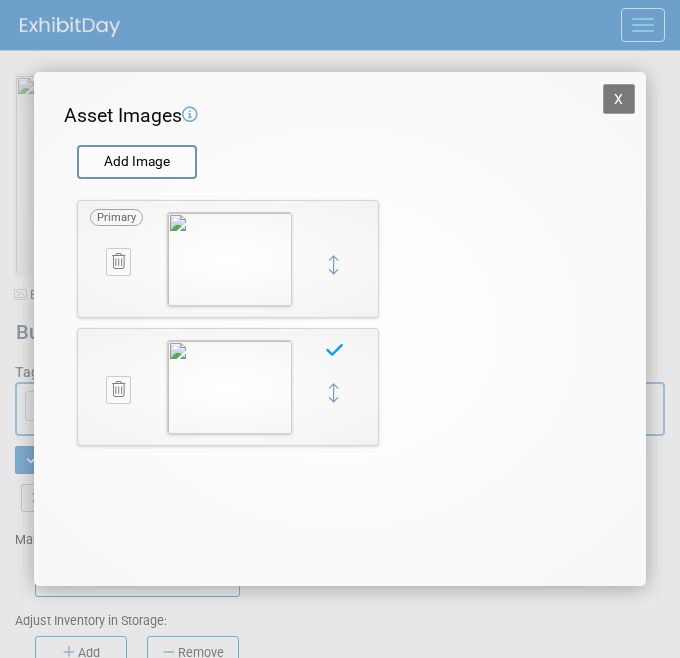 click on "X" at bounding box center [619, 99] 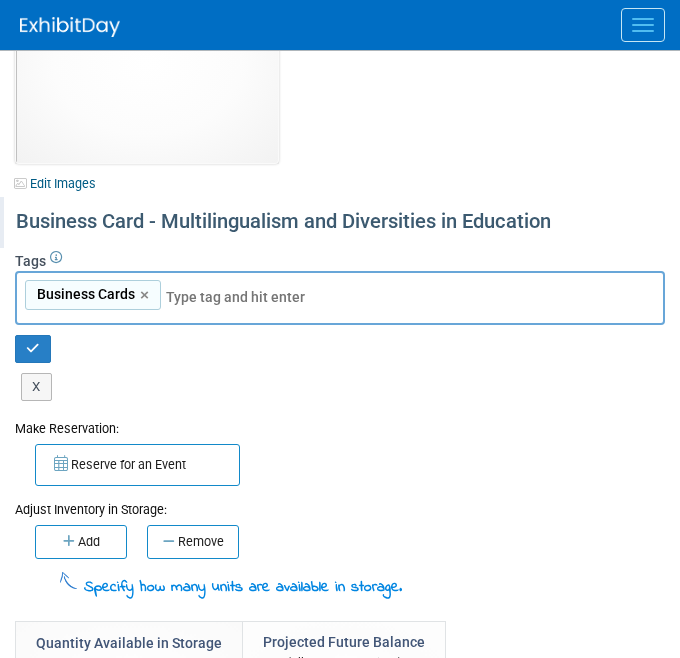 scroll, scrollTop: 133, scrollLeft: 0, axis: vertical 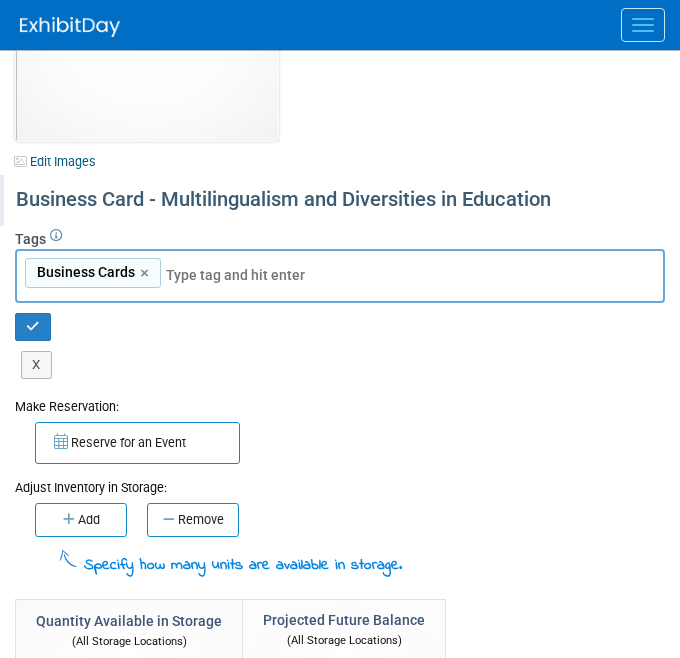 click on "Business Card - Multilingualism and Diversities in Education" at bounding box center [337, 200] 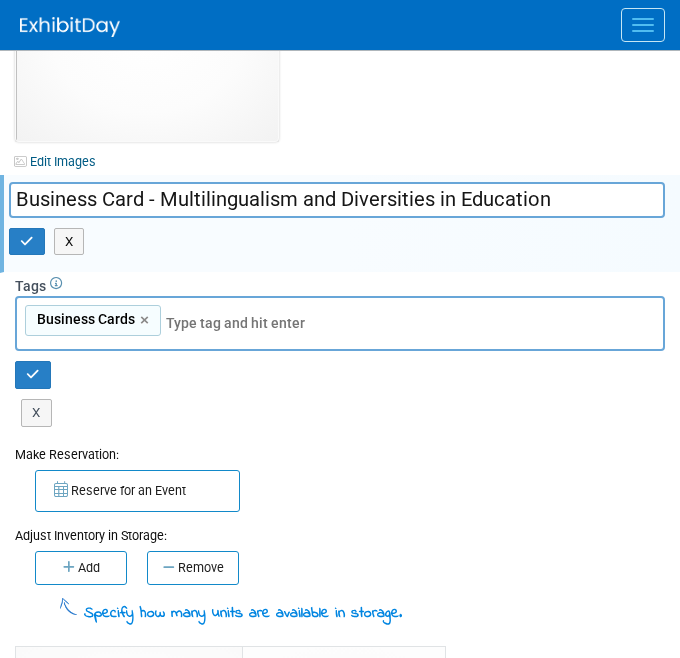 drag, startPoint x: 160, startPoint y: 200, endPoint x: 579, endPoint y: 224, distance: 419.6868 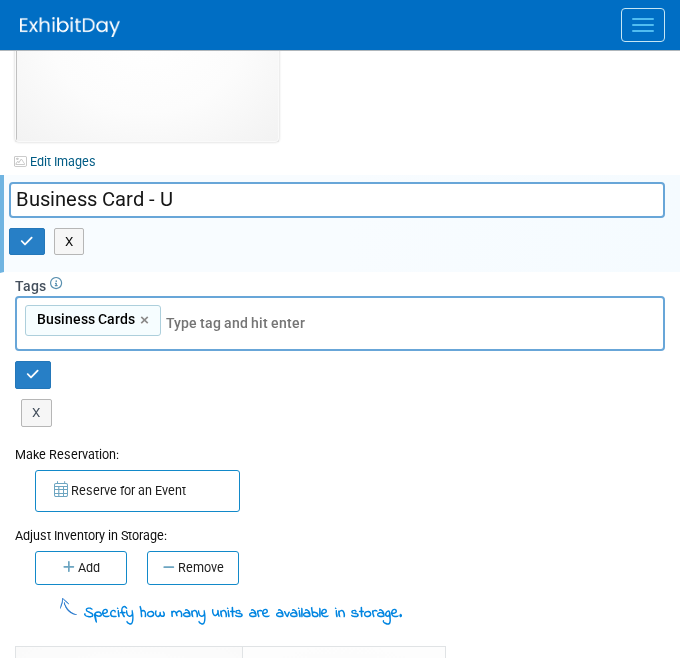 scroll, scrollTop: 3, scrollLeft: 0, axis: vertical 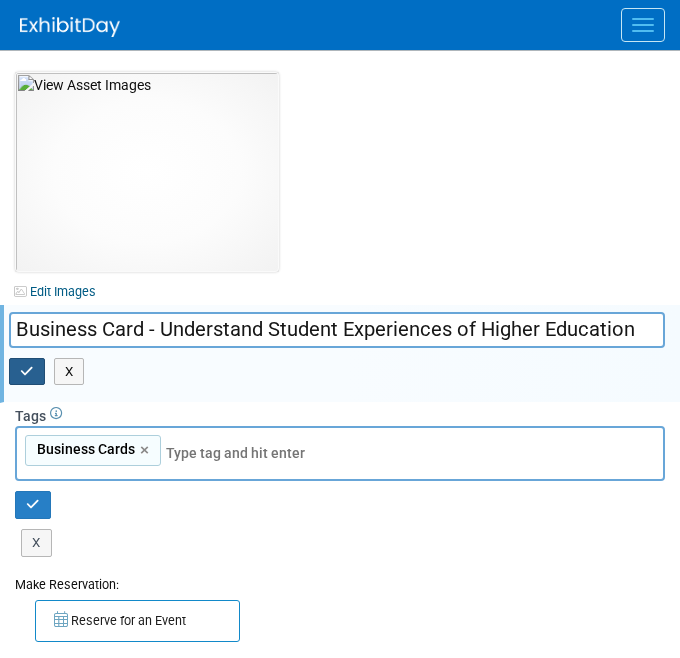 type on "Business Card - Understand Student Experiences of Higher Education" 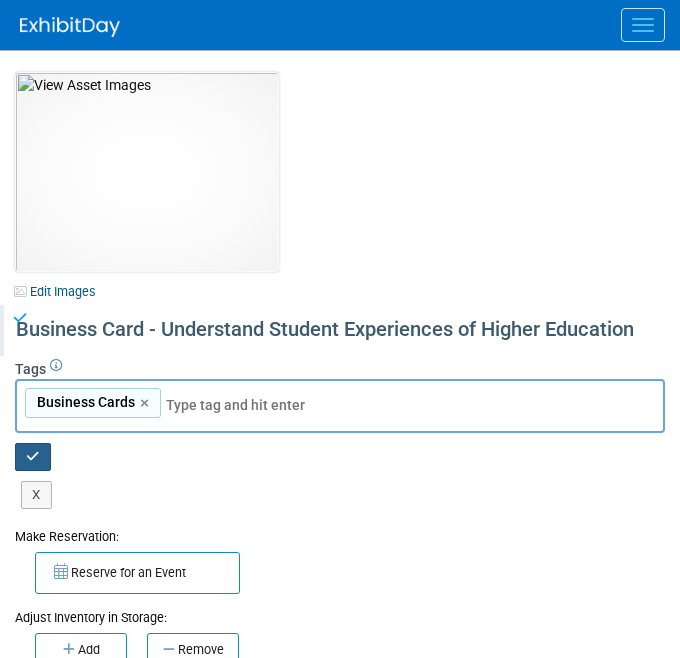 click at bounding box center [33, 457] 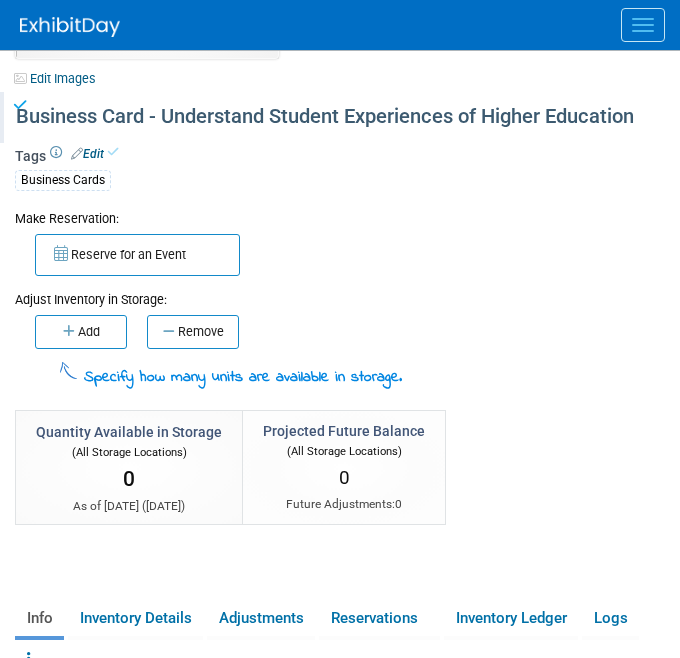 scroll, scrollTop: 220, scrollLeft: 0, axis: vertical 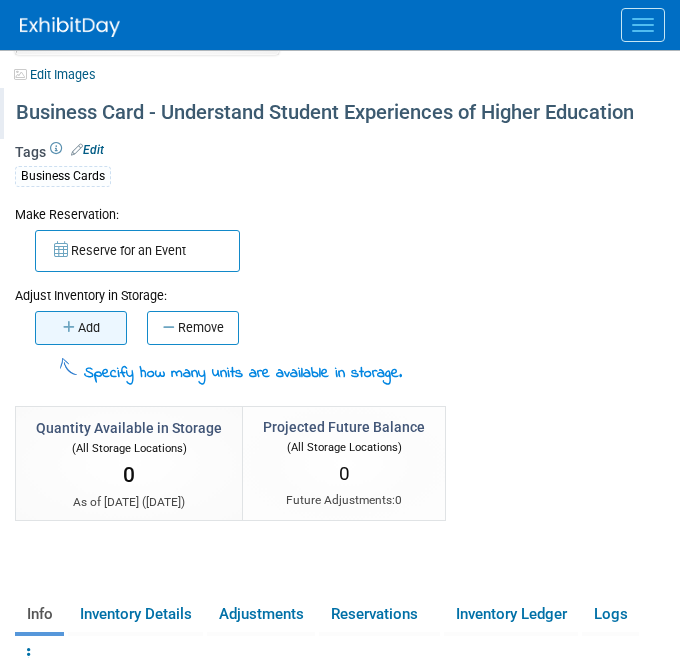 click on "Add" at bounding box center (81, 328) 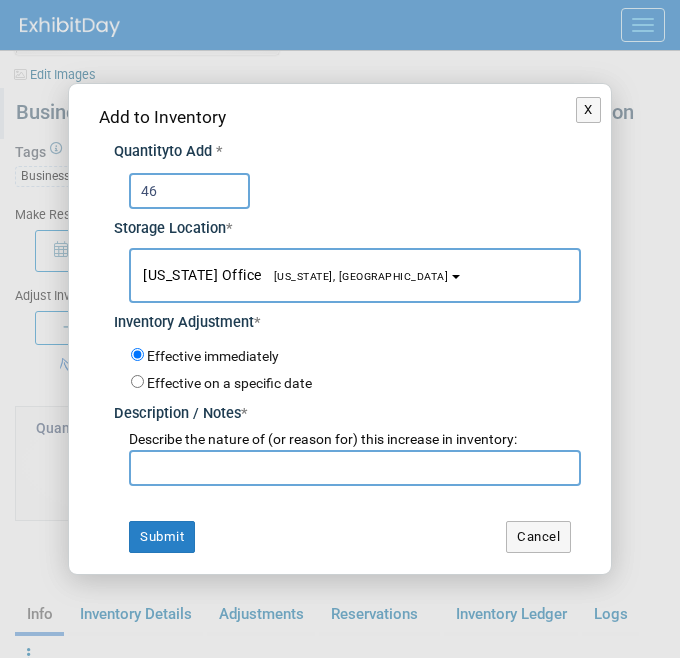 type on "46" 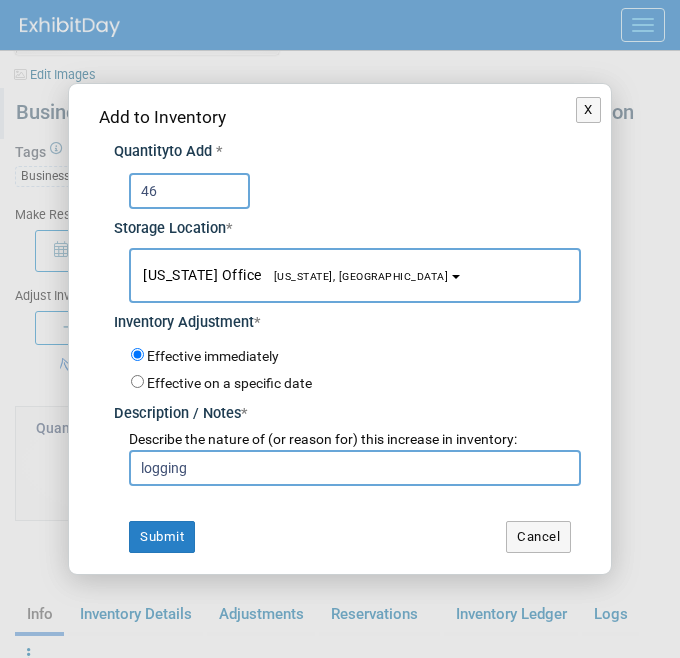 type on "logging" 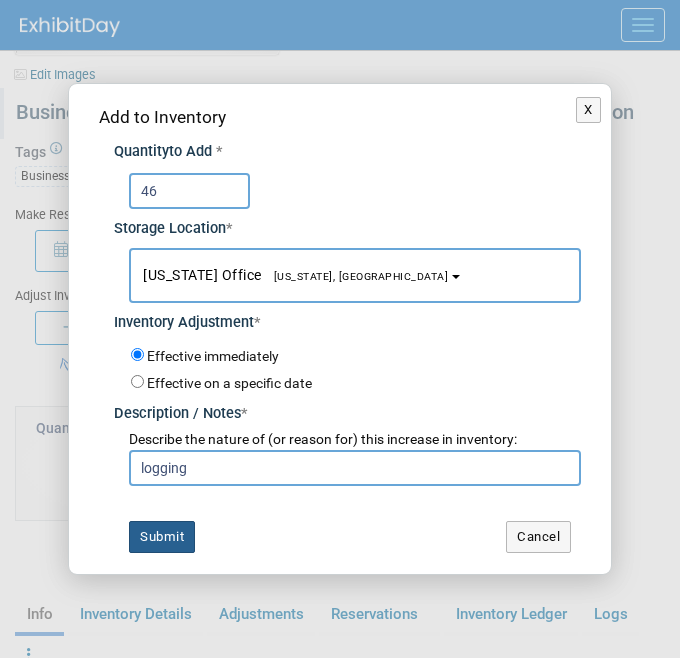 click on "Submit" at bounding box center (162, 537) 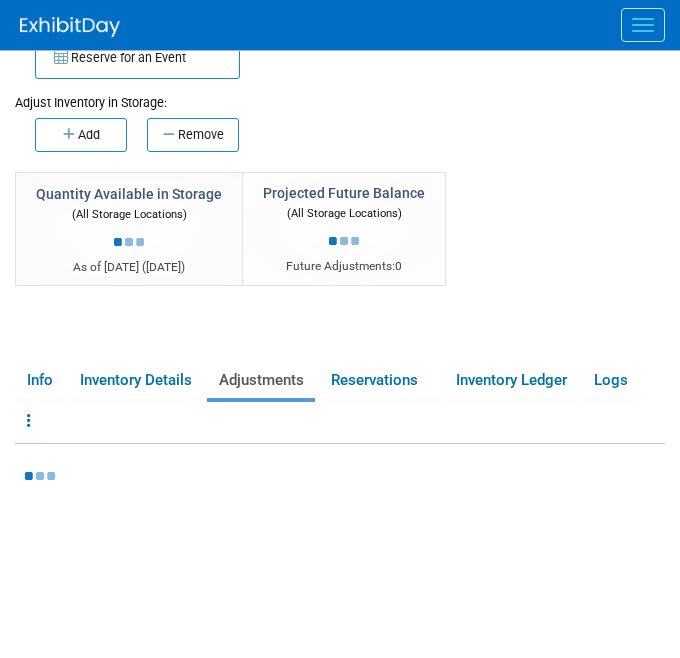 scroll, scrollTop: 535, scrollLeft: 0, axis: vertical 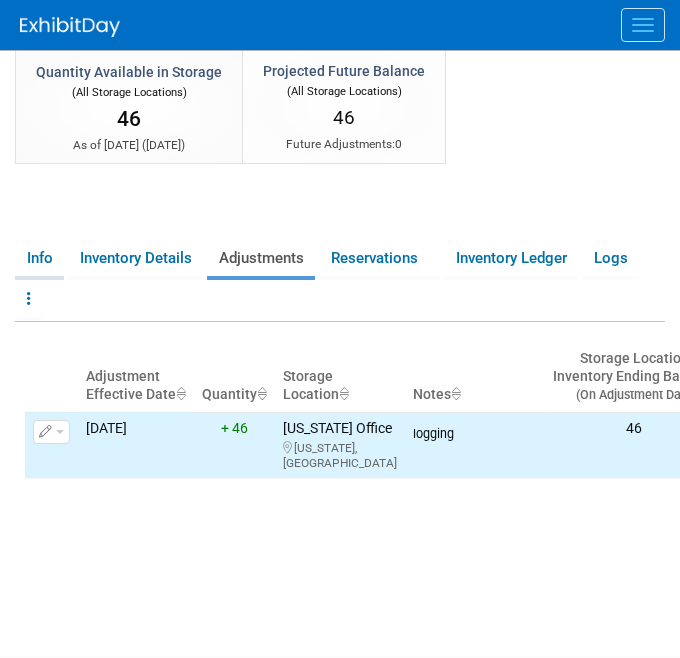 click on "Info" at bounding box center (39, 258) 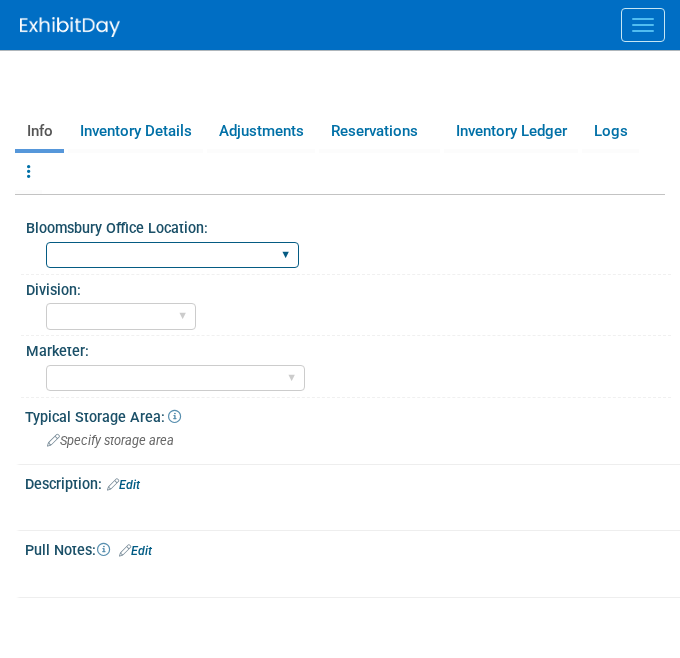 scroll, scrollTop: 663, scrollLeft: 0, axis: vertical 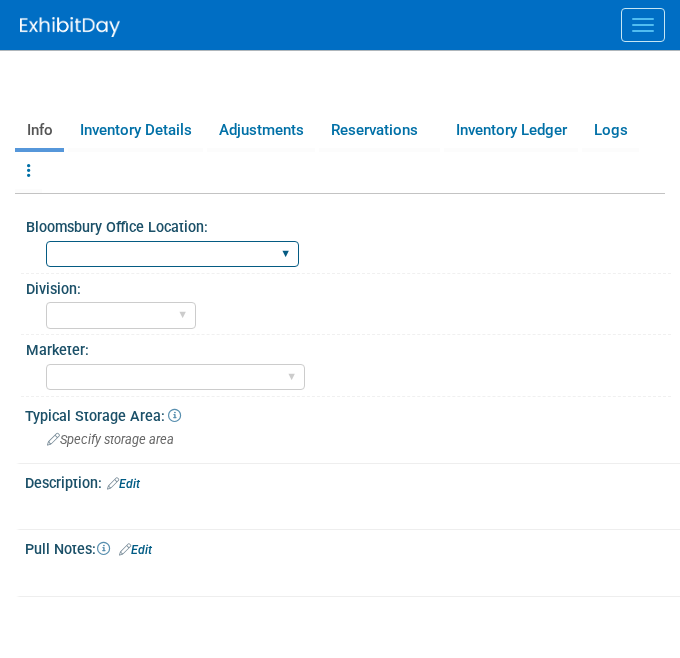 click on "[GEOGRAPHIC_DATA]
[US_STATE][GEOGRAPHIC_DATA], [US_STATE]
Blue Ridge Summit" at bounding box center [172, 254] 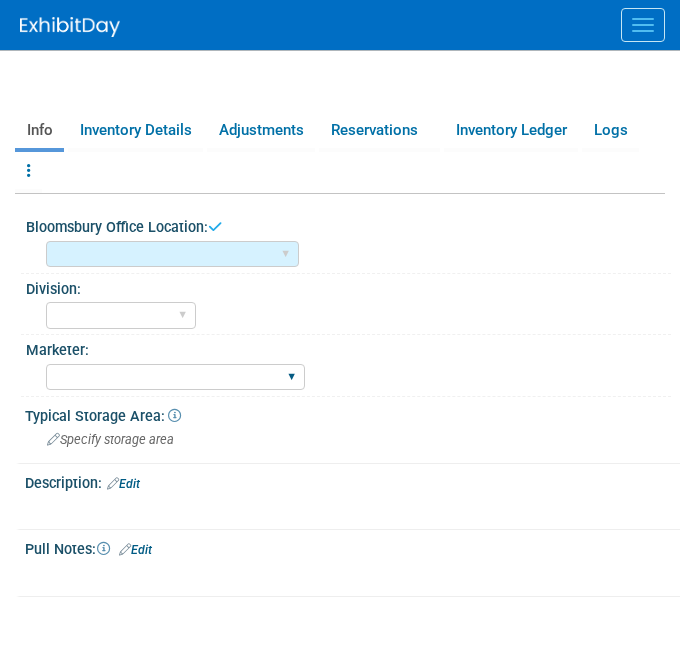 click on "BDR - Libraries
BDR - Schools
A&P
BP
R&L" at bounding box center [121, 315] 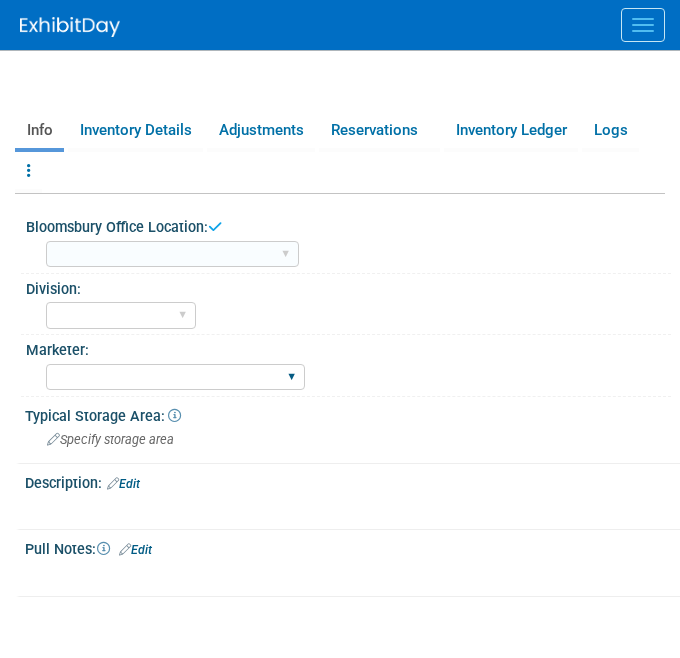 select on "A&P" 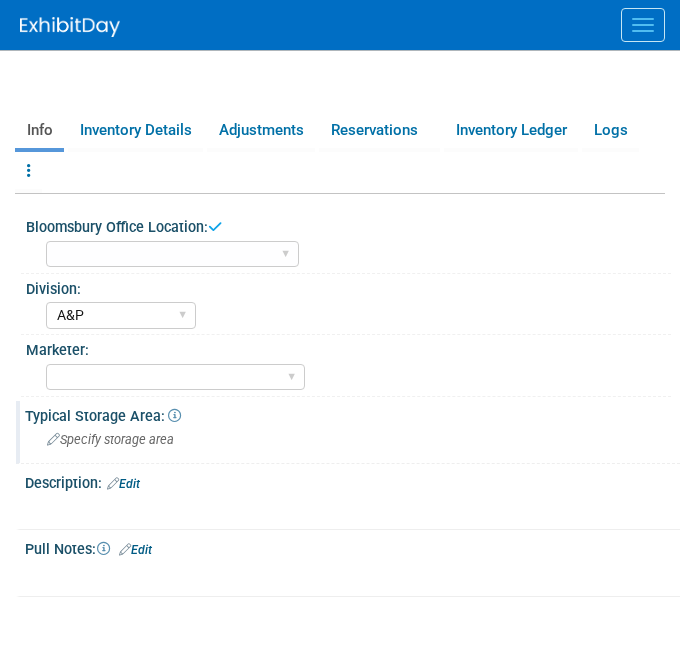 click on "Specify storage area" at bounding box center [110, 439] 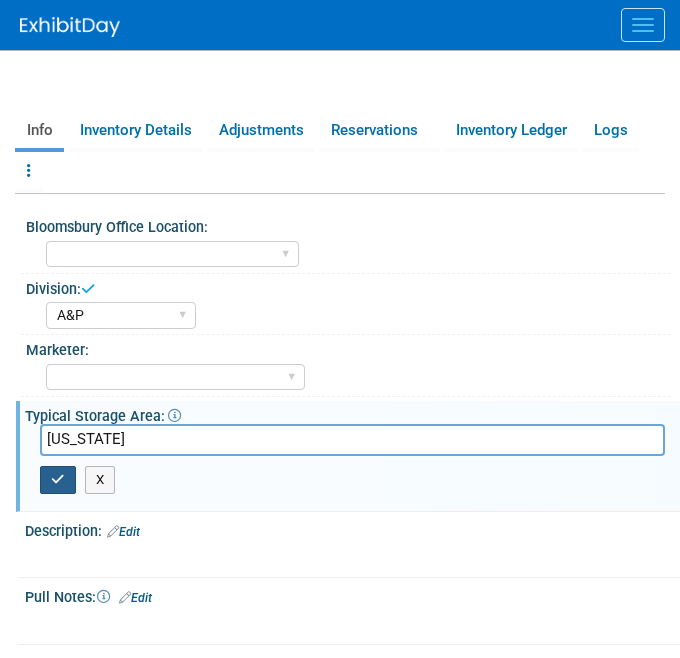 type on "[US_STATE]" 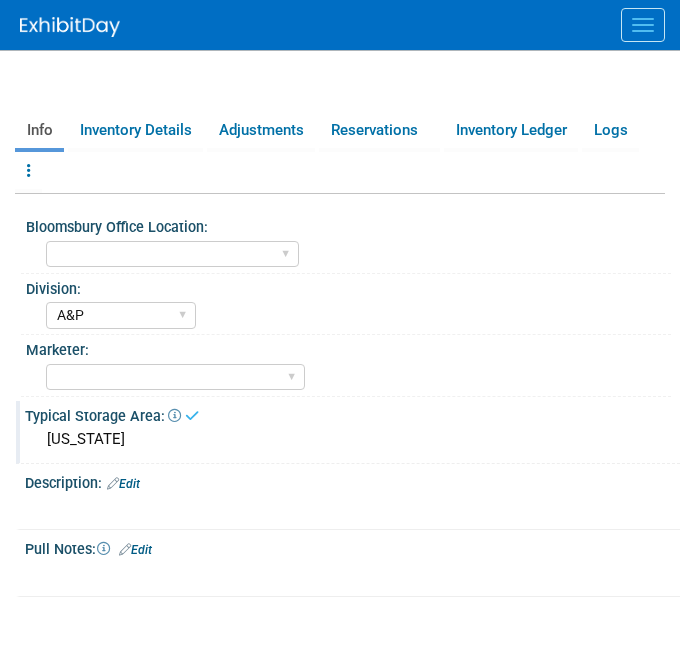 scroll, scrollTop: 0, scrollLeft: 0, axis: both 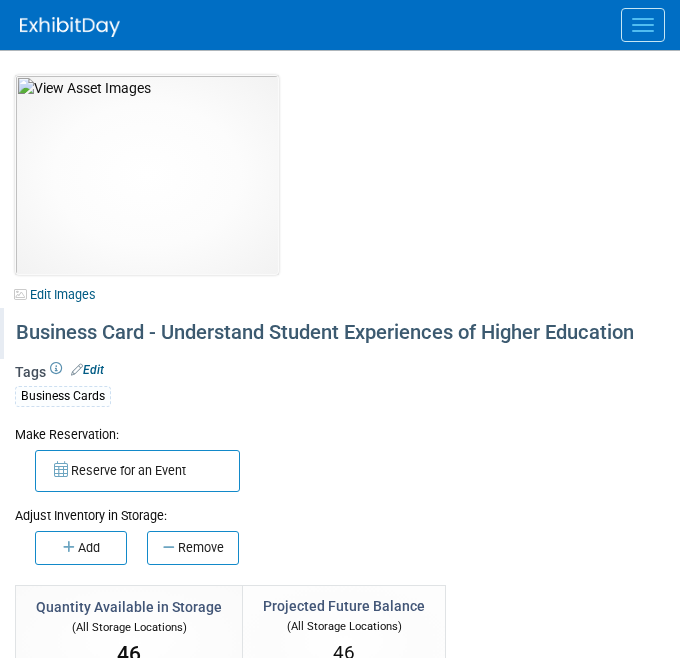 click at bounding box center (643, 25) 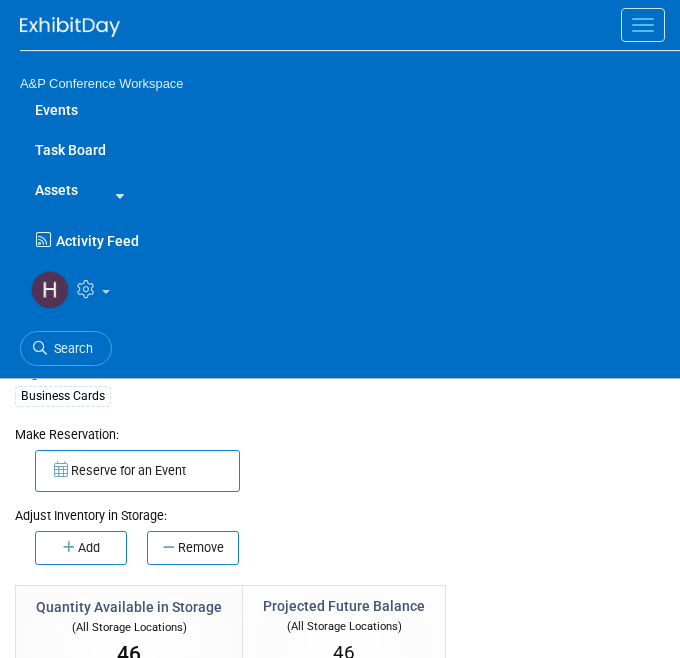 click at bounding box center (116, 196) 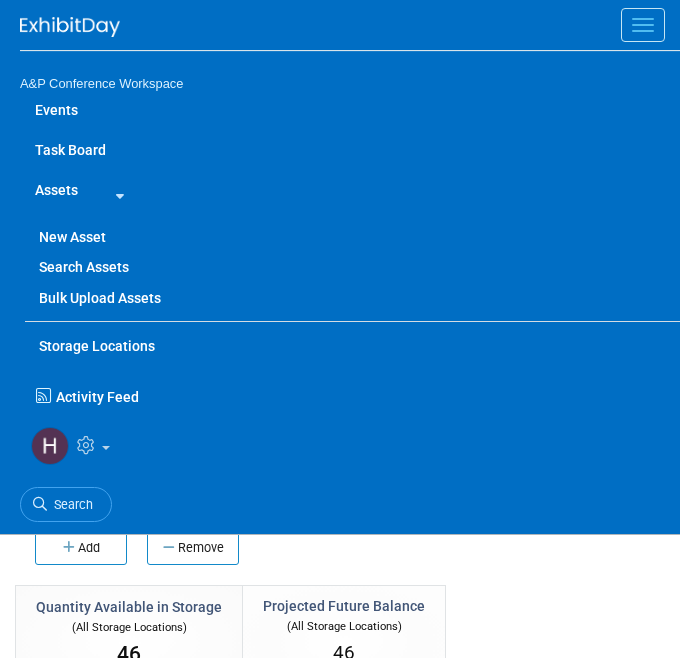 click on "New Asset" at bounding box center [352, 237] 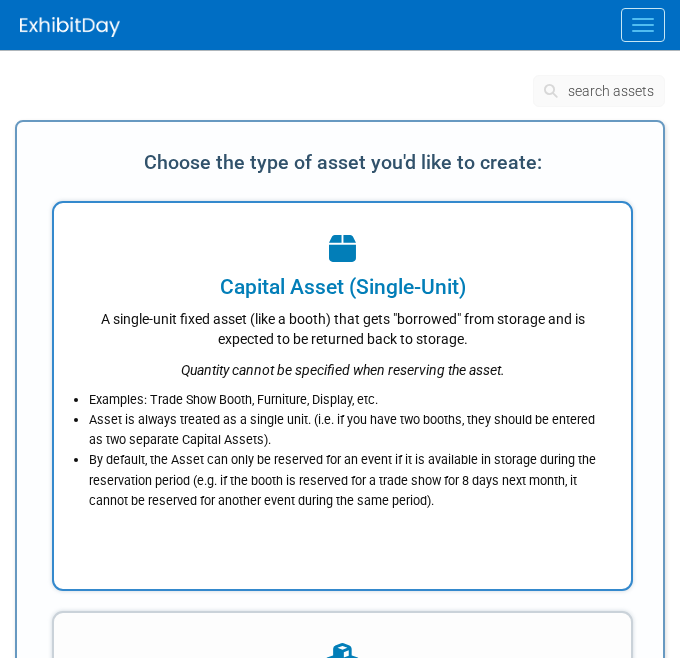 scroll, scrollTop: 0, scrollLeft: 0, axis: both 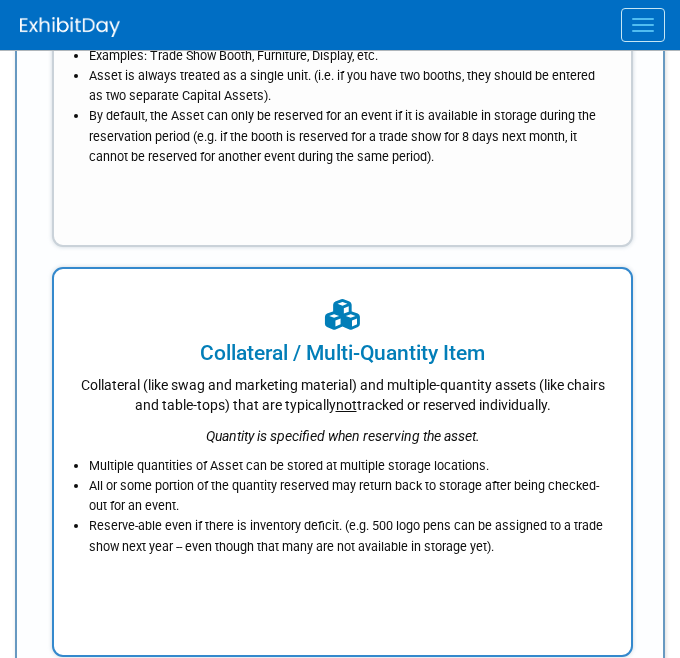 click on "Collateral / Multi-Quantity Item" at bounding box center (342, 353) 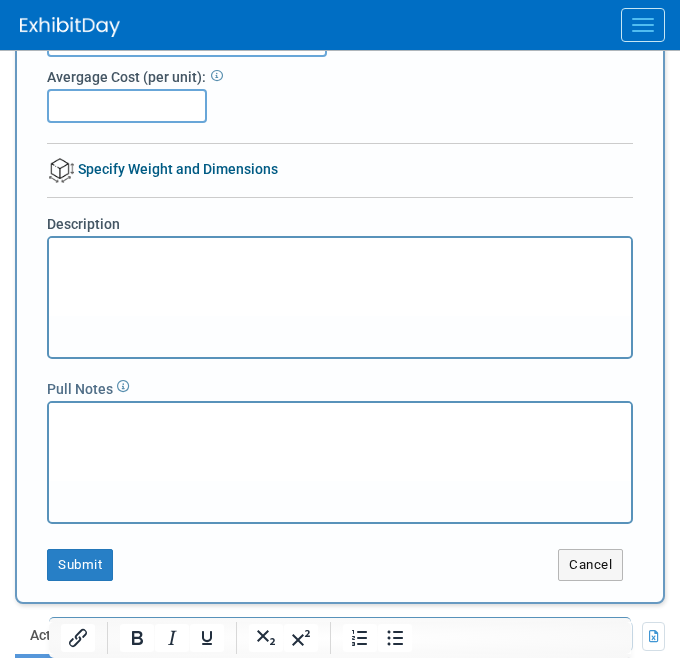 scroll, scrollTop: 0, scrollLeft: 0, axis: both 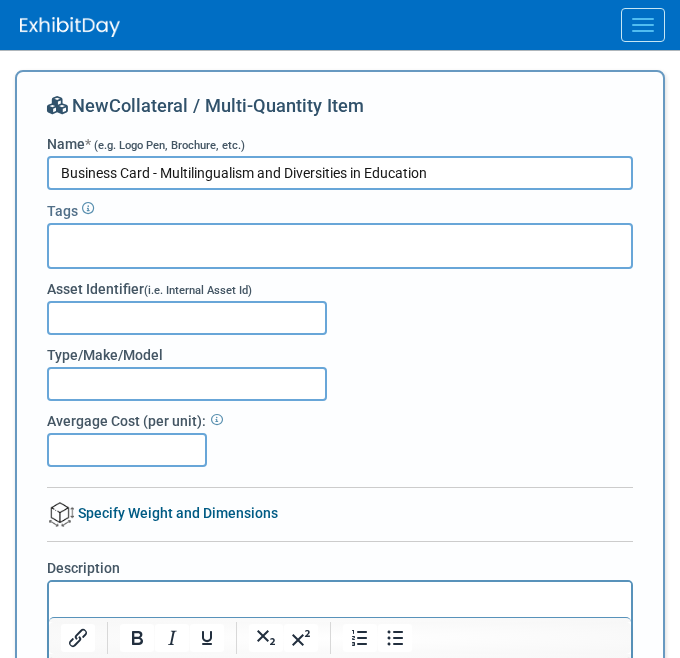 type on "Business Card - Multilingualism and Diversities in Education" 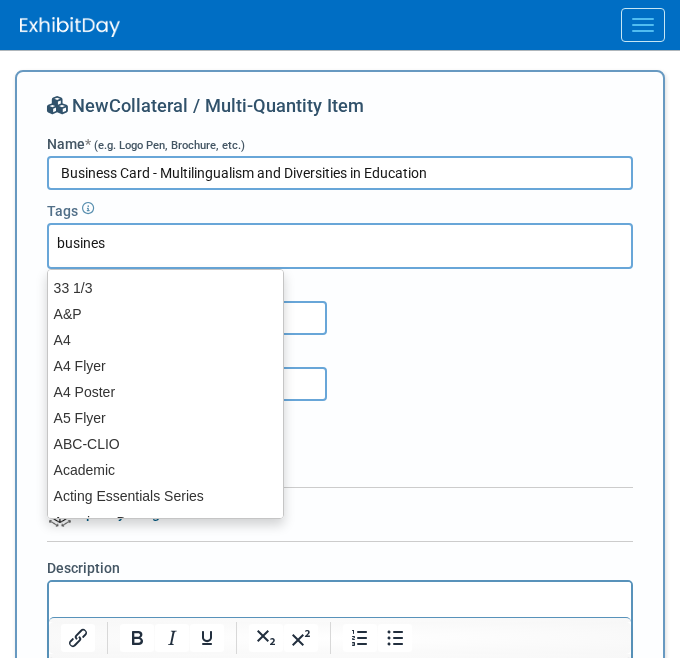 type on "business" 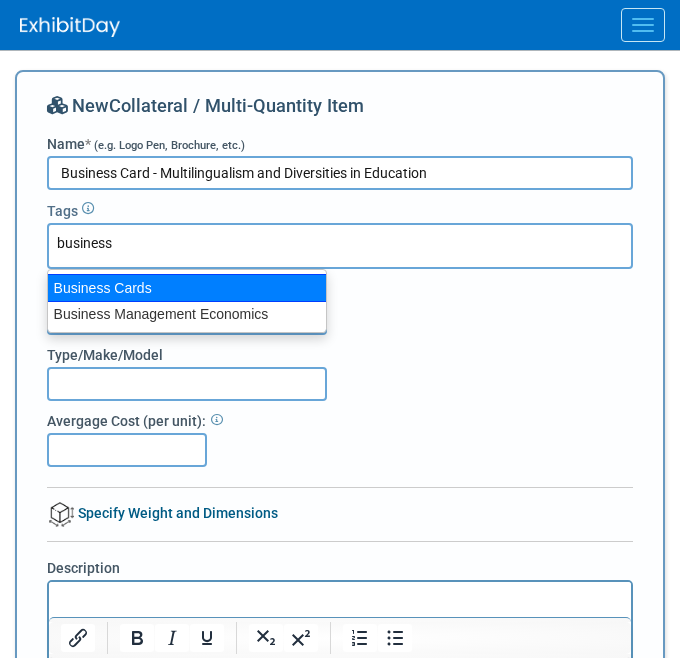 click on "Business Cards" at bounding box center (187, 288) 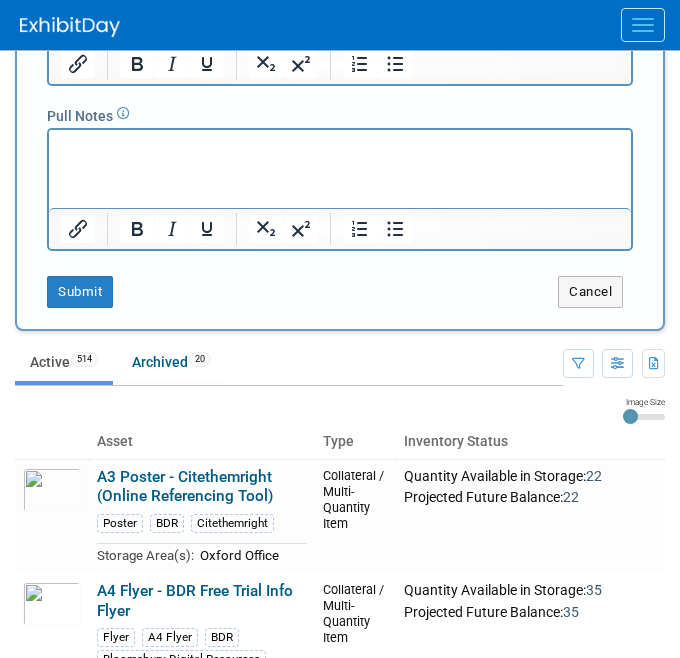 scroll, scrollTop: 627, scrollLeft: 0, axis: vertical 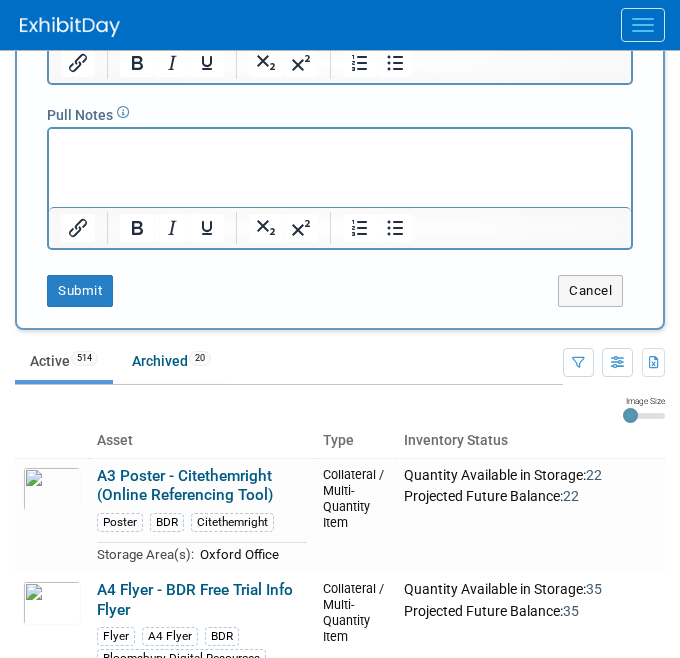 click on "New  Collateral / Multi-Quantity Item
Name  *   (e.g. Logo Pen, Brochure, etc.)
Business Card - Multilingualism and Diversities in Education
Tags
Business Cards Business Cards ×
Asset Identifier  (i.e. Internal Asset Id)
Type/Make/Model
Avergage Cost (per unit):
Specify Weight and Dimensions
Item Weight & Dimensions   (Per Unit)
Item Weight
kg
Item Weight Notes
Item Length
cm
Item Width
cm
Item Height
cm
Item Dimensions Notes
Specify Packaged Dimensions
Packaged Weight & Dimensions   (Per Unit)
Weight and dimensions when this asset is packaged/unassembled (while in storage or during shipment)
Weight and dimensions of a  single unit  of this asset when it is packaged/unassembled (while in storage or during shipment)
Packaged Weight
kg
Packaged Weight Notes
Packaged Length" at bounding box center [340, -114] 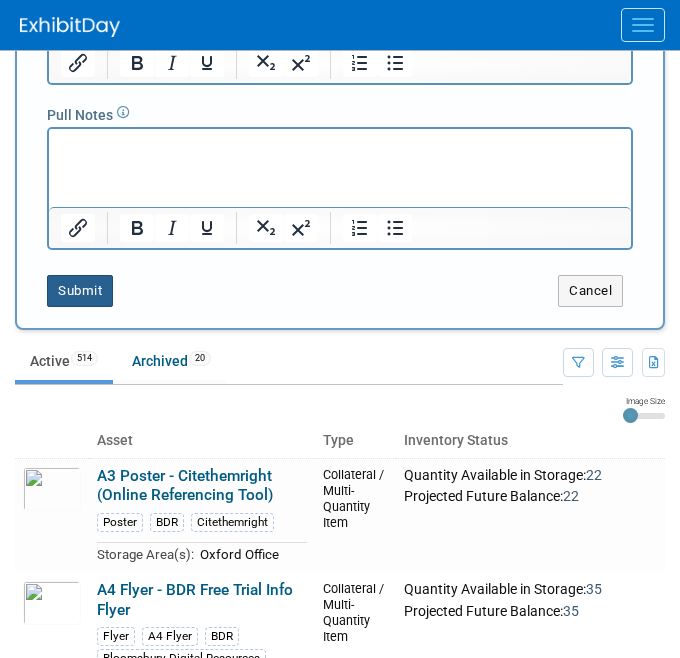 click on "Submit" at bounding box center [80, 291] 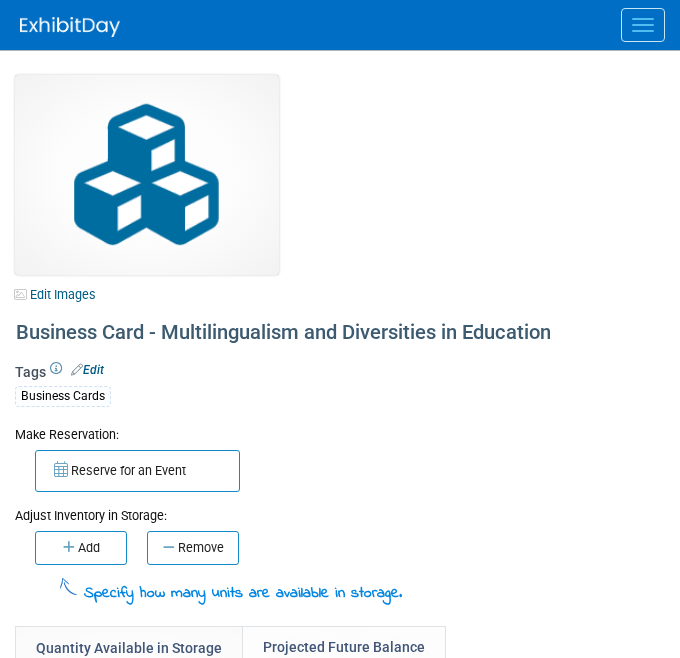 scroll, scrollTop: 0, scrollLeft: 0, axis: both 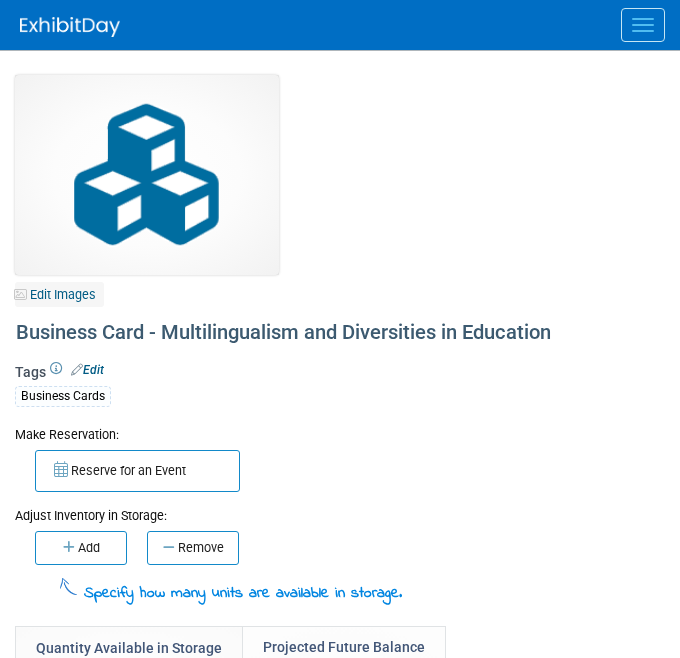 click on "Edit Images" at bounding box center (59, 294) 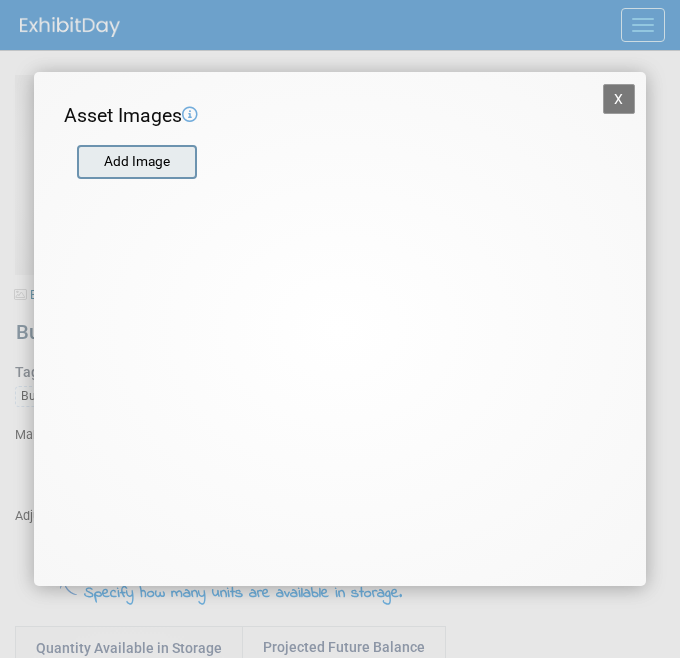 click at bounding box center [76, 162] 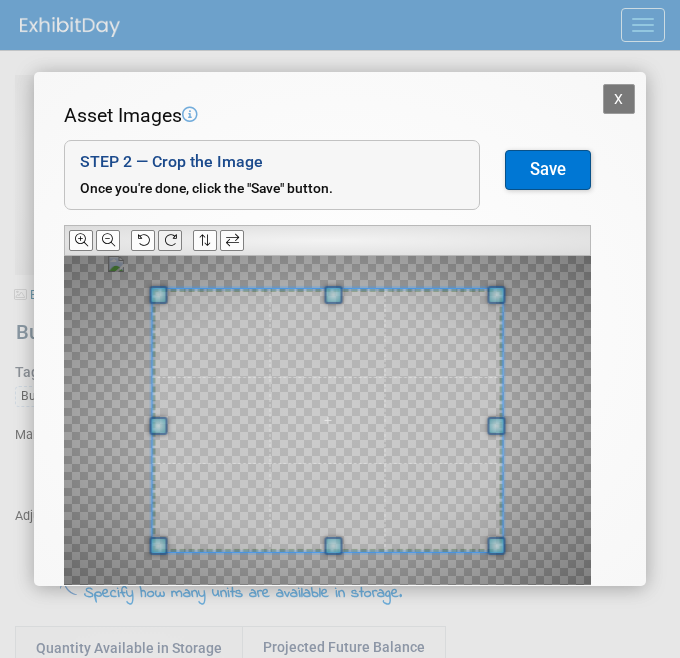 click at bounding box center (170, 240) 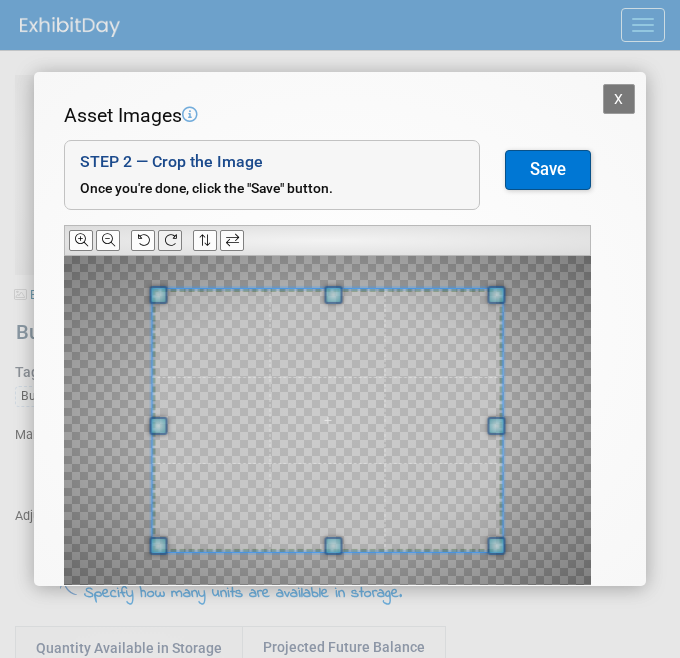 click at bounding box center [170, 240] 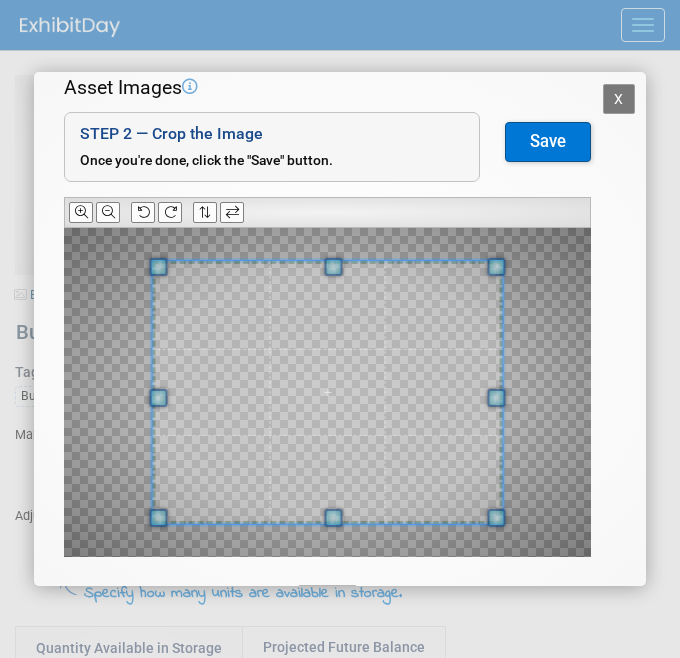 scroll, scrollTop: 35, scrollLeft: 0, axis: vertical 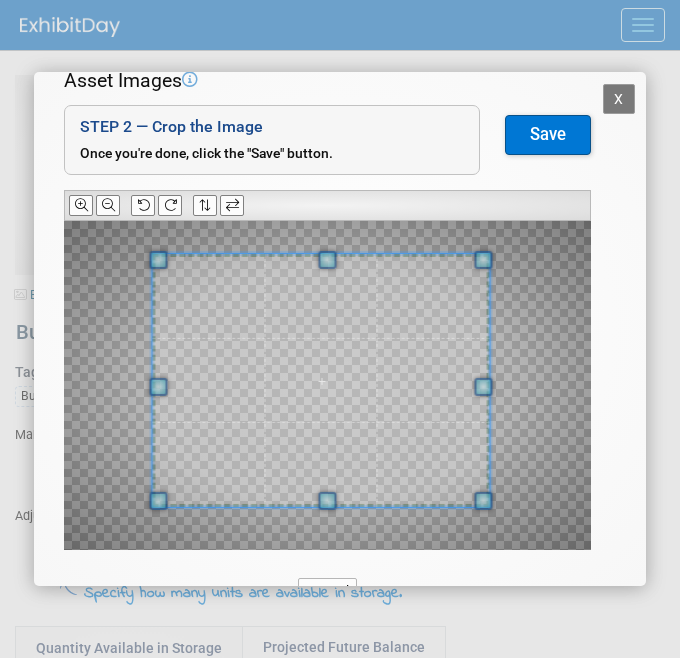 click at bounding box center (484, 501) 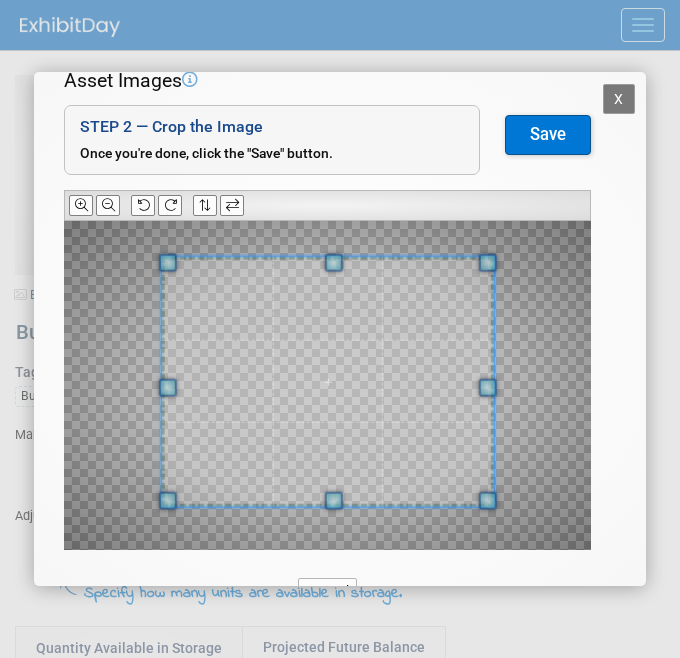 click at bounding box center (328, 382) 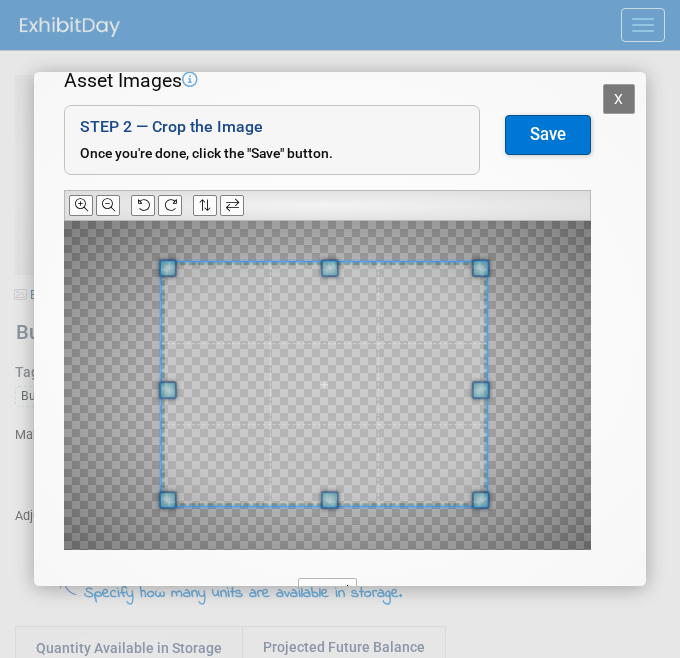 click at bounding box center [324, 384] 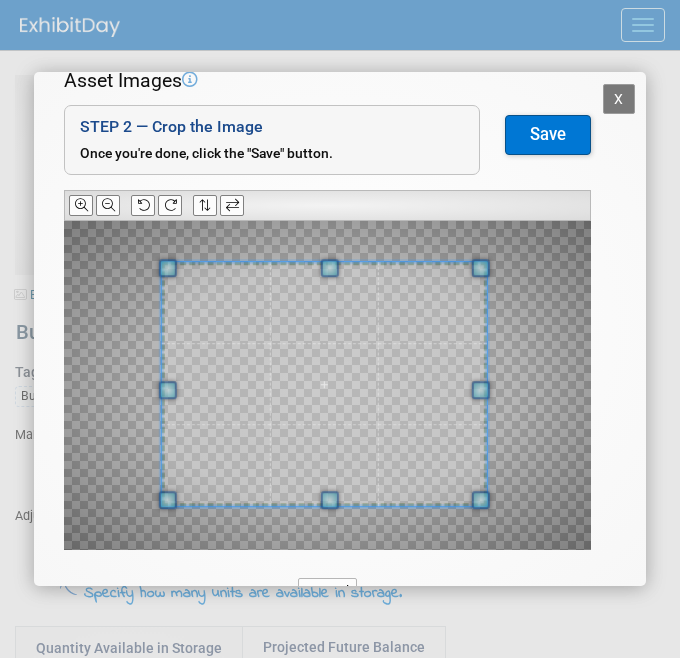 click on "Save" at bounding box center [548, 135] 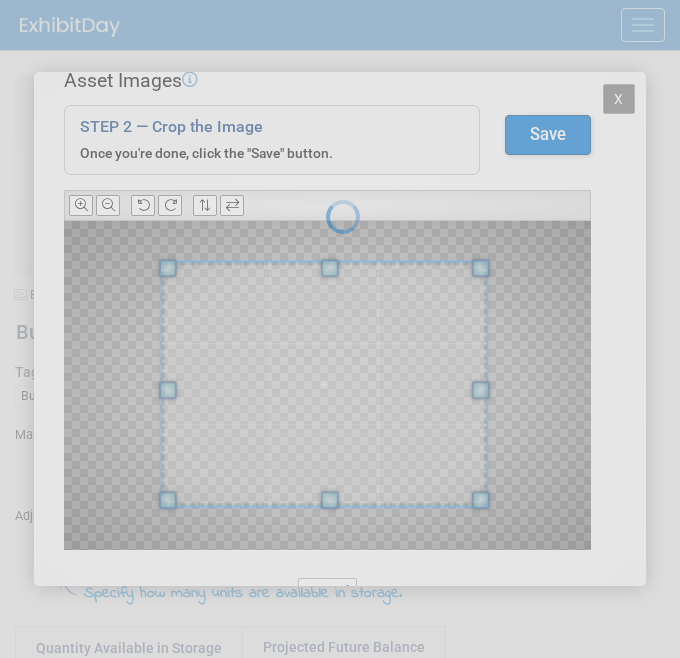 scroll, scrollTop: 0, scrollLeft: 0, axis: both 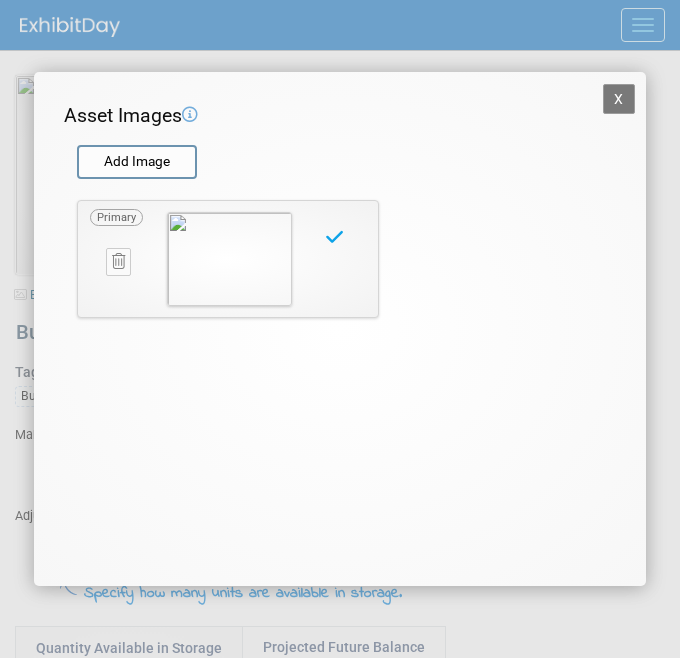 click on "X" at bounding box center (619, 99) 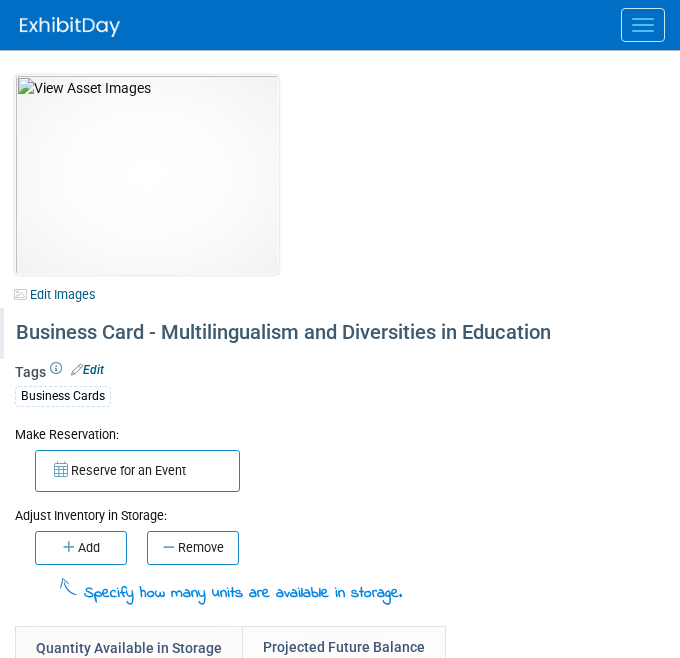 click on "Business Card - Multilingualism and Diversities in Education" at bounding box center (337, 333) 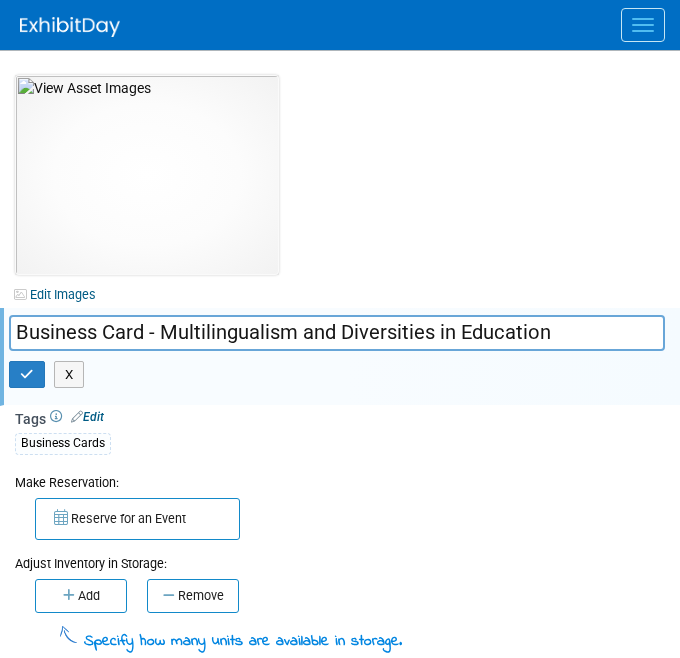 drag, startPoint x: 163, startPoint y: 329, endPoint x: 582, endPoint y: 341, distance: 419.1718 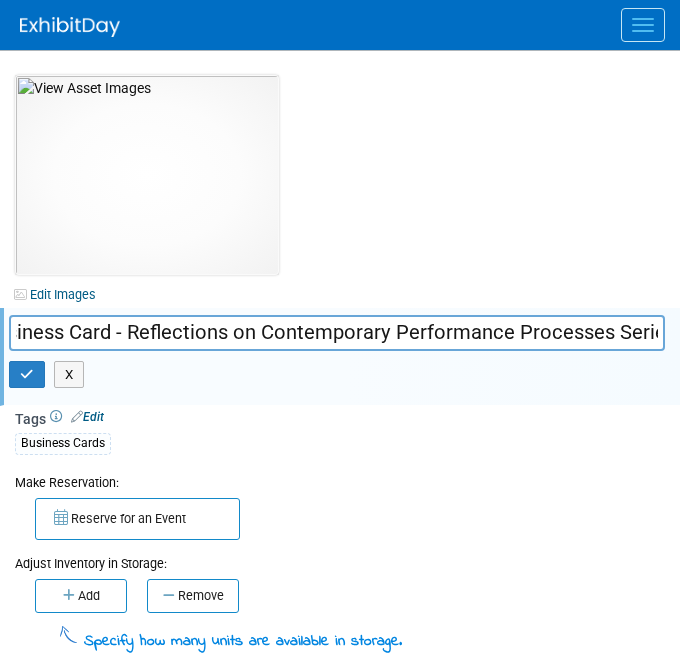 scroll, scrollTop: 0, scrollLeft: 43, axis: horizontal 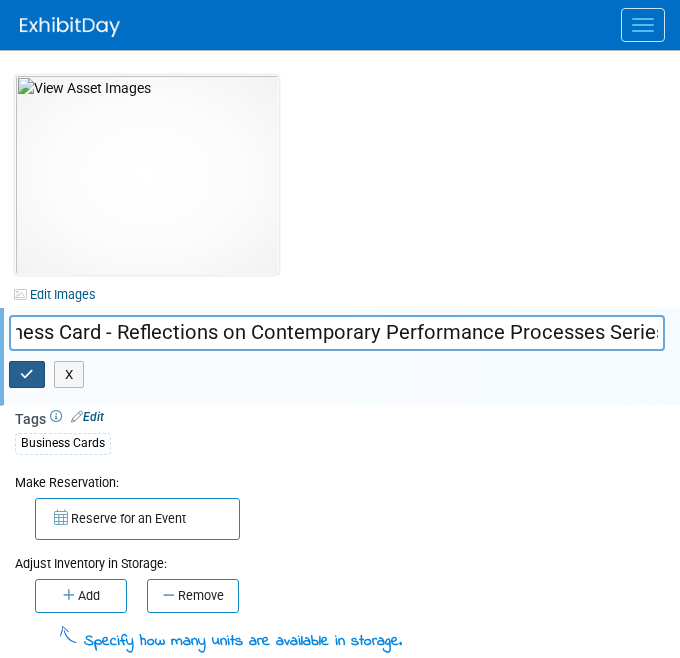 type on "Business Card - Reflections on Contemporary Performance Processes Series" 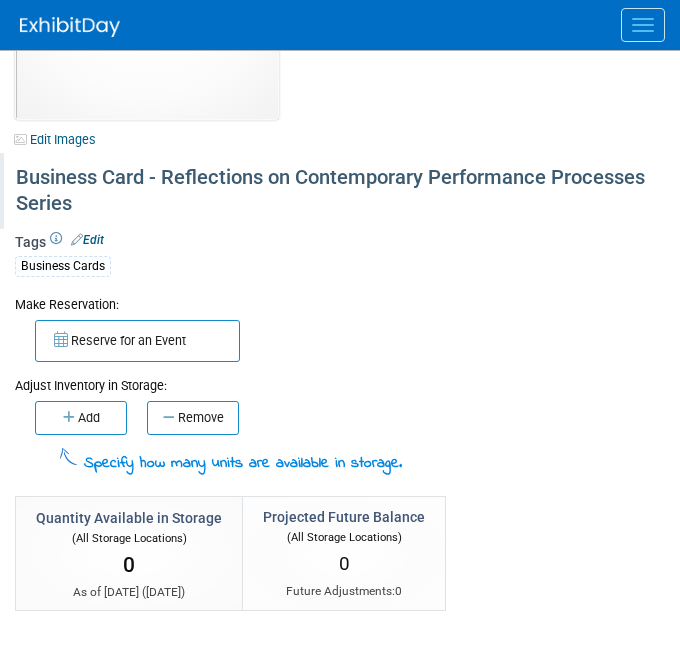 scroll, scrollTop: 158, scrollLeft: 0, axis: vertical 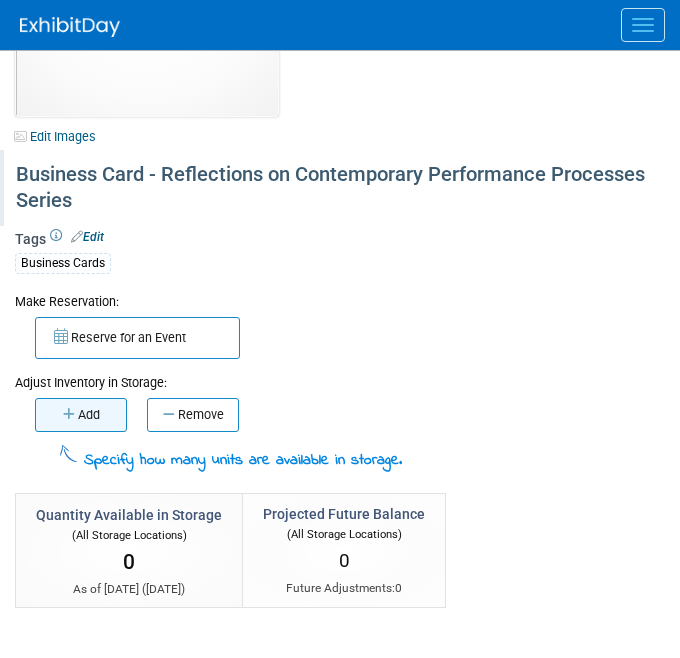 click on "Add" at bounding box center [81, 415] 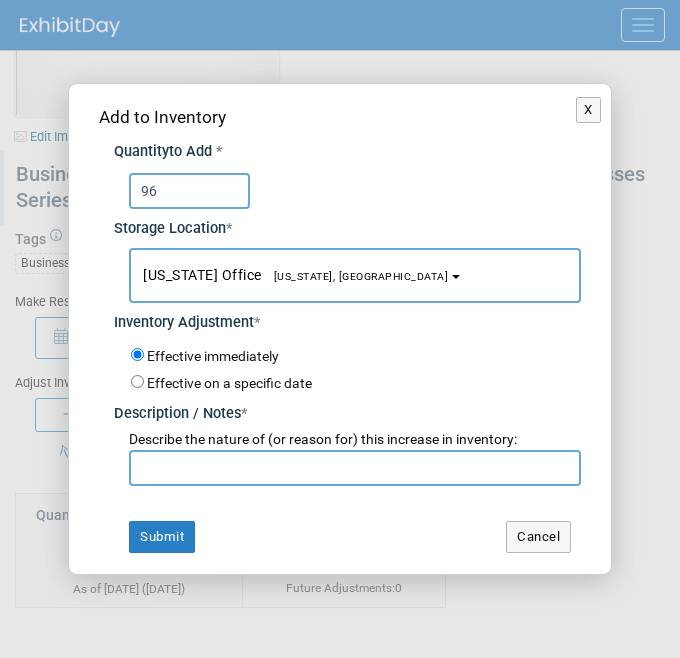 type on "96" 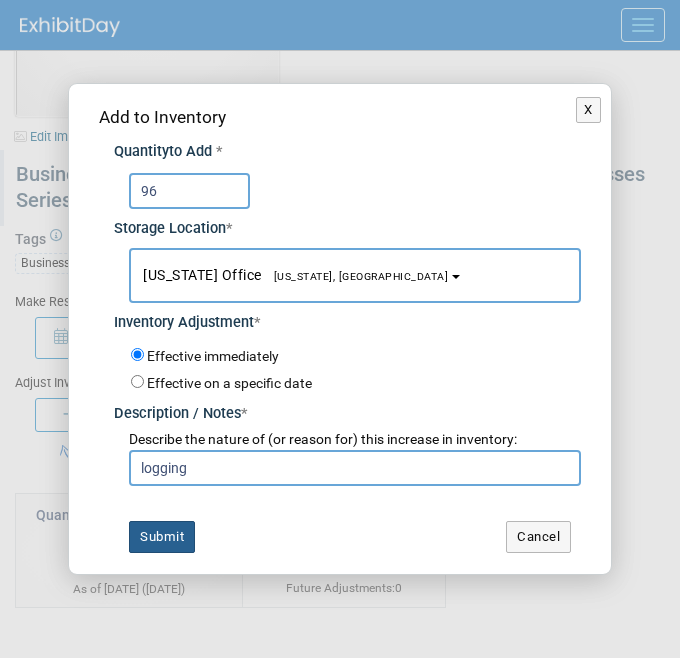 type on "logging" 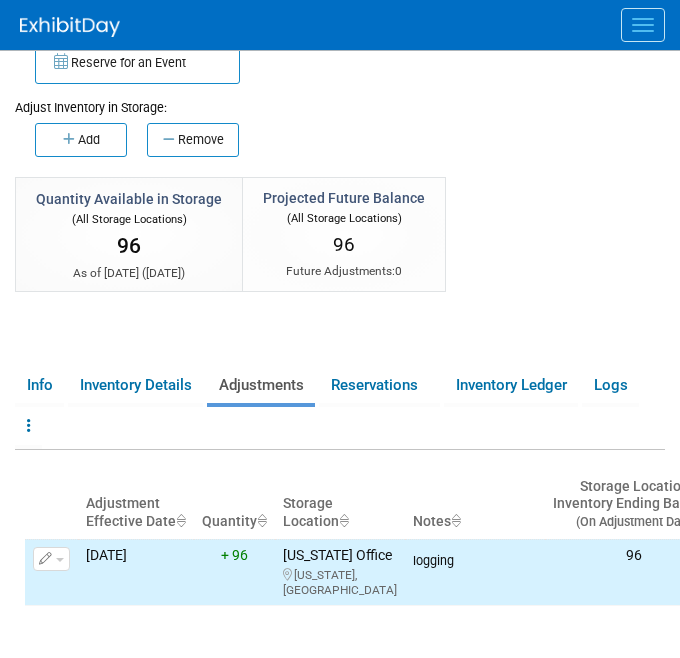 scroll, scrollTop: 459, scrollLeft: 0, axis: vertical 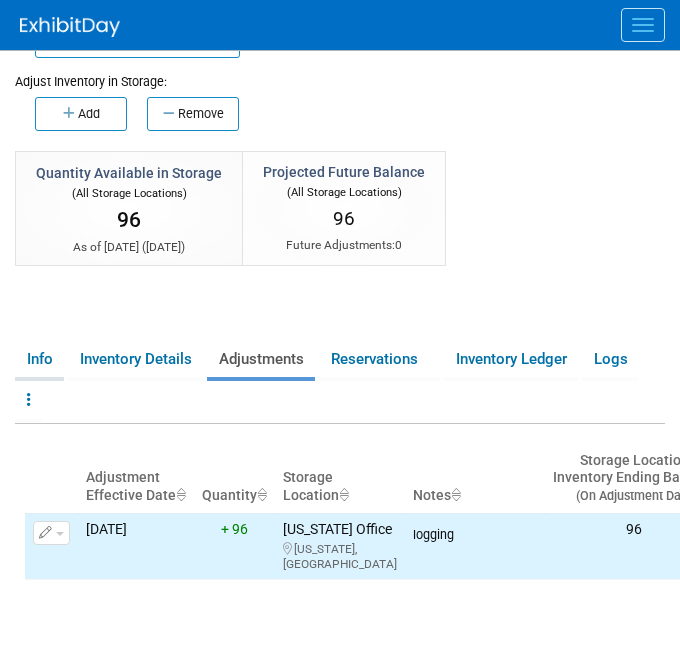 click on "Info" at bounding box center [39, 359] 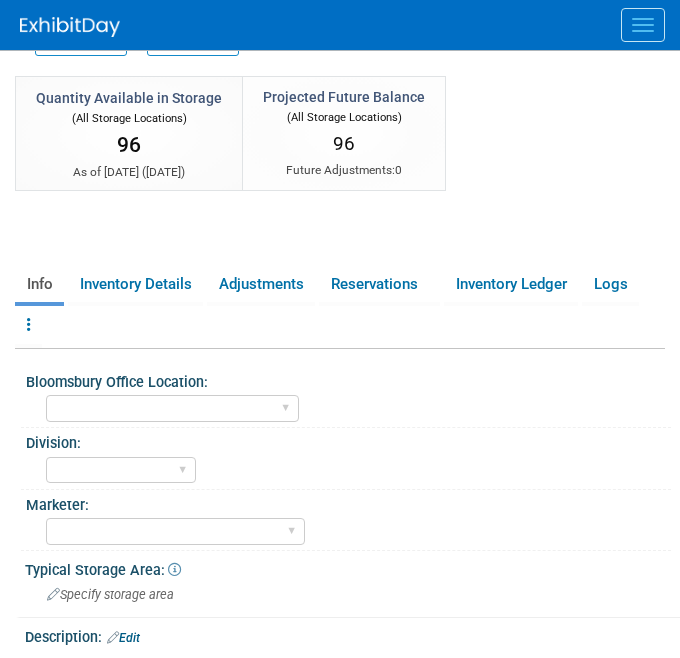 scroll, scrollTop: 535, scrollLeft: 0, axis: vertical 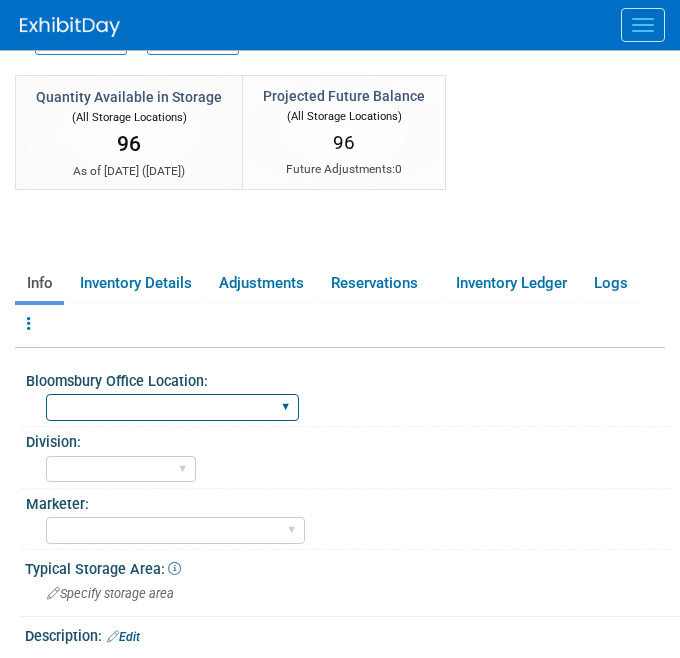click on "Oxford
New York
Oxford, New York
Blue Ridge Summit" at bounding box center [172, 407] 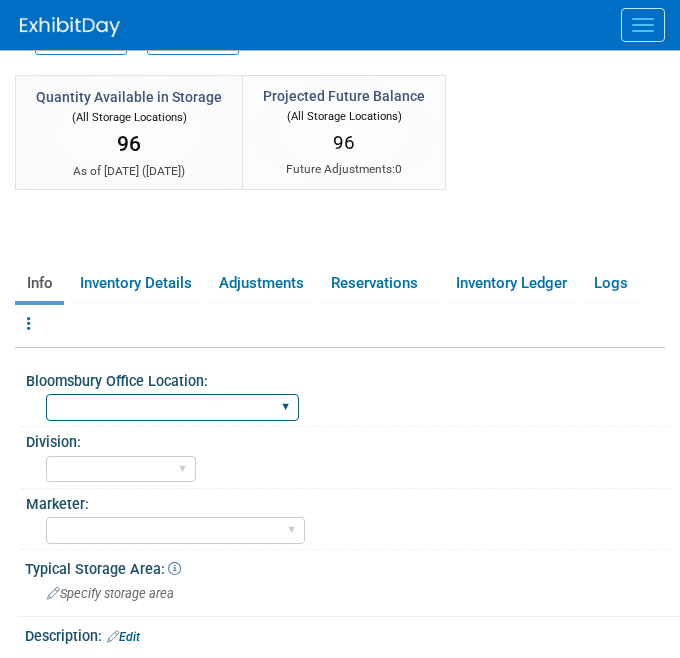 select on "[US_STATE]" 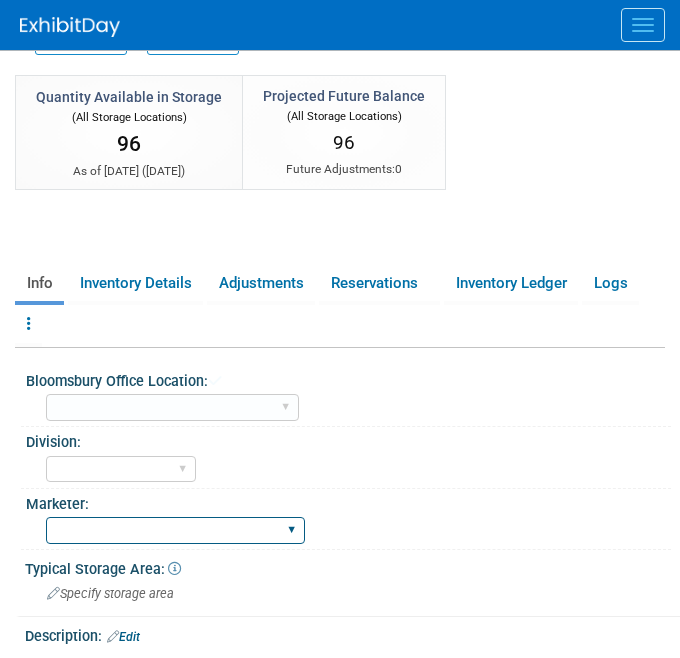 scroll, scrollTop: 555, scrollLeft: 0, axis: vertical 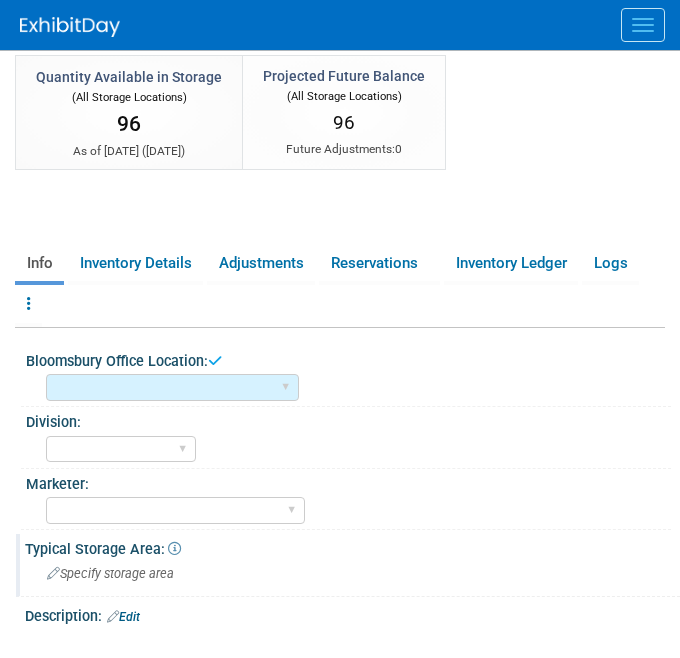 click on "Specify storage area" at bounding box center [352, 573] 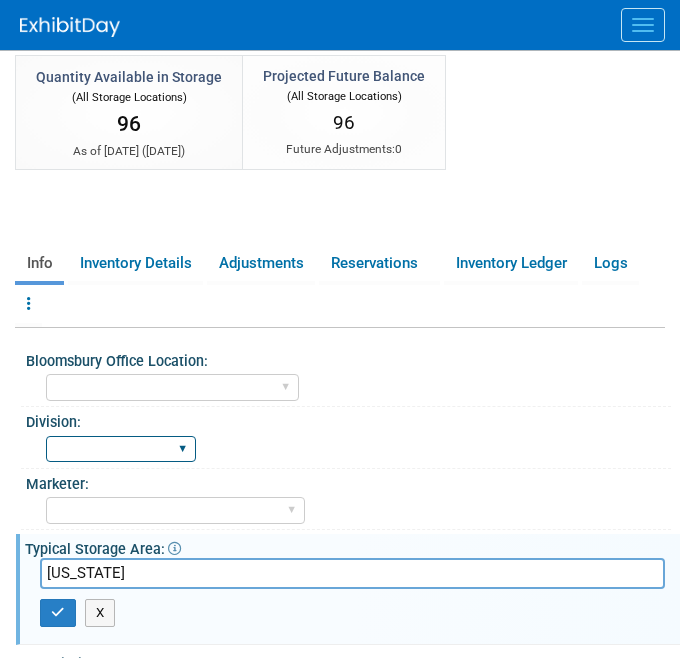 type on "[US_STATE]" 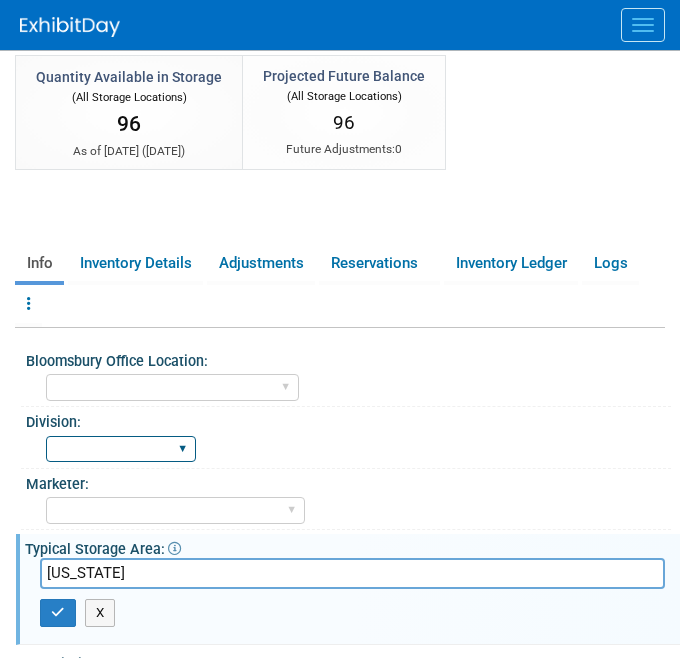 click on "BDR - Libraries
BDR - Schools
A&P
BP
R&L" at bounding box center [121, 449] 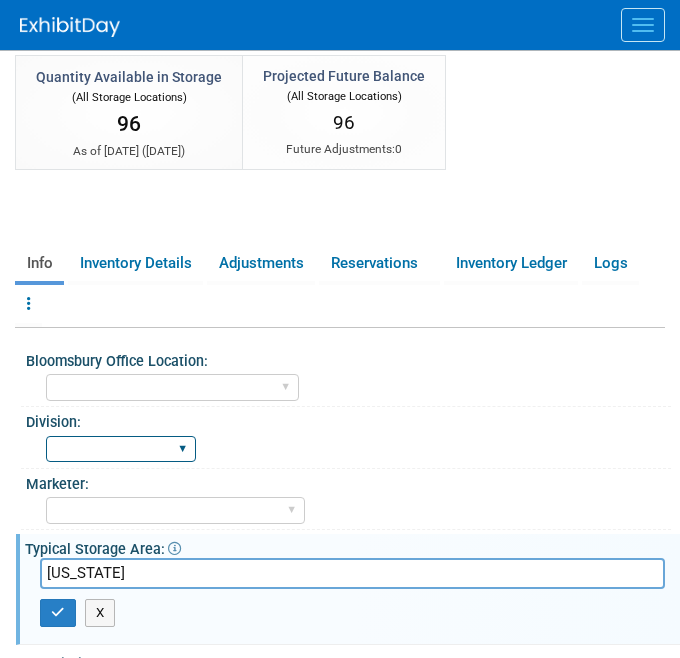 select on "A&P" 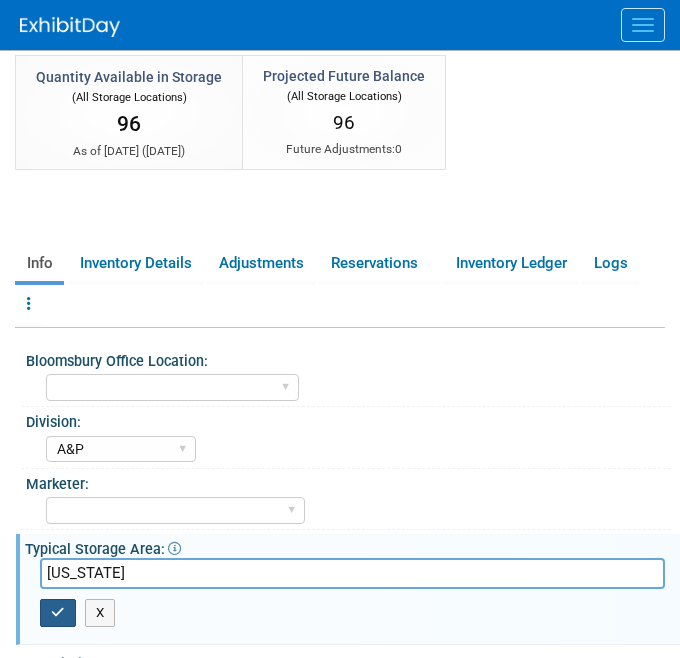 click at bounding box center (58, 612) 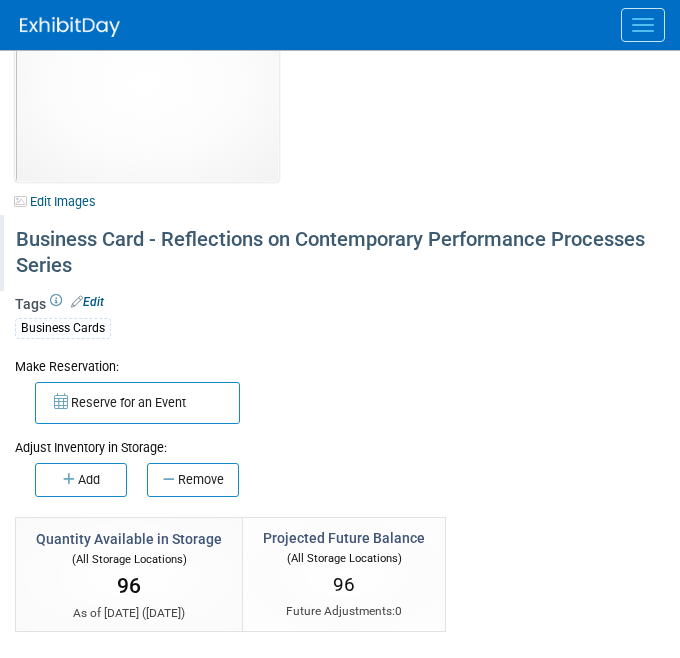 scroll, scrollTop: 0, scrollLeft: 0, axis: both 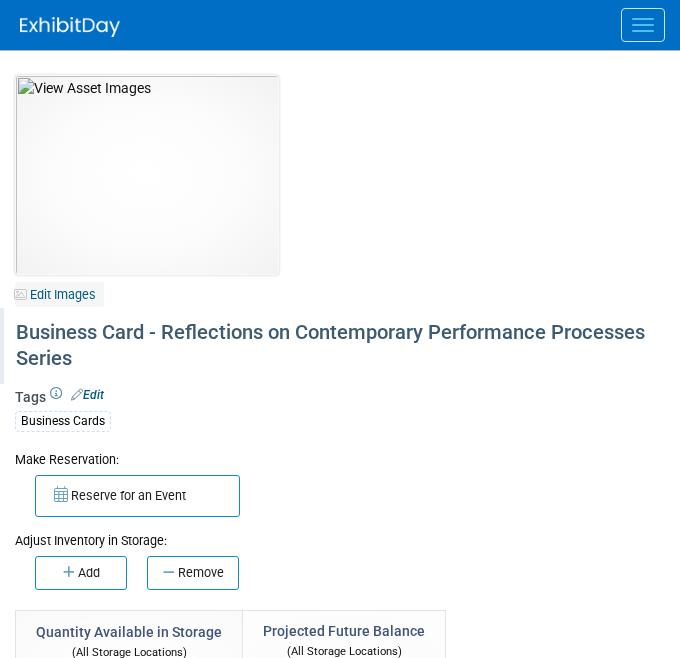 click on "Edit Images" at bounding box center (59, 294) 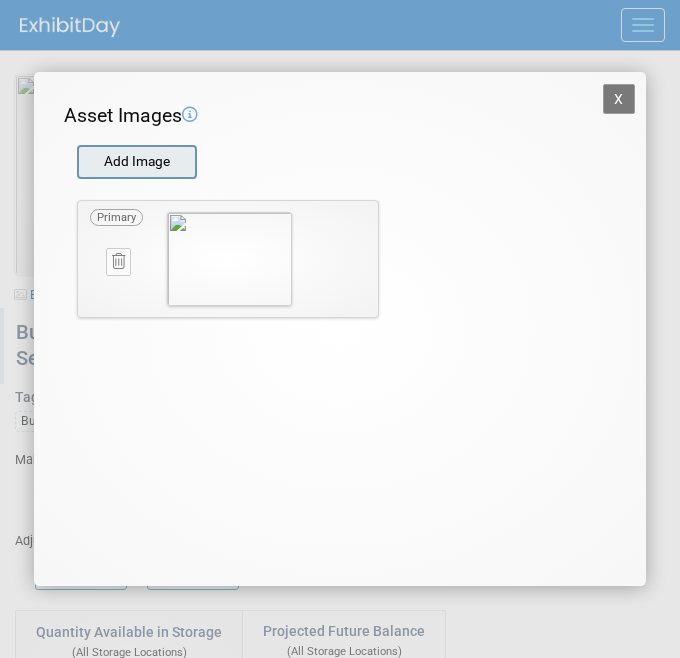 click at bounding box center (76, 162) 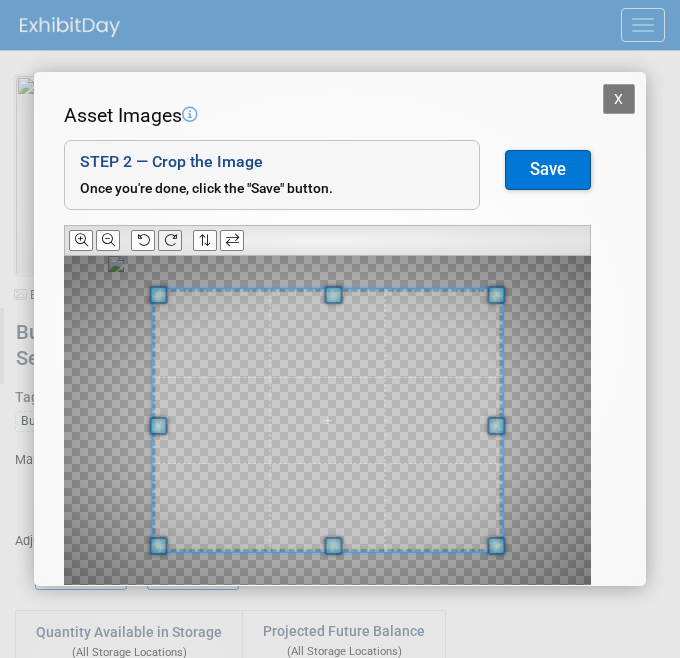 click at bounding box center [170, 240] 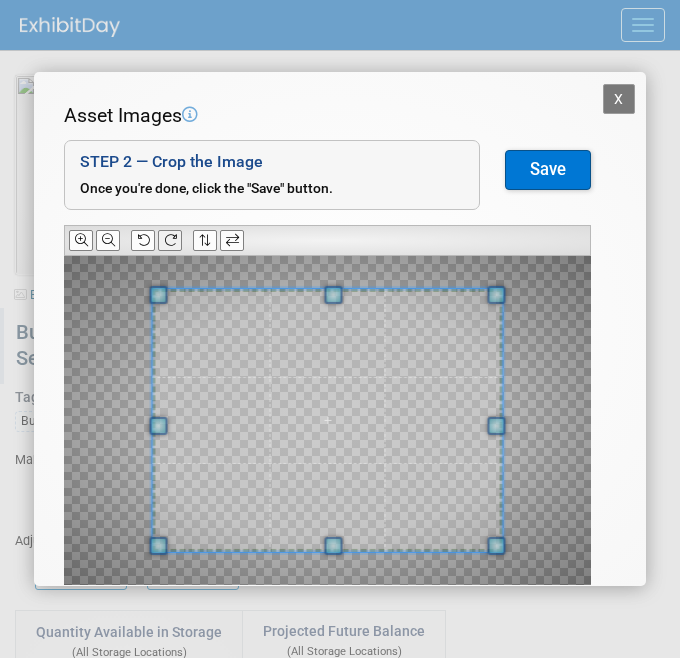 click at bounding box center [170, 240] 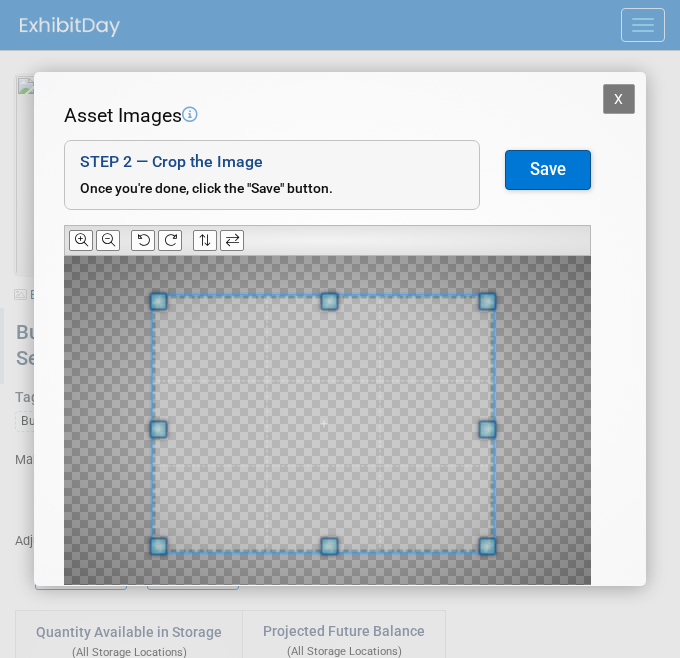 click at bounding box center [323, 423] 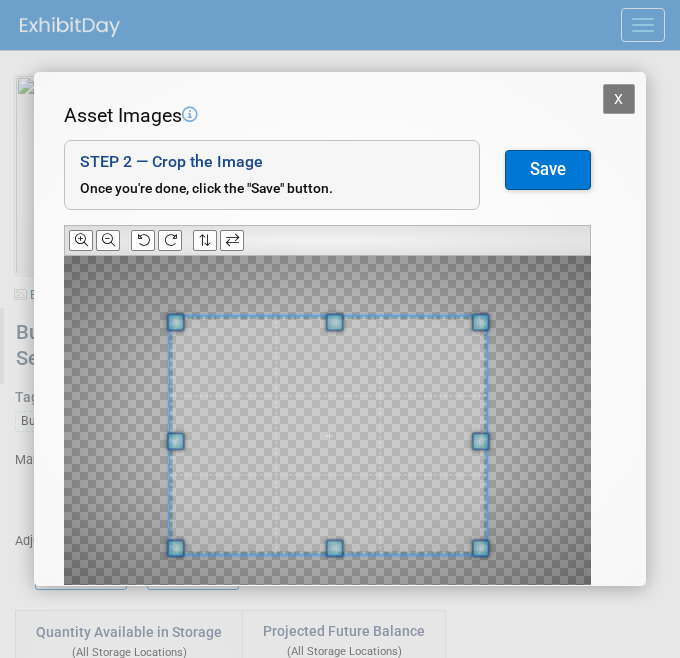 click at bounding box center (328, 435) 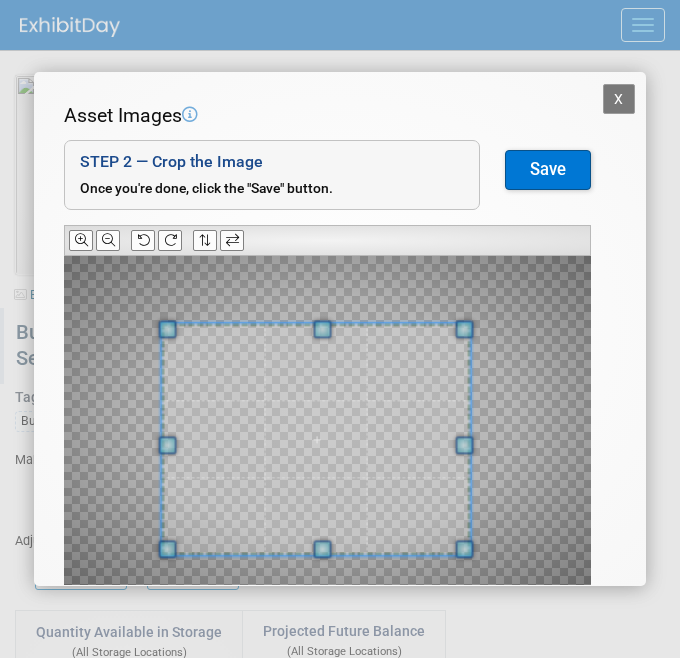 click at bounding box center (465, 329) 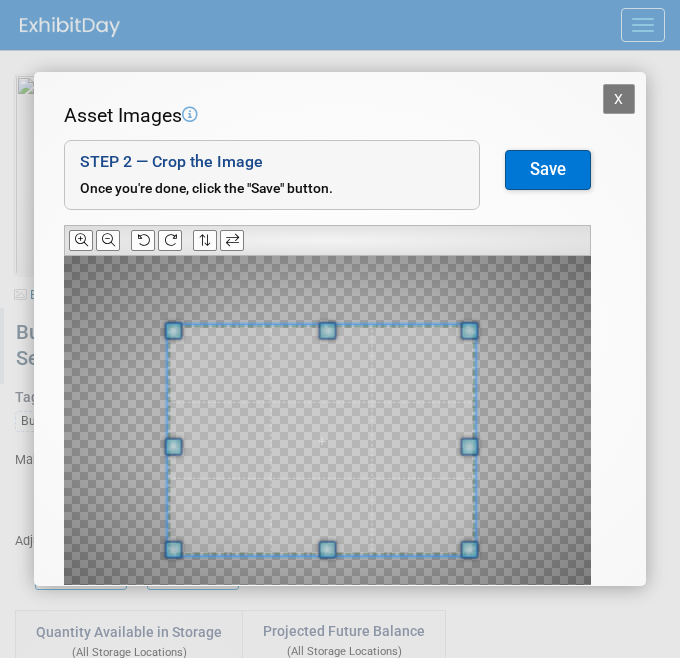 click at bounding box center (322, 440) 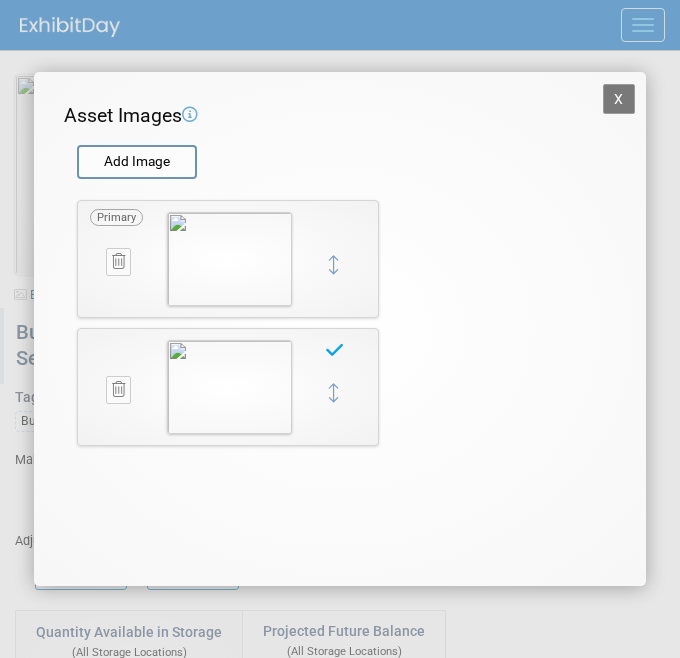 scroll, scrollTop: 2, scrollLeft: 0, axis: vertical 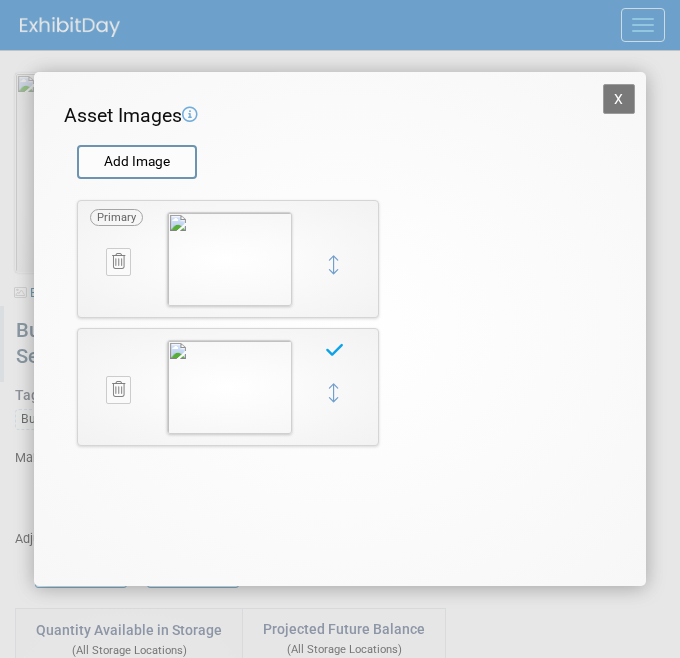 click on "Asset Images
Add Image
STEP 2 — Crop the Image
Use the canvas below to crop the image that you selected. You can move the crop area by clicking down and dragging it around. You can expand or shrink the crop area by clicking and dragging its corners.
Once you're done, click the "Save" button." at bounding box center [340, 281] 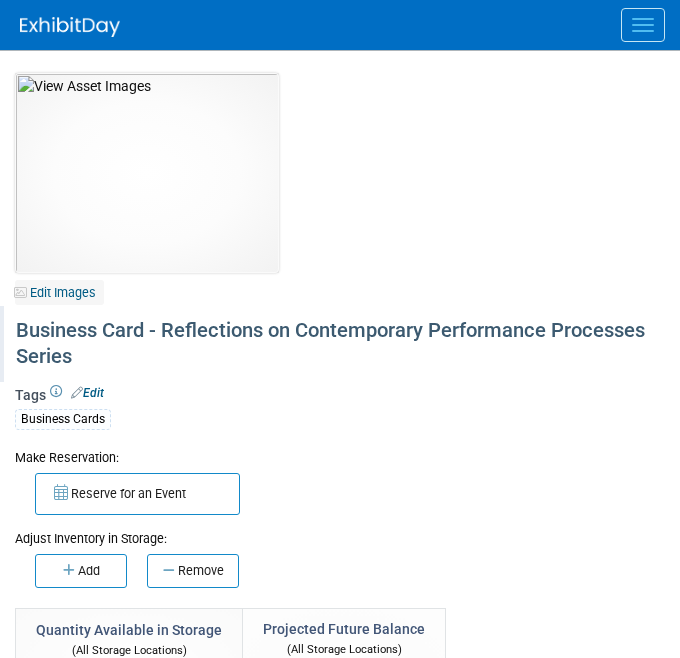 click on "Edit Images" at bounding box center [59, 292] 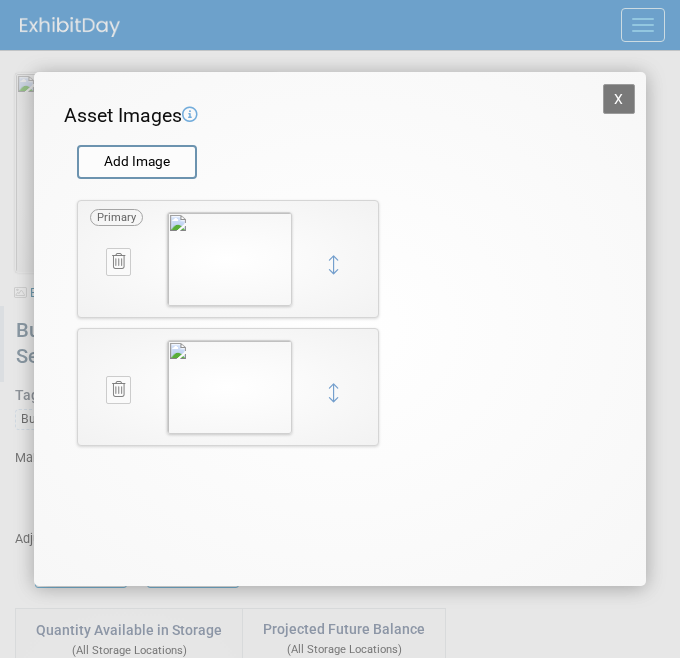 click on "X" at bounding box center [619, 99] 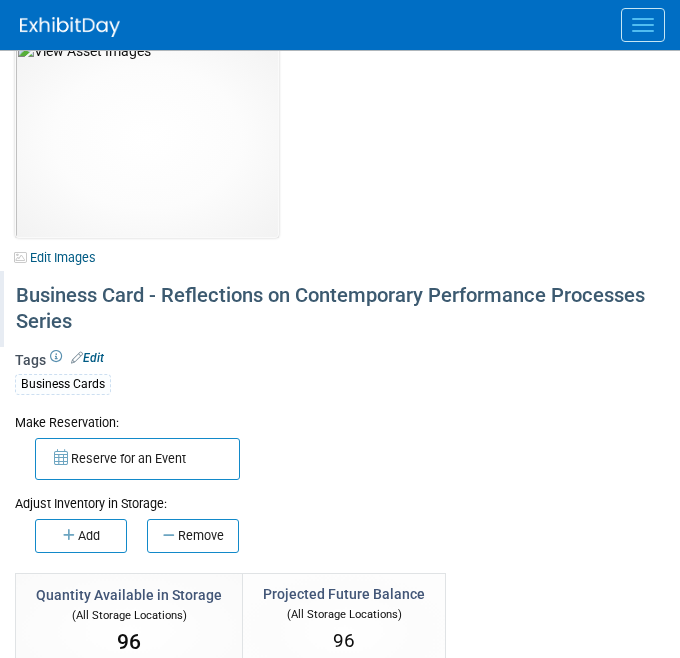 scroll, scrollTop: 0, scrollLeft: 0, axis: both 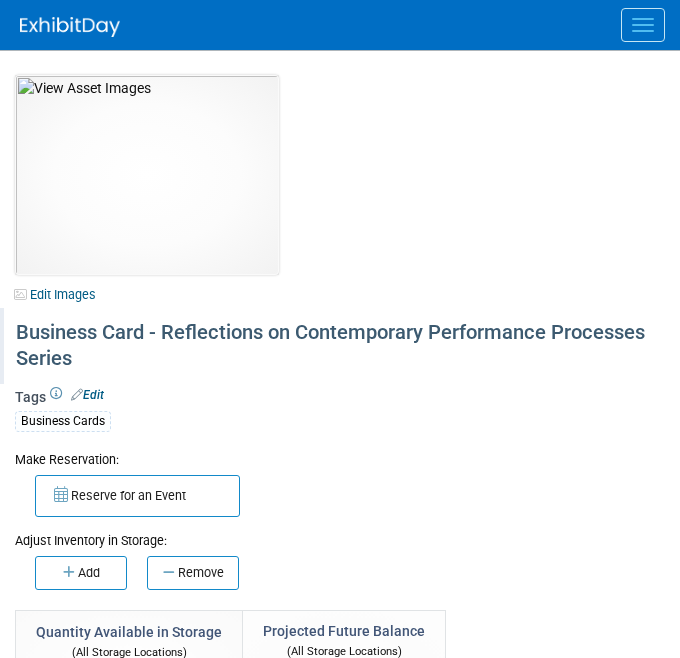 click at bounding box center (643, 25) 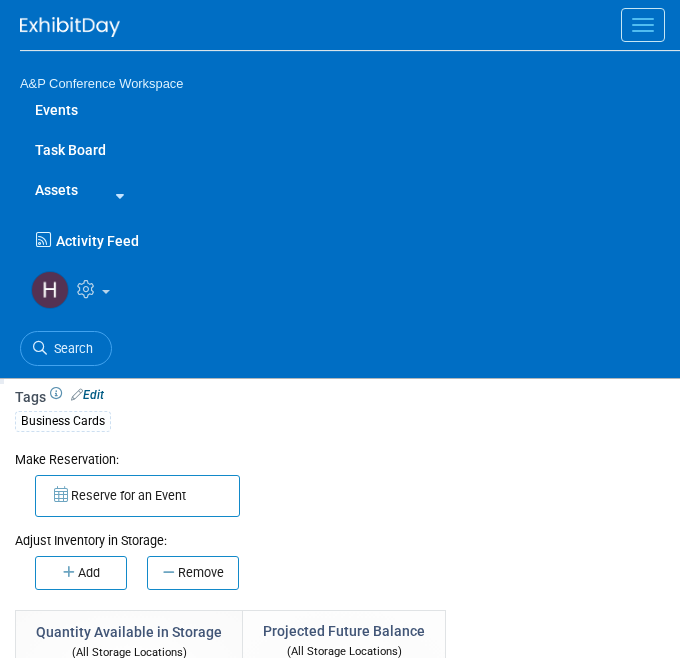 click at bounding box center [116, 195] 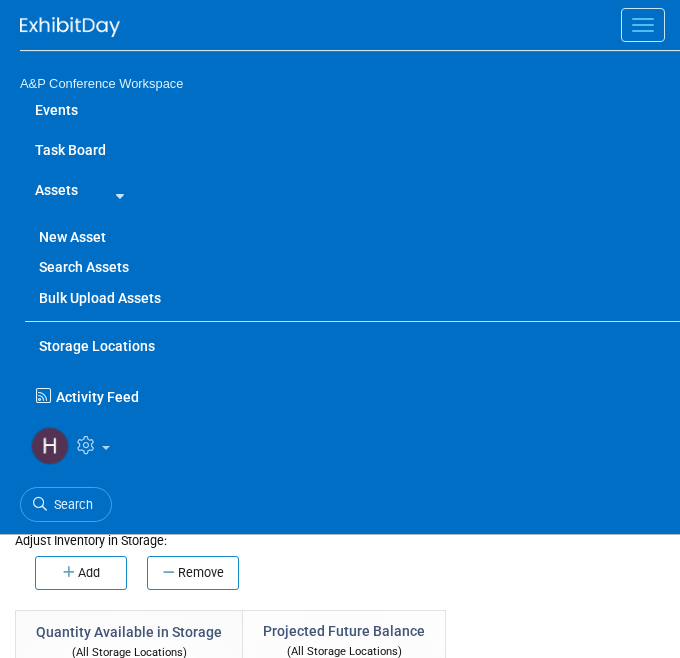 click on "New Asset" at bounding box center (352, 237) 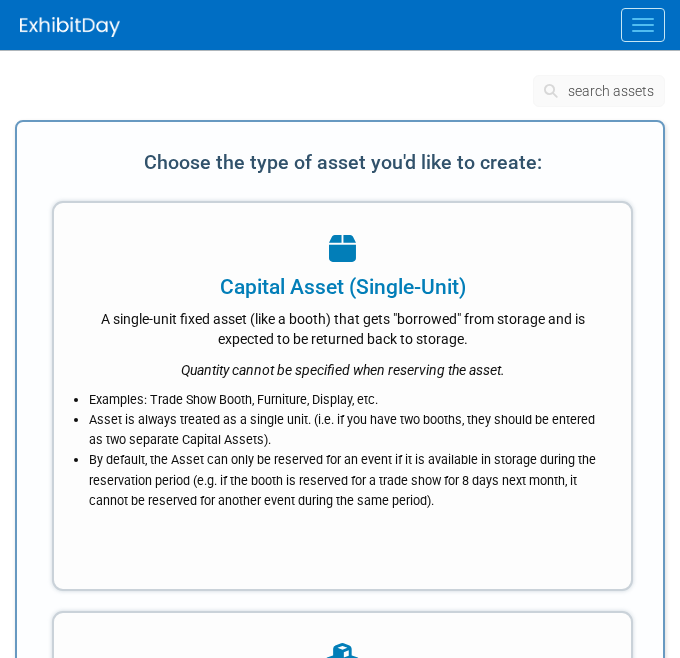 scroll, scrollTop: 315, scrollLeft: 0, axis: vertical 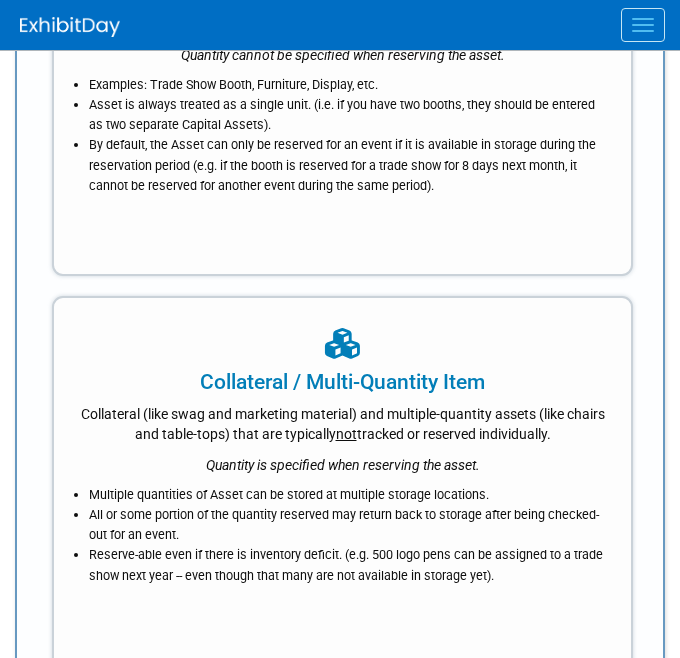 type 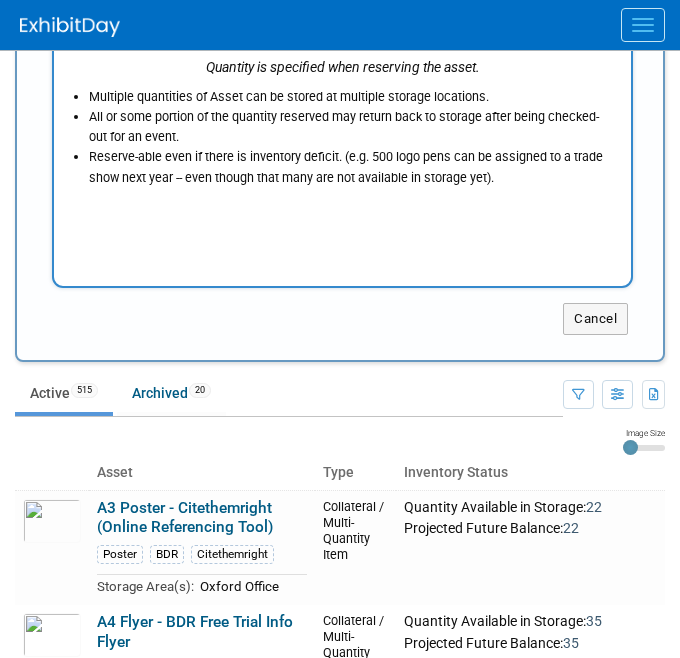 scroll, scrollTop: 0, scrollLeft: 0, axis: both 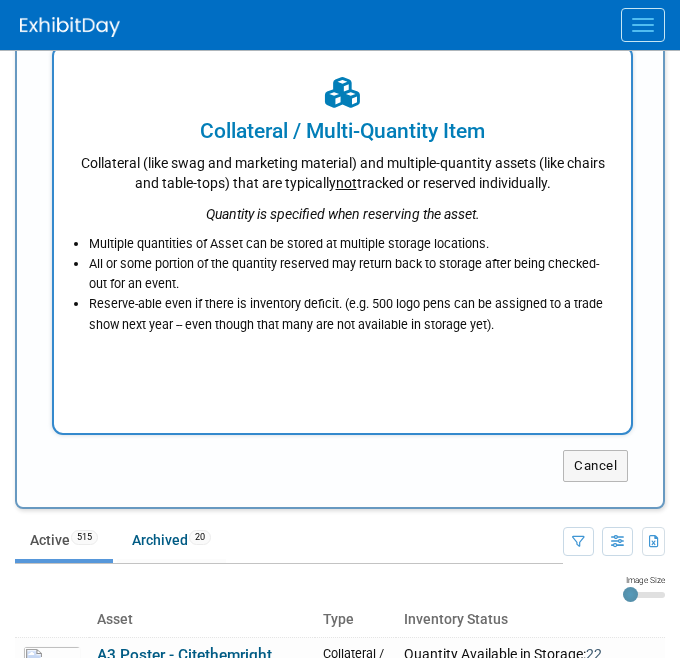 click on "All or some portion of the quantity reserved may return back to storage after being checked-out for an event." at bounding box center [347, 274] 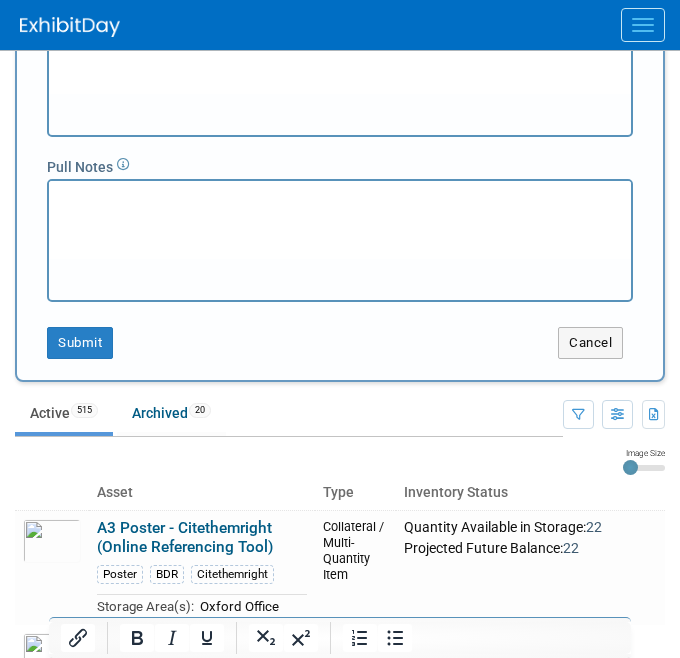 scroll, scrollTop: 0, scrollLeft: 0, axis: both 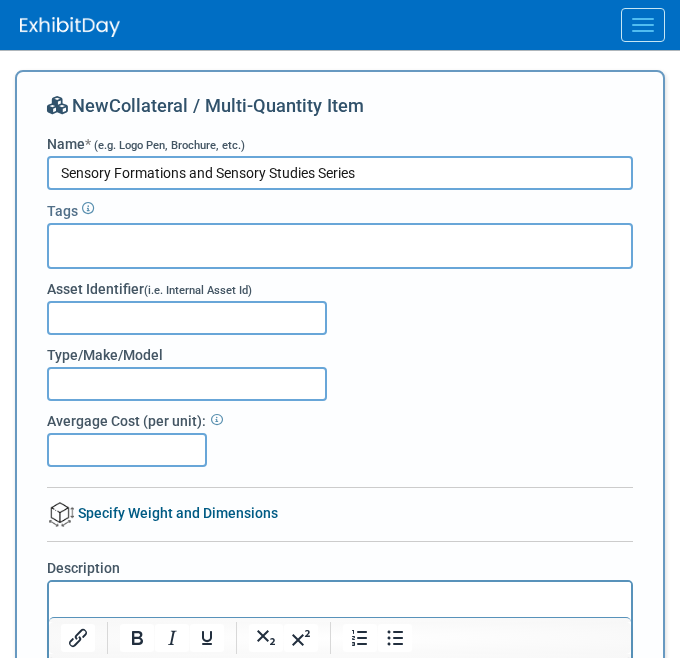 click on "Sensory Formations and Sensory Studies Series" at bounding box center [340, 173] 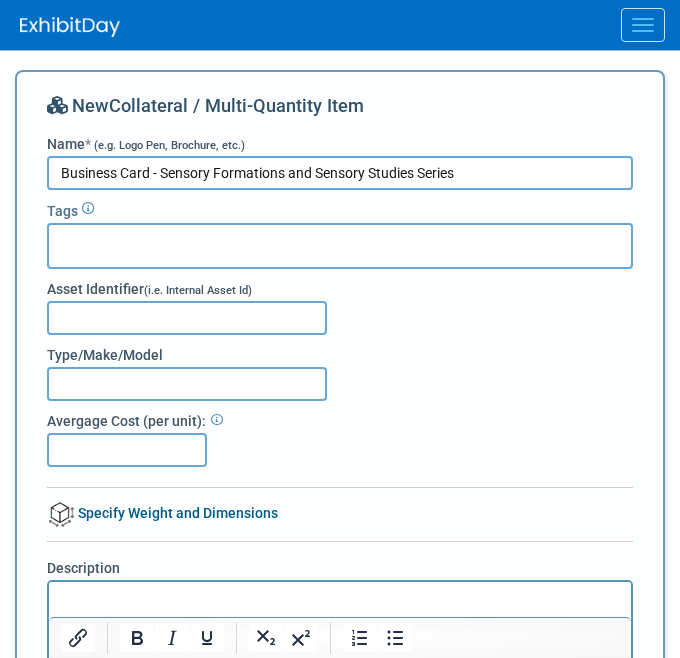 type on "Business Card - Sensory Formations and Sensory Studies Series" 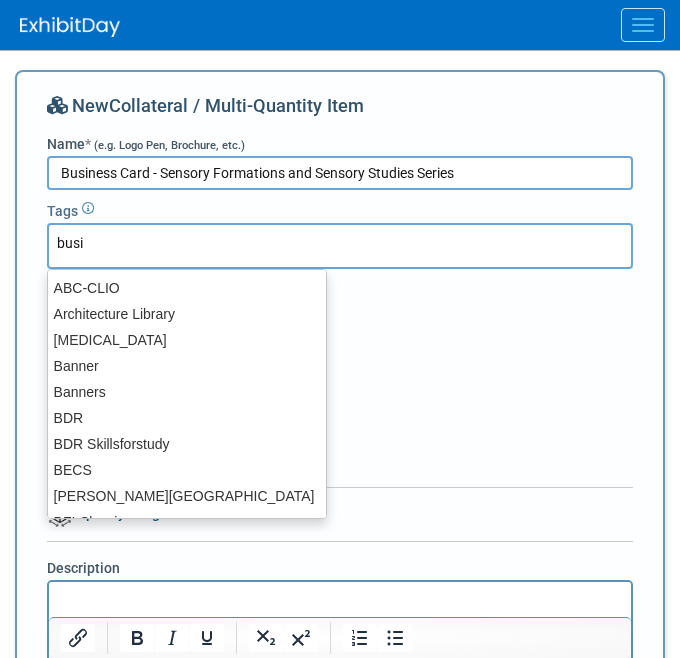 type on "busin" 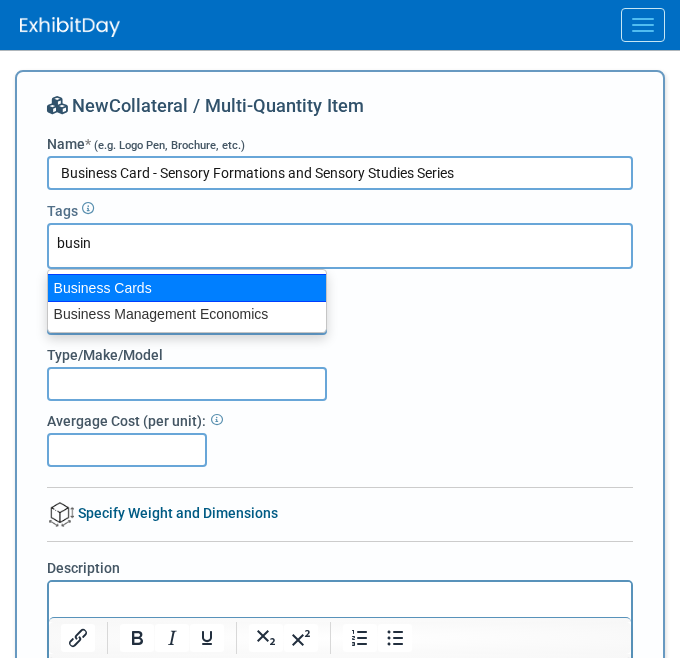 click on "Business Cards" at bounding box center (187, 288) 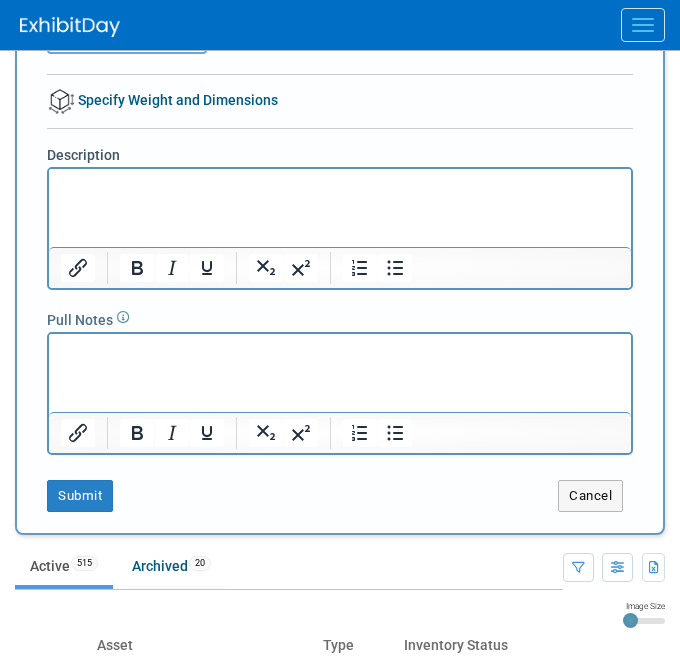scroll, scrollTop: 443, scrollLeft: 0, axis: vertical 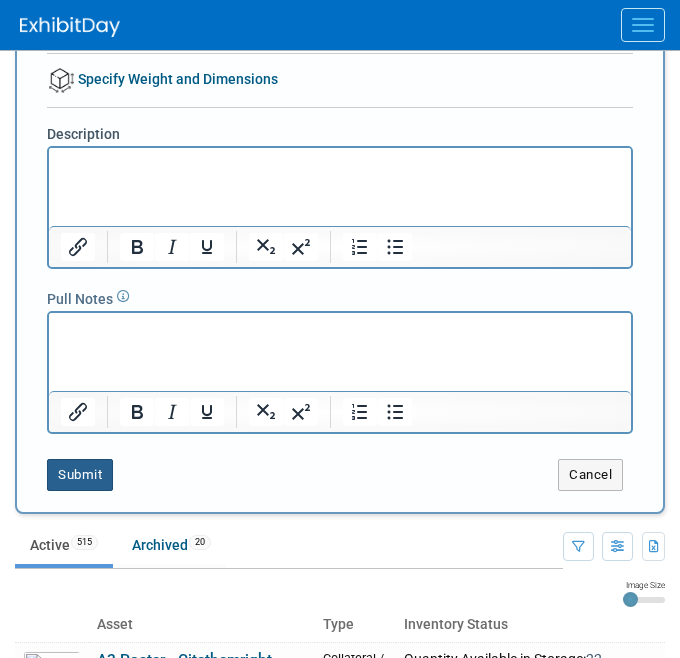 click on "Submit" at bounding box center [80, 475] 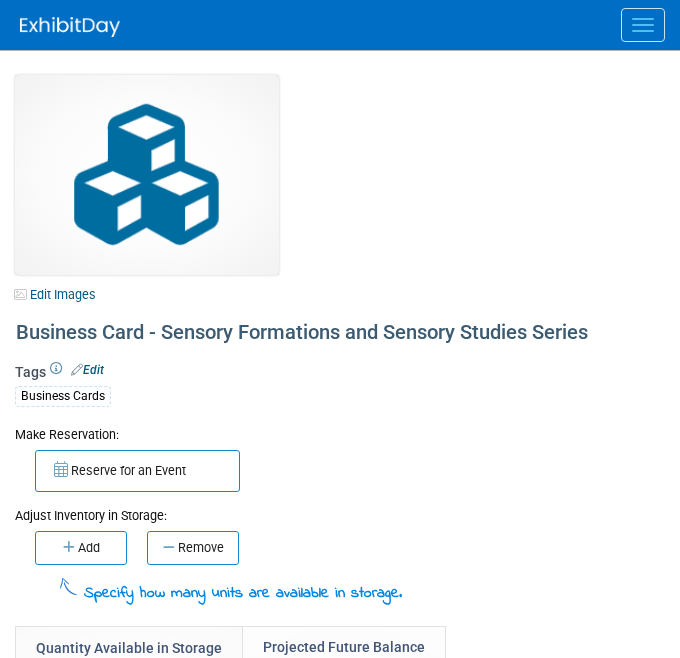 scroll, scrollTop: 0, scrollLeft: 0, axis: both 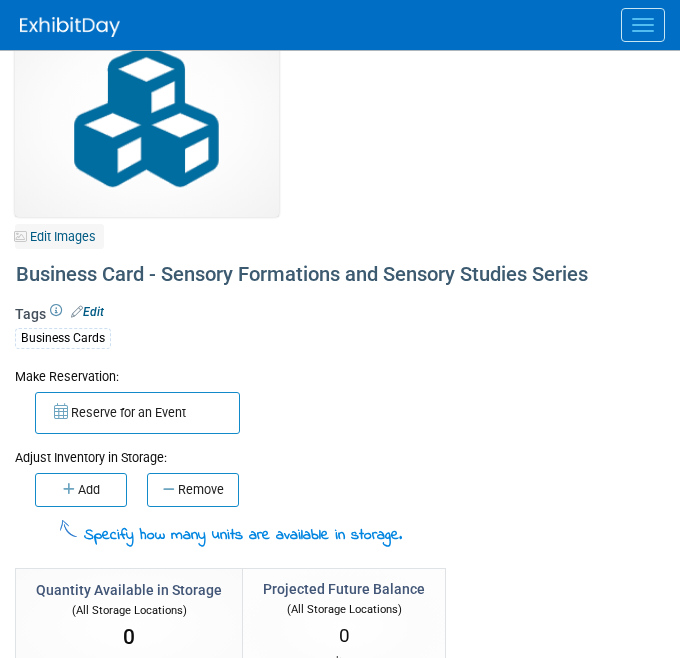 click on "Edit Images" at bounding box center (59, 236) 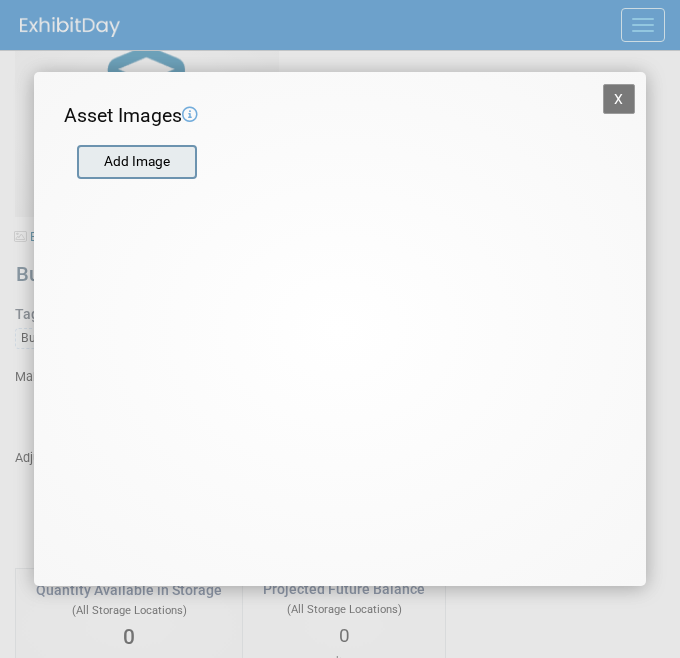 click at bounding box center (76, 162) 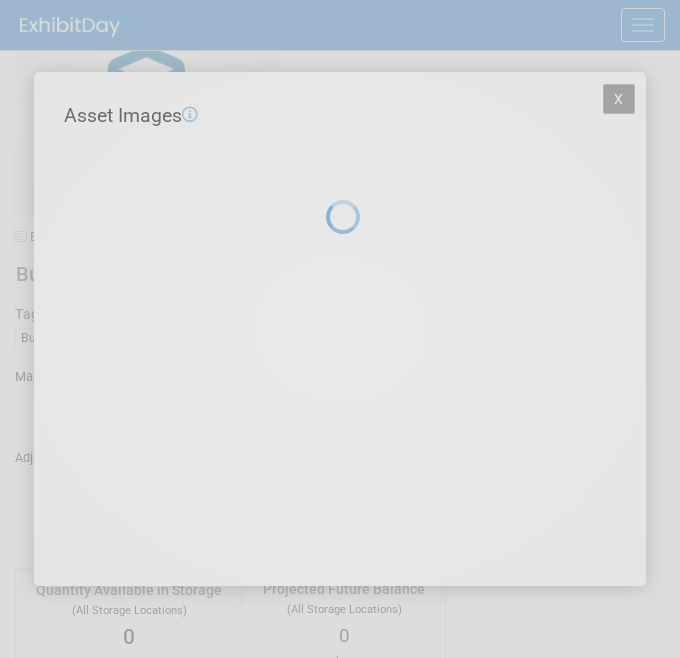drag, startPoint x: 109, startPoint y: 155, endPoint x: 619, endPoint y: 473, distance: 601.0191 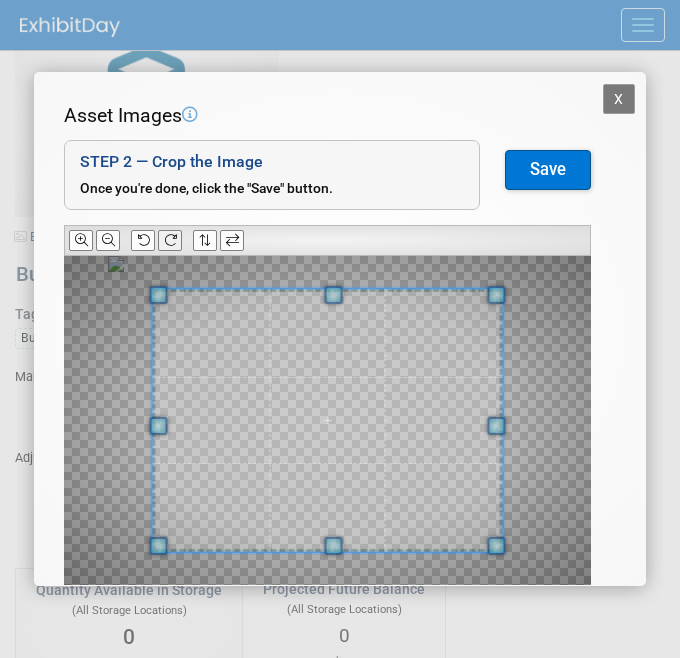 click at bounding box center (170, 240) 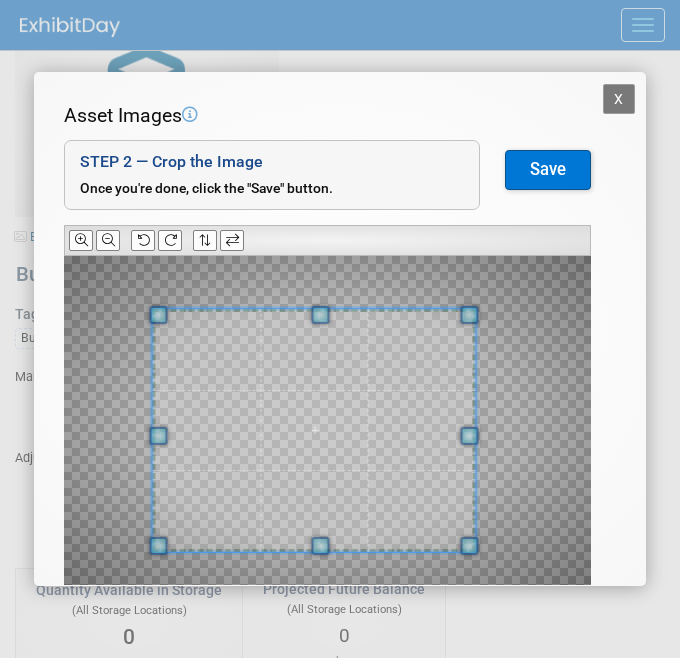click at bounding box center (314, 430) 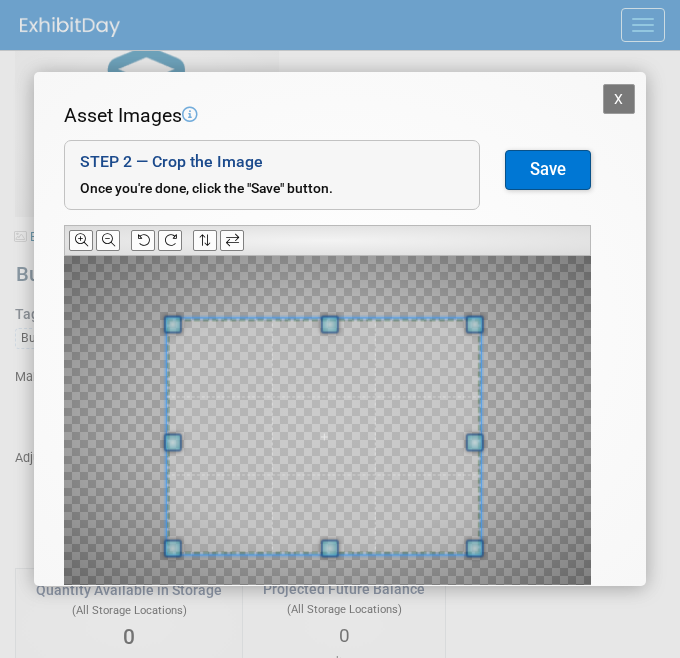 click at bounding box center [324, 436] 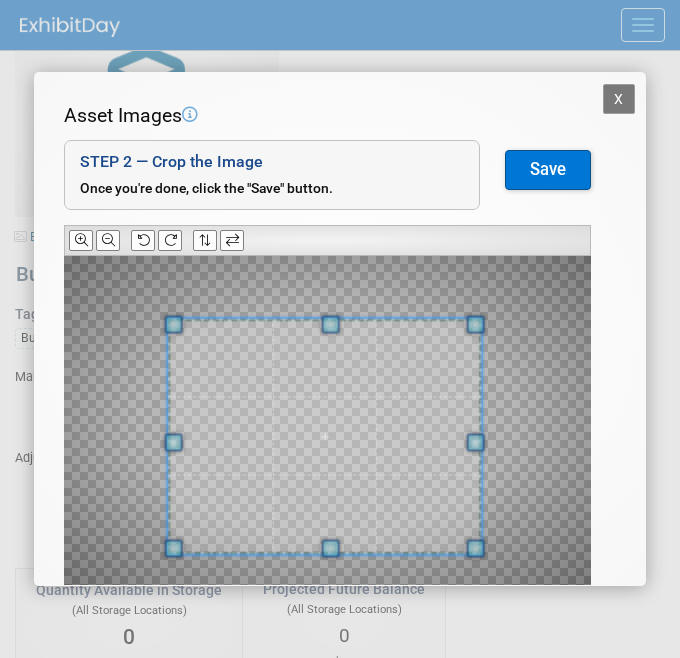 click on "Save" at bounding box center (548, 170) 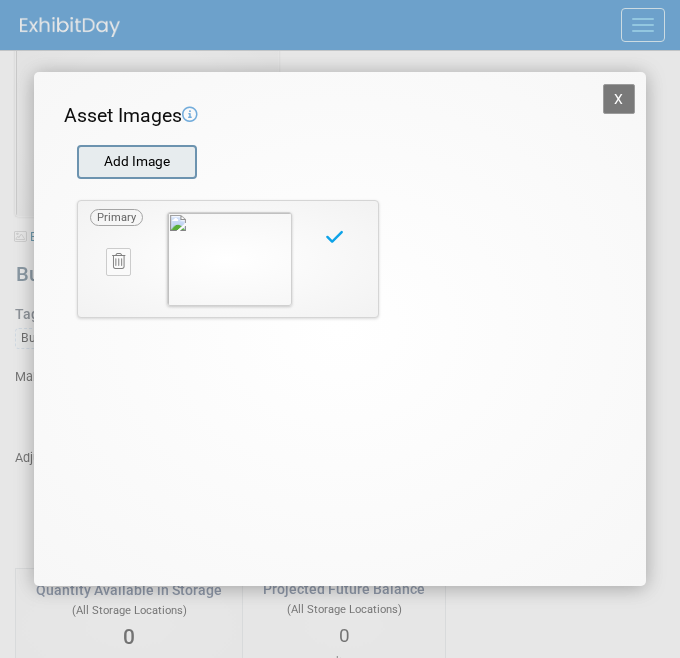 click at bounding box center [76, 162] 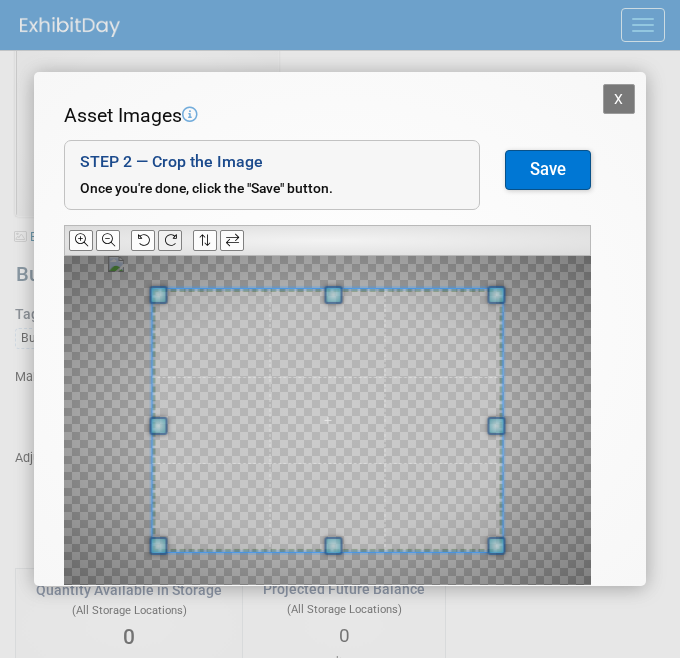 click at bounding box center [170, 240] 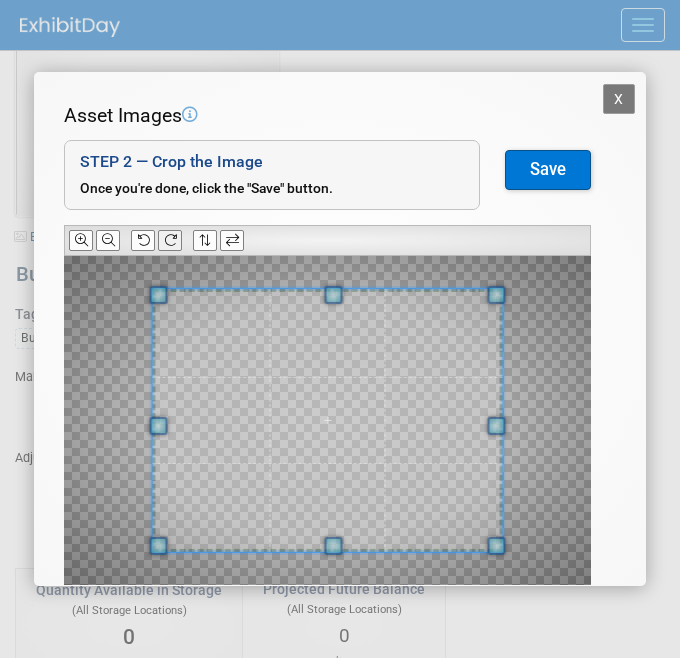 click at bounding box center [170, 240] 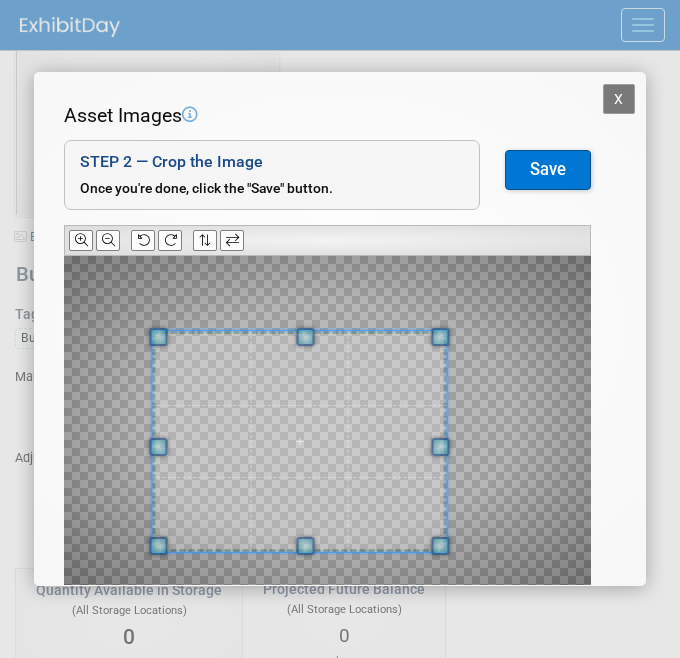 click at bounding box center [300, 441] 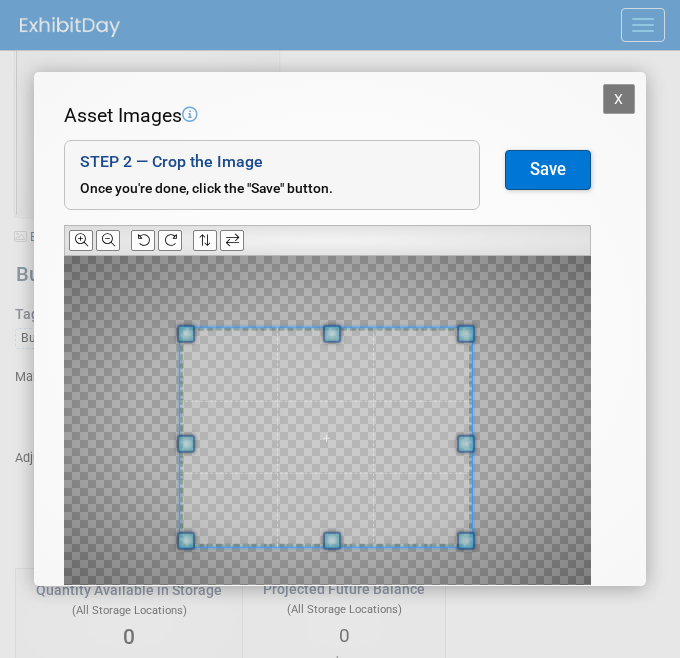 click at bounding box center (326, 437) 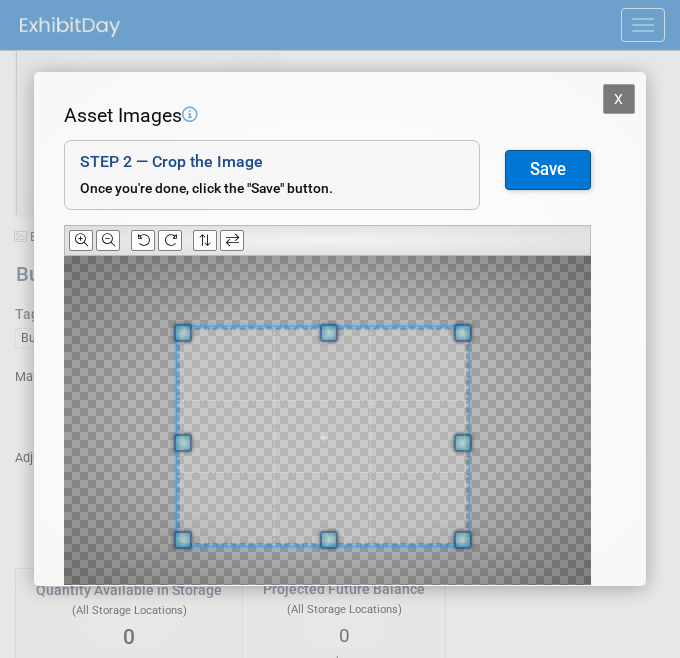 click on "Save" at bounding box center (548, 170) 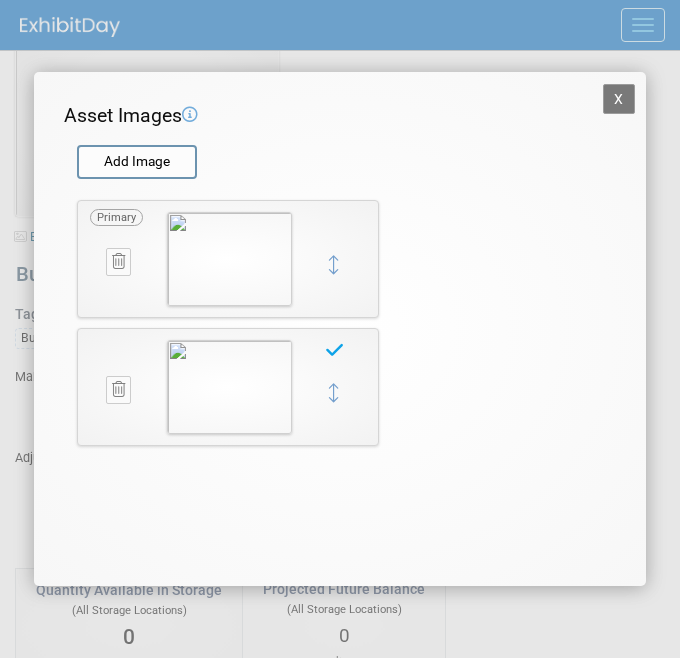 click on "X" at bounding box center [619, 99] 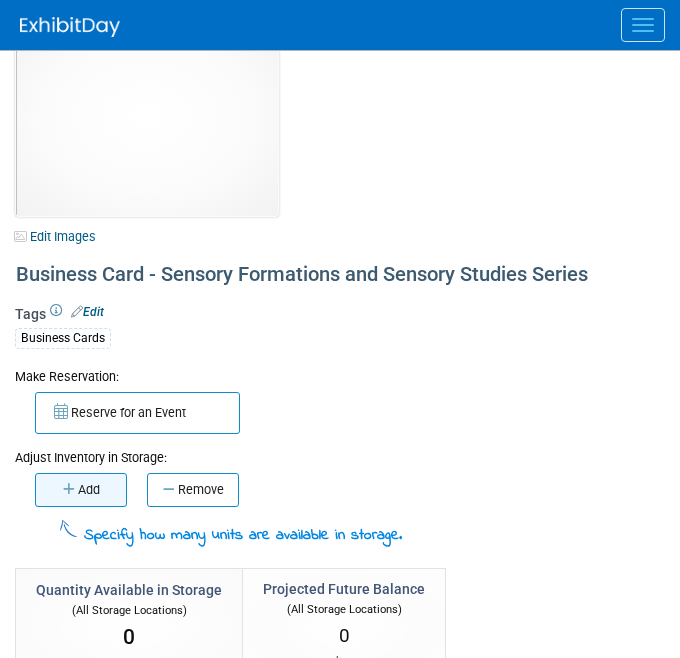 click on "Add" at bounding box center (81, 490) 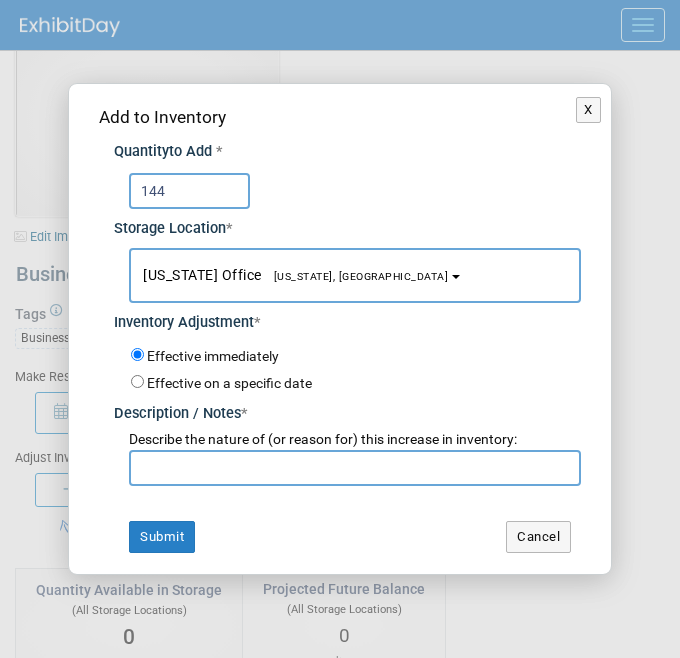type on "144" 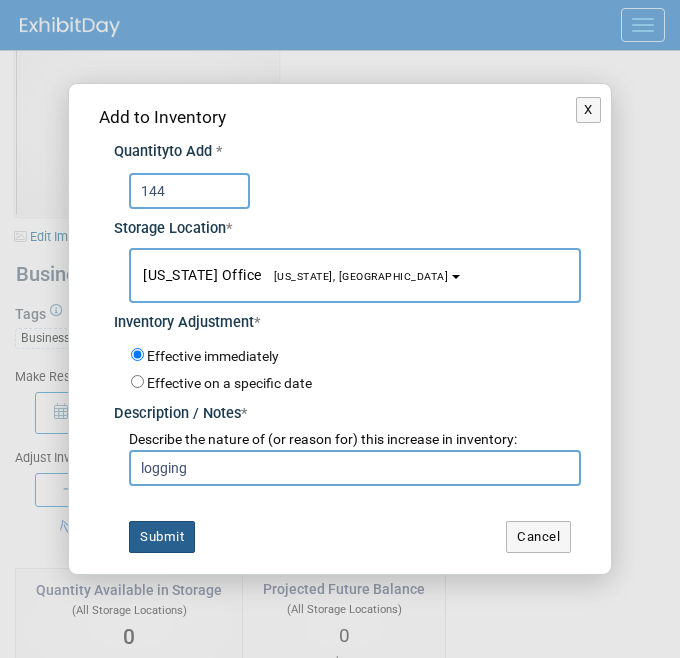 type on "logging" 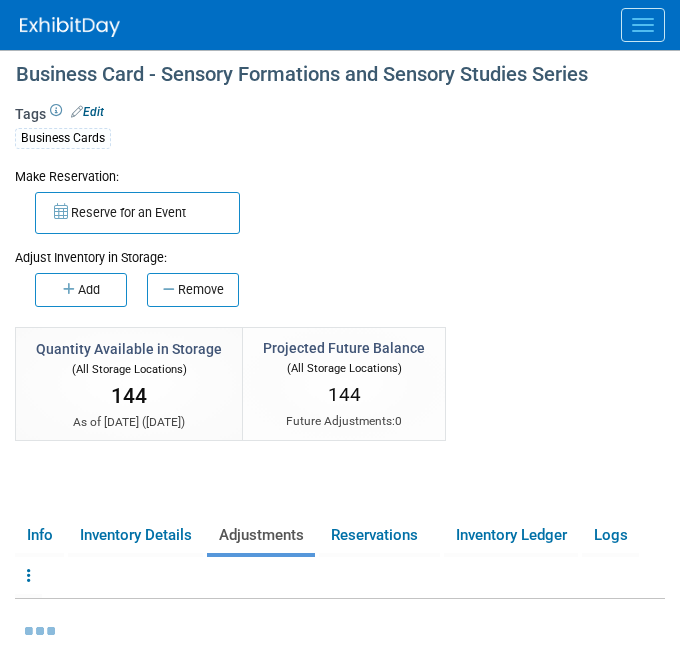 scroll, scrollTop: 291, scrollLeft: 0, axis: vertical 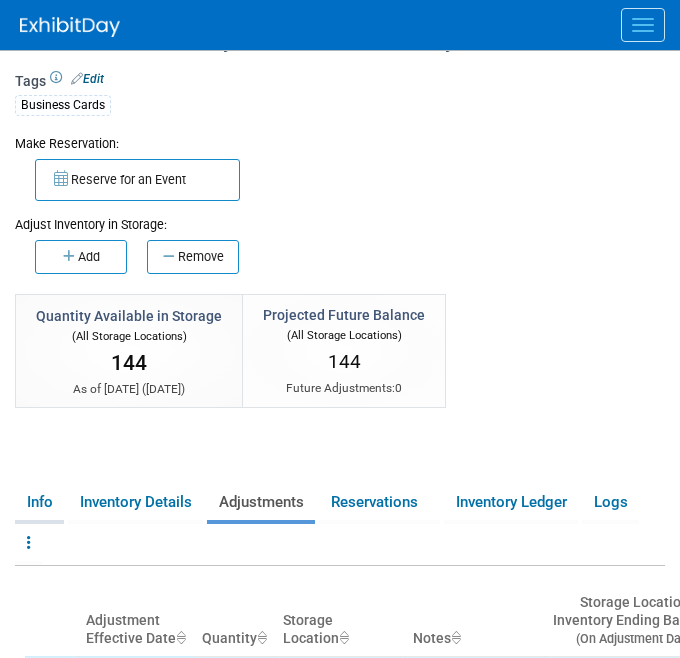click on "Info" at bounding box center (39, 502) 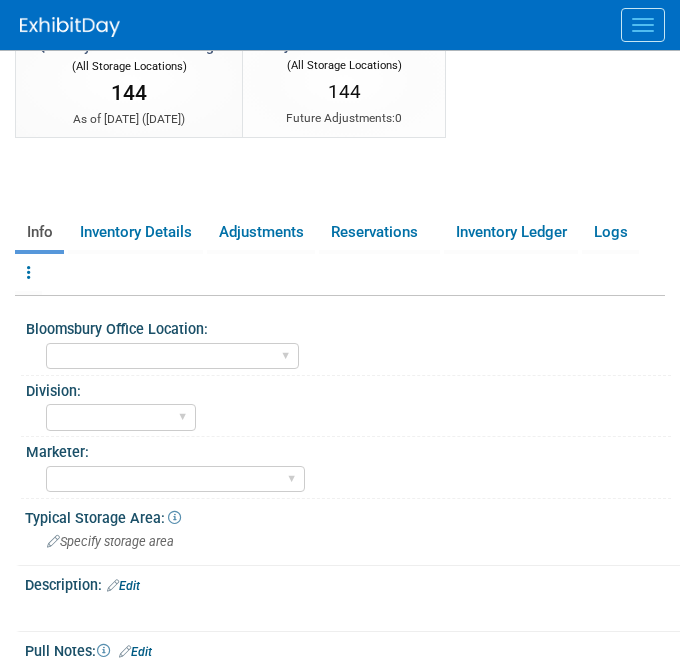 scroll, scrollTop: 587, scrollLeft: 0, axis: vertical 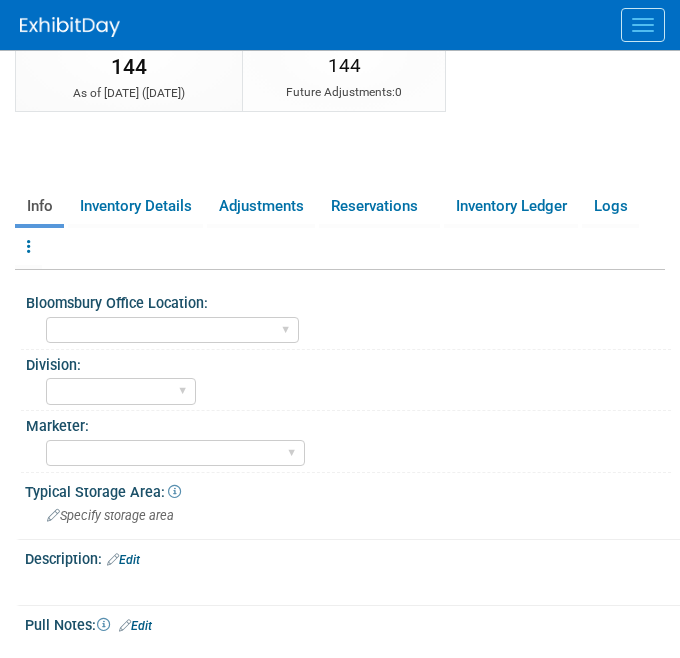 click on "Bloomsbury Office Location:" at bounding box center (348, 300) 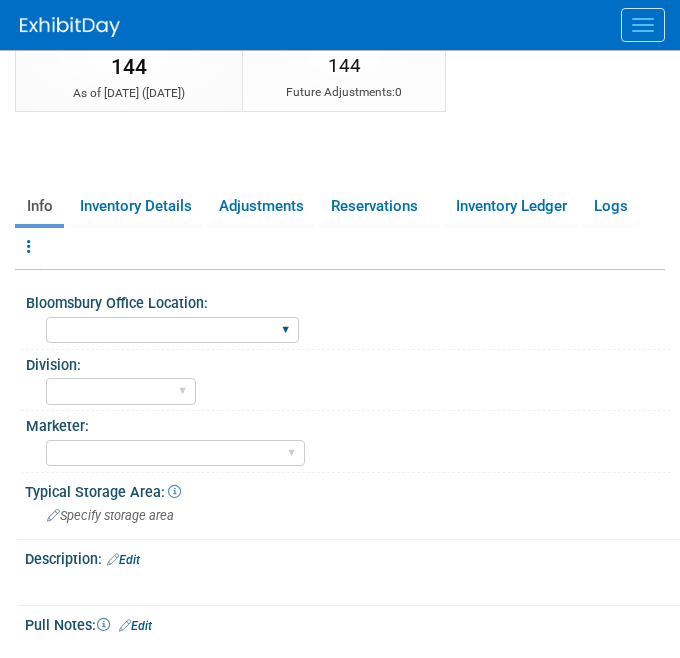 click on "Oxford
New York
Oxford, New York
Blue Ridge Summit" at bounding box center (172, 330) 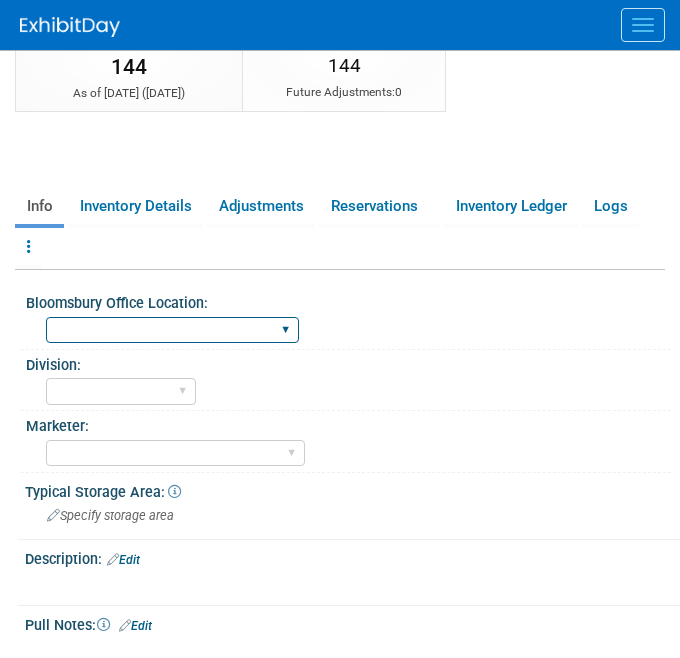 click on "Oxford
New York
Oxford, New York
Blue Ridge Summit" at bounding box center [172, 330] 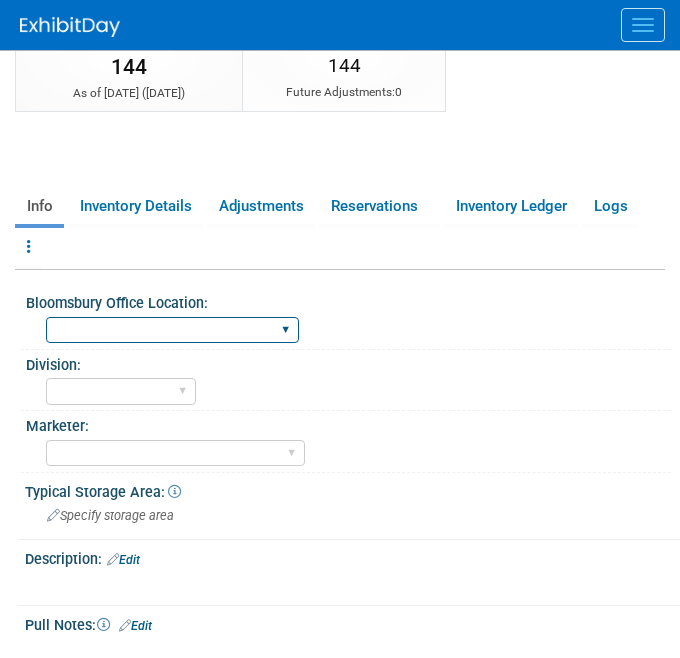 select on "[US_STATE]" 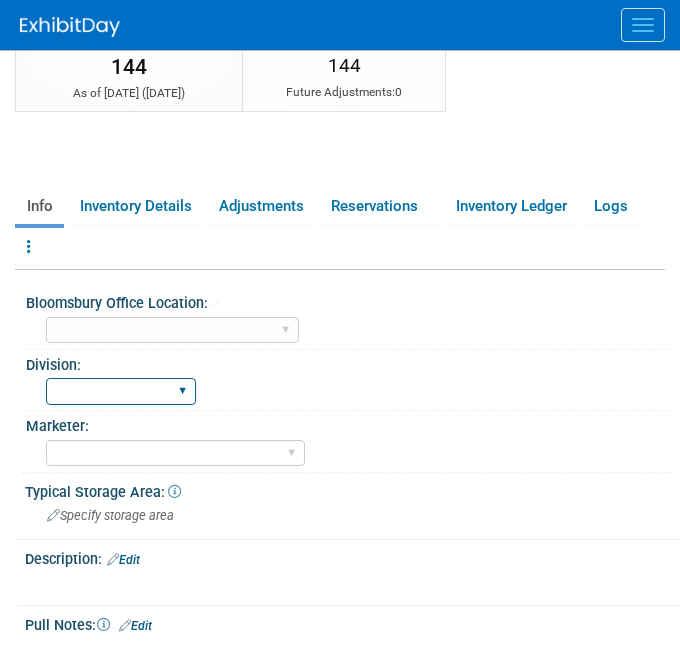 click on "BDR - Libraries
BDR - Schools
A&P
BP
R&L" at bounding box center (121, 391) 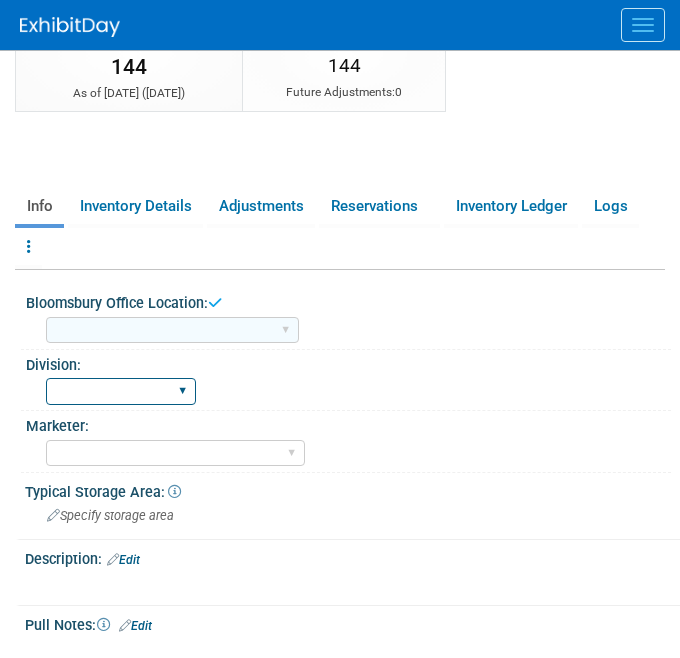 select on "A&P" 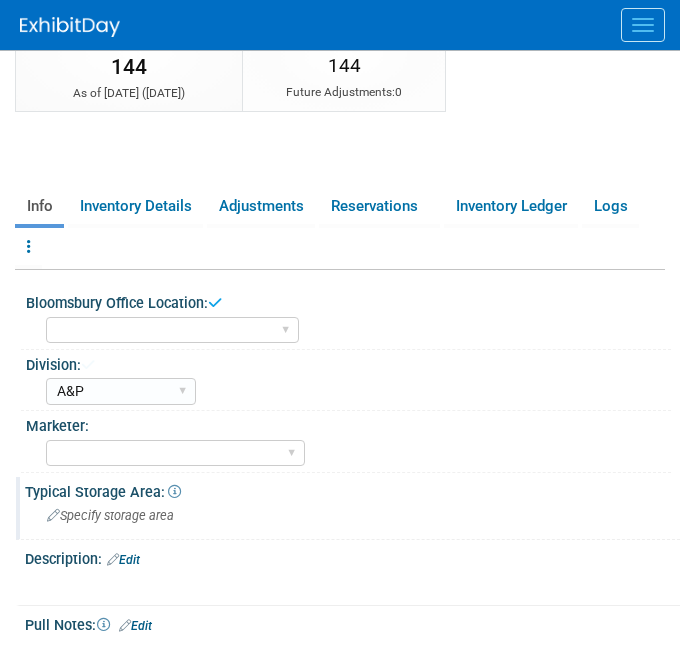 click on "Specify storage area" at bounding box center (352, 515) 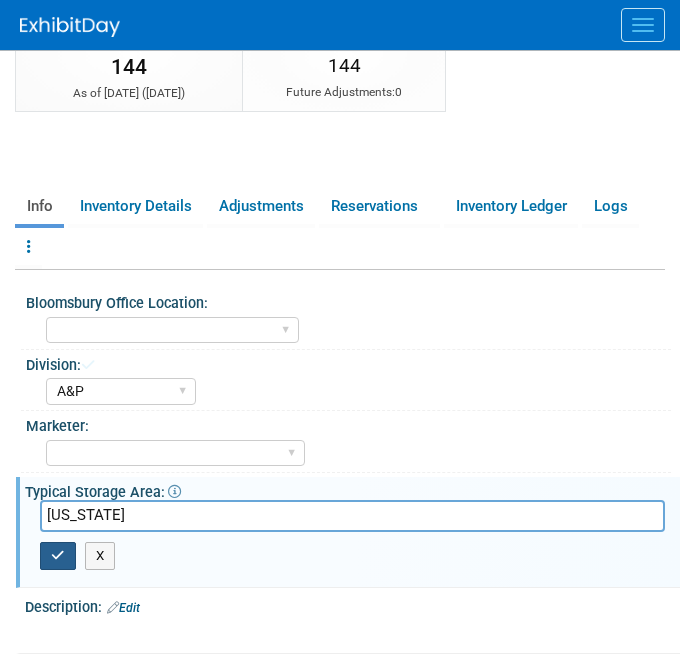 type on "[US_STATE]" 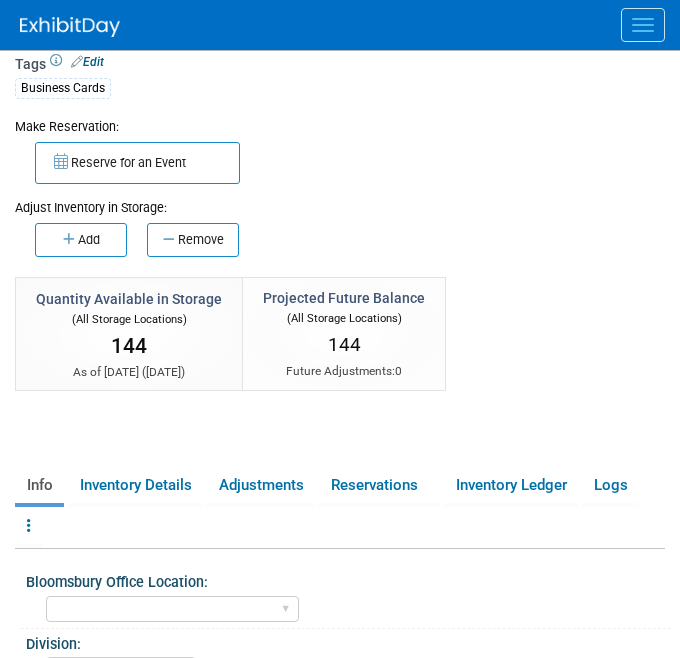 scroll, scrollTop: 0, scrollLeft: 0, axis: both 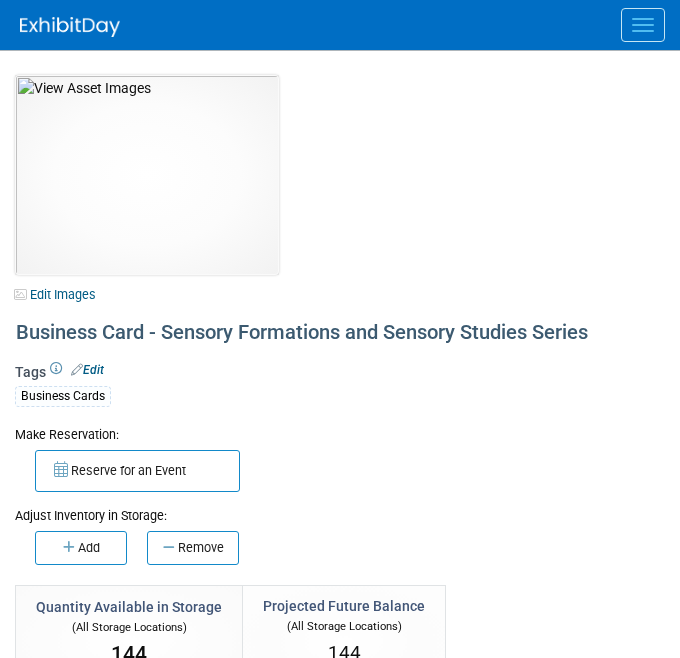 click on "10031442-10728325-e6b42354-401c-4469-9a60-6e62a9f209dc.jpg
Edit Images
Collateral / Multi-Quantity Item
Shared
Business Card - Sensory Formations and Sensory Studies Series
X" at bounding box center (340, 675) 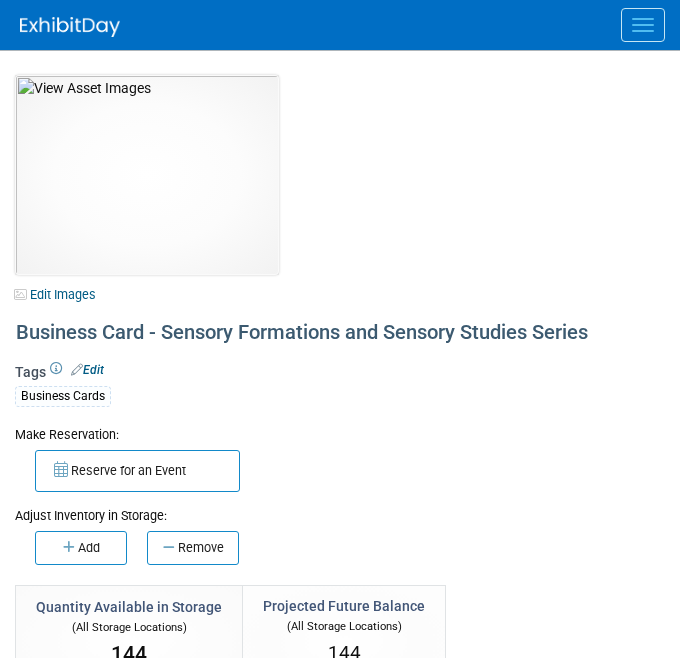click at bounding box center [643, 25] 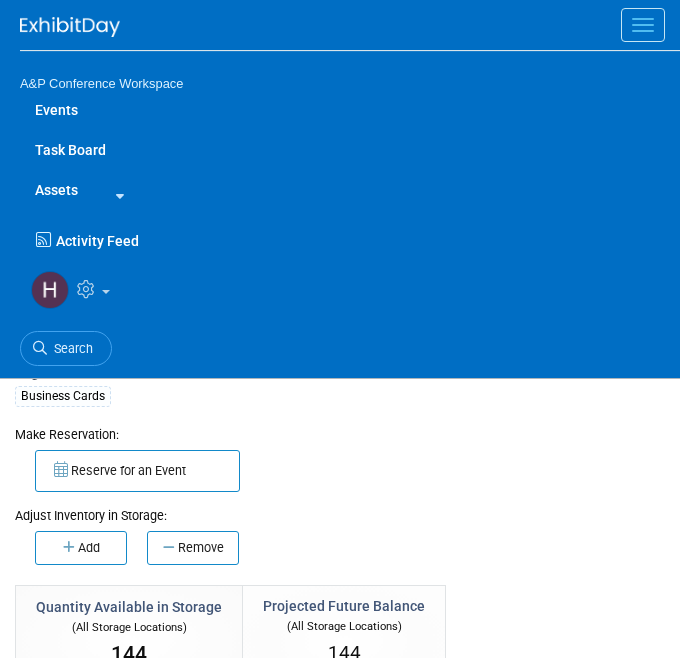click at bounding box center [116, 192] 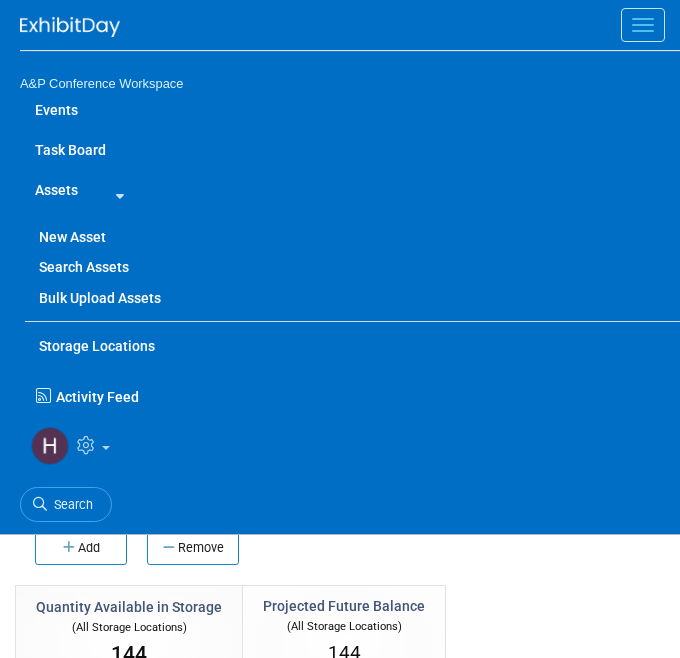 click on "New Asset" at bounding box center (352, 237) 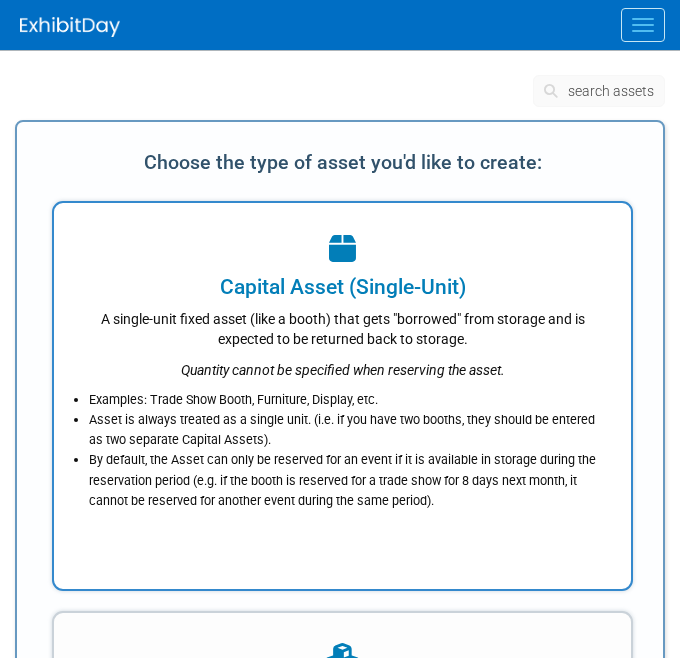 scroll, scrollTop: 0, scrollLeft: 0, axis: both 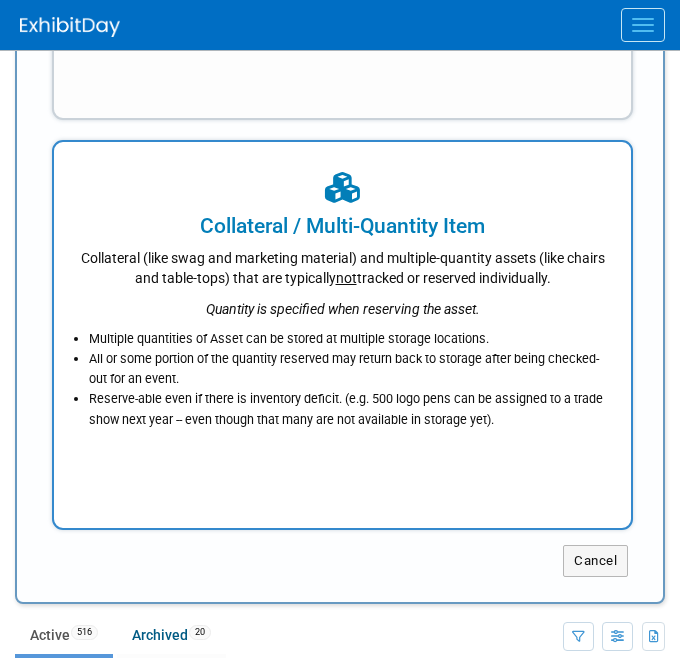 click on "Multiple quantities of Asset can be stored at multiple storage locations.
All or some portion of the quantity reserved may return back to storage after being checked-out for an event.
Reserve-able even if there is inventory deficit. (e.g. 500 logo pens can be assigned to a trade show next year -- even though that many are not available in storage yet)." at bounding box center [342, 374] 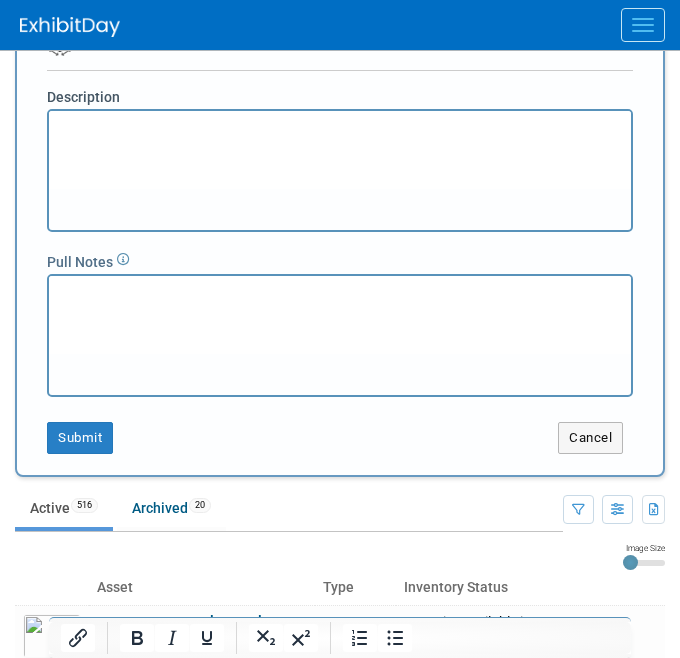 scroll, scrollTop: 0, scrollLeft: 0, axis: both 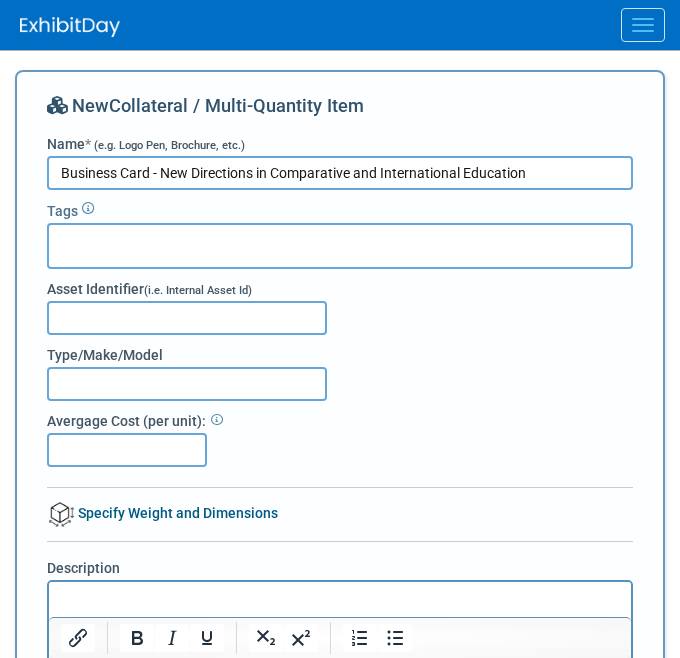 type on "Business Card - New Directions in Comparative and International Education" 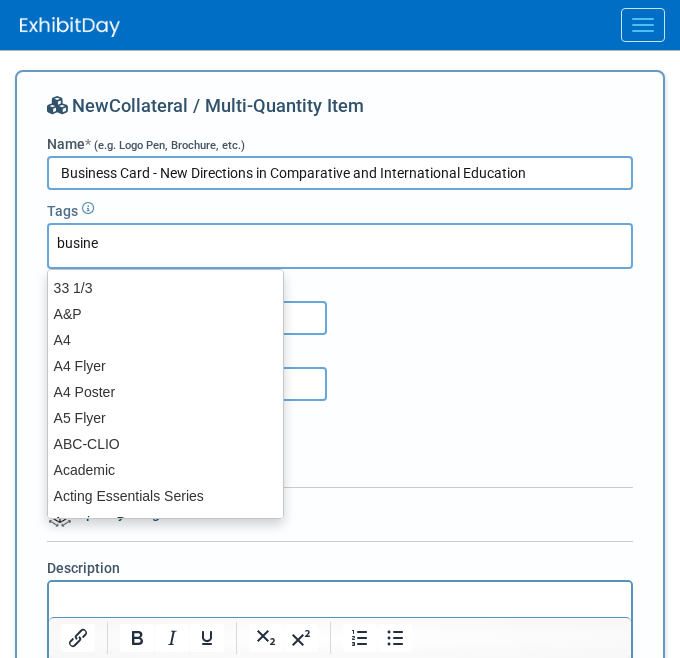 type on "busines" 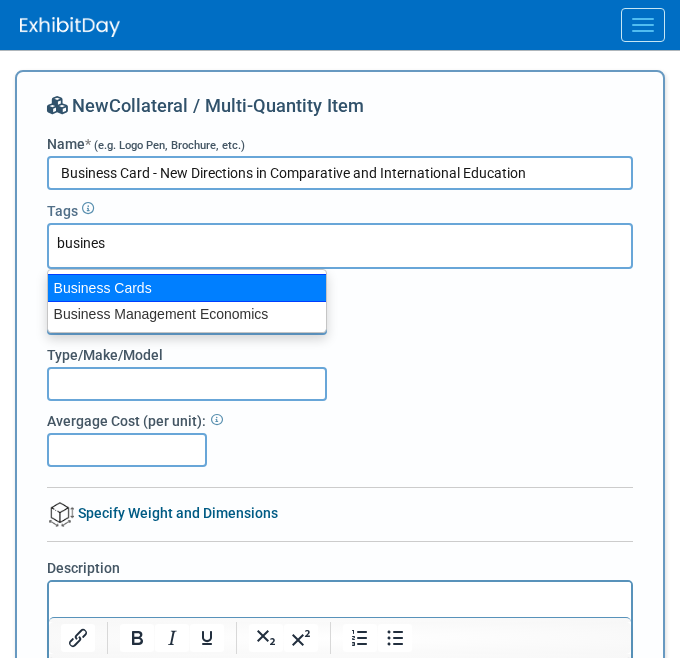 click on "Business Cards" at bounding box center [187, 288] 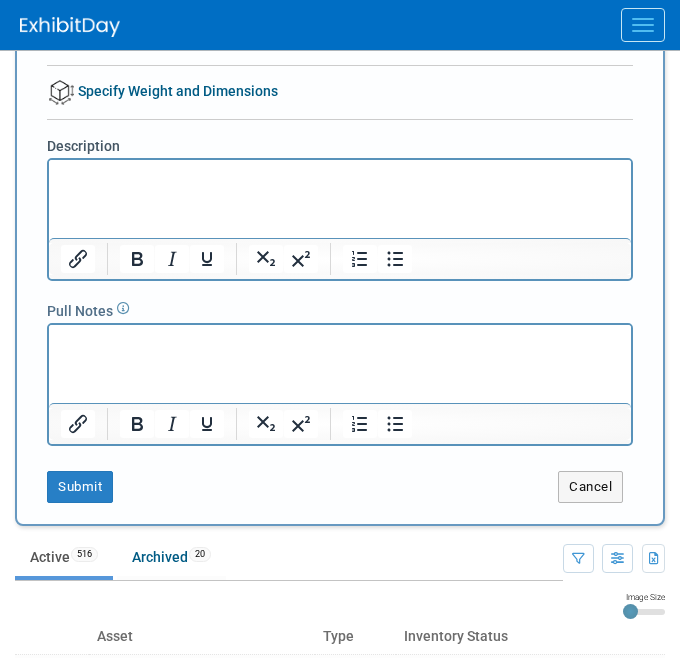 scroll, scrollTop: 466, scrollLeft: 0, axis: vertical 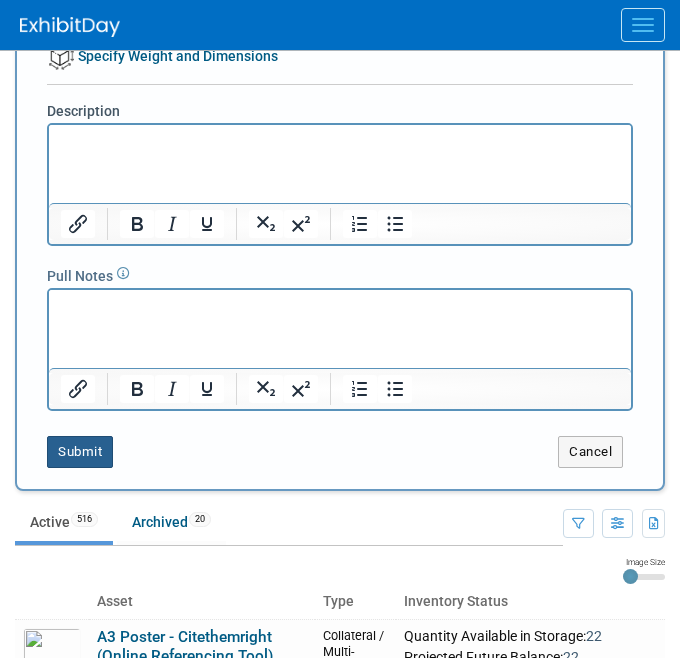 click on "Submit" at bounding box center [80, 452] 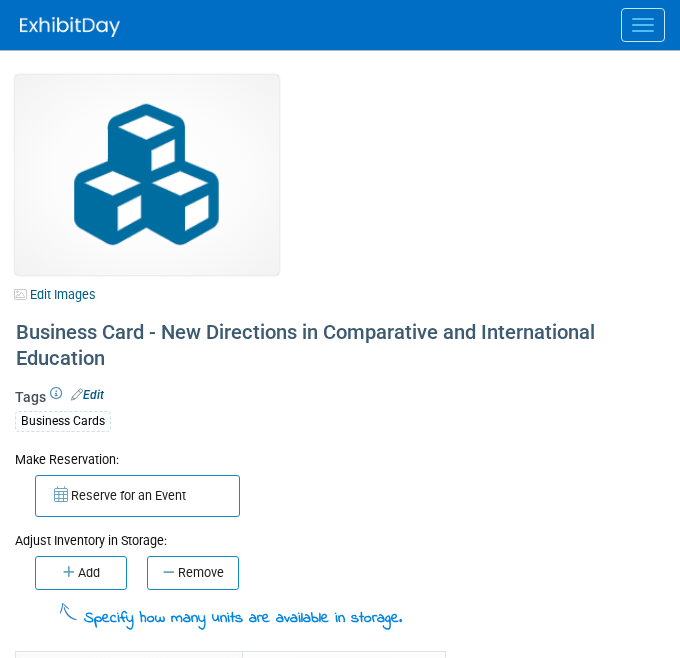 scroll, scrollTop: 0, scrollLeft: 0, axis: both 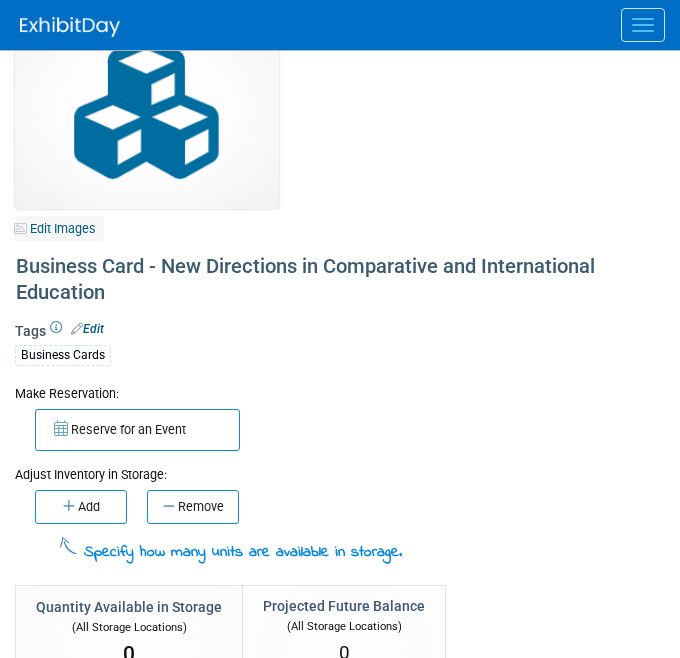 click on "Edit Images" at bounding box center (59, 228) 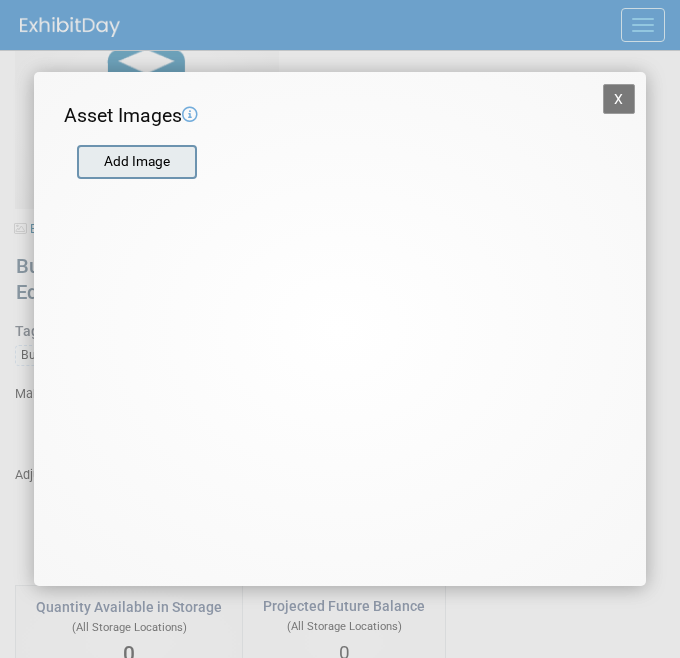 click at bounding box center (76, 162) 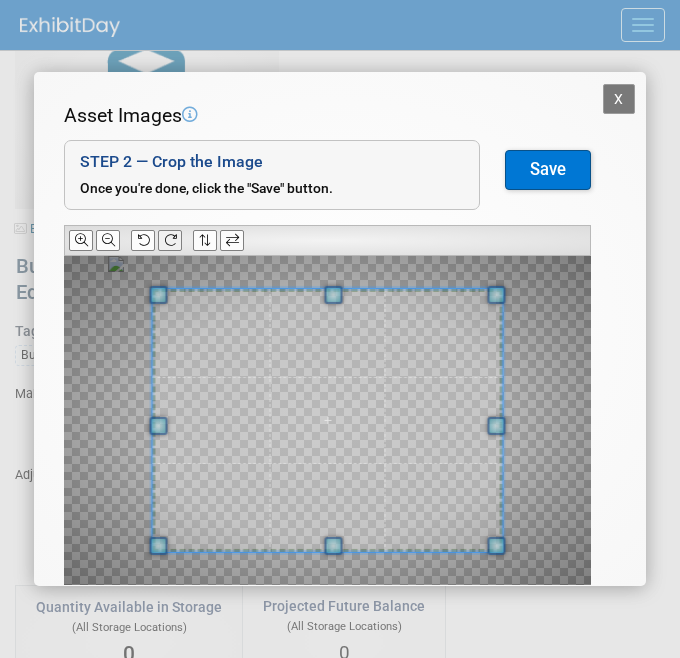 click at bounding box center (170, 240) 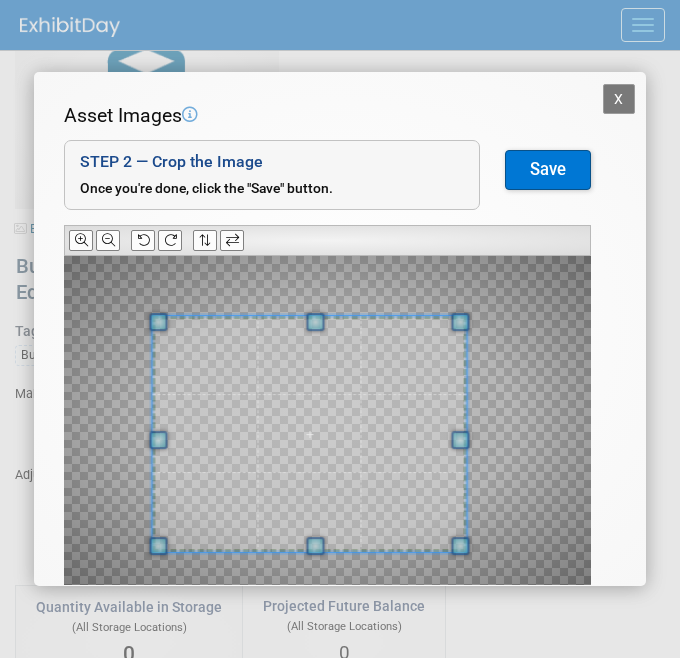 click at bounding box center (460, 322) 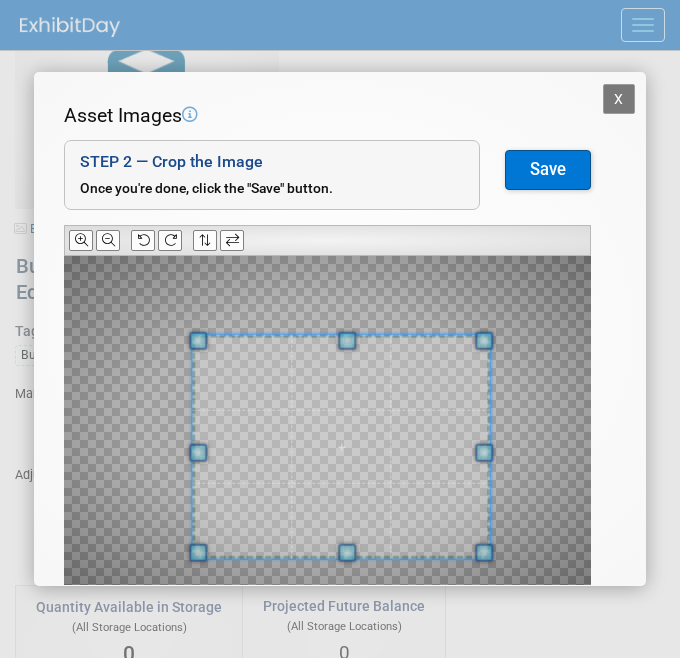 click at bounding box center (341, 447) 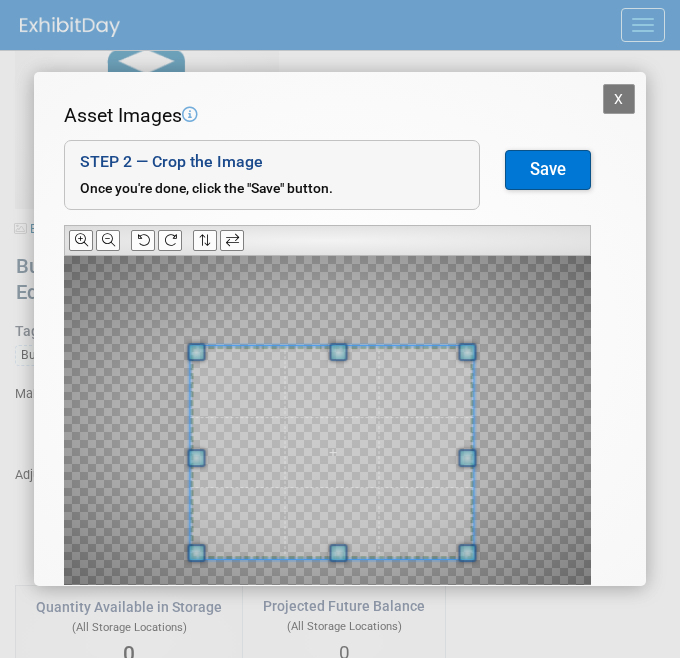 click at bounding box center [327, 420] 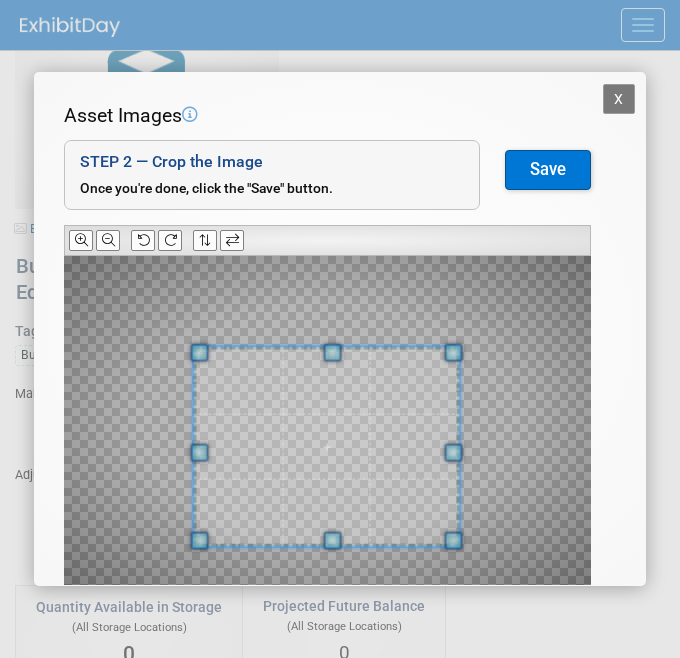 click at bounding box center (327, 446) 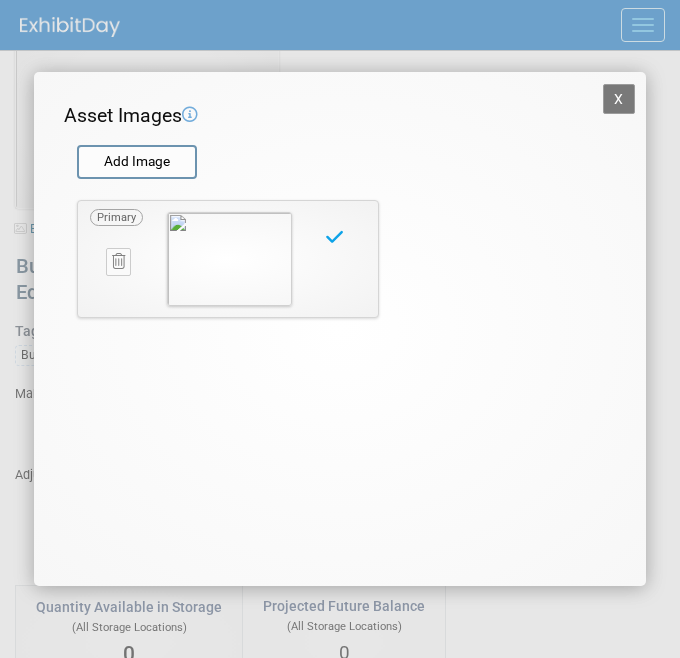 click on "X" at bounding box center [619, 99] 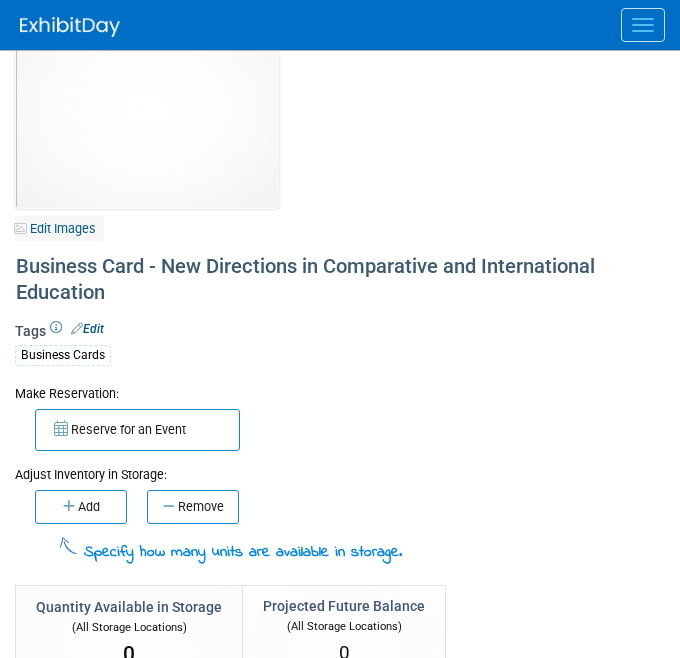 click on "Edit Images" at bounding box center [59, 228] 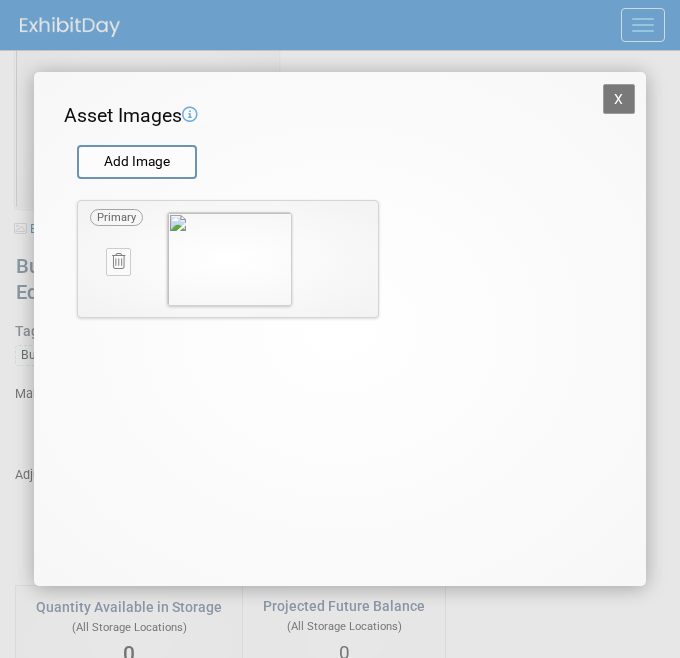 click at bounding box center (76, 162) 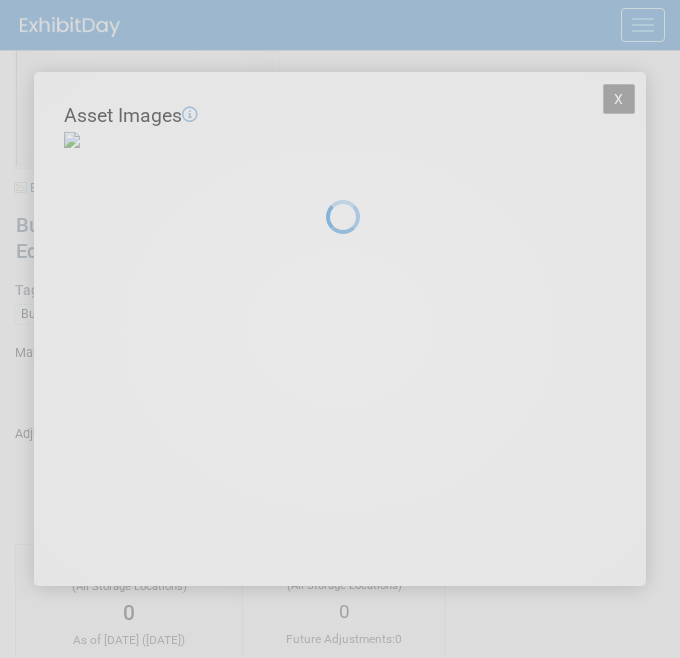 scroll, scrollTop: 0, scrollLeft: 0, axis: both 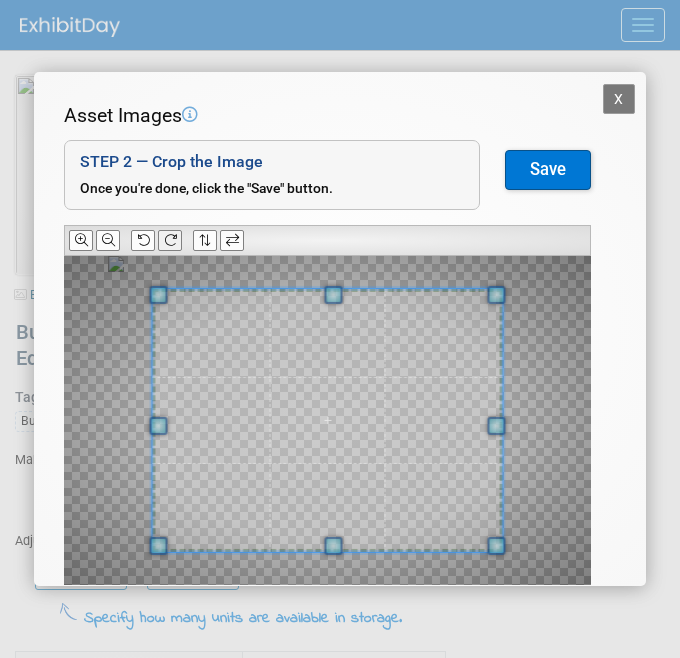 click at bounding box center (170, 240) 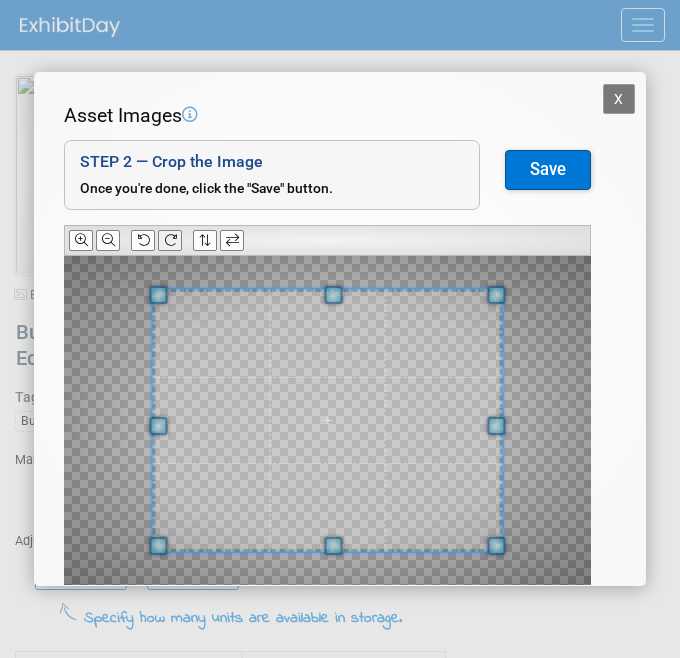 click at bounding box center [170, 240] 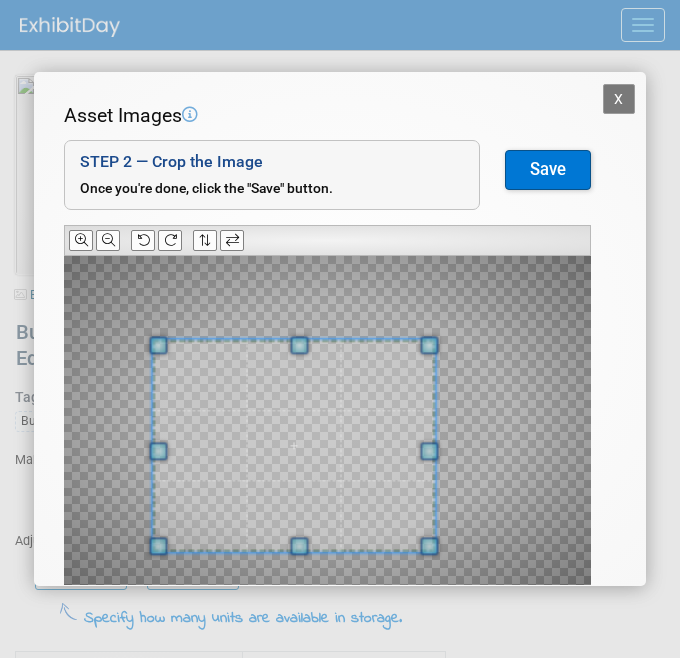 click at bounding box center (327, 420) 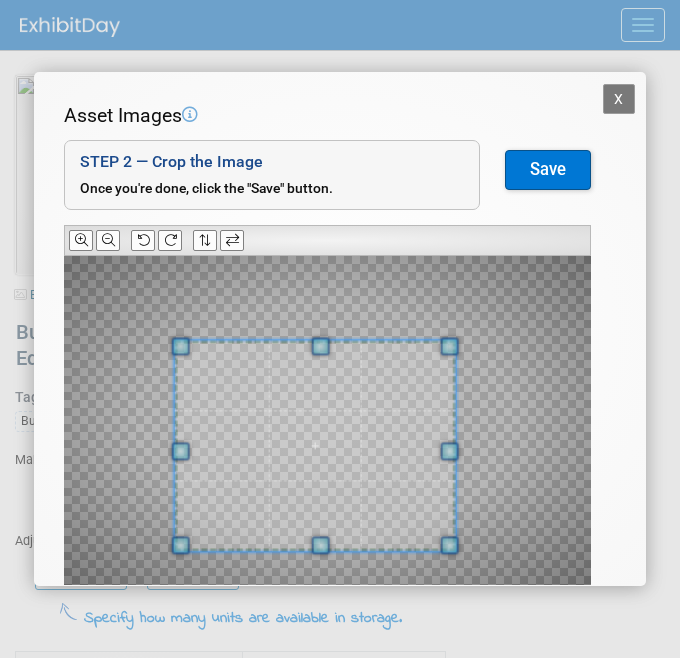 click at bounding box center [315, 445] 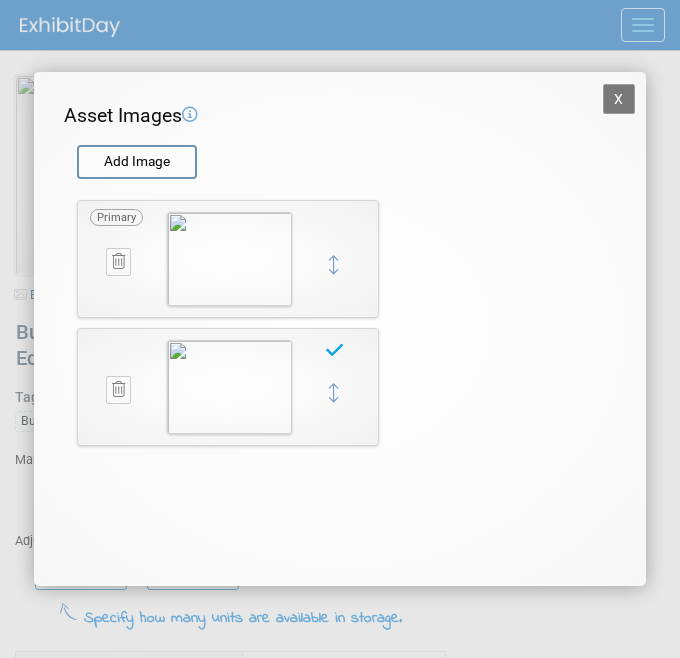 click on "X" at bounding box center [619, 99] 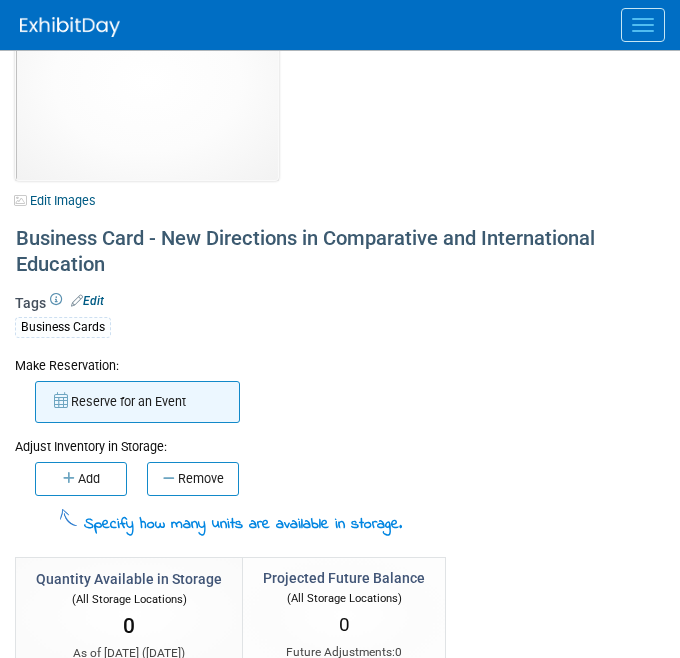 scroll, scrollTop: 97, scrollLeft: 0, axis: vertical 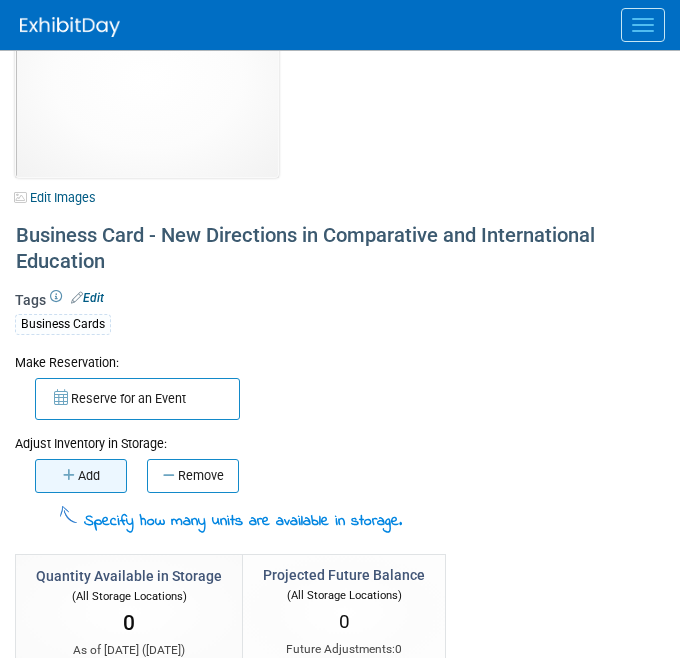 click on "Add" at bounding box center [81, 476] 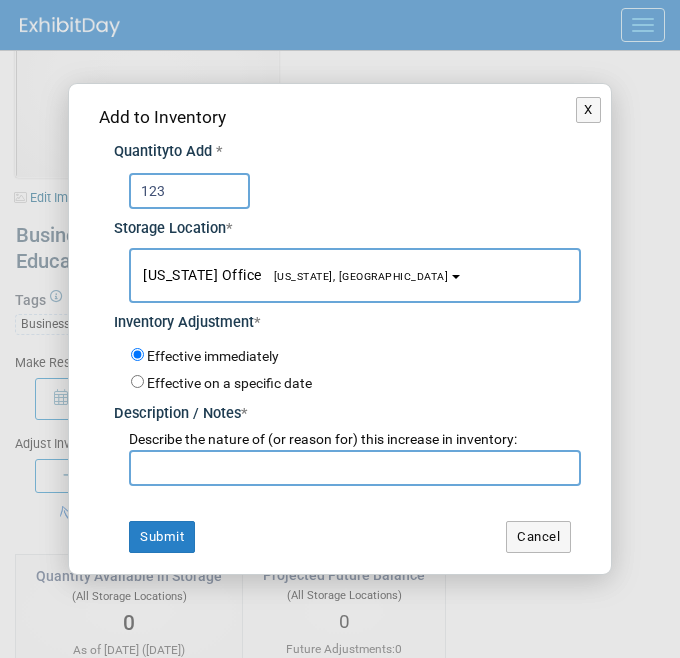 type on "123" 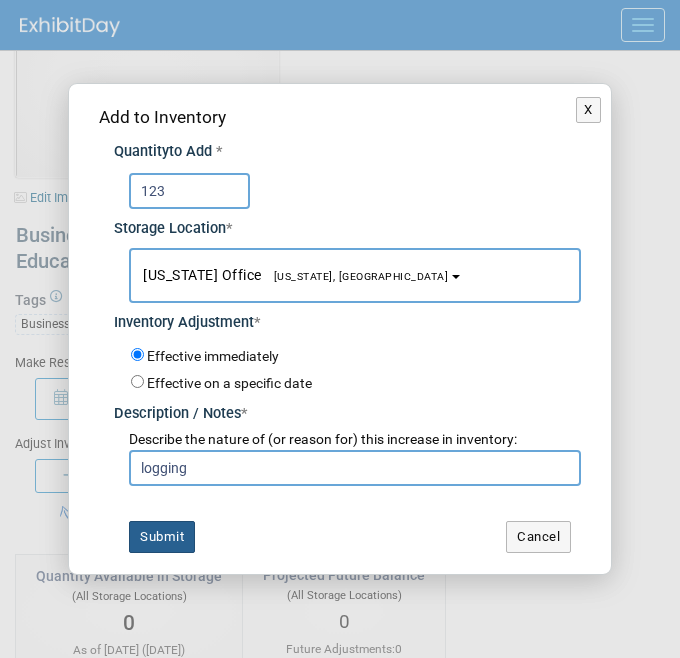 type on "logging" 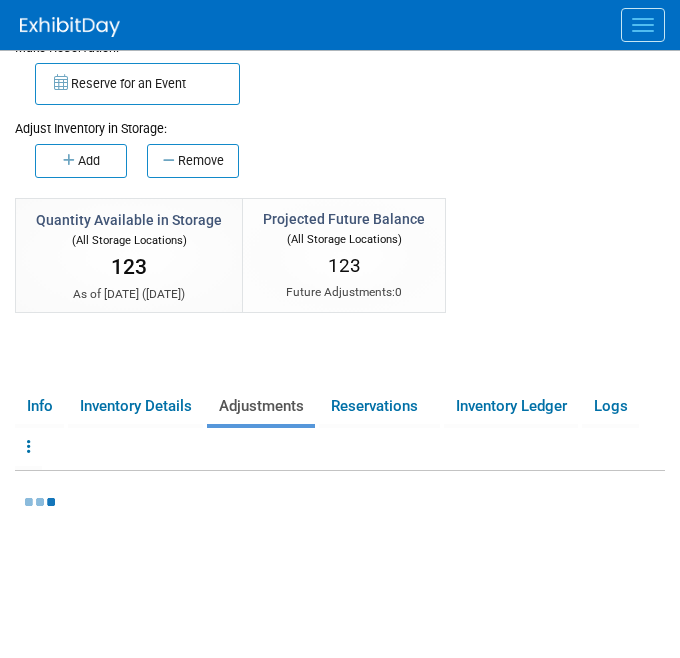 scroll, scrollTop: 459, scrollLeft: 0, axis: vertical 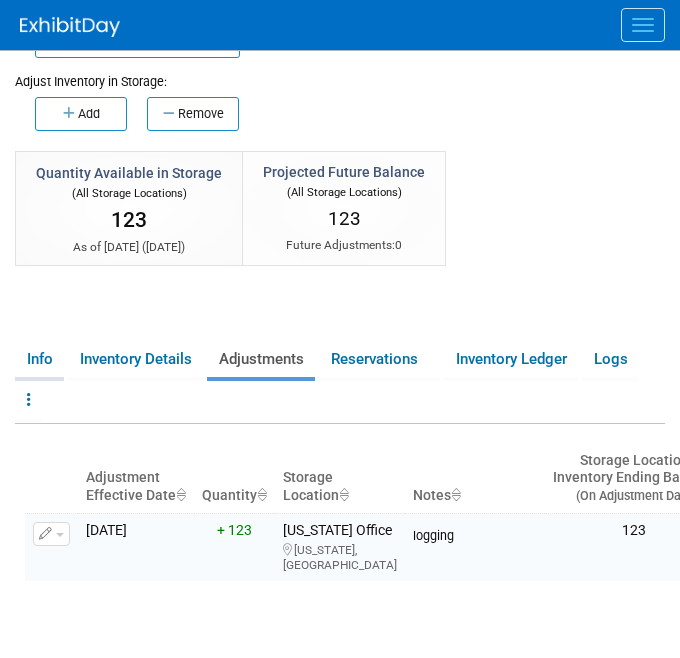 click on "Info" at bounding box center [39, 359] 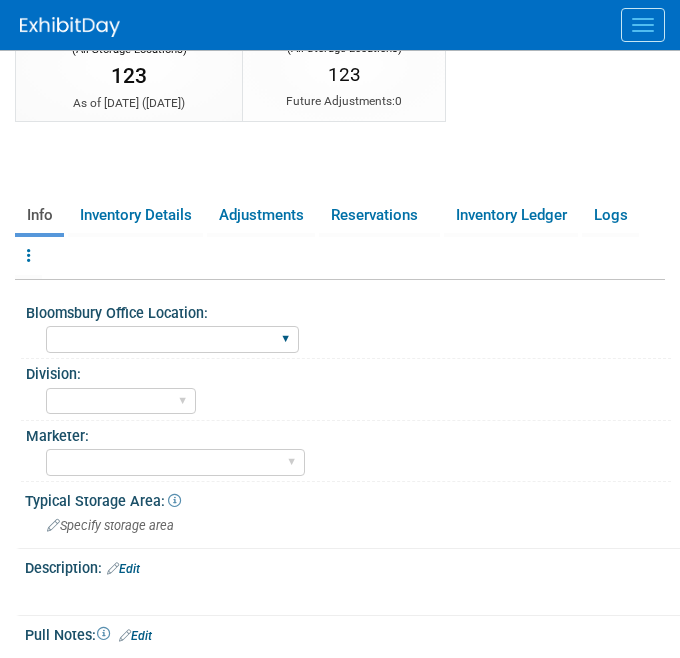 scroll, scrollTop: 605, scrollLeft: 0, axis: vertical 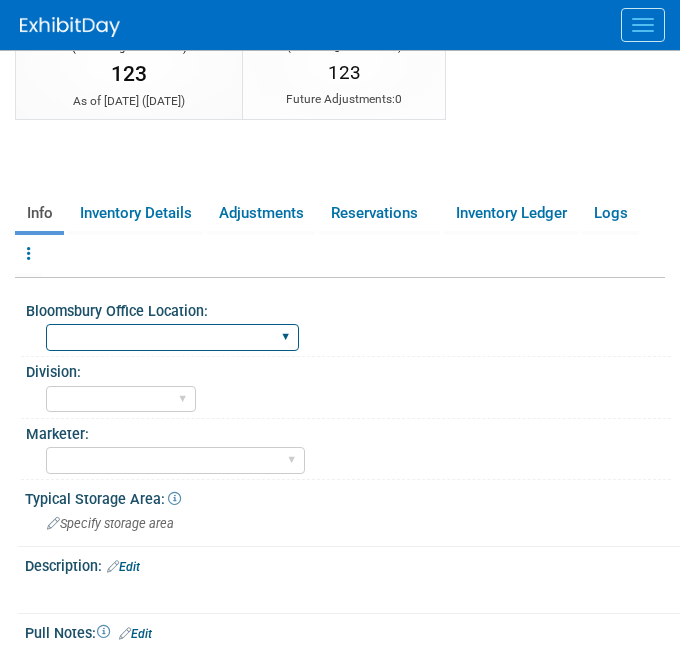 click on "[GEOGRAPHIC_DATA]
[US_STATE][GEOGRAPHIC_DATA], [US_STATE]
Blue Ridge Summit" at bounding box center [172, 337] 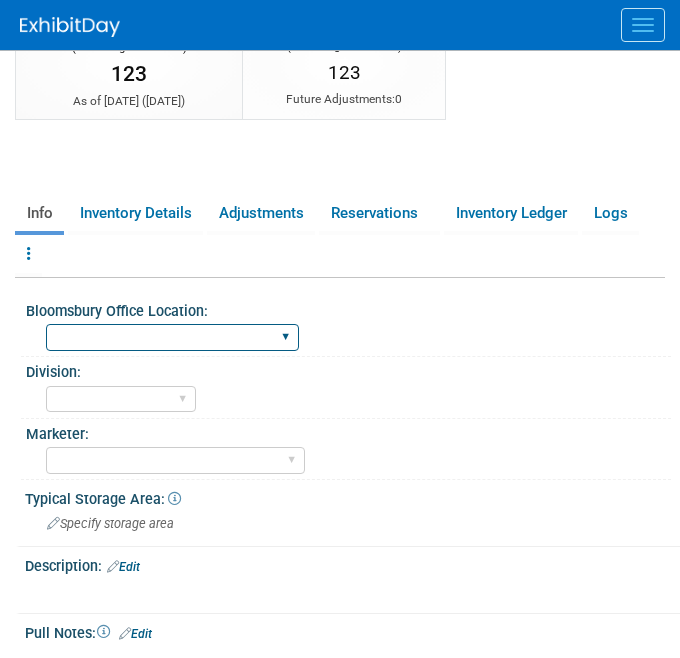 select on "[US_STATE]" 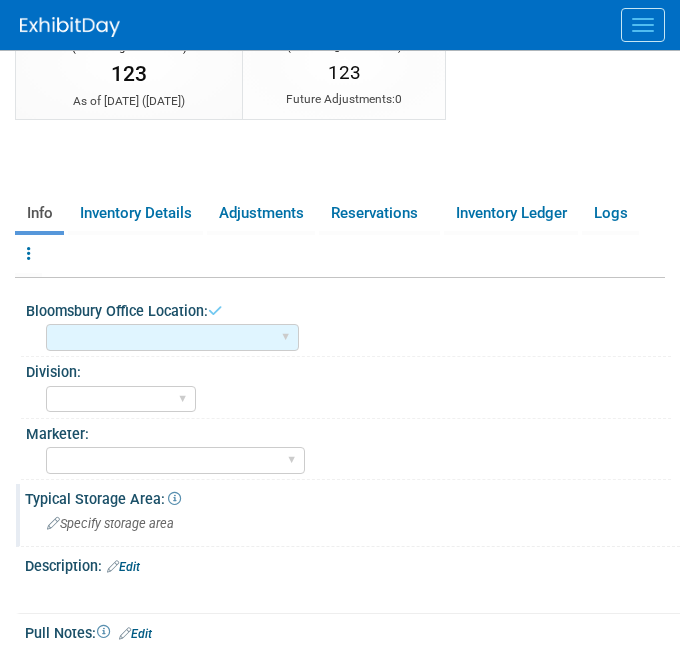 click on "Specify storage area" at bounding box center (110, 523) 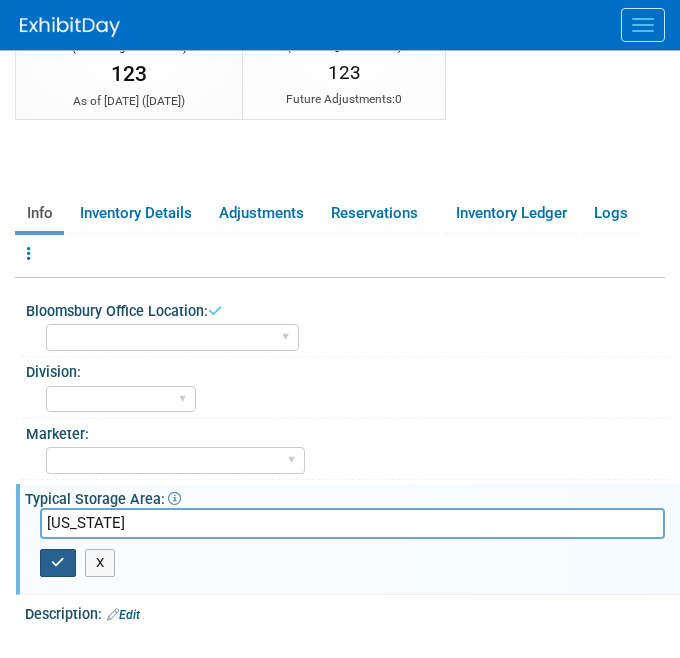 type on "[US_STATE]" 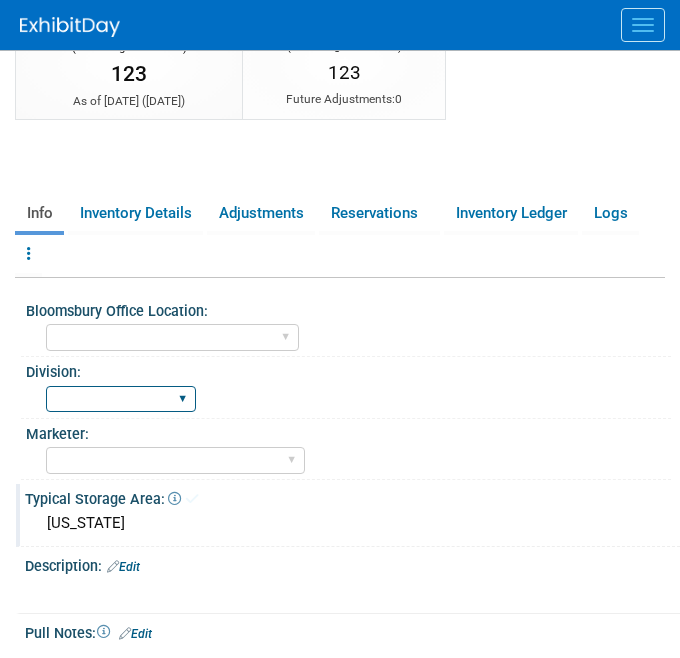 click on "BDR - Libraries
BDR - Schools
A&P
BP
R&L" at bounding box center (121, 399) 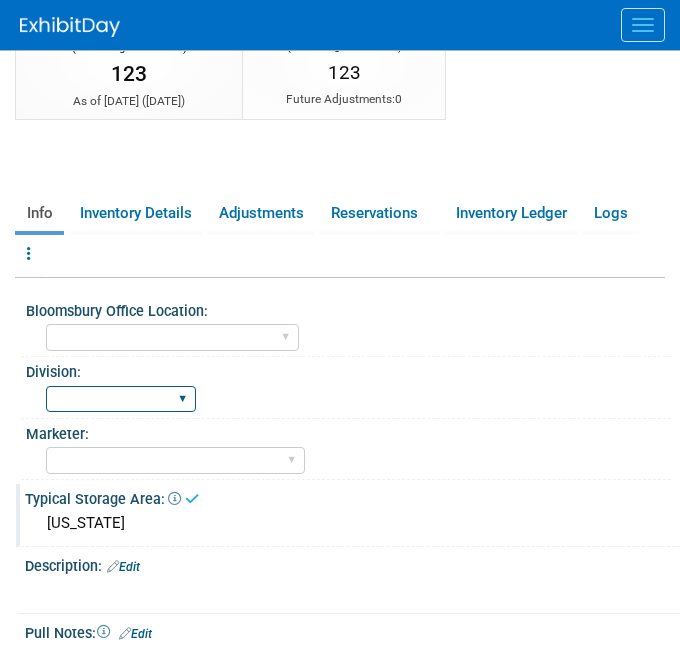 select on "A&P" 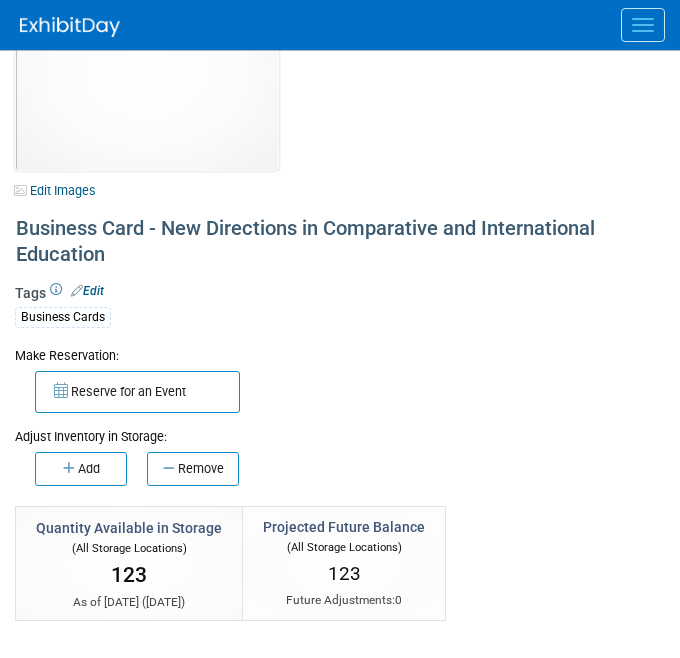scroll, scrollTop: 0, scrollLeft: 0, axis: both 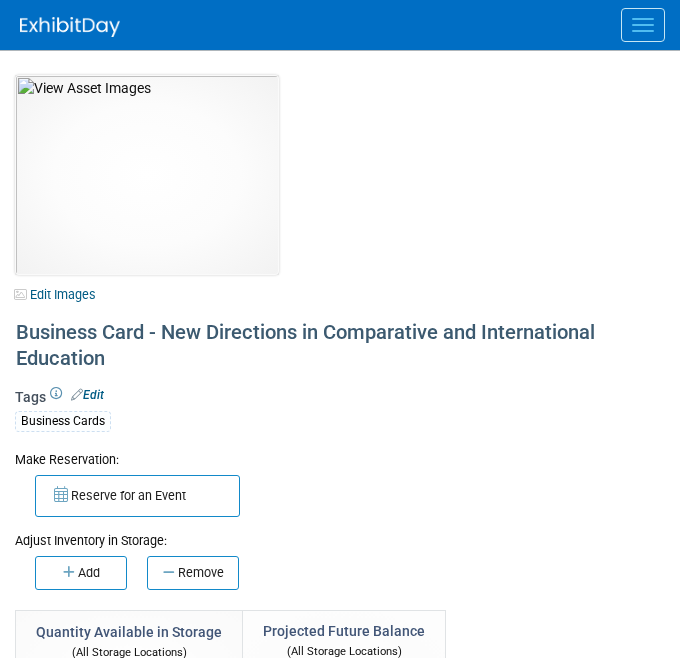 click at bounding box center [643, 25] 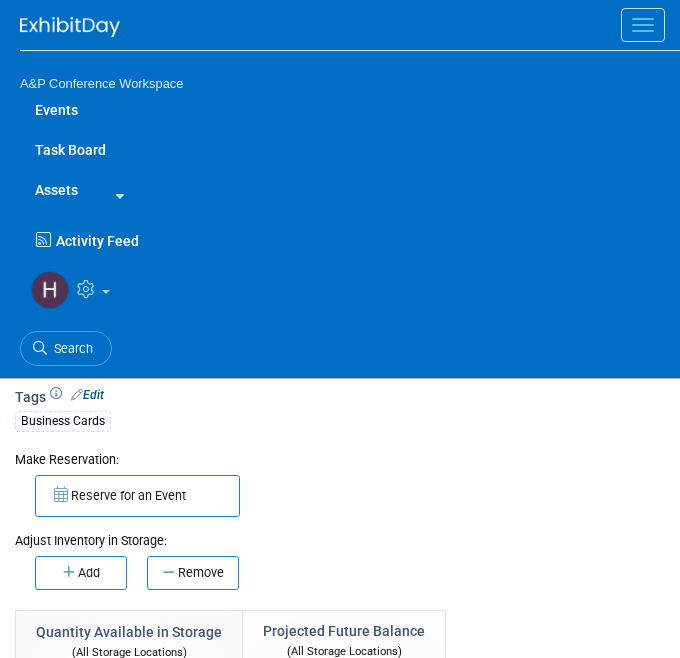 click at bounding box center (116, 196) 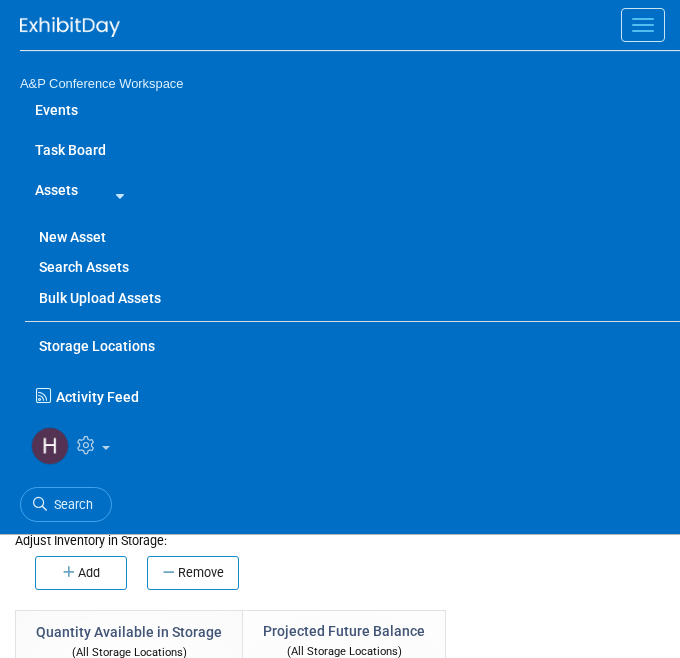 click on "New Asset" at bounding box center [352, 237] 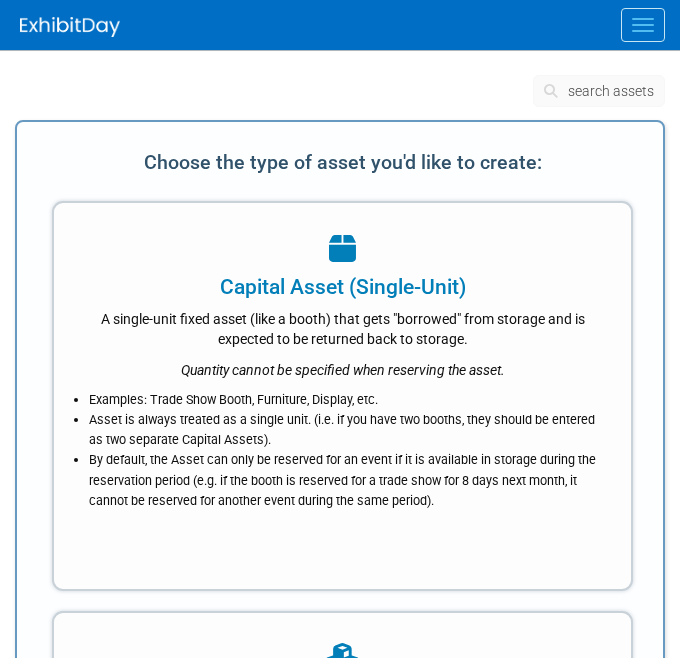 scroll, scrollTop: 0, scrollLeft: 0, axis: both 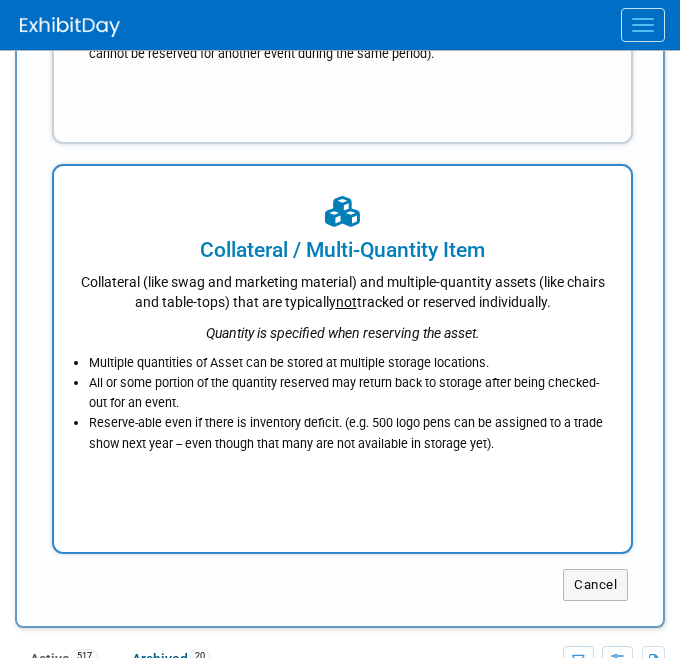 click on "Quantity is specified when reserving the asset." at bounding box center [342, 327] 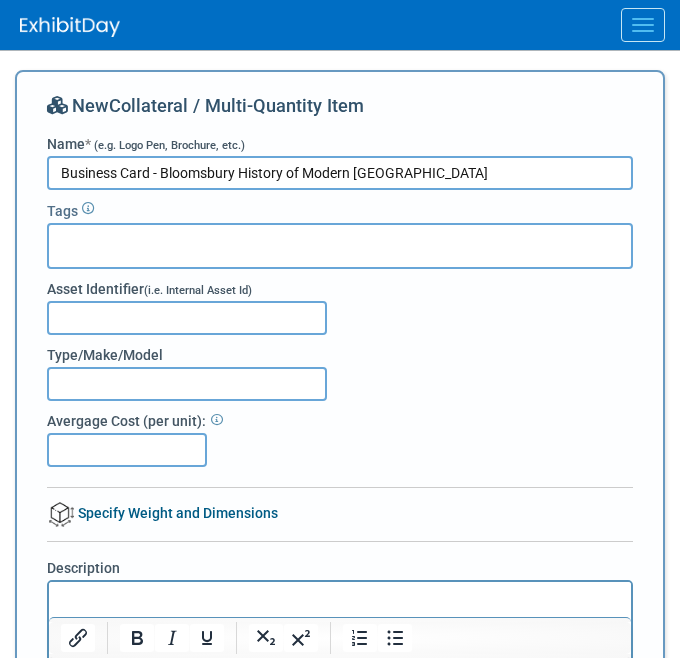 type on "Business Card - Bloomsbury History of Modern [GEOGRAPHIC_DATA]" 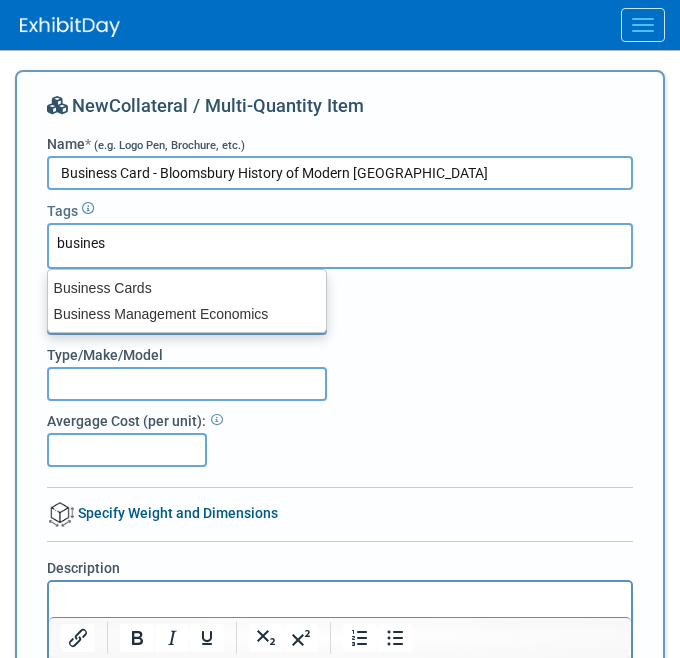 type on "business" 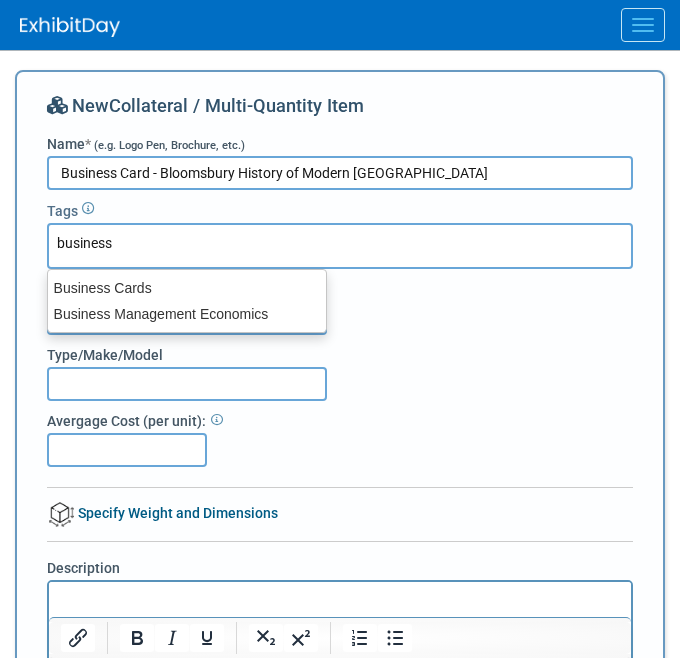 click on "Business Cards" at bounding box center (187, 288) 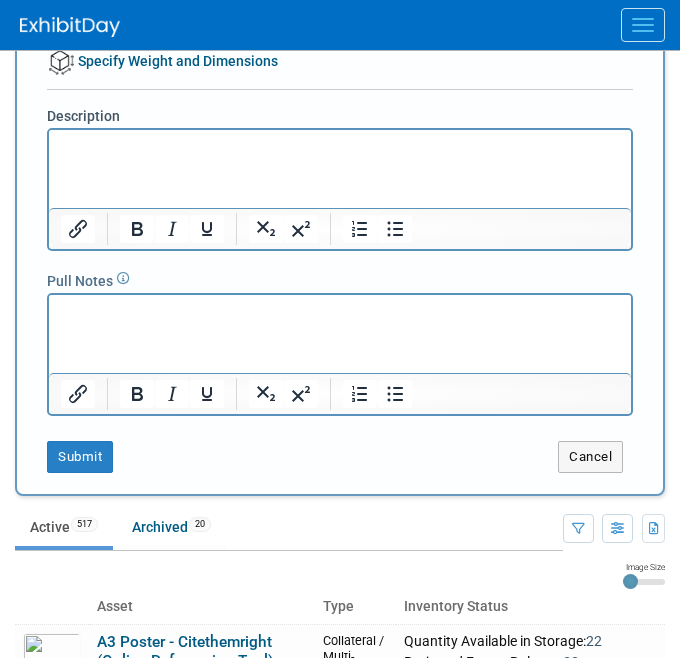 scroll, scrollTop: 485, scrollLeft: 0, axis: vertical 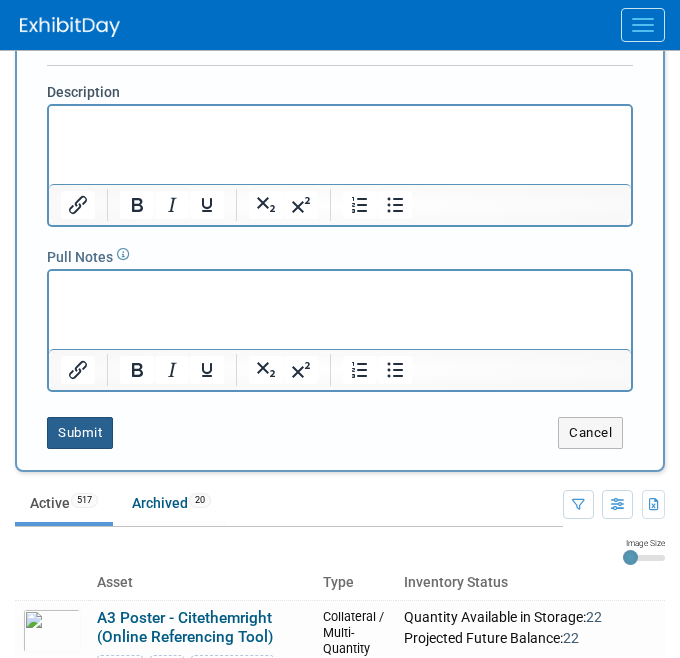 click on "Submit" at bounding box center [80, 433] 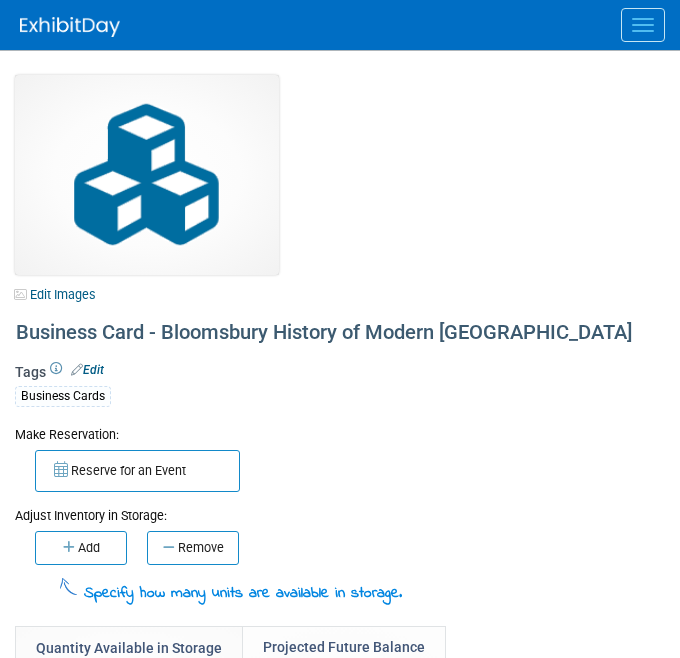 scroll, scrollTop: 0, scrollLeft: 0, axis: both 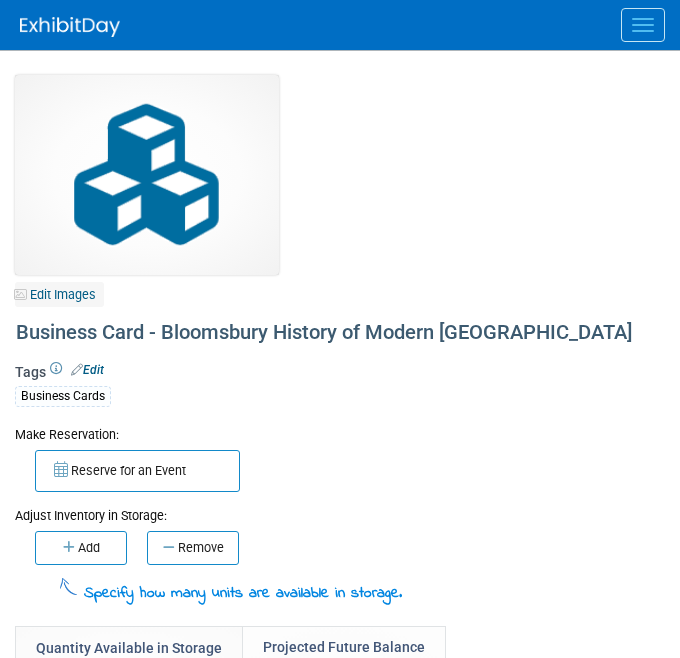 click on "Edit Images" at bounding box center (59, 294) 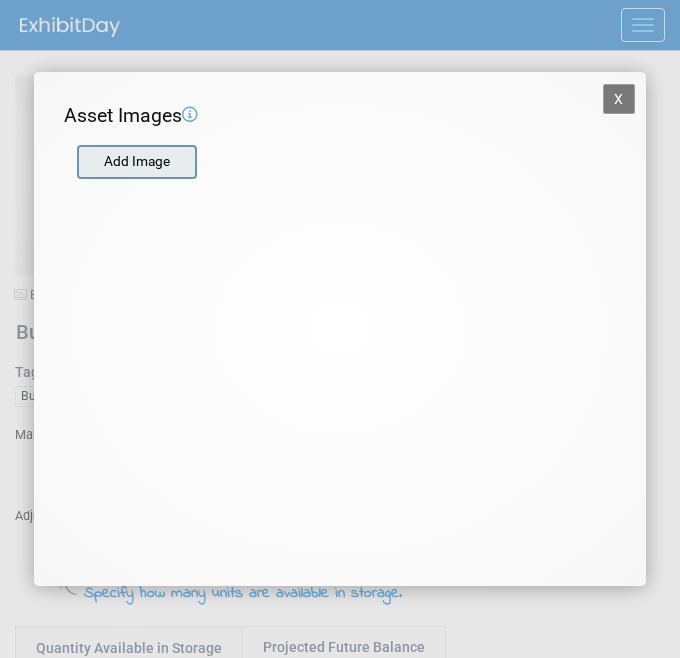 click at bounding box center (76, 162) 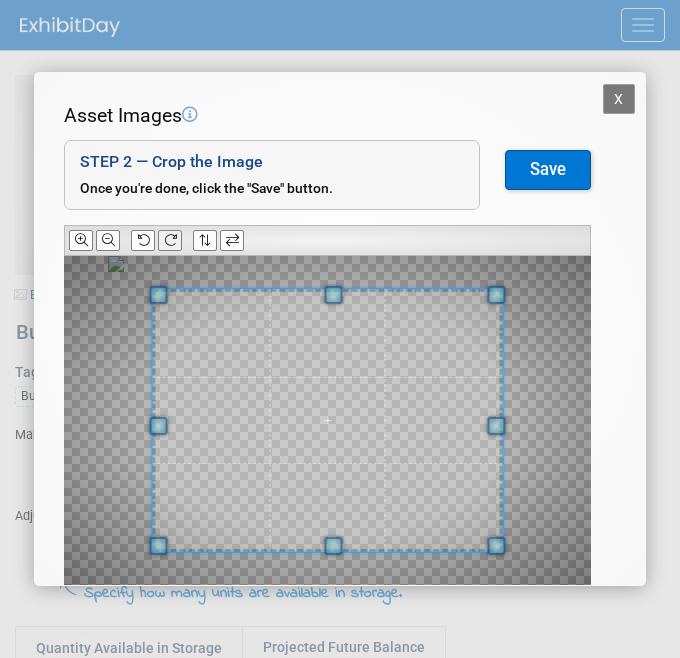 click at bounding box center (170, 240) 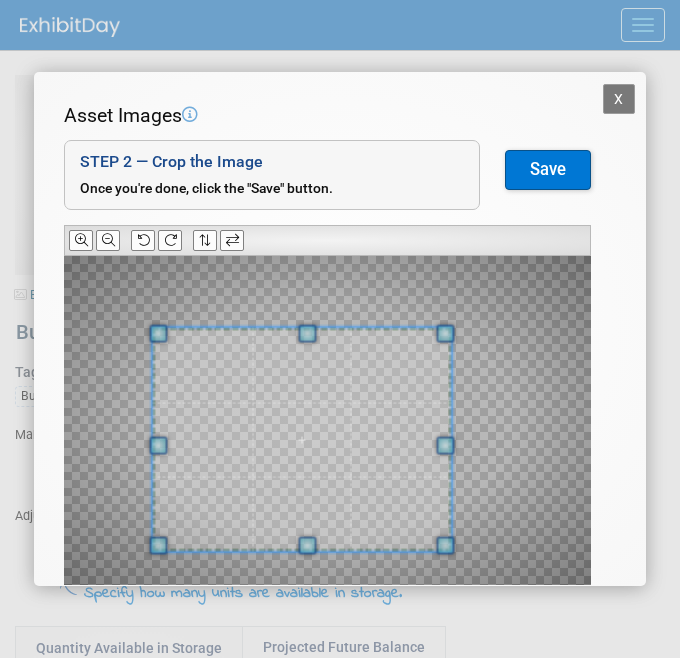 click at bounding box center (445, 333) 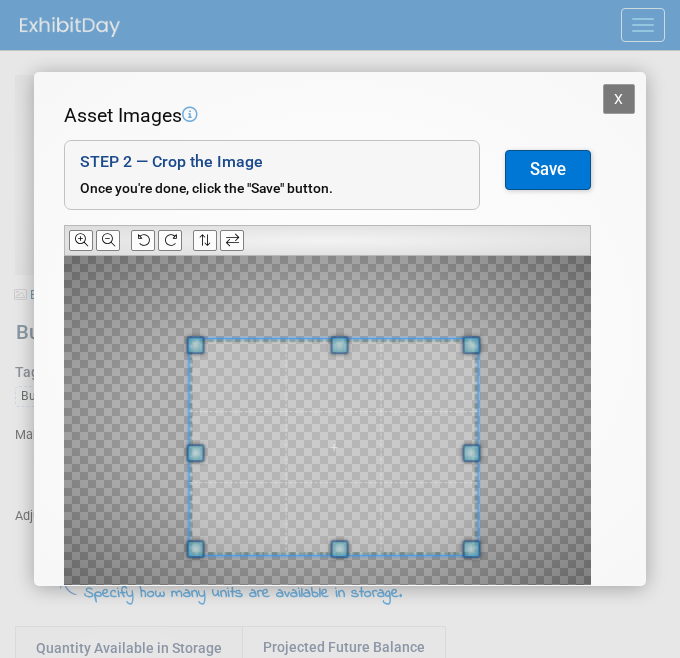 click at bounding box center (334, 447) 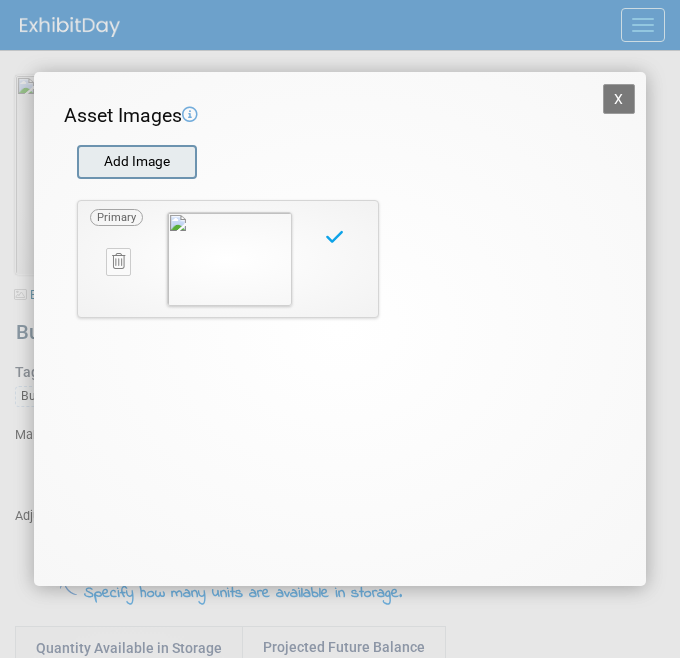 click at bounding box center (76, 162) 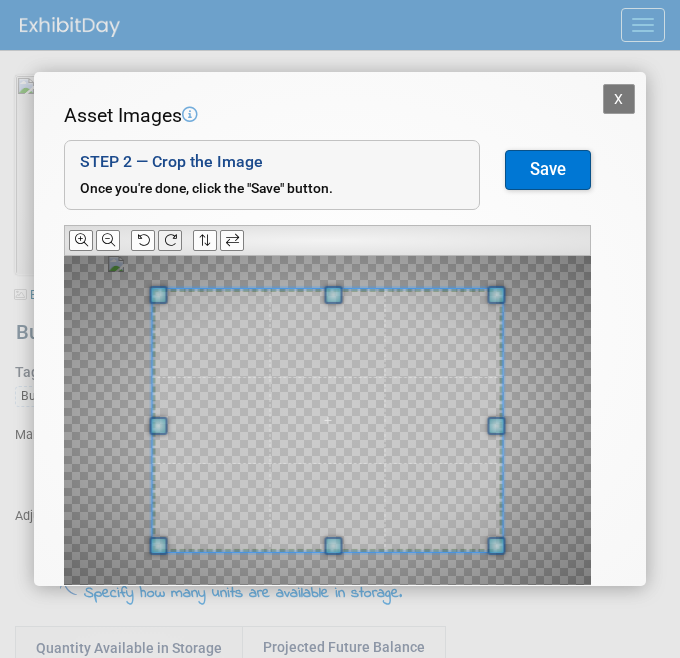 click at bounding box center (170, 240) 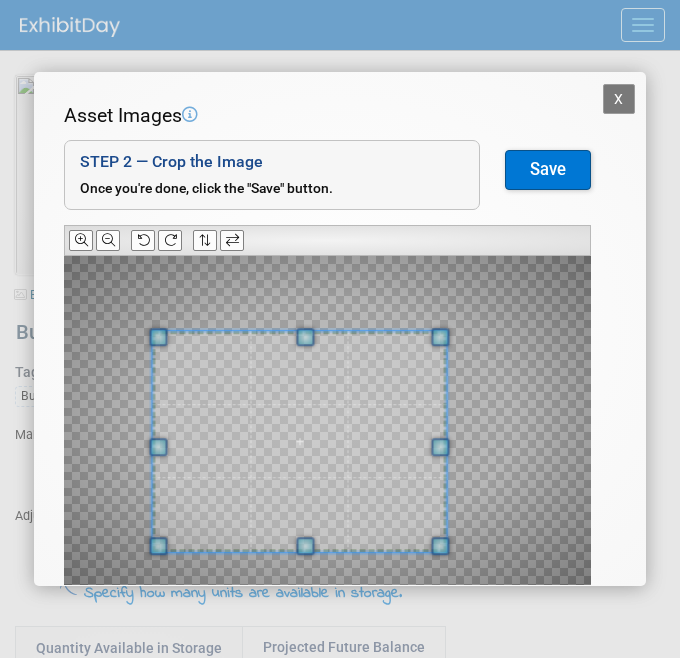 click at bounding box center [327, 420] 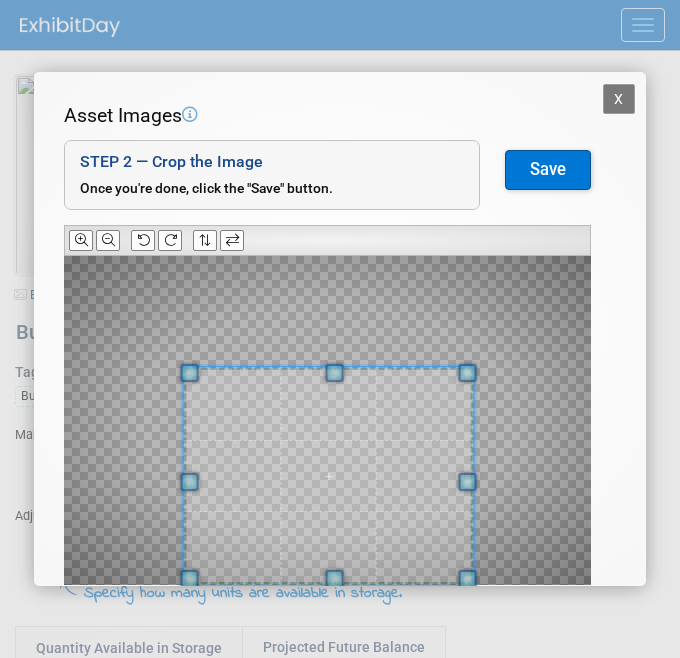 click at bounding box center (329, 476) 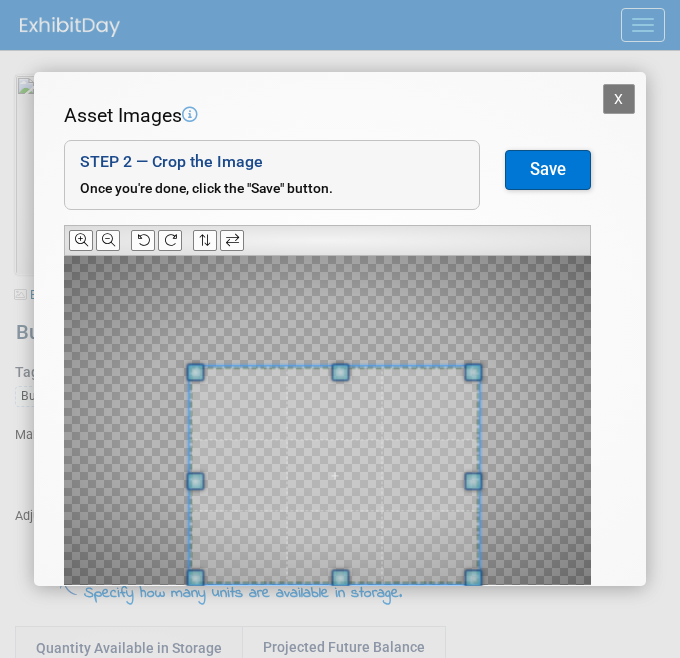 click on "Save" at bounding box center [548, 170] 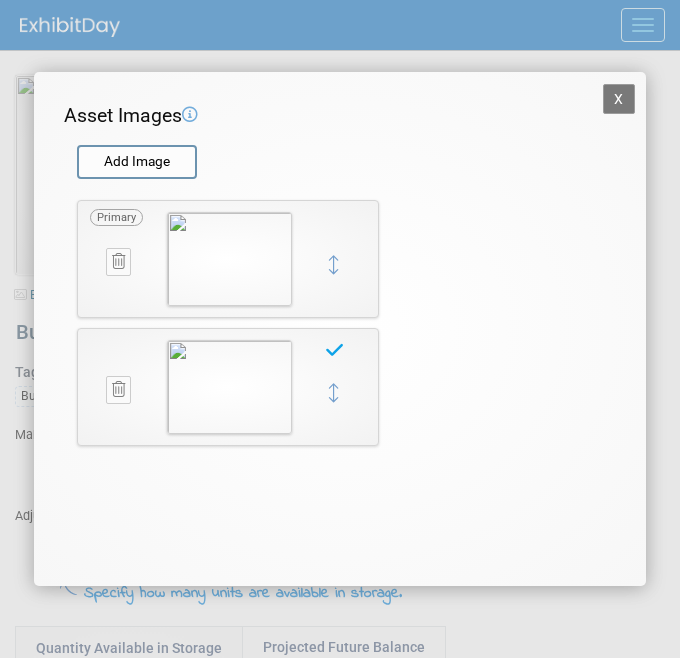 click on "X" at bounding box center (619, 99) 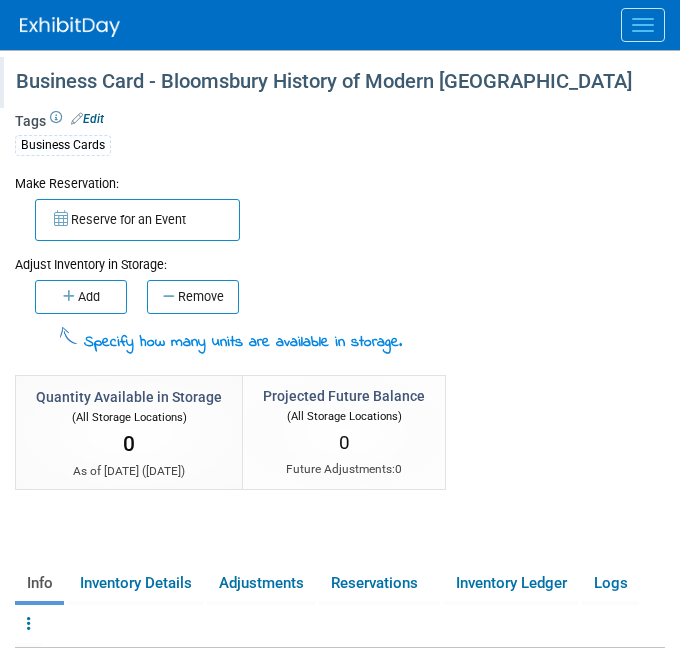 scroll, scrollTop: 321, scrollLeft: 0, axis: vertical 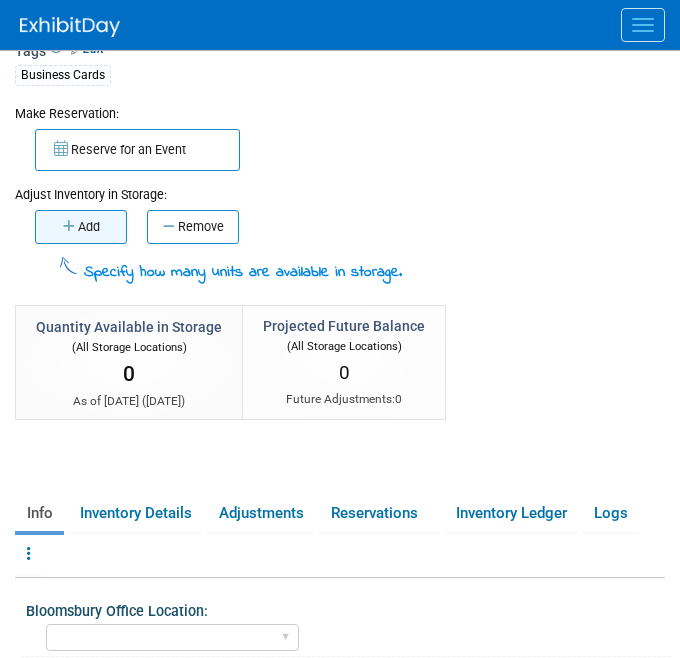 click on "Add" at bounding box center [81, 227] 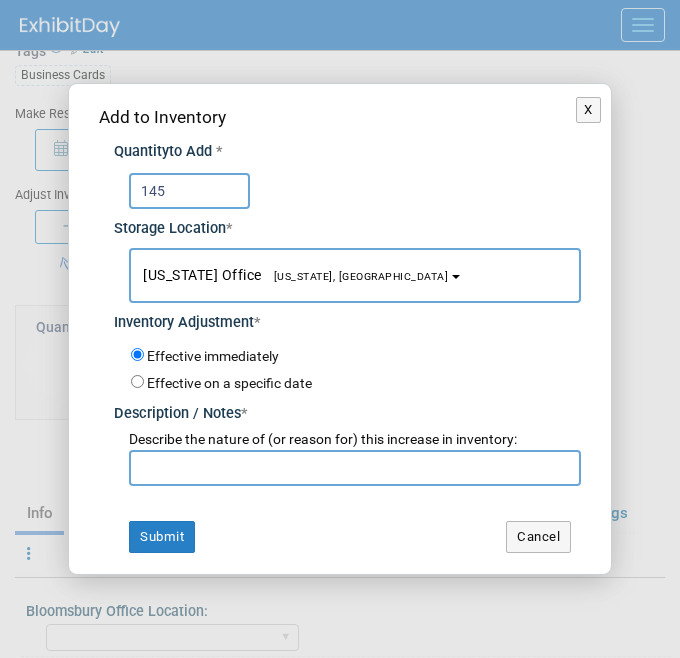 type on "145" 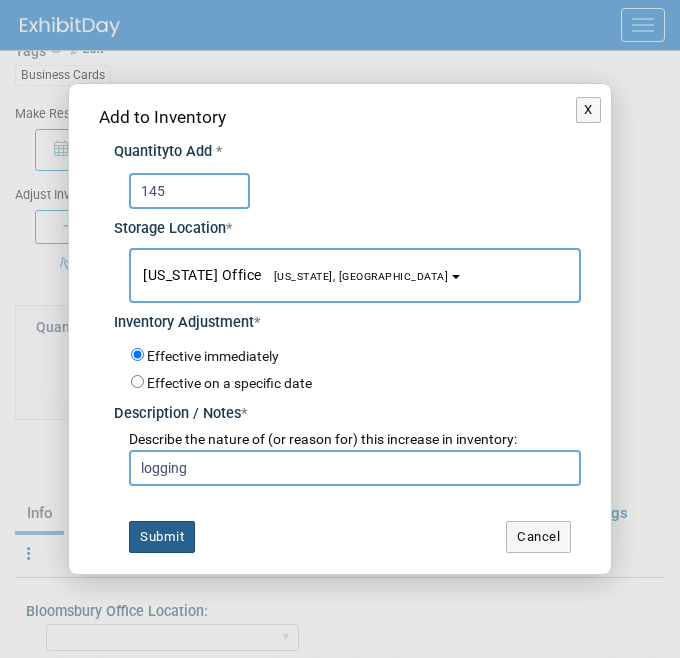 type on "logging" 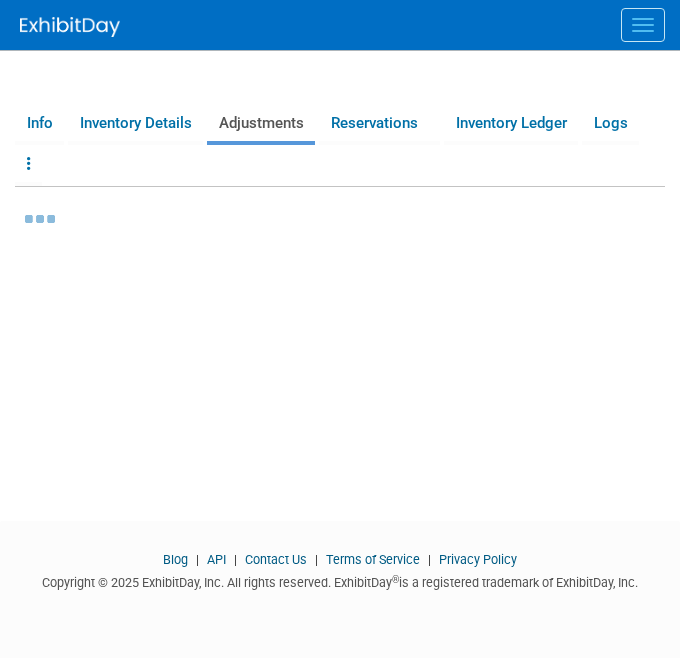 scroll, scrollTop: 674, scrollLeft: 0, axis: vertical 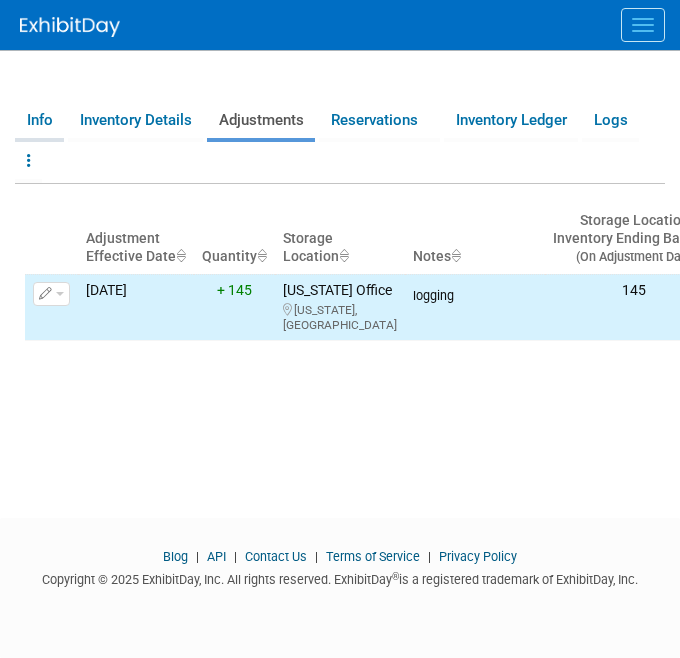 click on "Info" at bounding box center (39, 120) 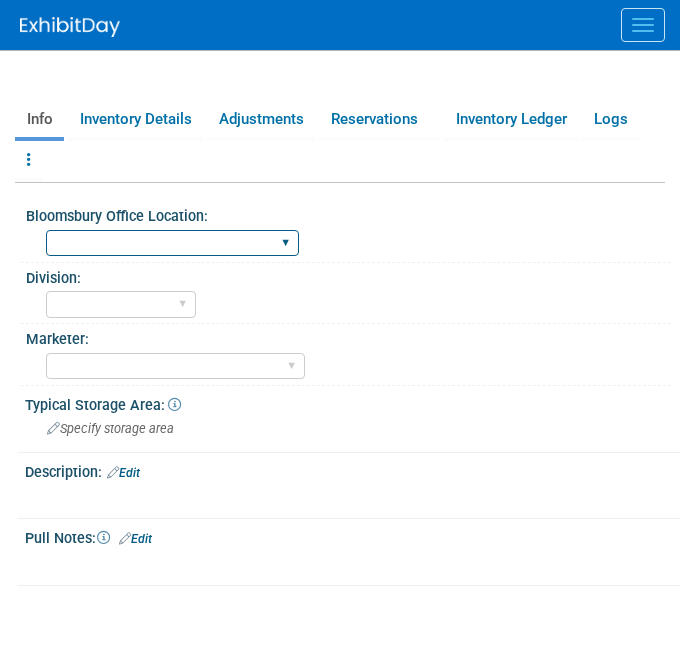 click on "[GEOGRAPHIC_DATA]
[US_STATE][GEOGRAPHIC_DATA], [US_STATE]
Blue Ridge Summit" at bounding box center [172, 243] 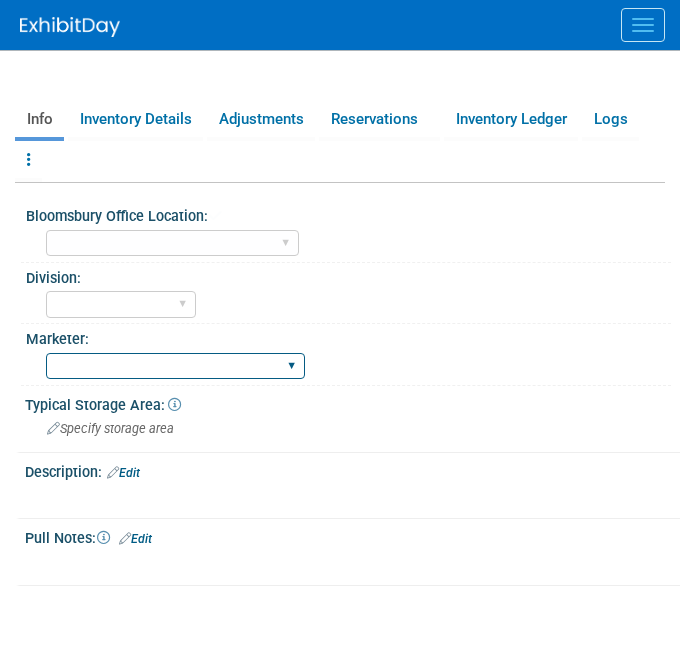 click on "Abigail Larkin
Alice Billington
Ami Reitmeier
Amy Suratia
Andy Boyd
Anna Roberts
Annie Lee
Brenna Akerman
Caitlin Flint
Carey Cameron
Carly Bull
Charlotte Unsworth
Eleanor Wilson
Emma Chonofsky Erika Rollins Karen Reid" at bounding box center (175, 366) 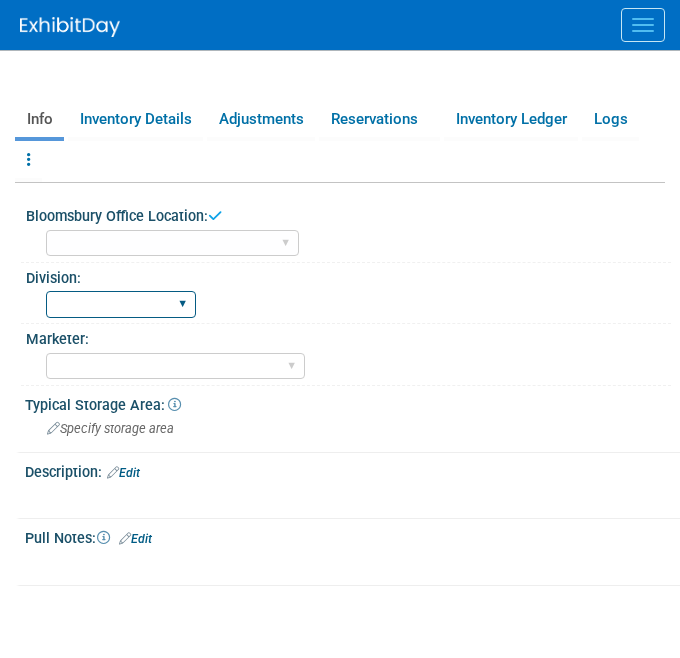 click on "BDR - Libraries
BDR - Schools
A&P
BP
R&L" at bounding box center (121, 304) 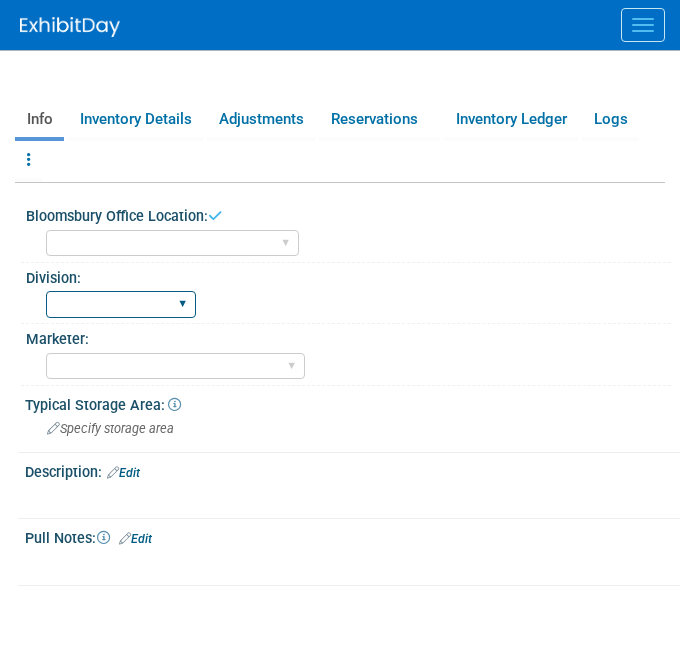 select on "A&P" 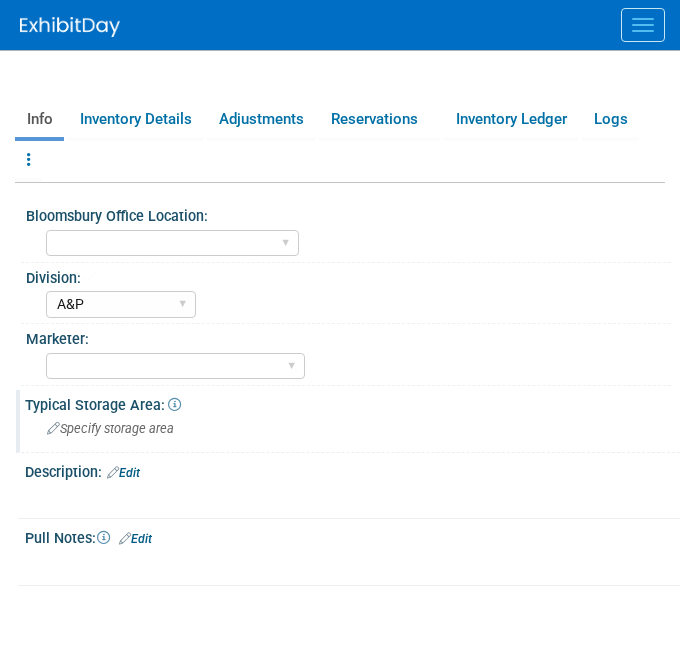 click on "Specify storage area" at bounding box center (110, 428) 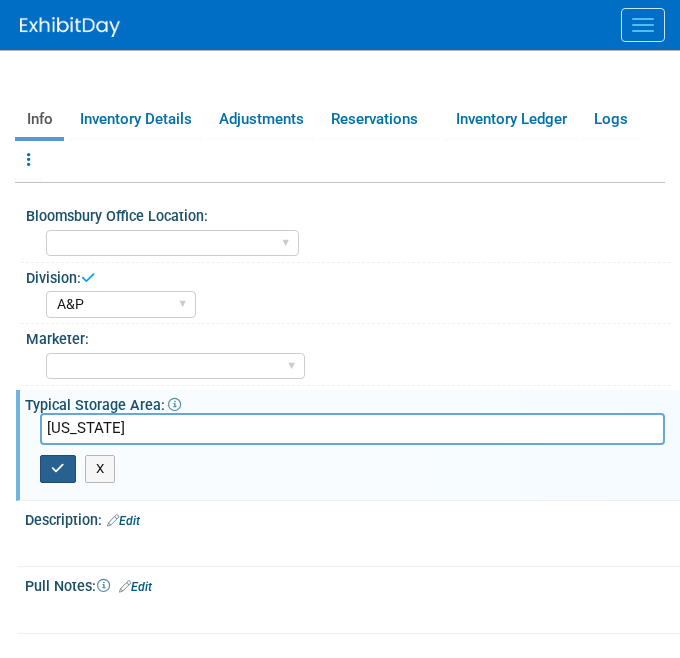 type on "[US_STATE]" 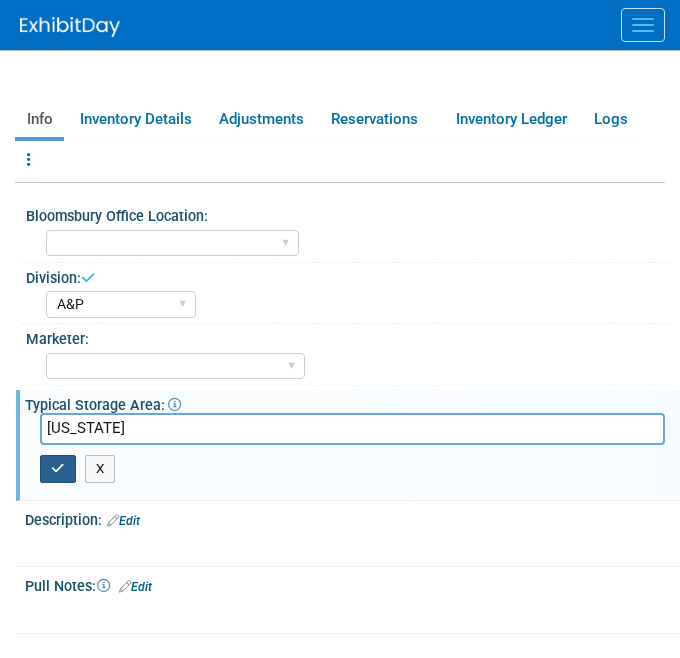 click at bounding box center [58, 469] 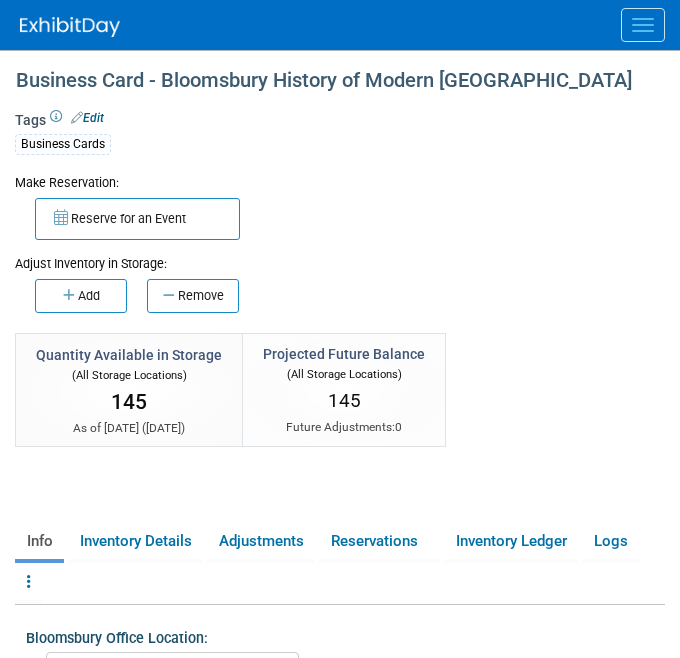 scroll, scrollTop: 0, scrollLeft: 0, axis: both 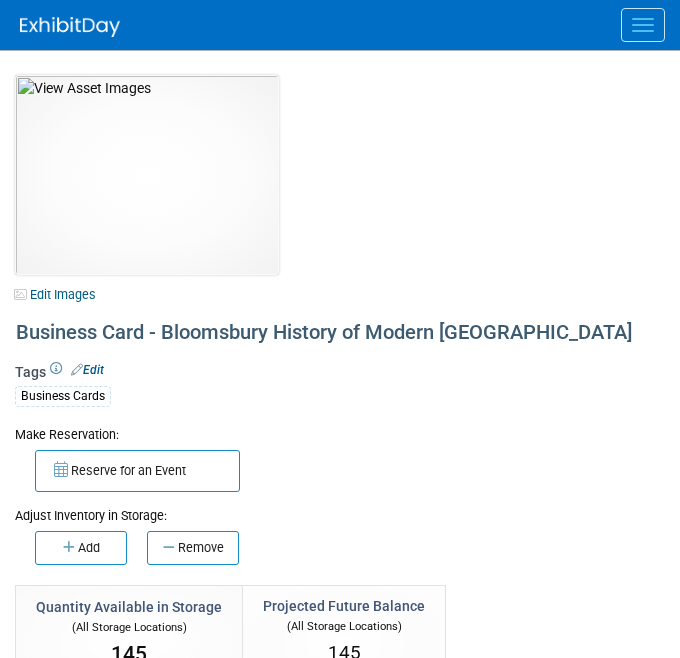 click at bounding box center (643, 25) 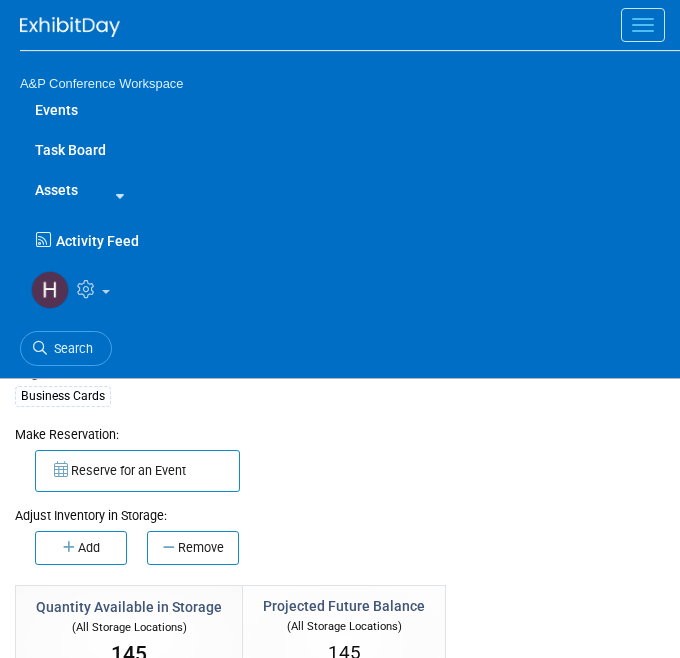 click at bounding box center (116, 196) 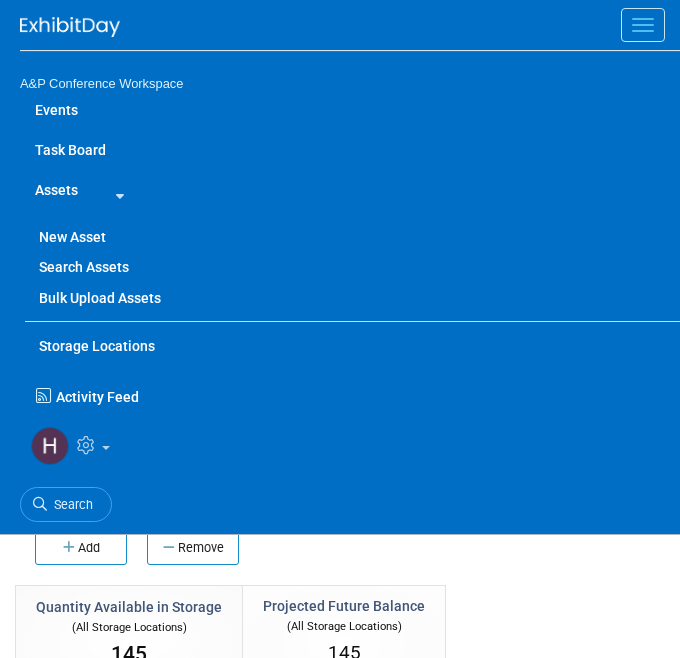 click on "New Asset" at bounding box center [352, 237] 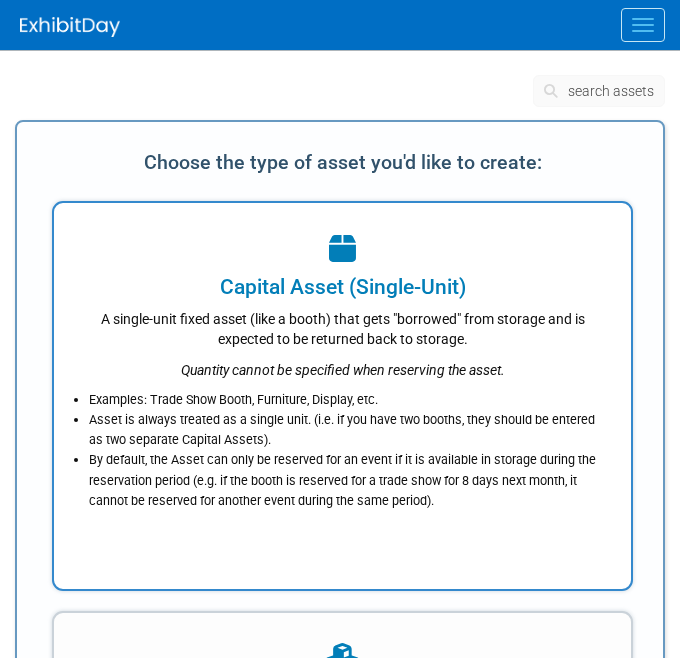 scroll, scrollTop: 0, scrollLeft: 0, axis: both 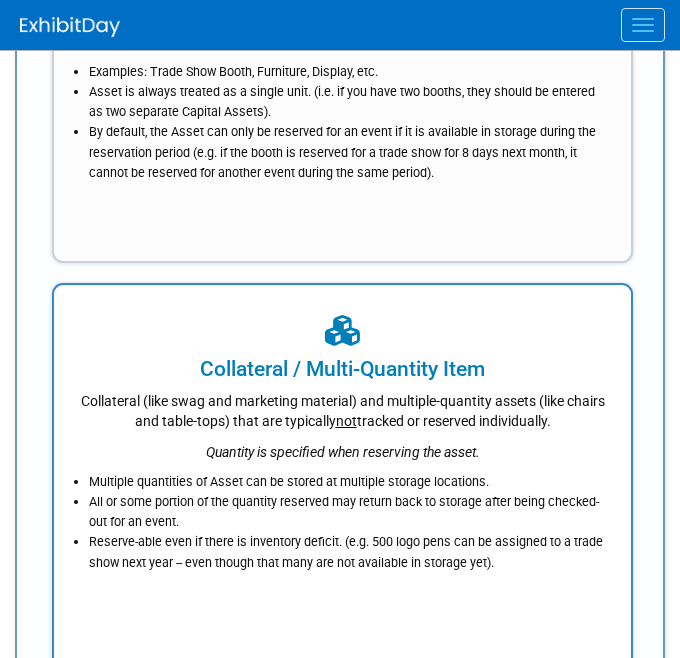 click on "Collateral (like swag and marketing material) and multiple-quantity assets (like chairs and table-tops) that are typically  not  tracked or reserved individually." at bounding box center [342, 407] 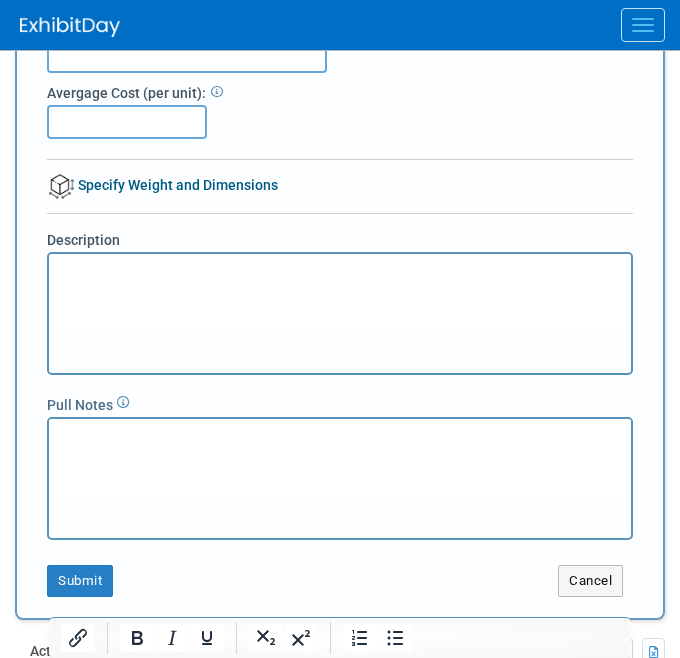 scroll, scrollTop: 0, scrollLeft: 0, axis: both 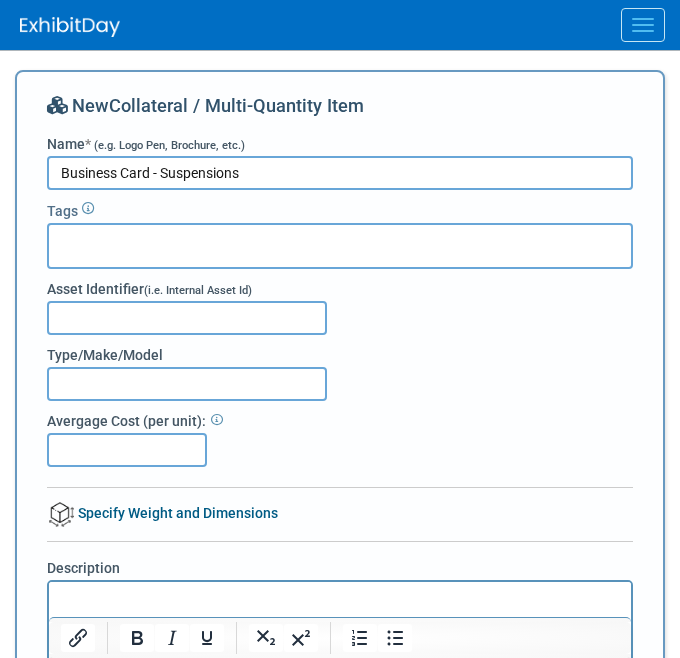 type on "Business Card - Suspensions" 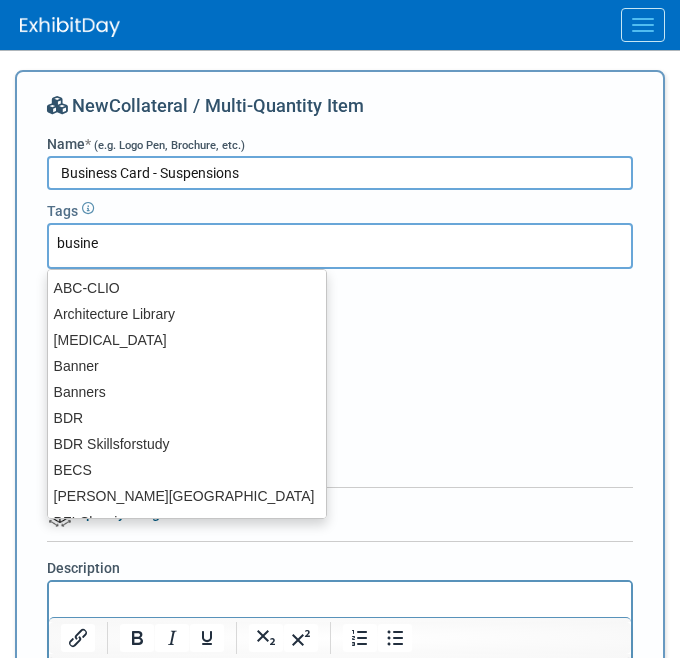 type on "busines" 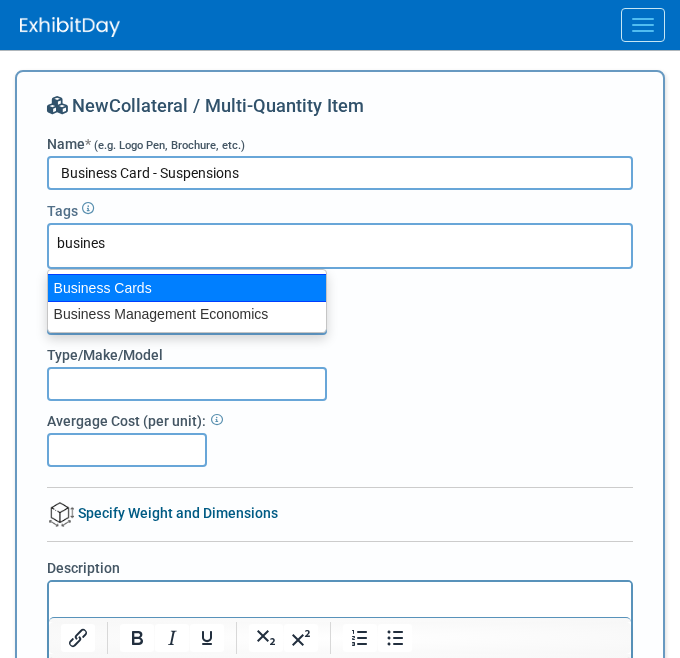 click on "Business Cards" at bounding box center (187, 288) 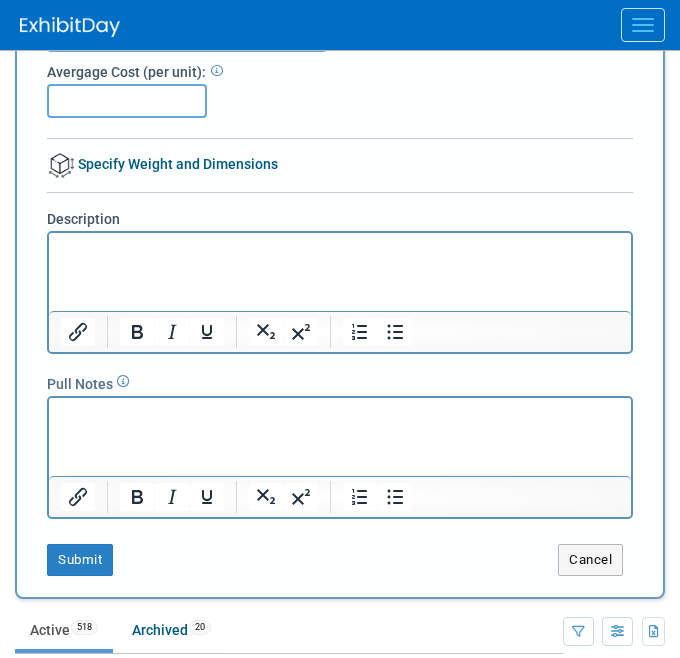 scroll, scrollTop: 438, scrollLeft: 0, axis: vertical 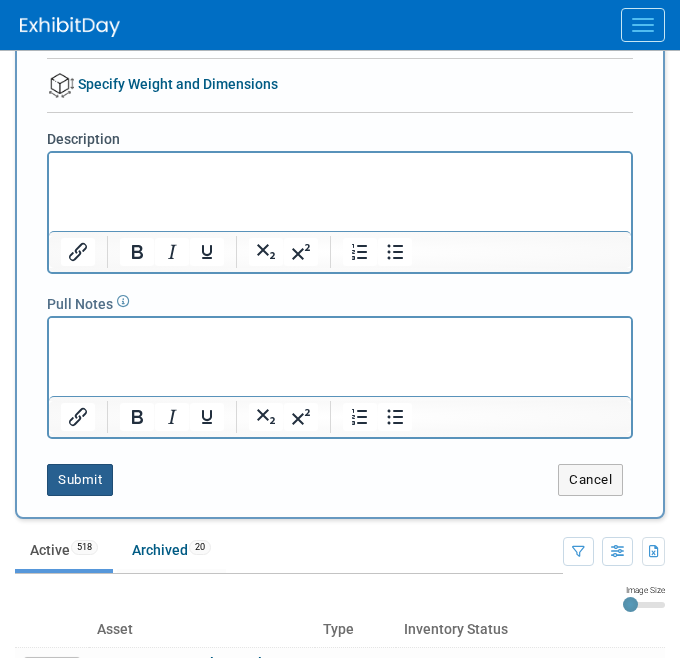 click on "Submit" at bounding box center (80, 480) 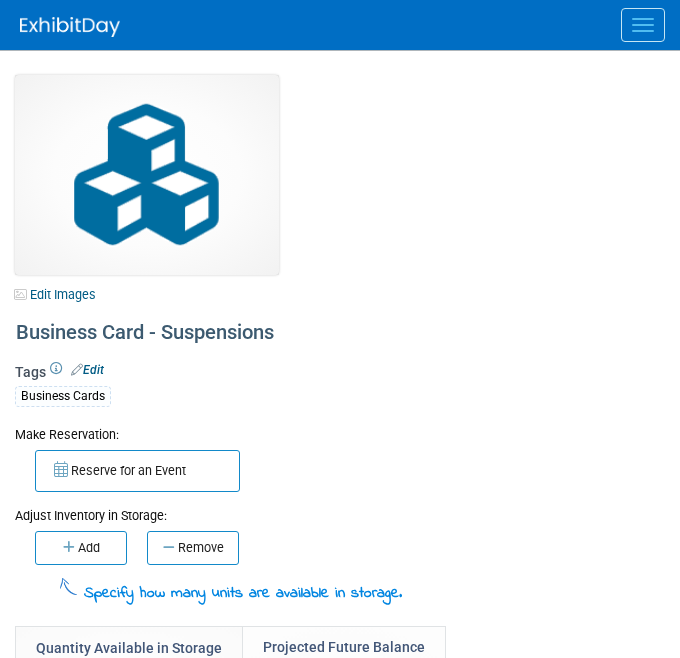 scroll, scrollTop: 0, scrollLeft: 0, axis: both 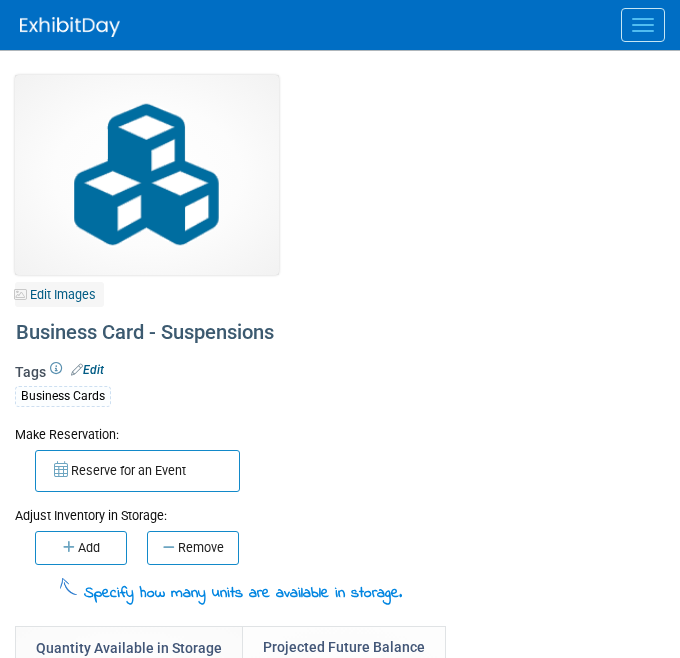 click on "Edit Images" at bounding box center [59, 294] 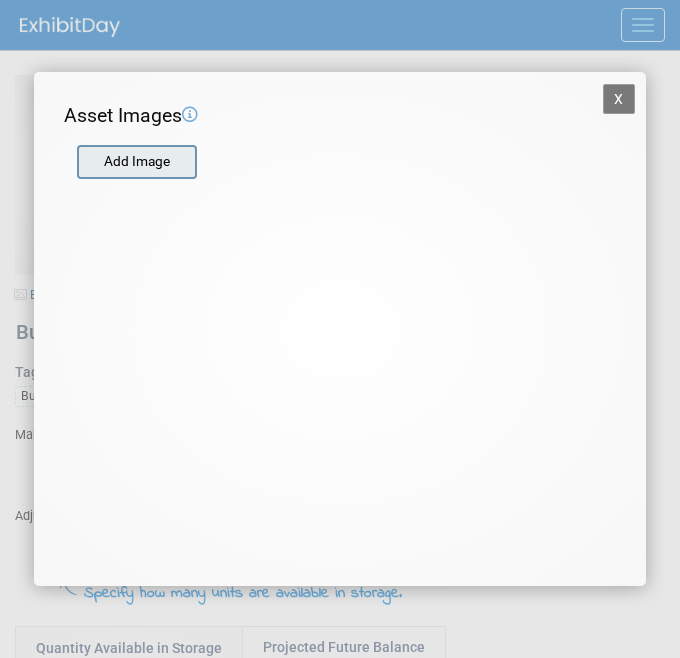 click at bounding box center (76, 162) 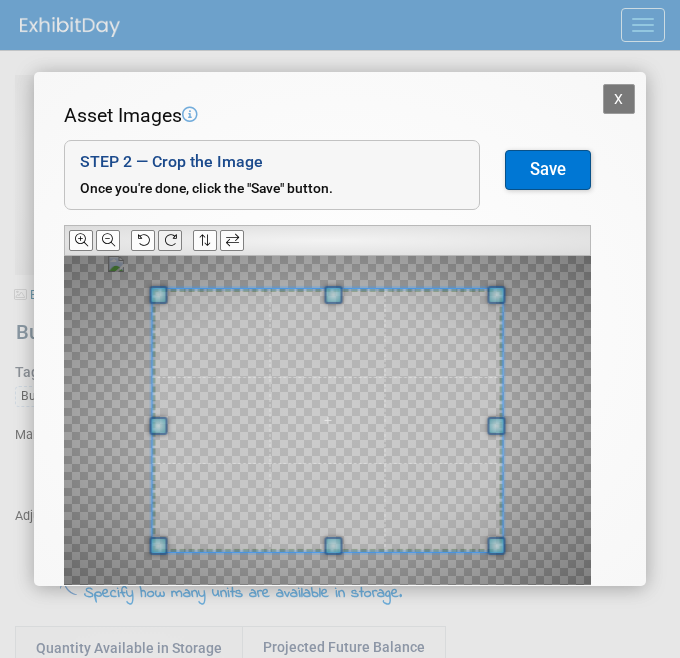 click at bounding box center [170, 240] 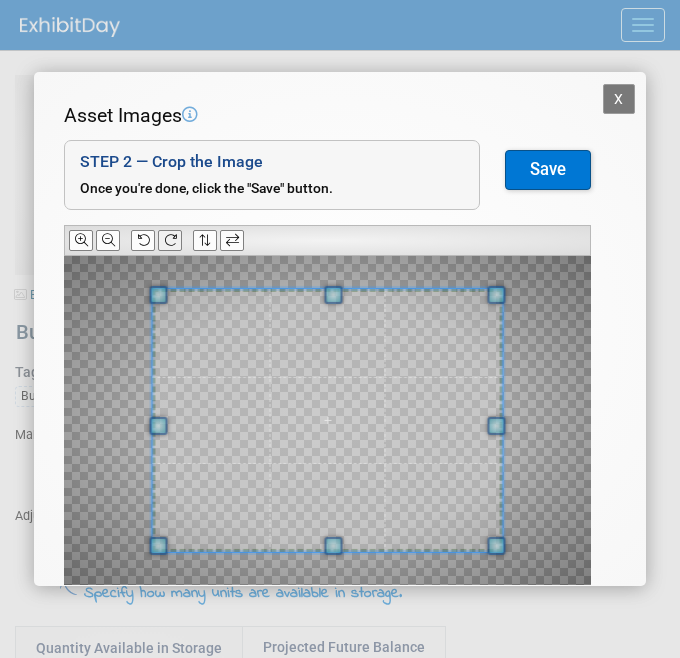 click at bounding box center [170, 240] 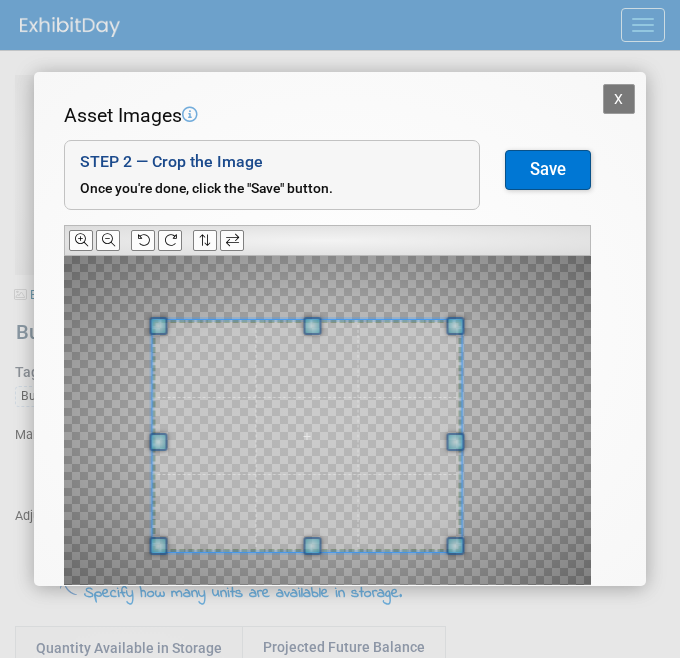 click at bounding box center (307, 436) 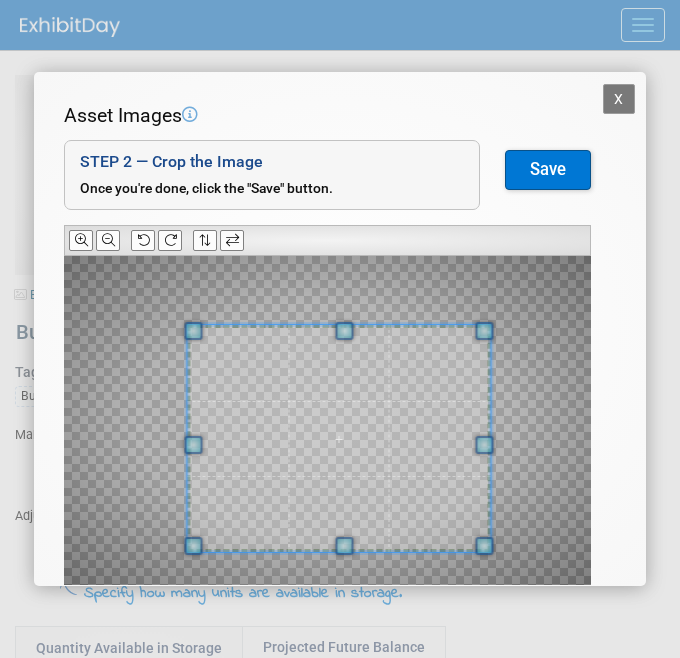 click at bounding box center (338, 439) 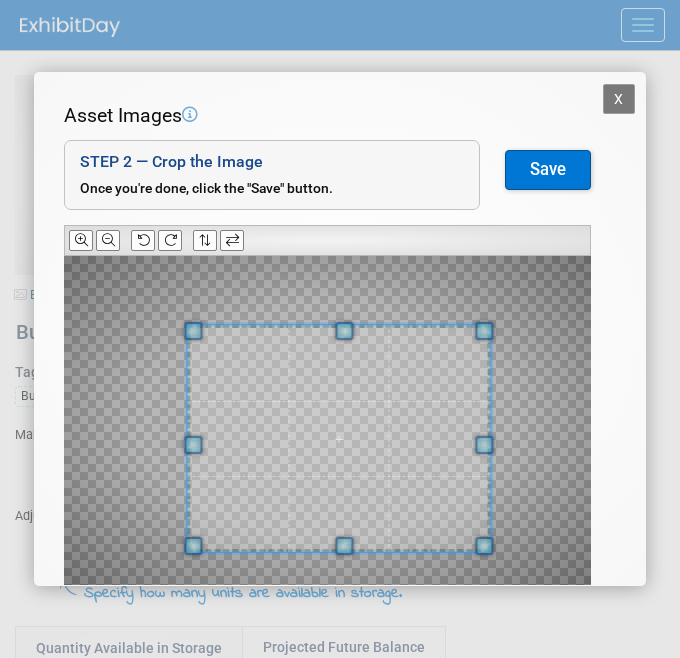 click on "Save" at bounding box center [548, 170] 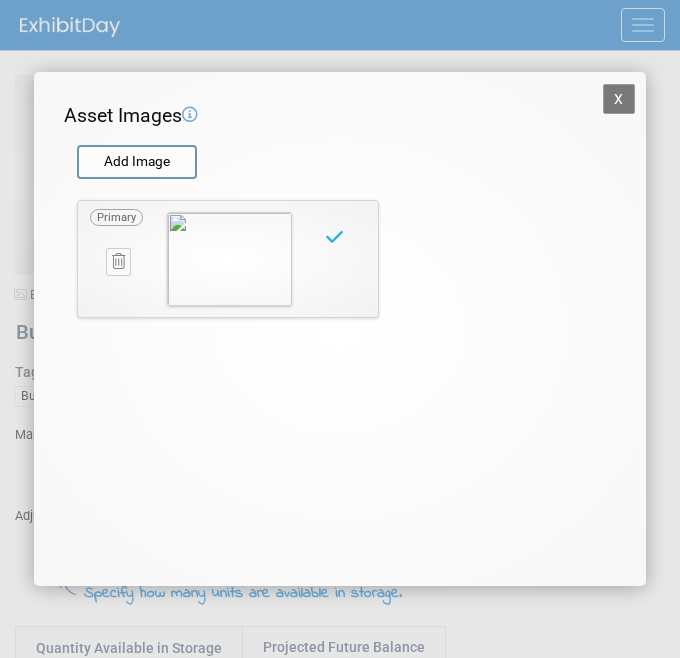 click on "X" at bounding box center (619, 99) 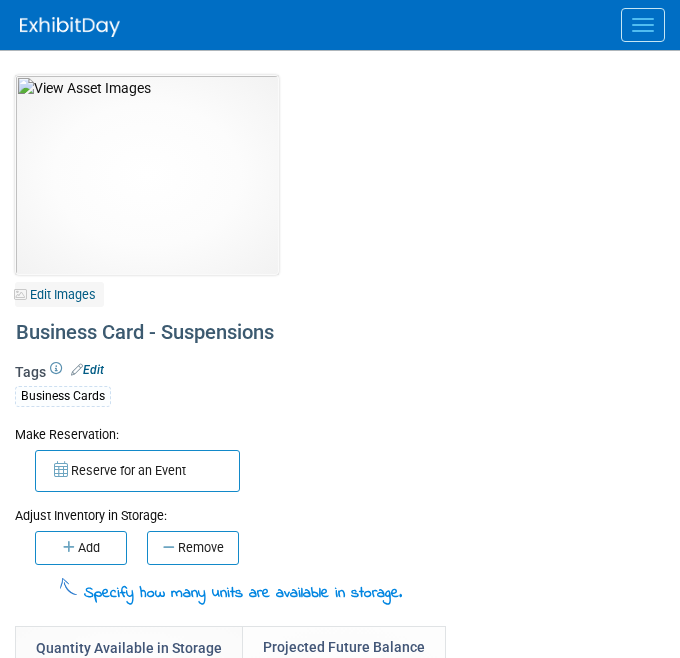 click on "Edit Images" at bounding box center [59, 294] 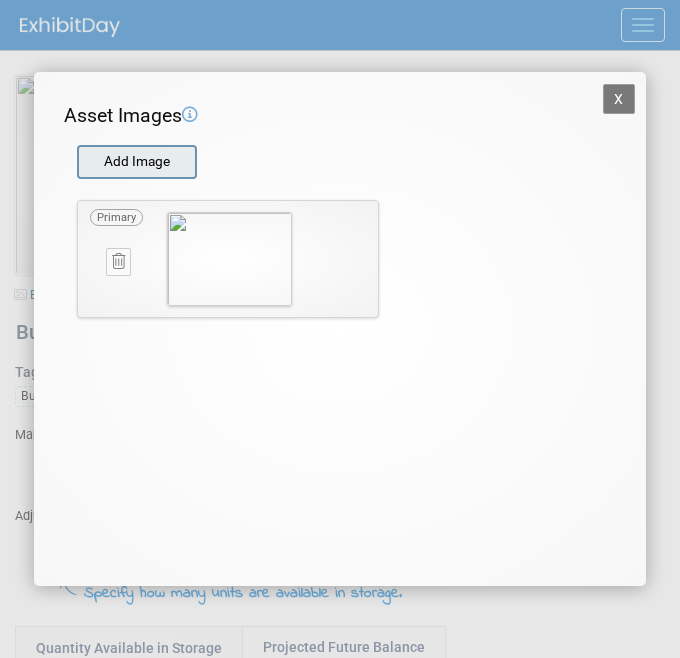 click at bounding box center [76, 162] 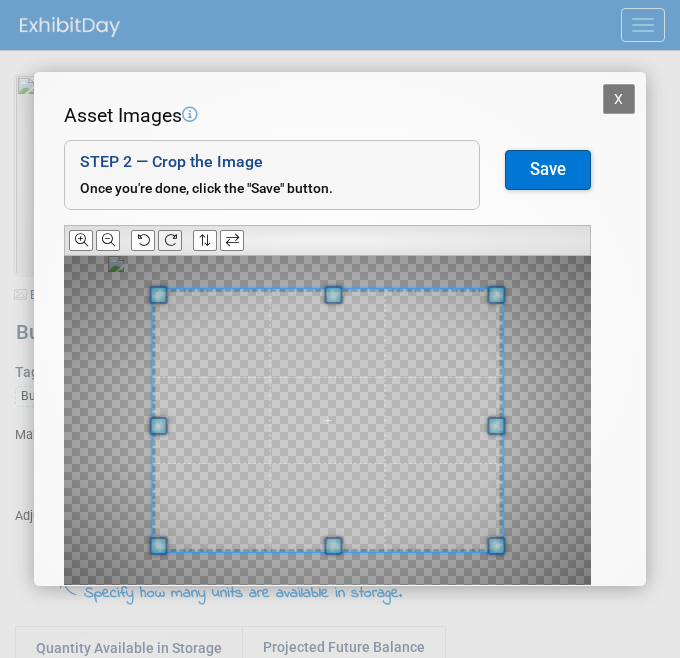click at bounding box center (170, 240) 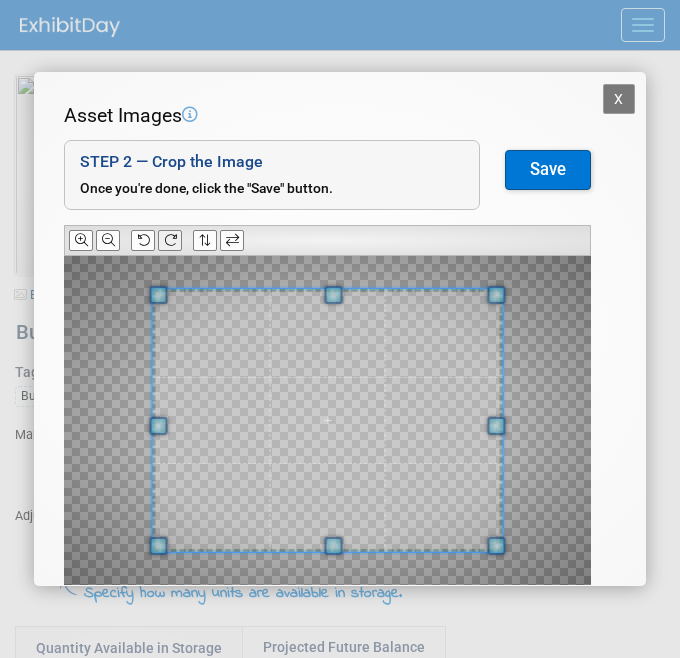 click at bounding box center [170, 240] 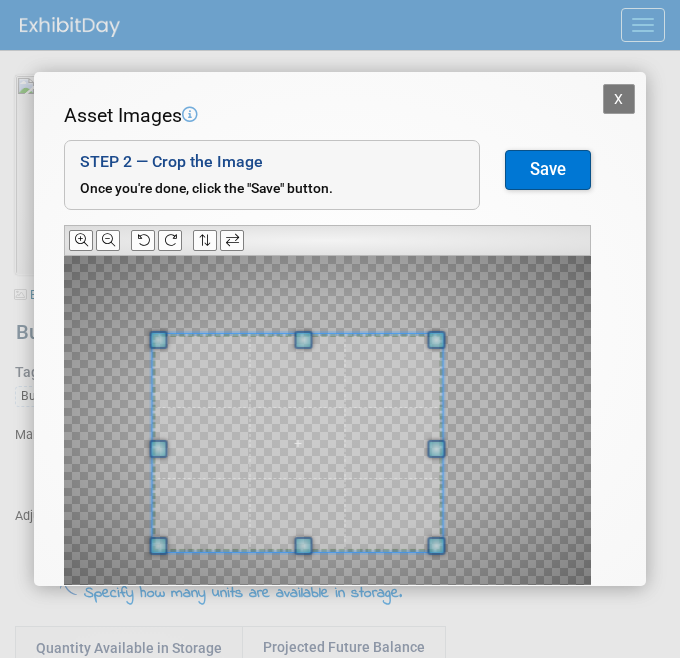 click at bounding box center (298, 443) 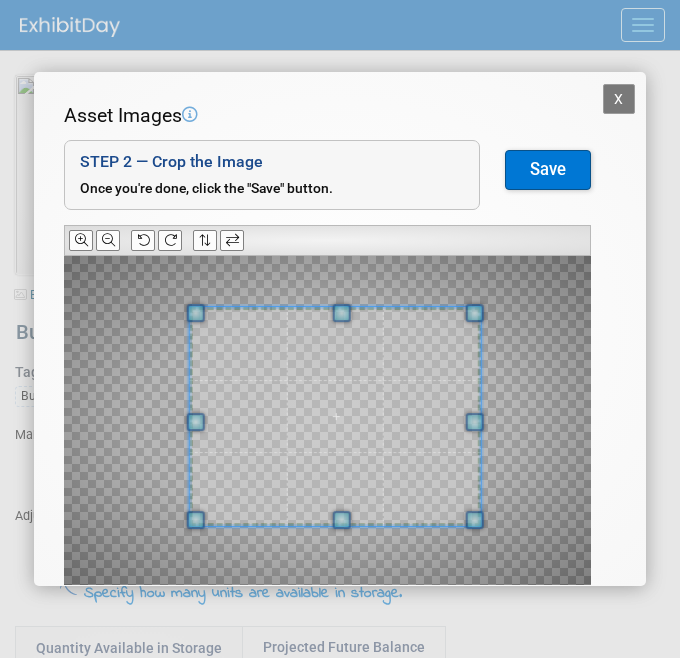 click at bounding box center (335, 416) 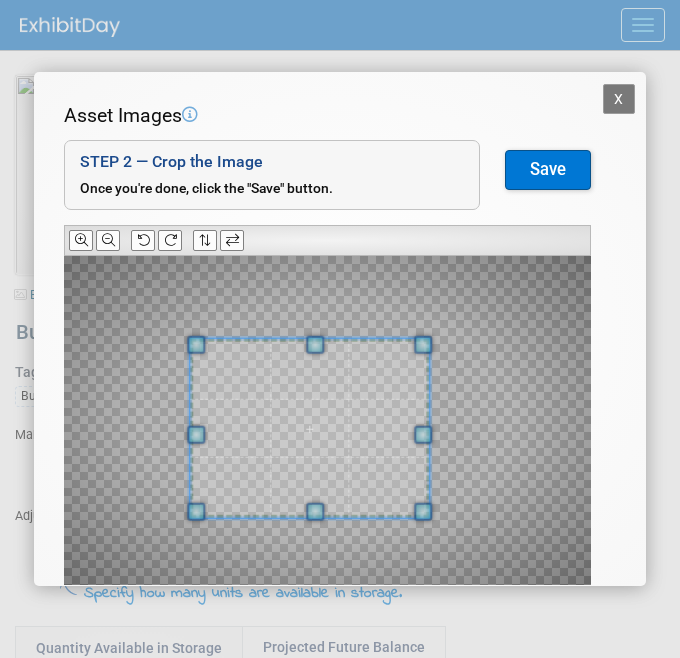 click at bounding box center (327, 420) 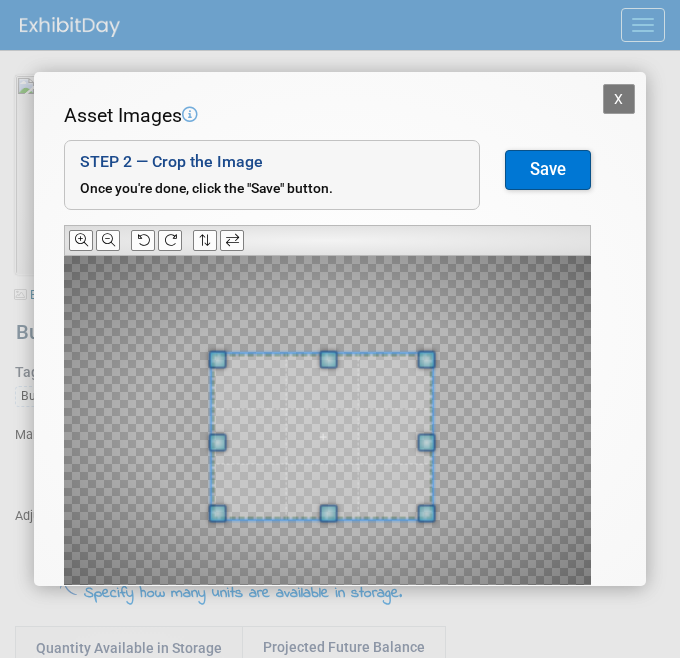 click at bounding box center [322, 436] 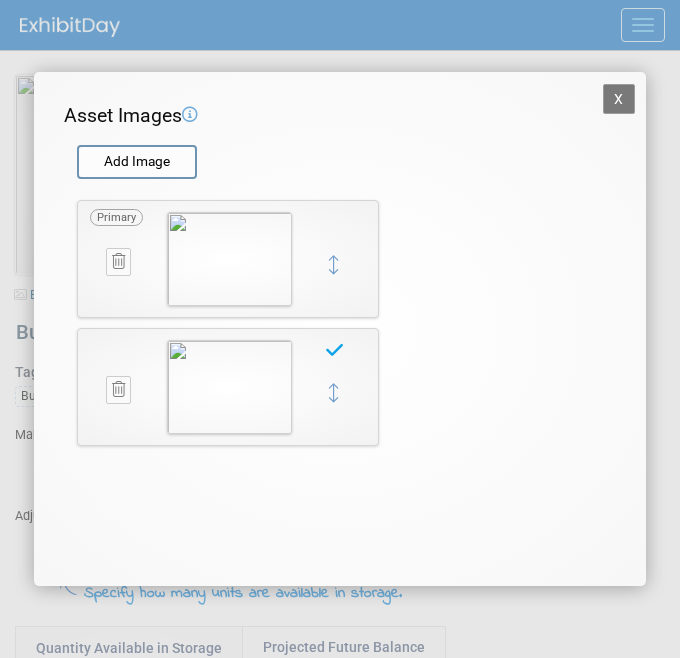 click on "X" at bounding box center (619, 99) 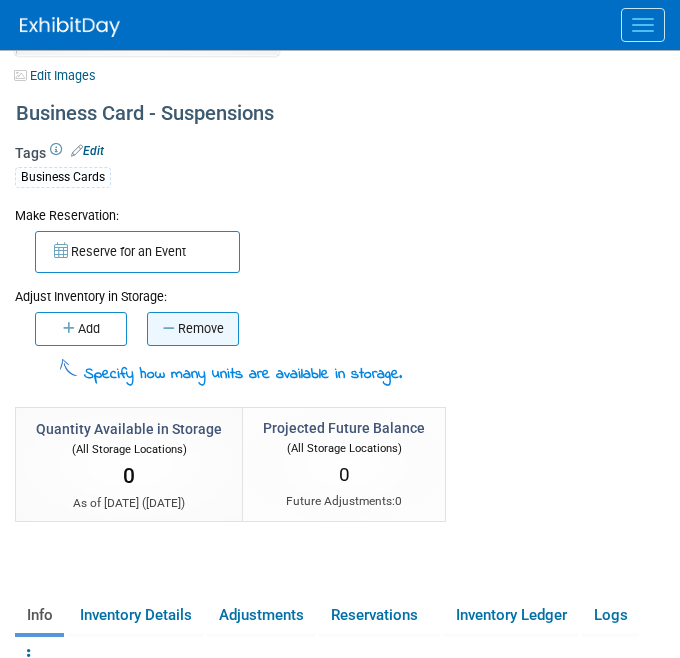 scroll, scrollTop: 221, scrollLeft: 0, axis: vertical 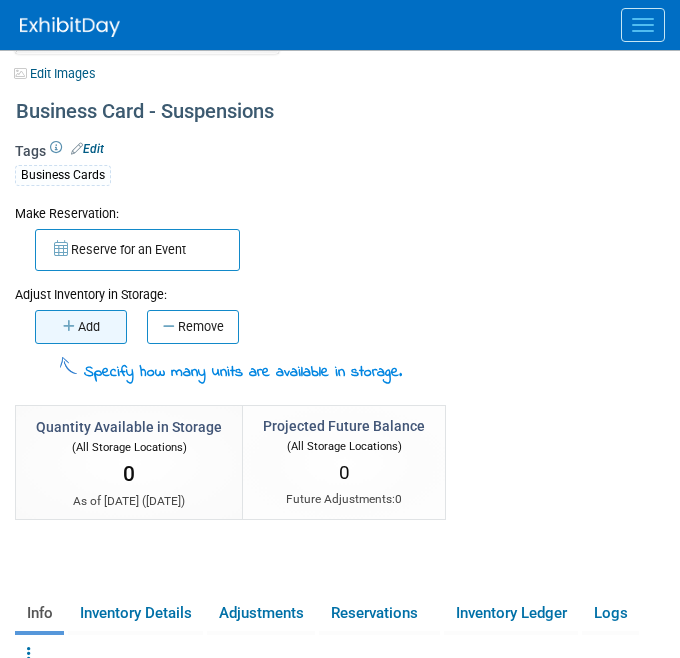 click on "Add" at bounding box center [81, 327] 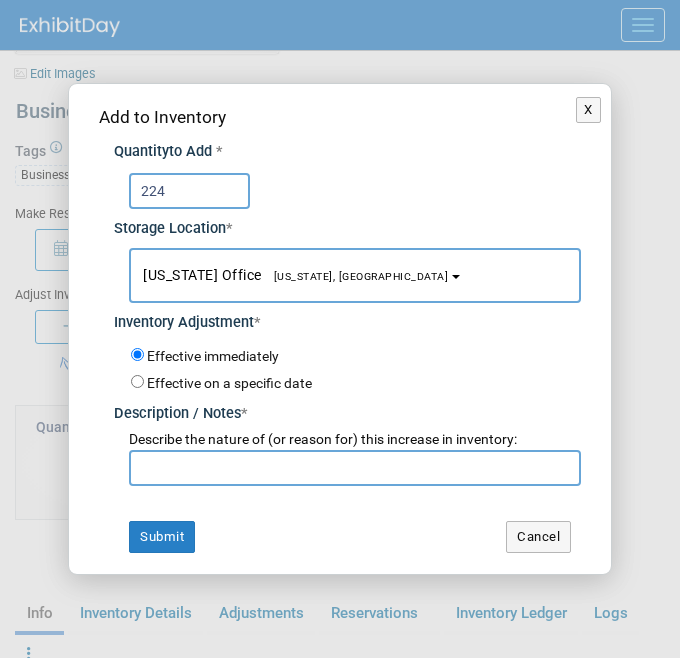 type on "224" 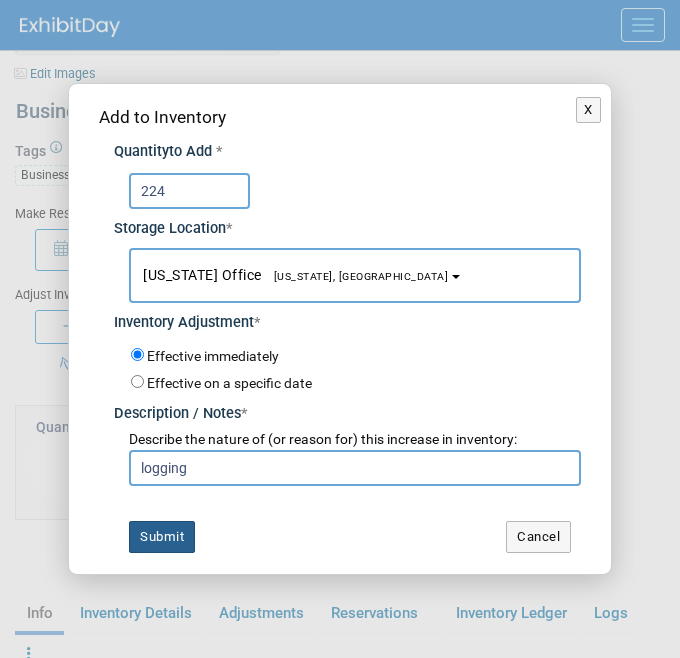 type on "logging" 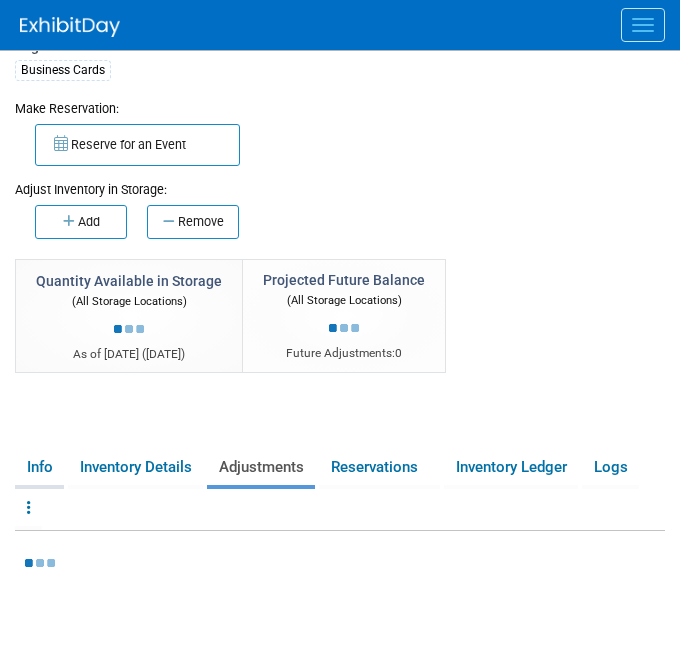 scroll, scrollTop: 329, scrollLeft: 0, axis: vertical 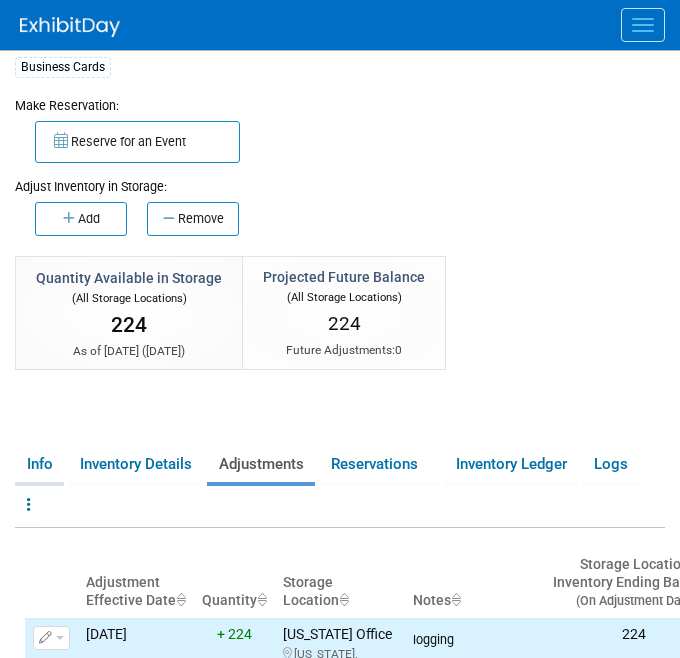 click on "Info" at bounding box center [39, 464] 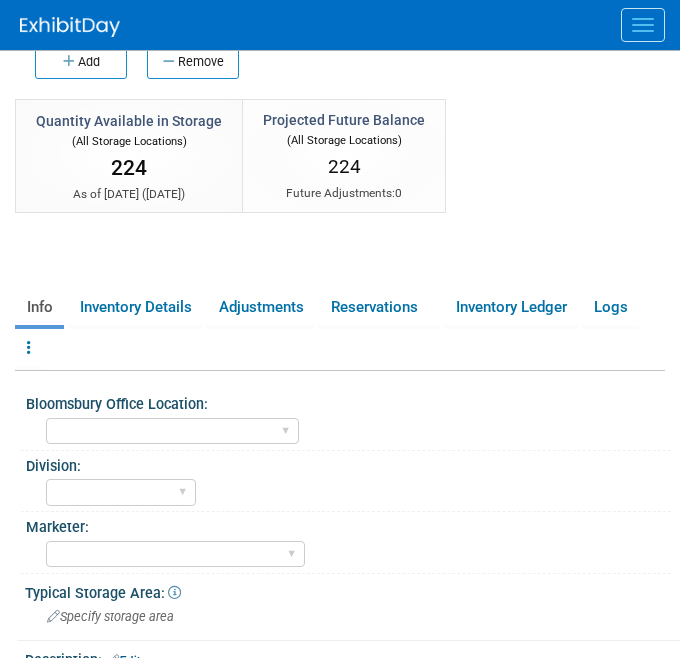 scroll, scrollTop: 509, scrollLeft: 0, axis: vertical 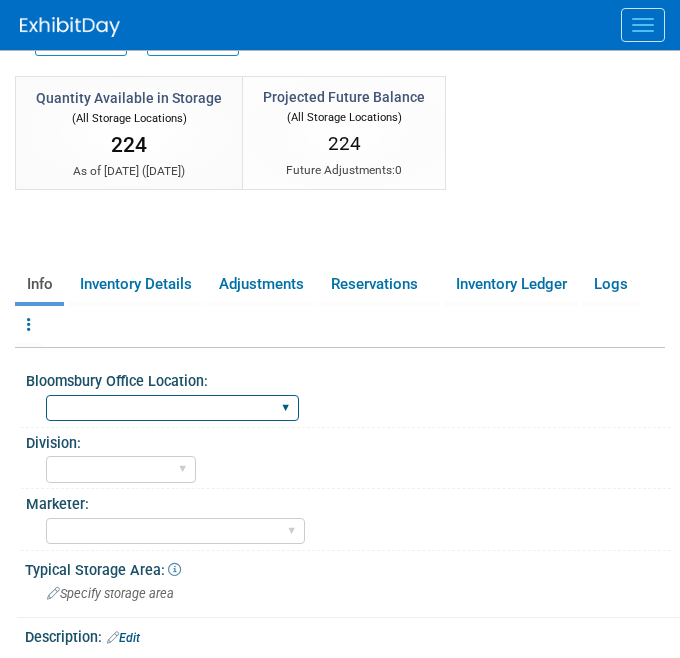 click on "Oxford
New York
Oxford, New York
Blue Ridge Summit" at bounding box center [172, 408] 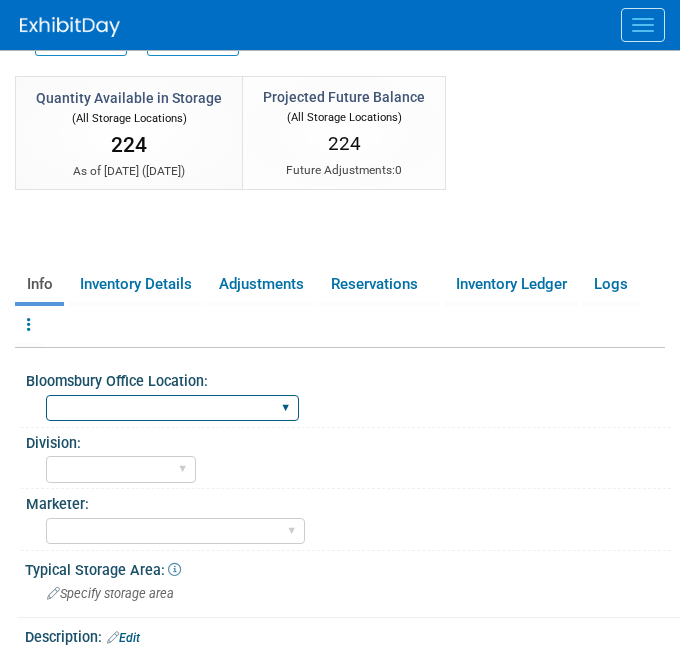 select on "[US_STATE]" 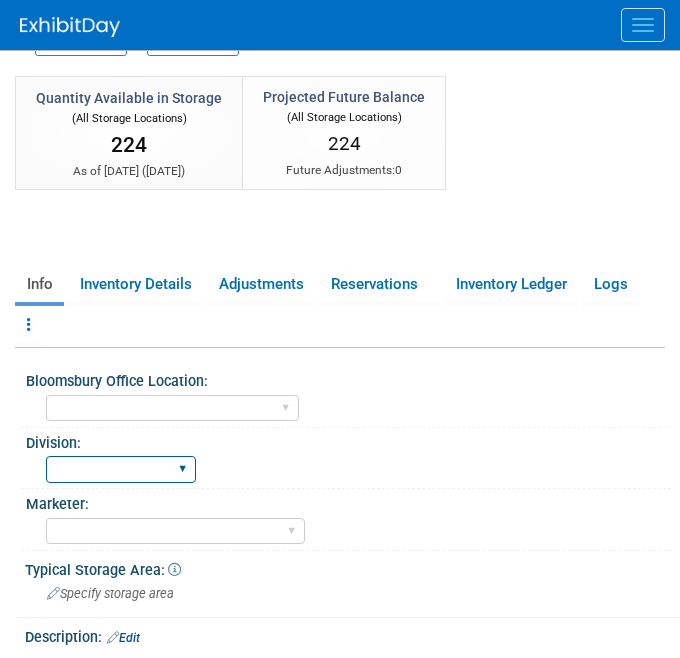 click on "BDR - Libraries
BDR - Schools
A&P
BP
R&L" at bounding box center [121, 469] 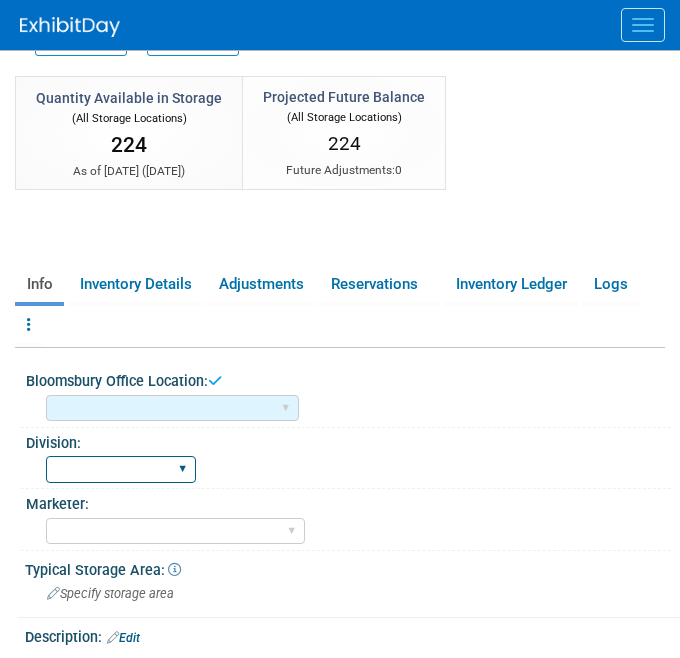 select on "A&P" 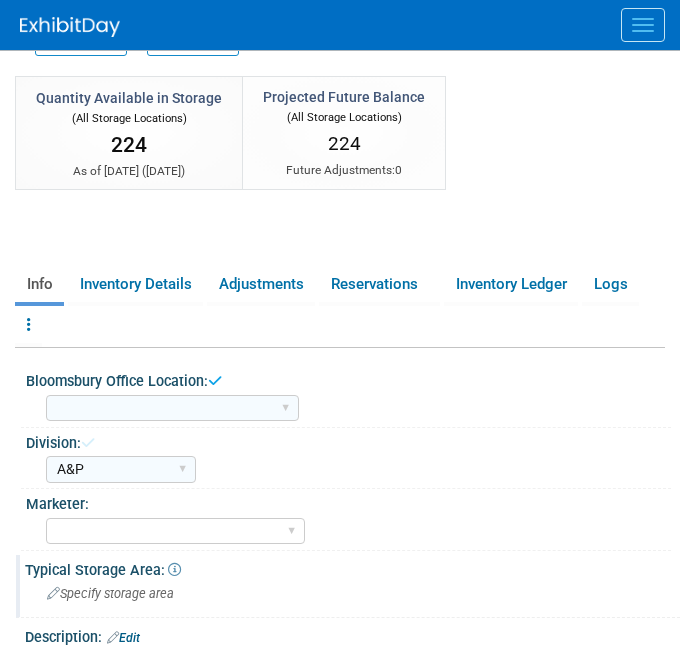 click on "Specify storage area" at bounding box center [352, 593] 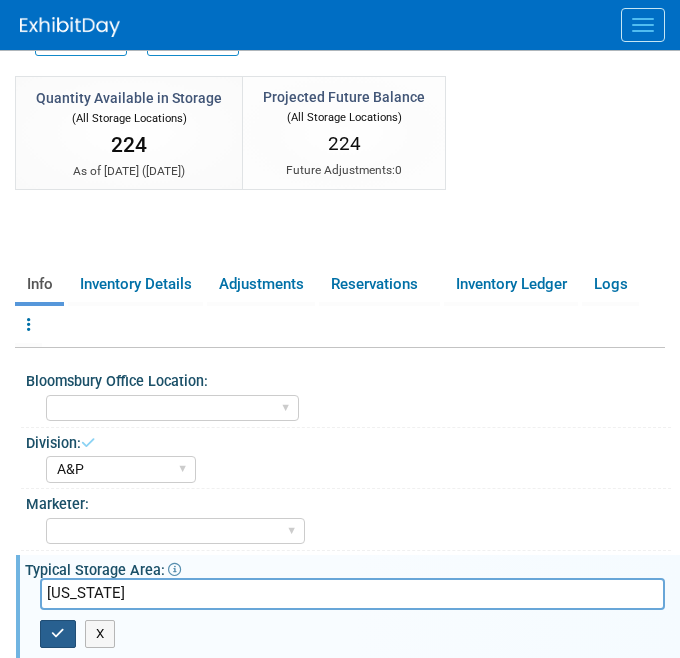 type on "[US_STATE]" 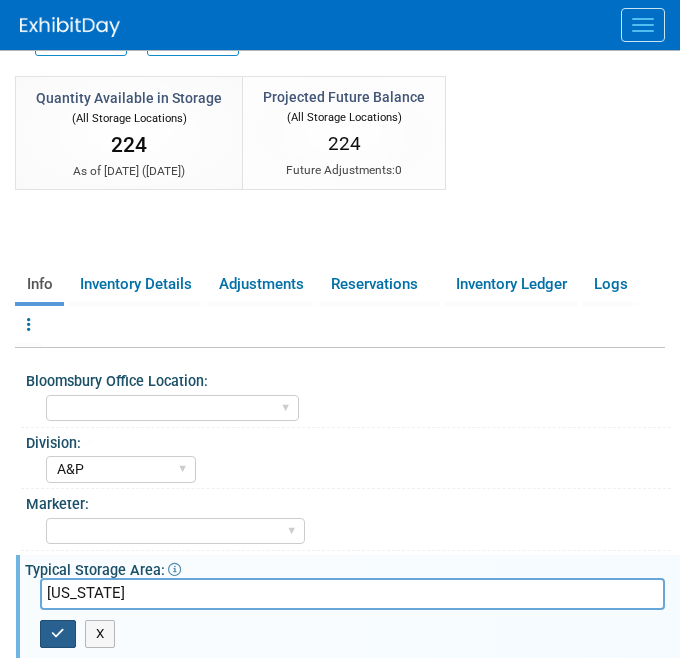 click at bounding box center [58, 633] 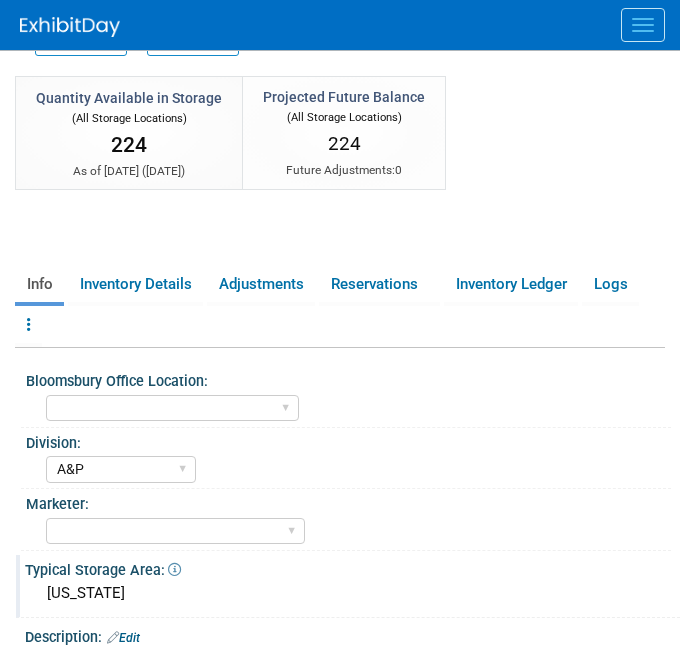 scroll, scrollTop: 33, scrollLeft: 0, axis: vertical 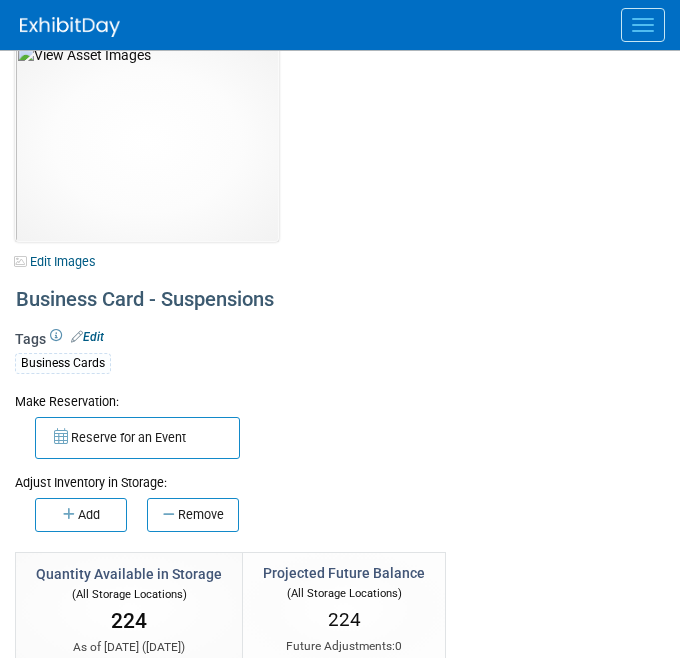 click at bounding box center (643, 25) 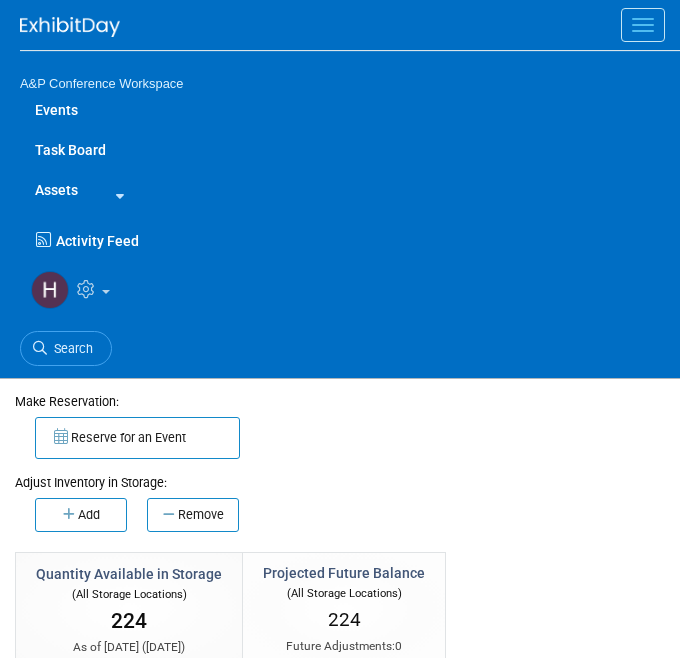 click at bounding box center (116, 195) 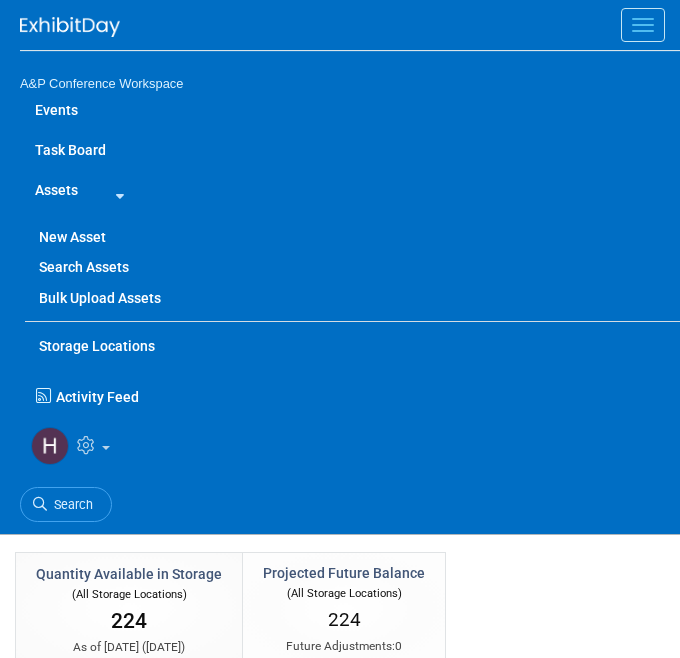 click on "New Asset" at bounding box center [352, 237] 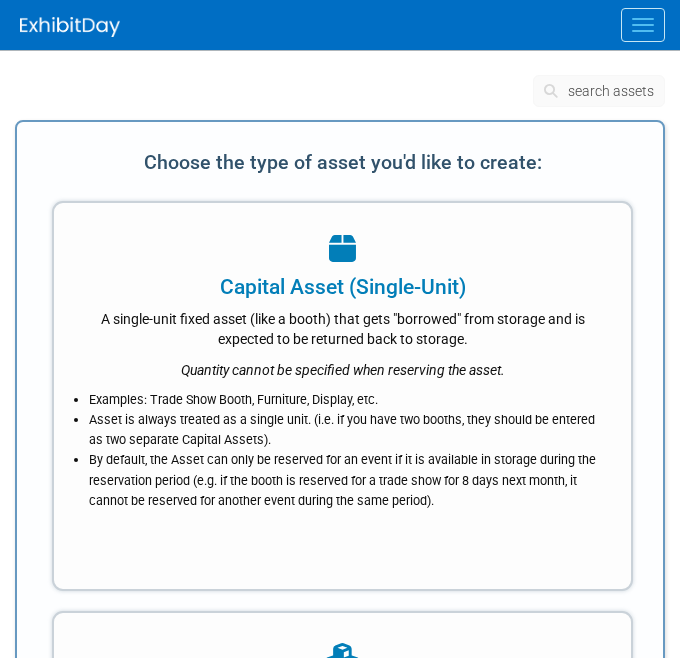 type 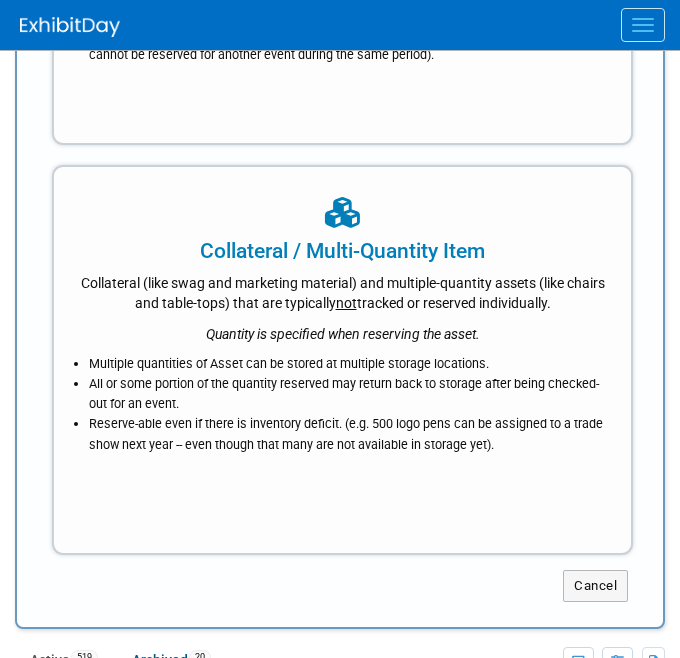 scroll, scrollTop: 0, scrollLeft: 0, axis: both 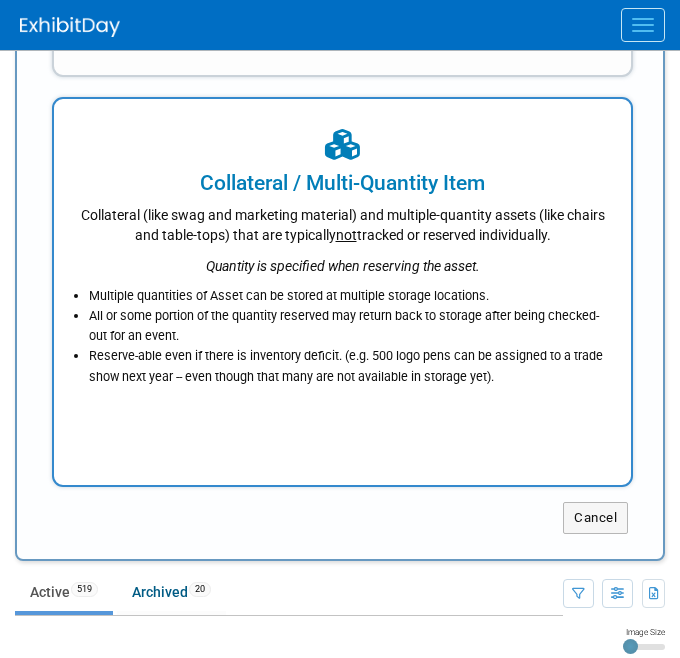 click on "Multiple quantities of Asset can be stored at multiple storage locations." at bounding box center (347, 296) 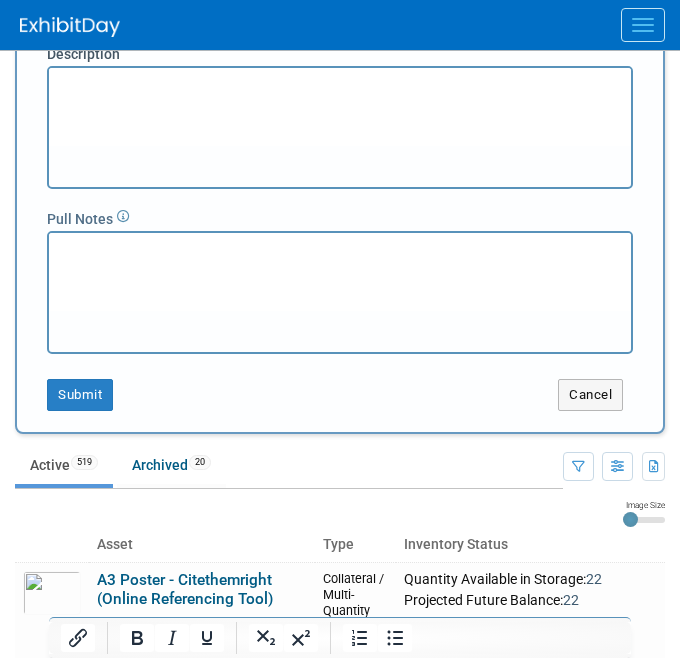 scroll, scrollTop: 0, scrollLeft: 0, axis: both 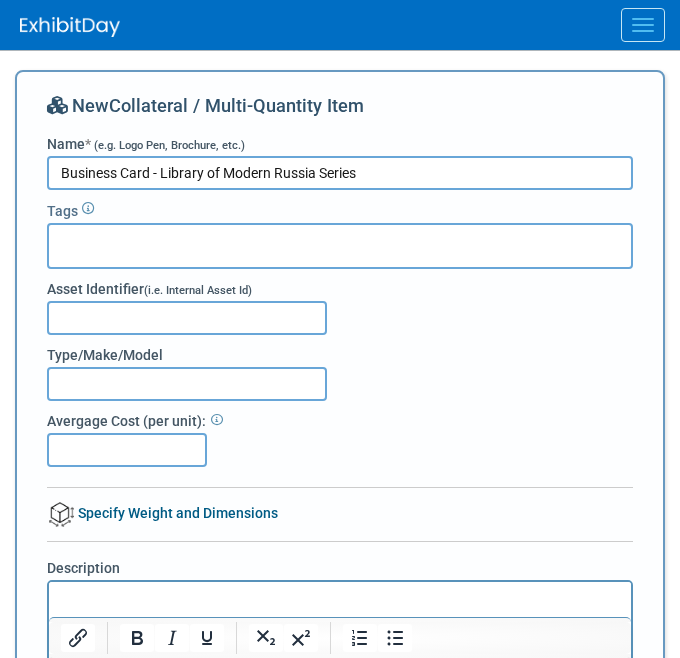 type on "Business Card - Library of Modern Russia Series" 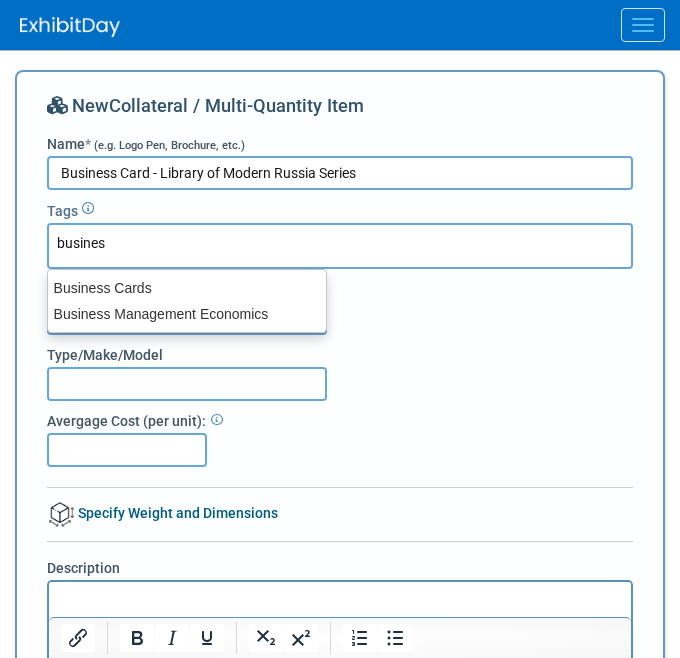 type on "business" 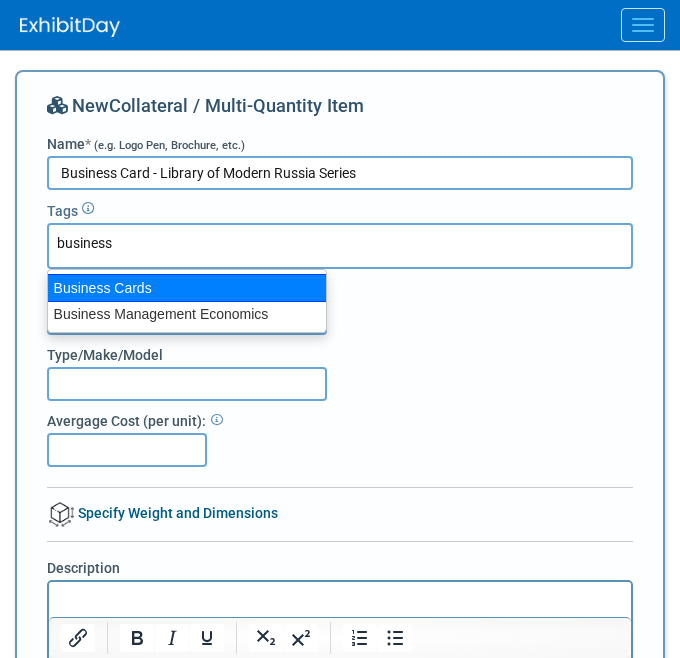 click on "Business Cards" at bounding box center (187, 288) 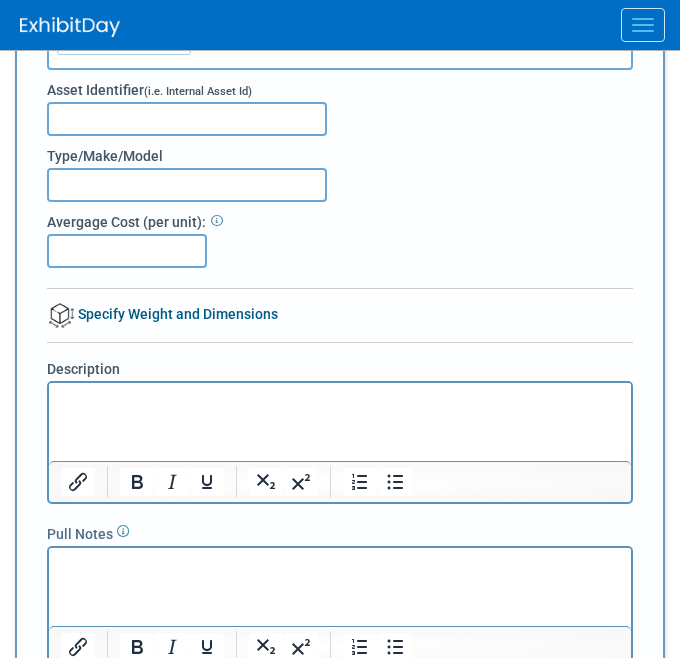 scroll, scrollTop: 333, scrollLeft: 0, axis: vertical 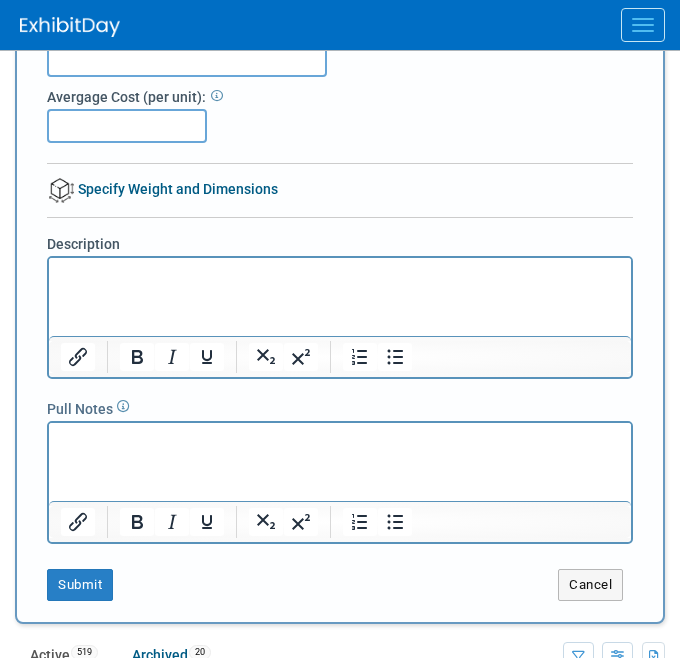 click on "New  Collateral / Multi-Quantity Item
Name  *   (e.g. Logo Pen, Brochure, etc.)
Business Card - Library of Modern Russia Series
Tags
Business Cards Business Cards ×
Asset Identifier  (i.e. Internal Asset Id)
Type/Make/Model
Avergage Cost (per unit):
Specify Weight and Dimensions
Item Weight & Dimensions   (Per Unit)
Item Weight
kg
Item Weight Notes
Item Length
cm
Item Width
cm
Item Height
cm
Item Dimensions Notes
Specify Packaged Dimensions
Packaged Weight & Dimensions   (Per Unit)
Weight and dimensions when this asset is packaged/unassembled (while in storage or during shipment)
Weight and dimensions of a  single unit  of this asset when it is packaged/unassembled (while in storage or during shipment)
Packaged Weight
kg
Packaged Weight Notes
Packaged Length
cm
Packaged Width" at bounding box center (340, 180) 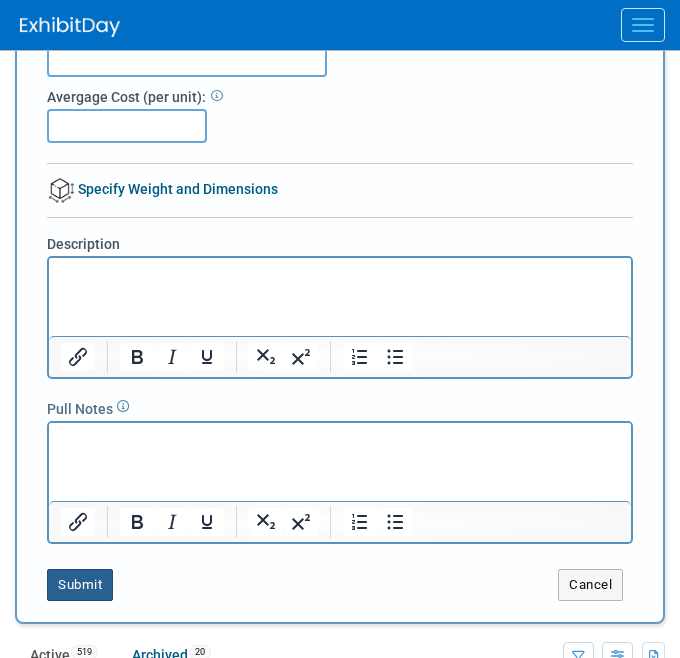 click on "Submit" at bounding box center [80, 585] 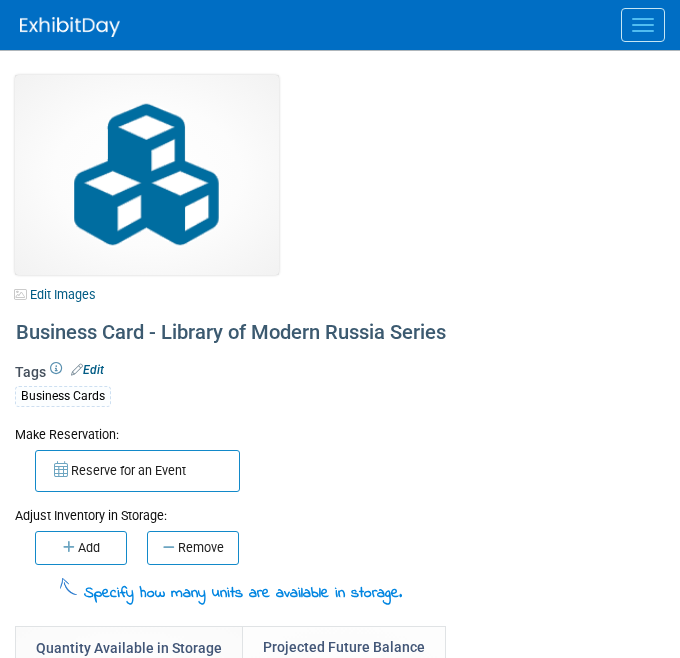 scroll, scrollTop: 0, scrollLeft: 0, axis: both 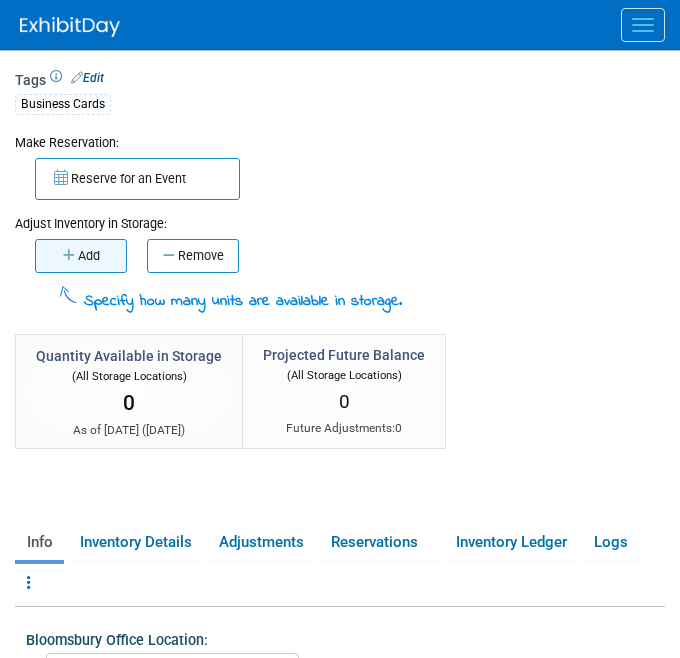 click on "Add" at bounding box center (81, 256) 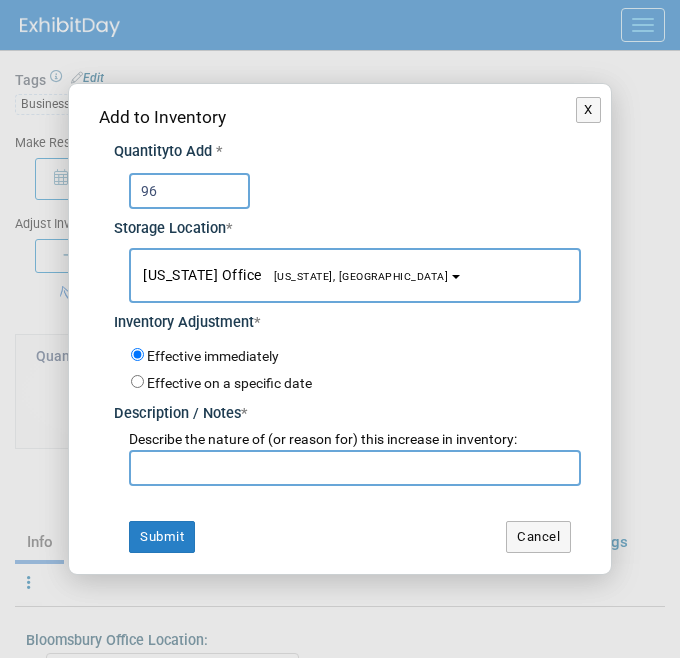 type on "96" 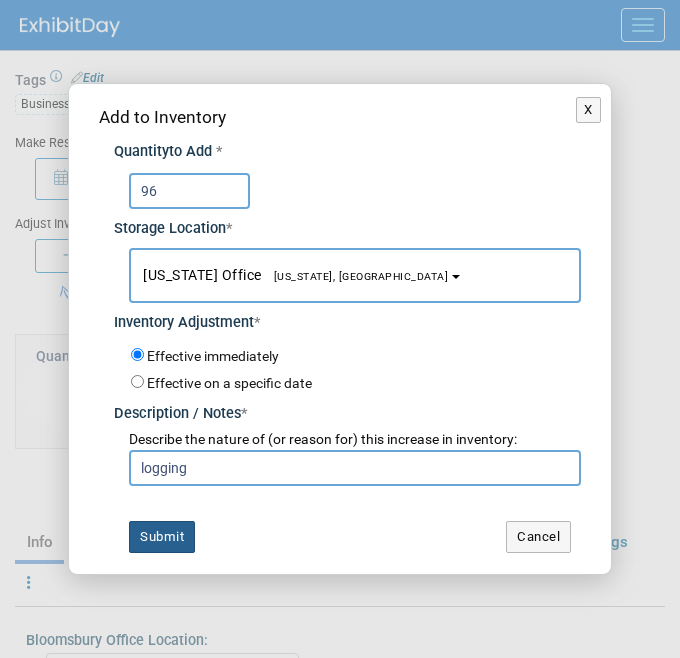 type on "logging" 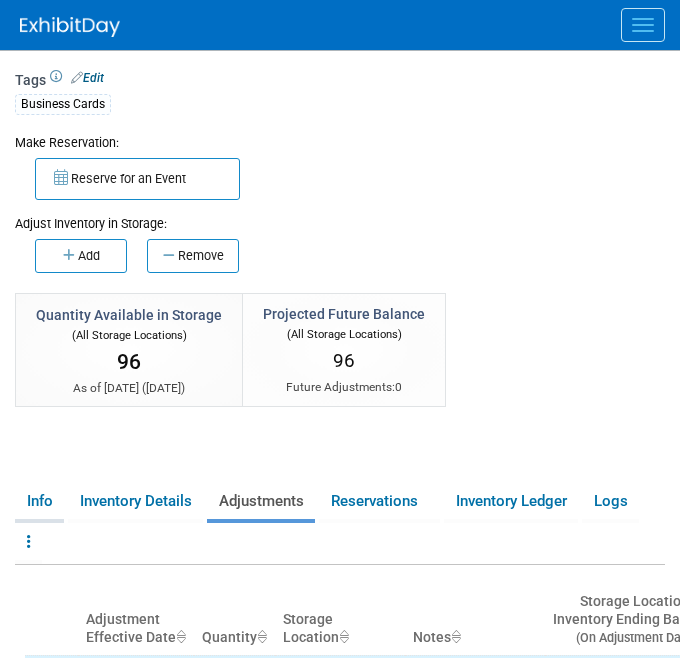 click on "Info" at bounding box center (39, 501) 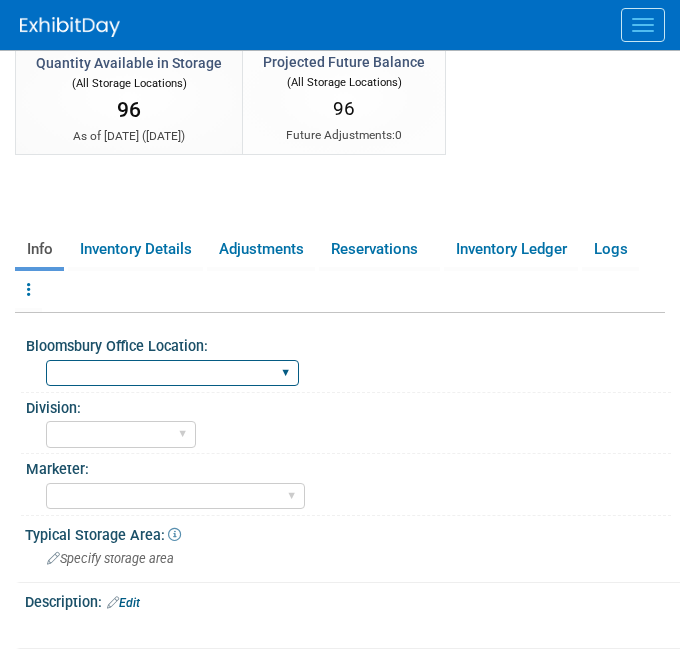 click on "Oxford
New York
Oxford, New York
Blue Ridge Summit" at bounding box center [172, 373] 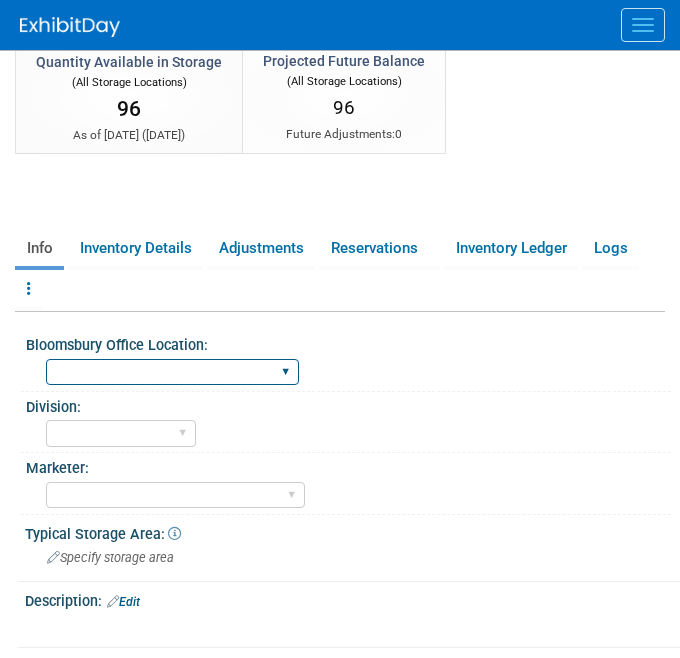 select on "[US_STATE]" 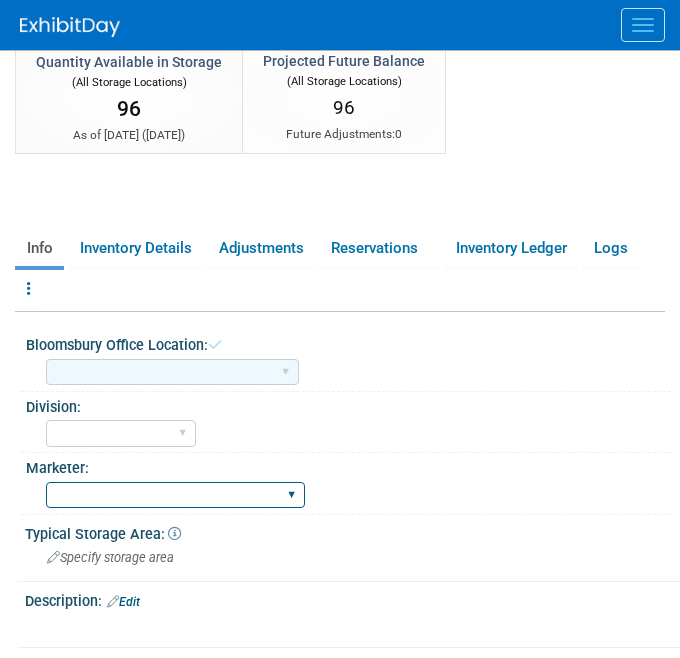 click on "Abigail Larkin
Alice Billington
Ami Reitmeier
Amy Suratia
Andy Boyd
Anna Roberts
Annie Lee
Brenna Akerman
Caitlin Flint
Carey Cameron
Carly Bull
Charlotte Unsworth
Eleanor Wilson
Emma Chonofsky Erika Rollins Karen Reid" at bounding box center [175, 495] 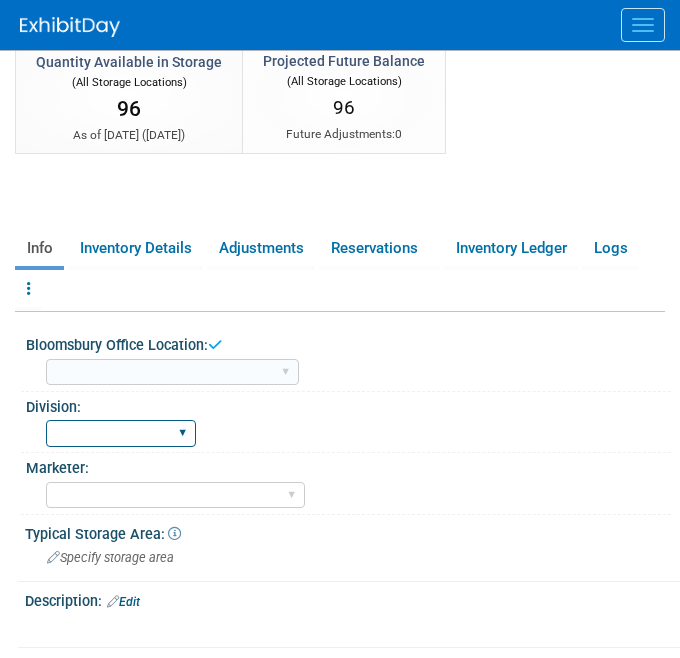 click on "BDR - Libraries
BDR - Schools
A&P
BP
R&L" at bounding box center (121, 433) 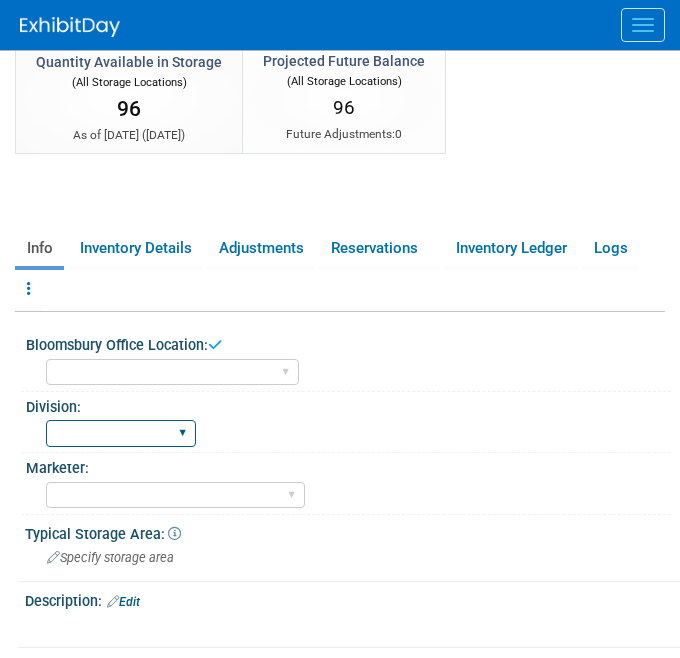 select on "A&P" 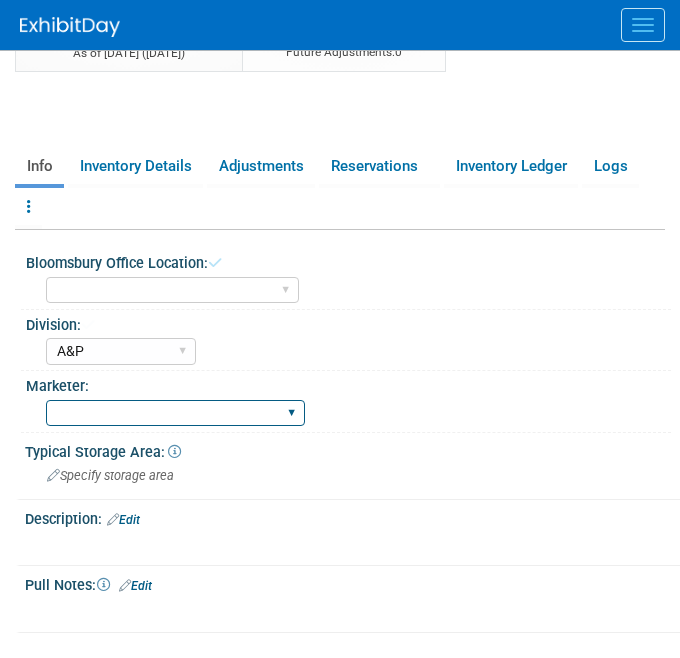 scroll, scrollTop: 637, scrollLeft: 0, axis: vertical 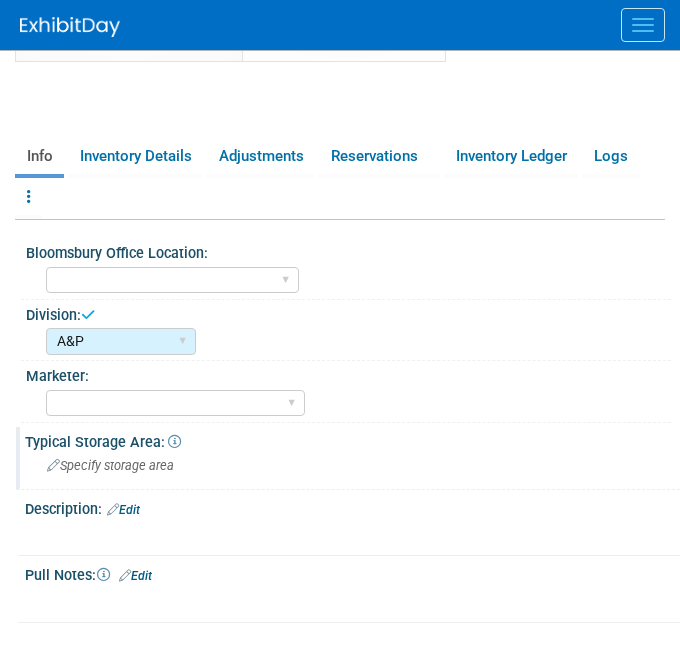 click on "Specify storage area" at bounding box center [110, 465] 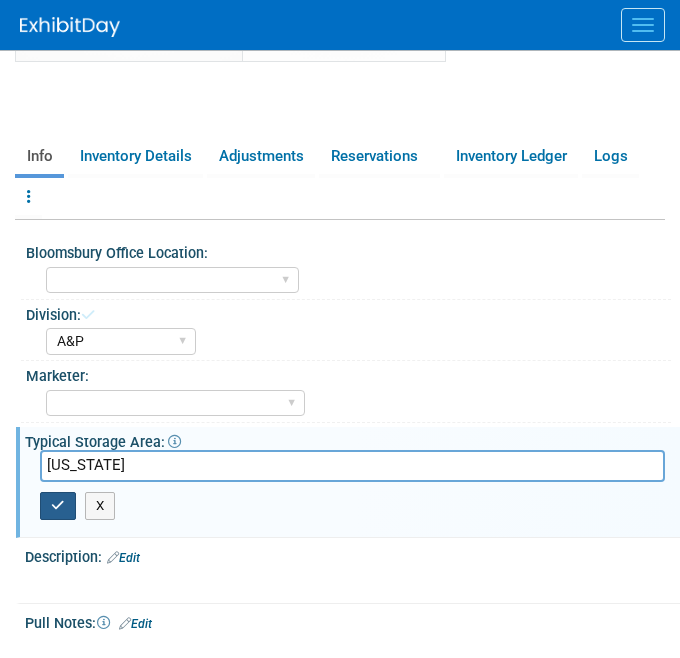 type on "[US_STATE]" 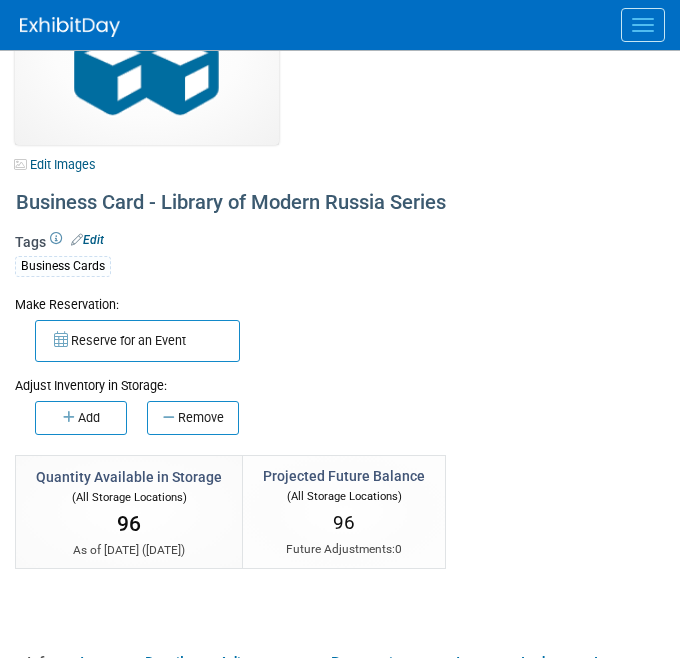 scroll, scrollTop: 100, scrollLeft: 0, axis: vertical 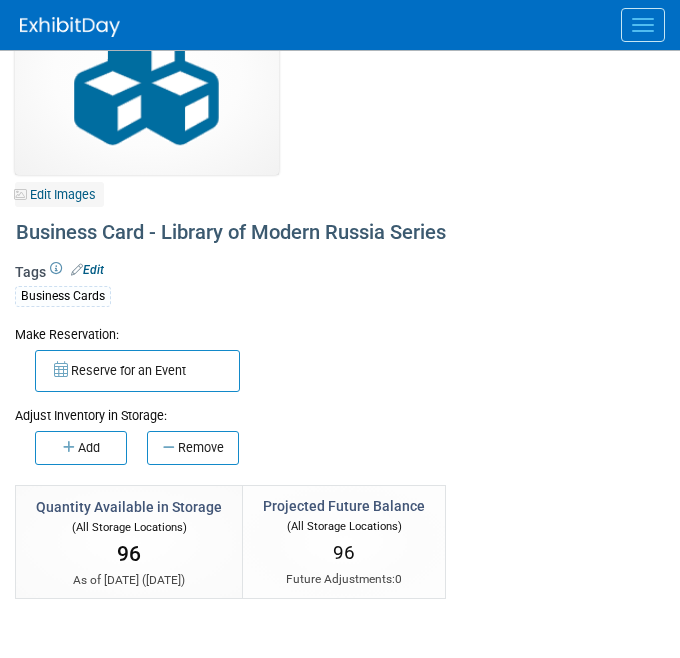 click on "Edit Images" at bounding box center (59, 194) 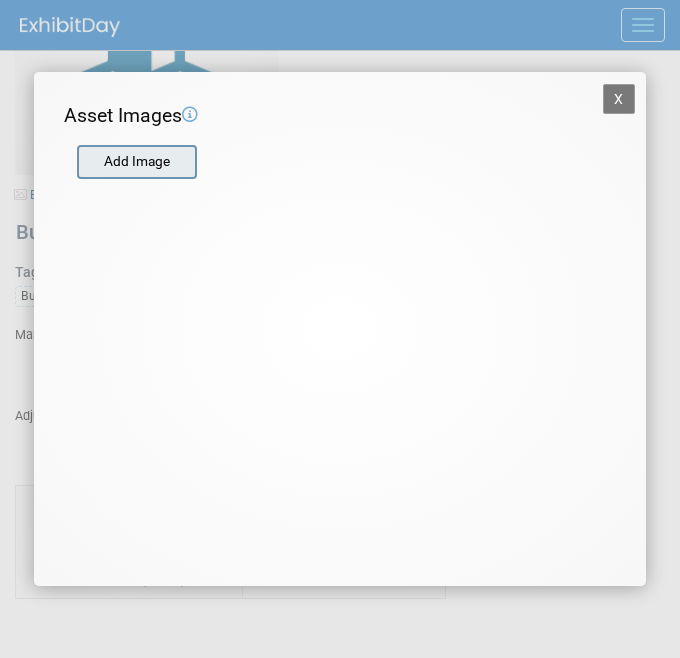 click at bounding box center [76, 162] 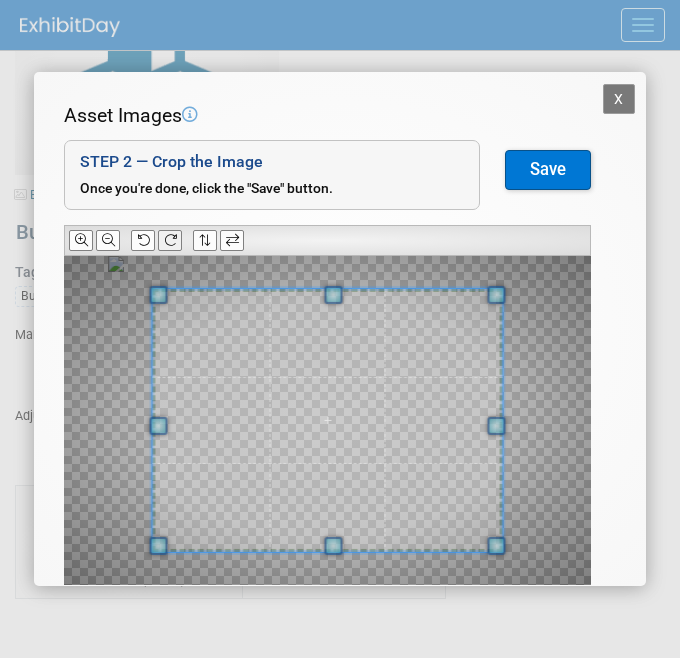 click at bounding box center (170, 240) 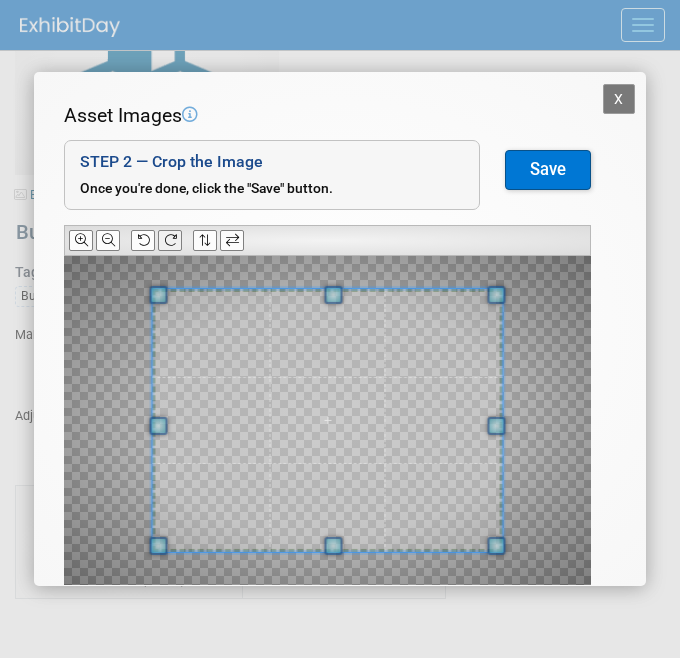 click at bounding box center [170, 240] 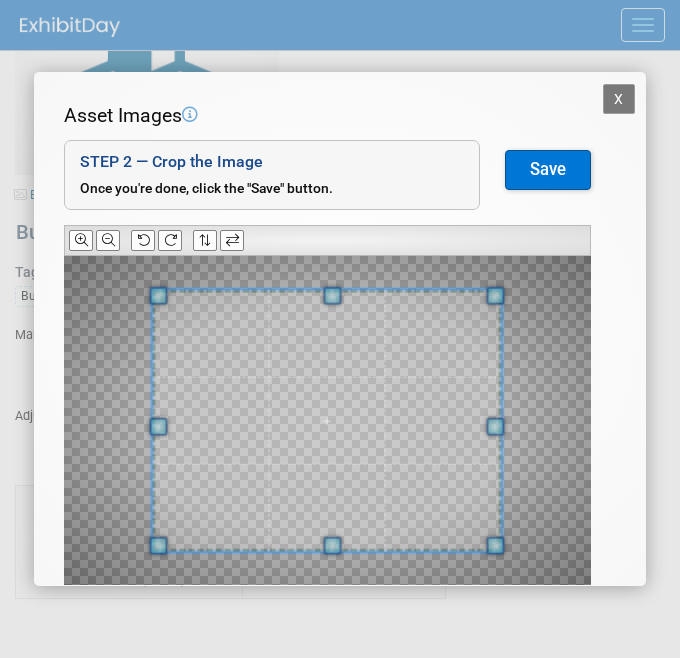 click at bounding box center (327, 420) 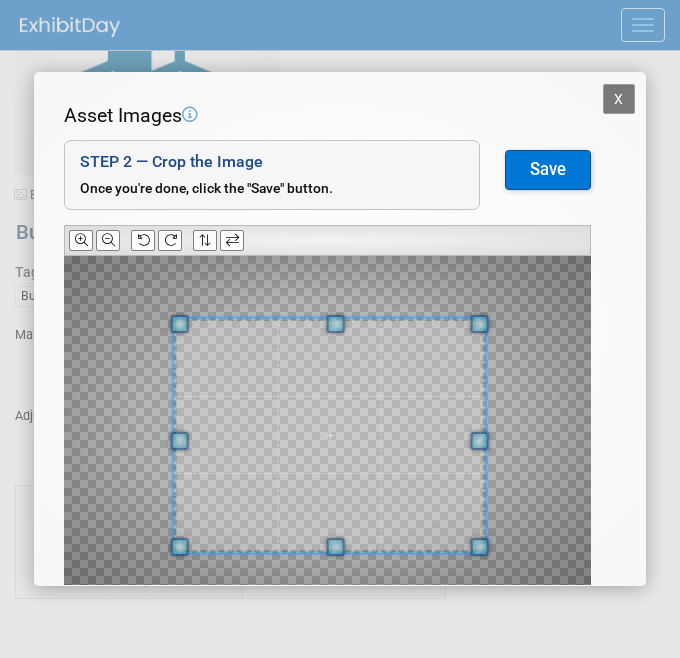 click at bounding box center (330, 435) 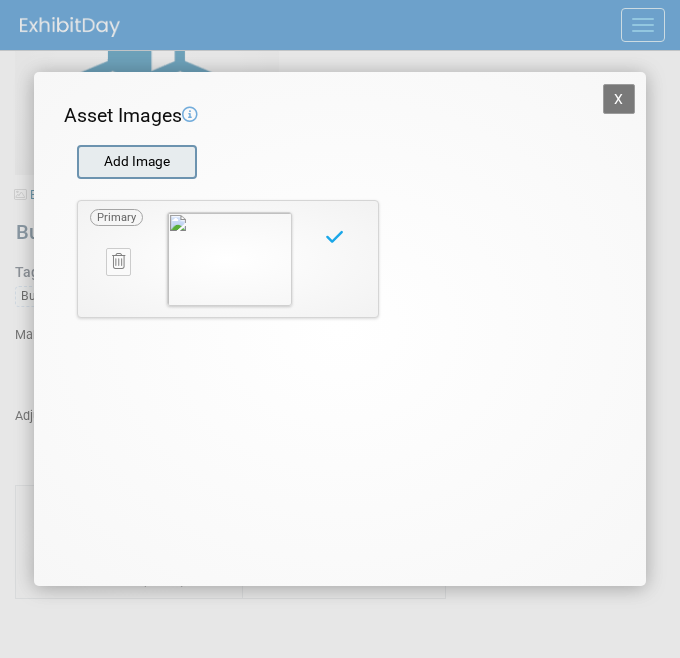 click at bounding box center (76, 162) 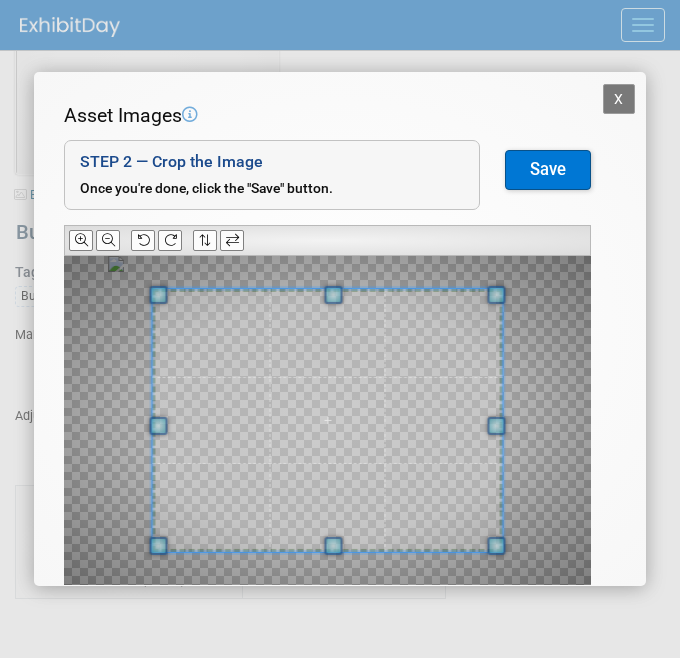 click at bounding box center (327, 240) 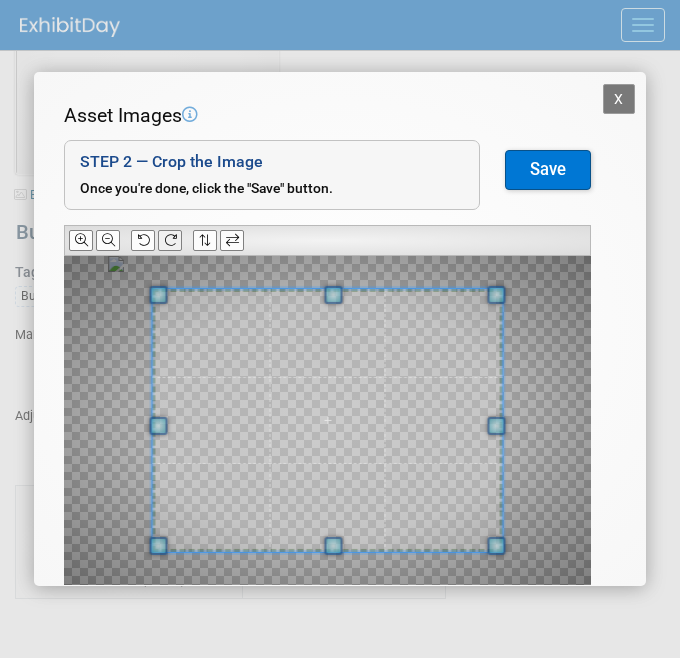 click at bounding box center (170, 240) 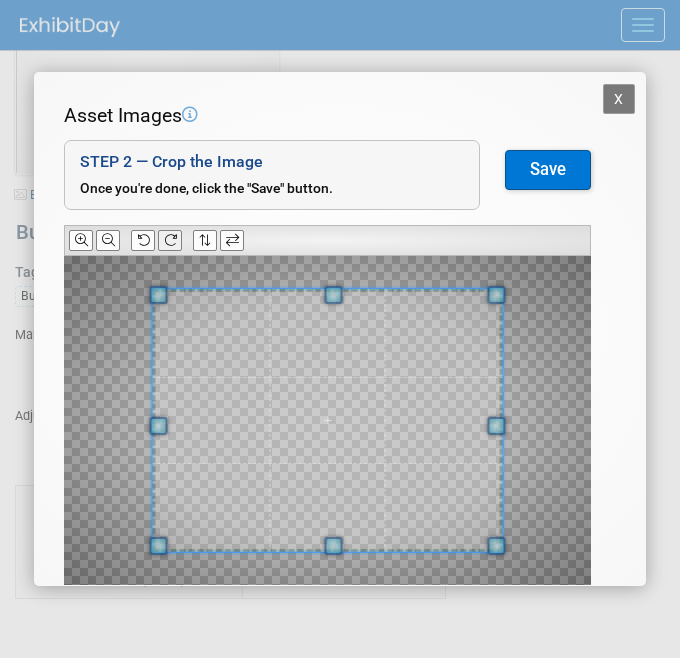 click at bounding box center (170, 240) 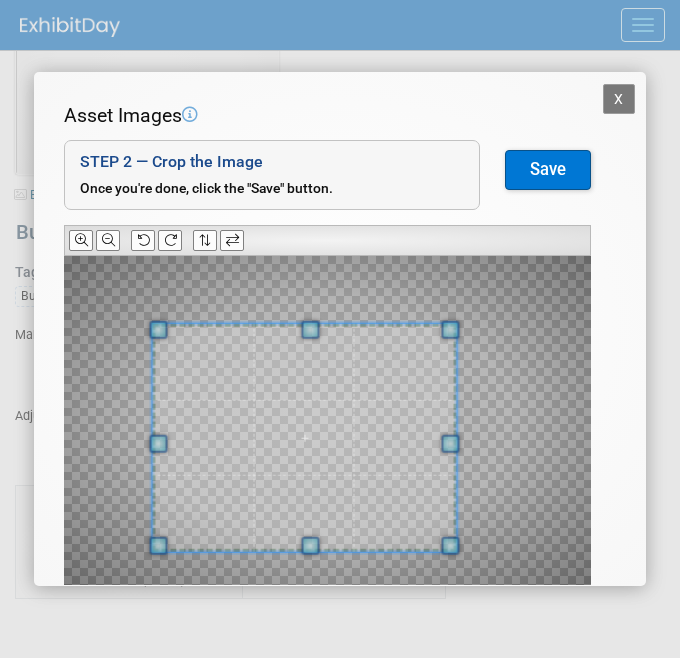 click at bounding box center [450, 330] 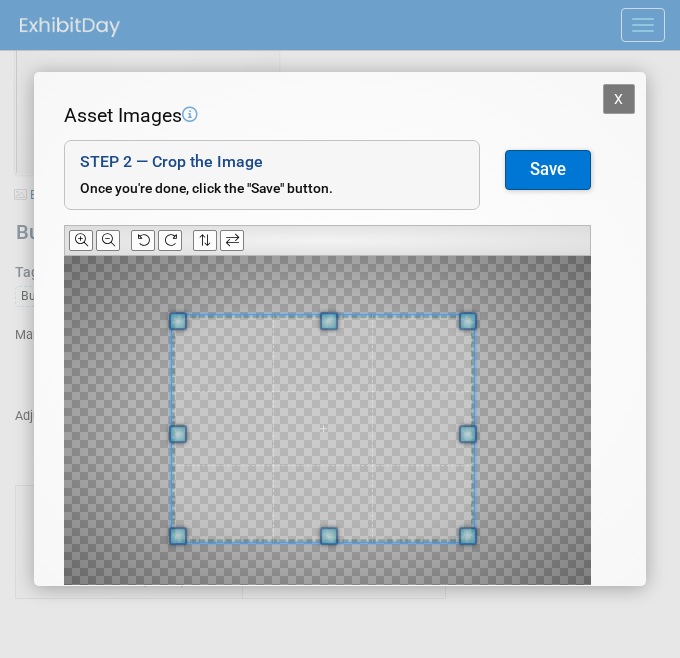 click at bounding box center (323, 428) 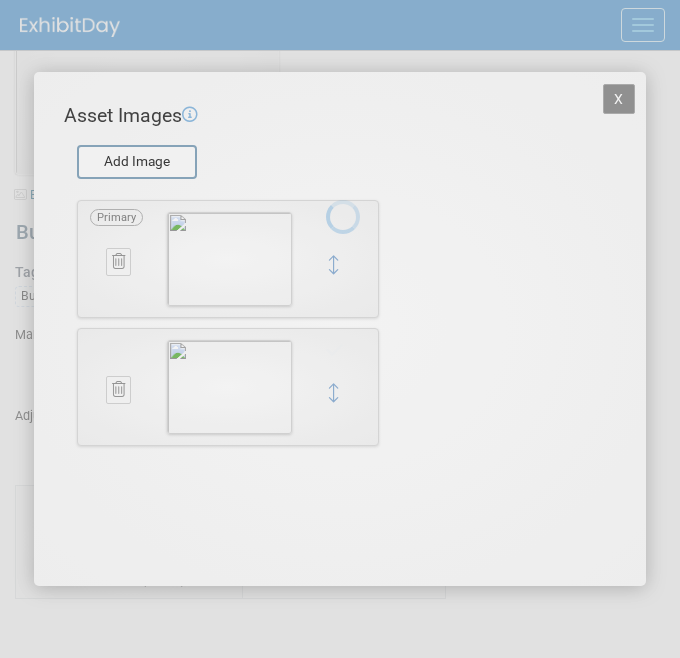 click at bounding box center (340, 329) 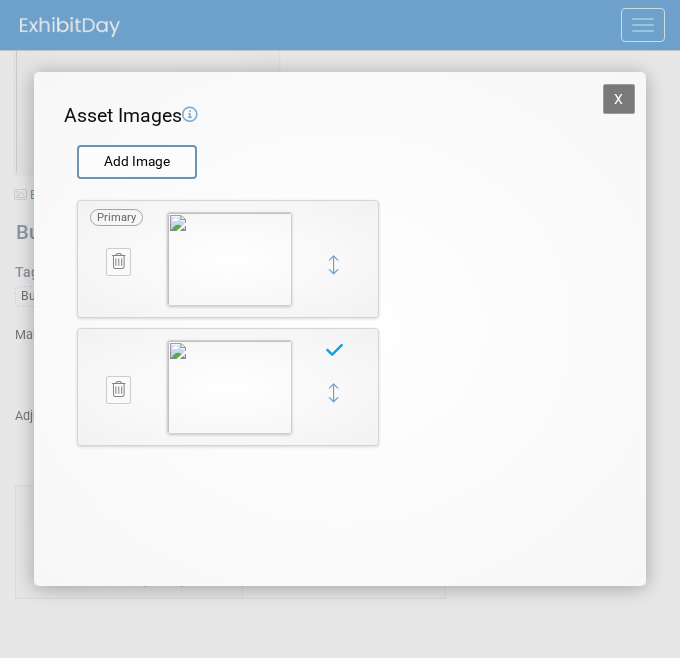 click on "X" at bounding box center (619, 99) 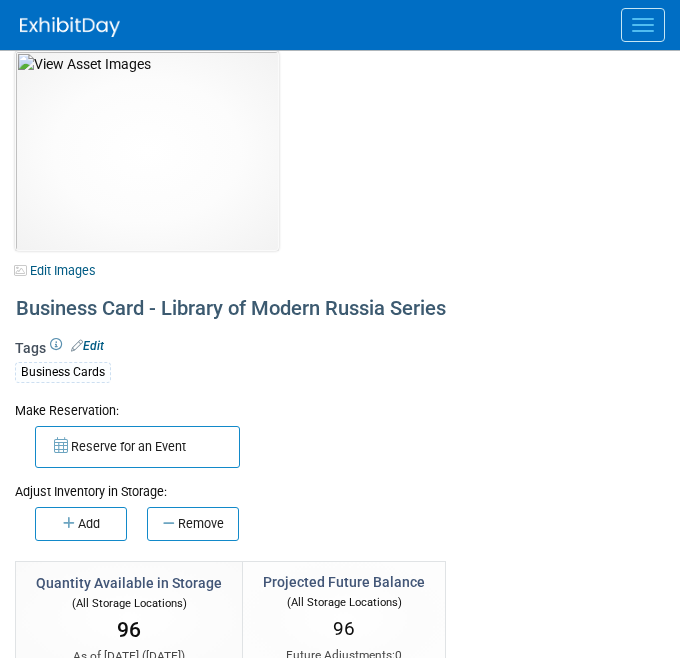 scroll, scrollTop: 2, scrollLeft: 0, axis: vertical 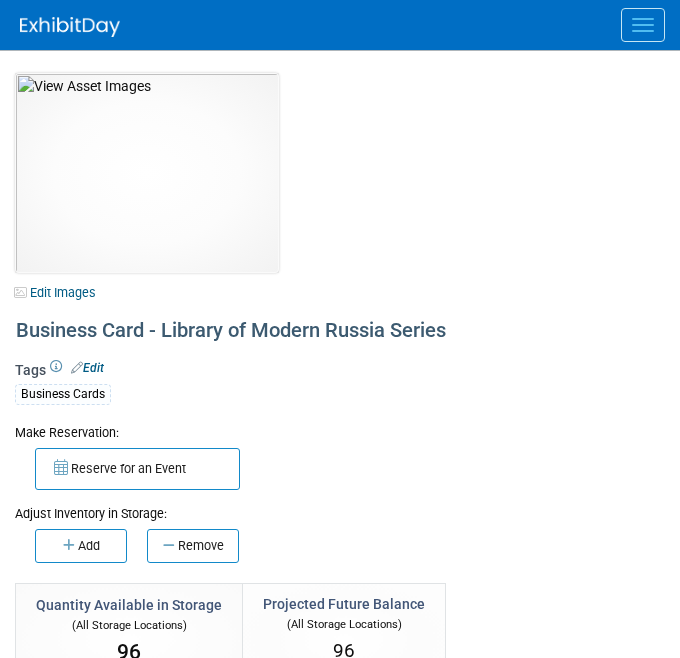 click at bounding box center [643, 25] 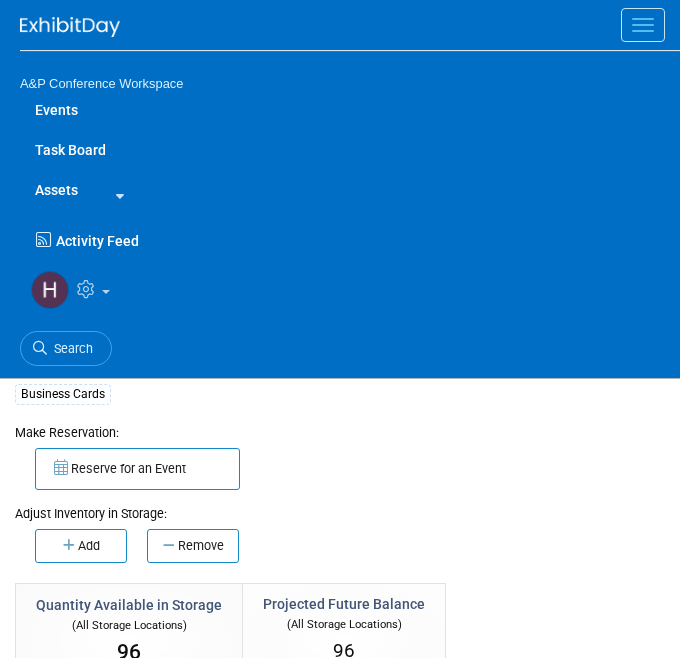 click at bounding box center (116, 196) 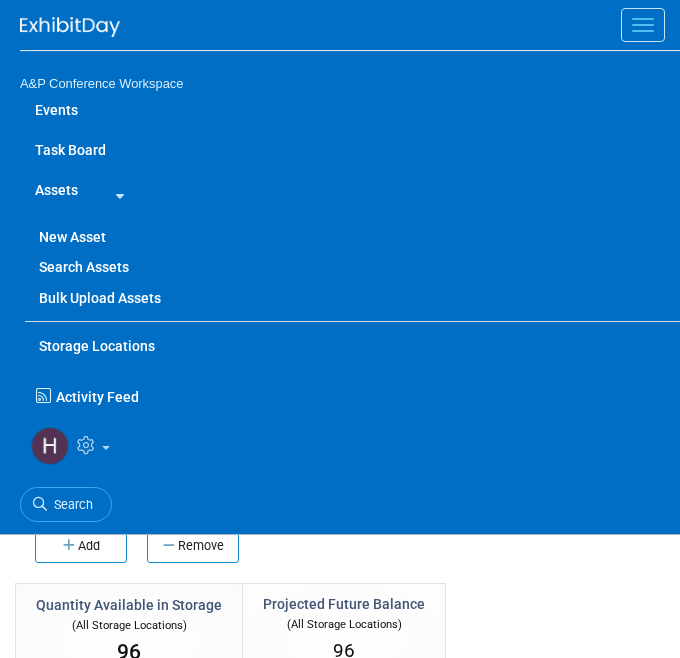 click on "New Asset" at bounding box center [352, 237] 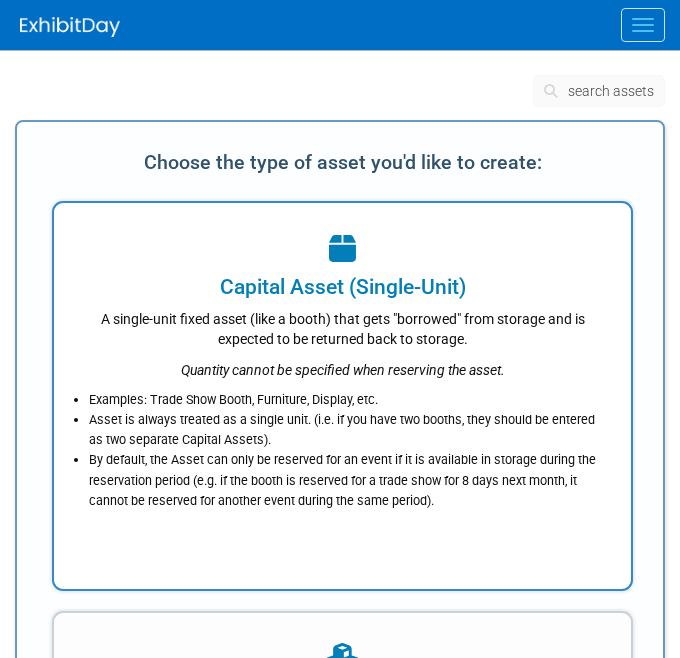 scroll, scrollTop: 0, scrollLeft: 0, axis: both 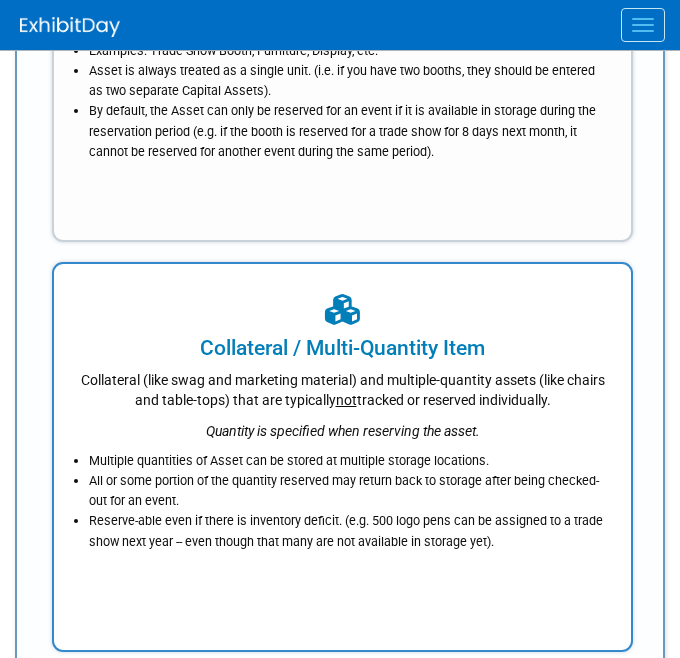 click at bounding box center [342, 311] 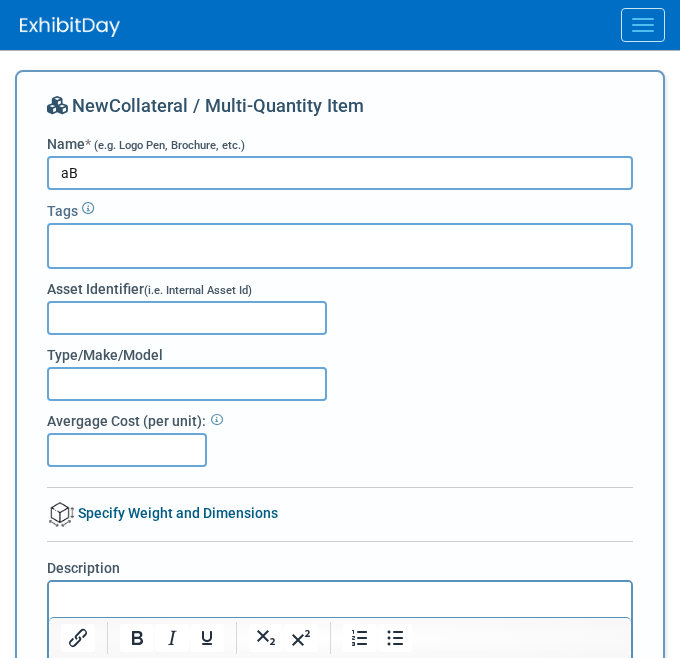 type on "a" 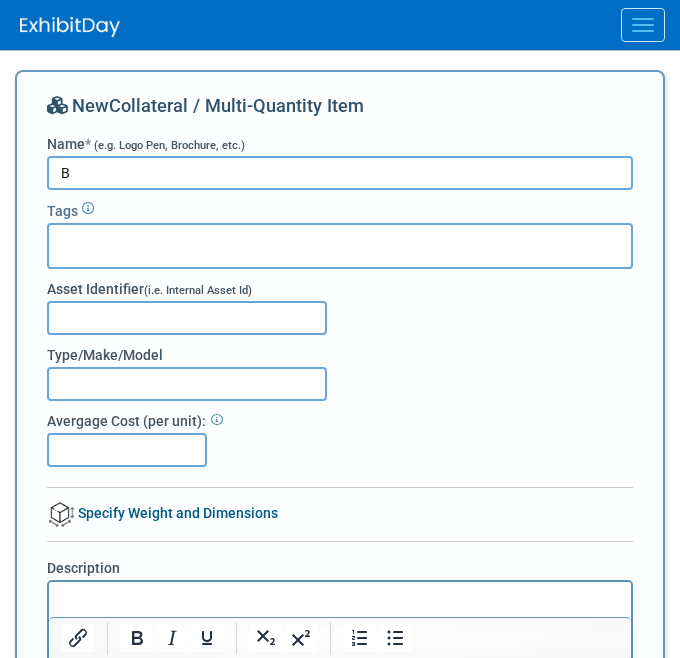 scroll, scrollTop: 0, scrollLeft: 0, axis: both 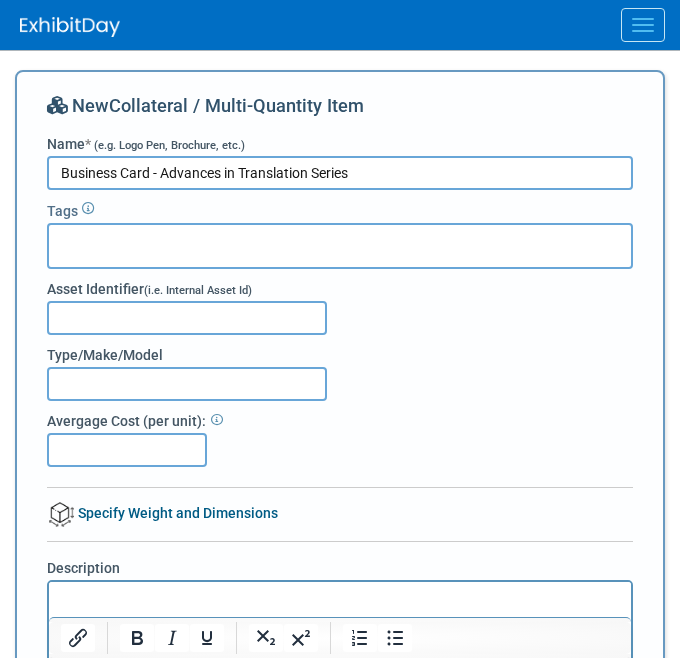 type on "Business Card - Advances in Translation Series" 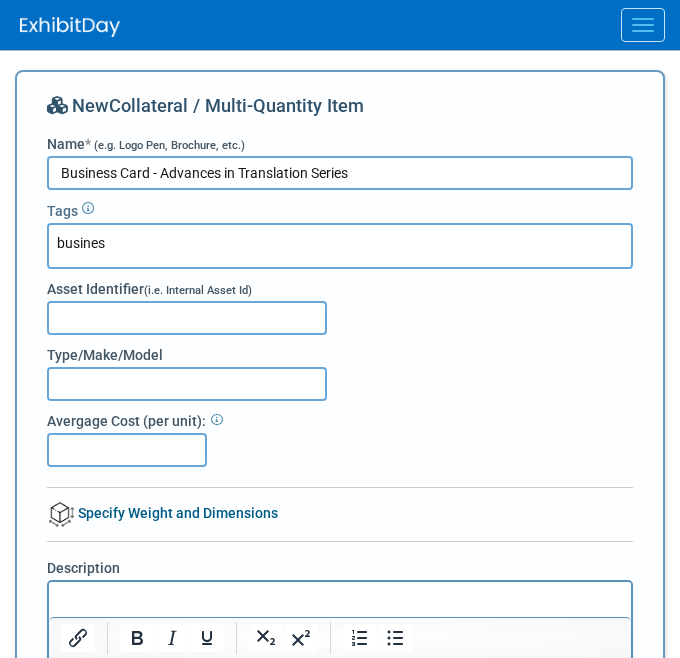 type on "business" 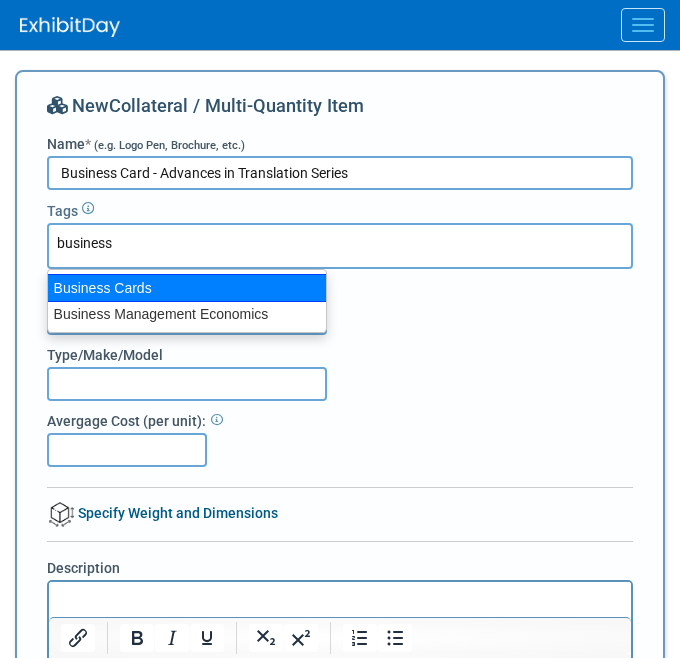 click on "Business Cards" at bounding box center (187, 288) 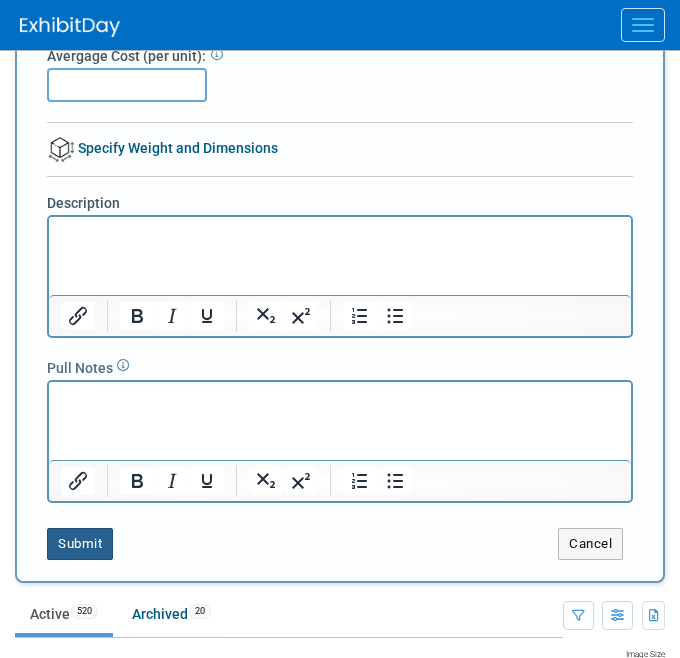 scroll, scrollTop: 379, scrollLeft: 0, axis: vertical 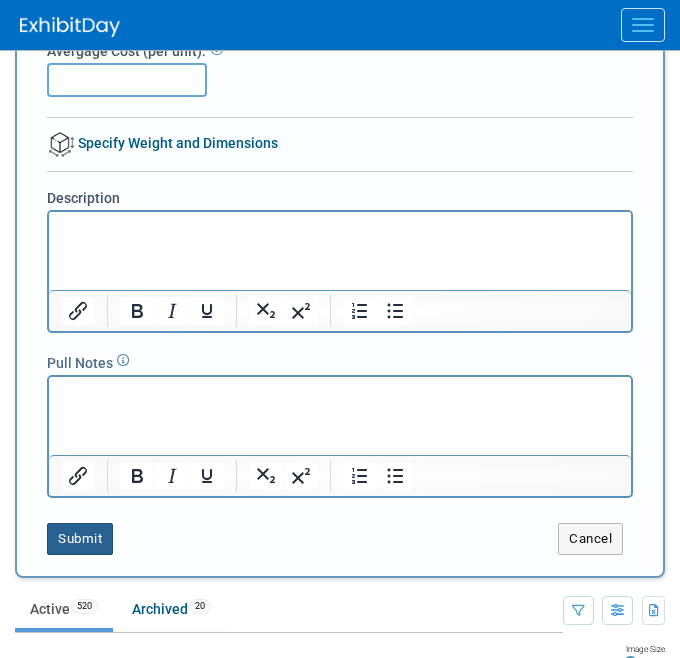 click on "Submit" at bounding box center (80, 539) 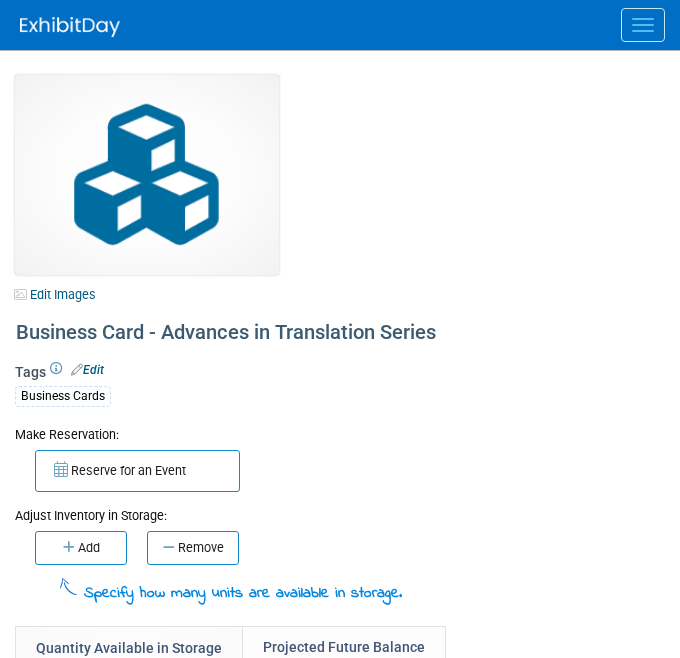 scroll, scrollTop: 0, scrollLeft: 0, axis: both 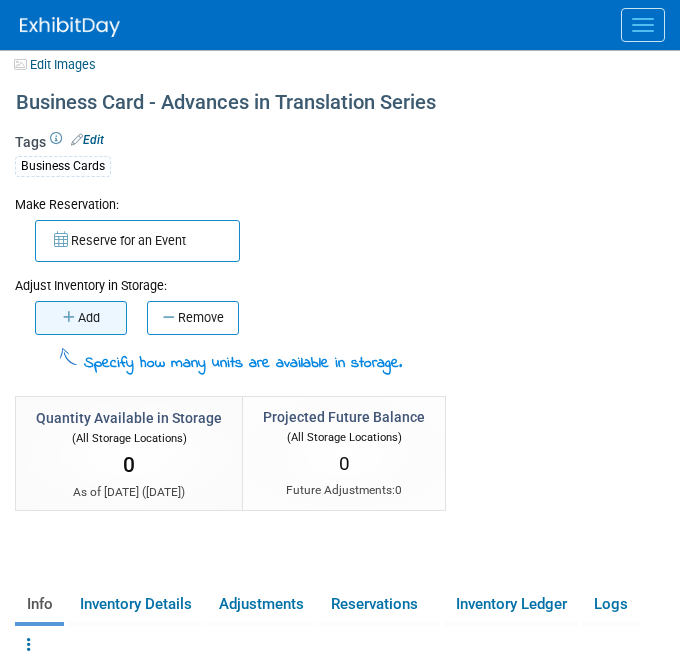 click on "Add" at bounding box center (81, 318) 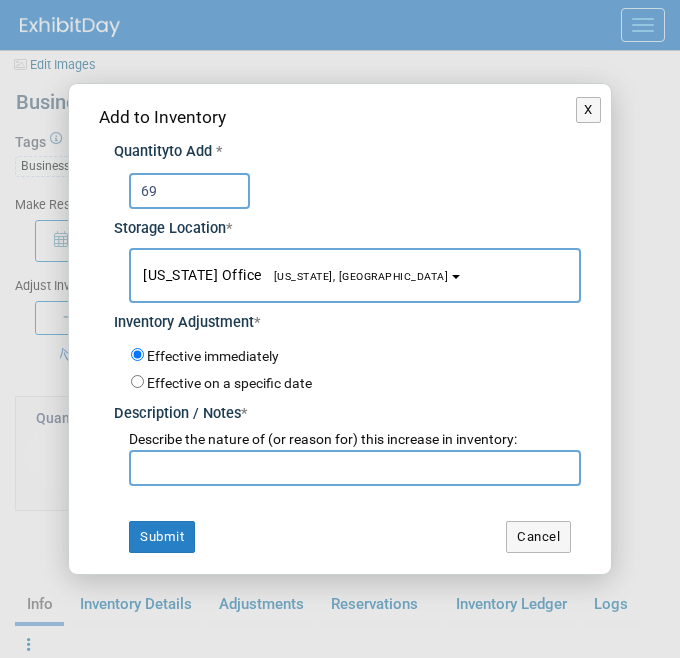 type on "69" 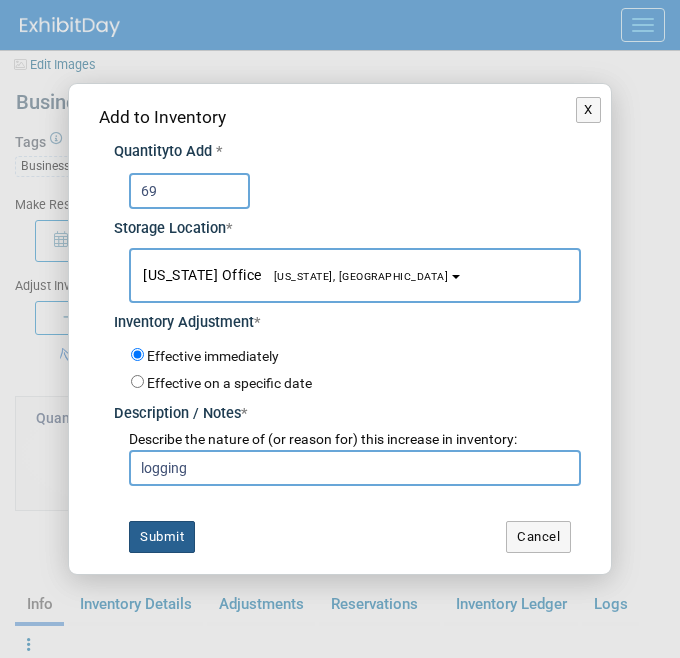 type on "logging" 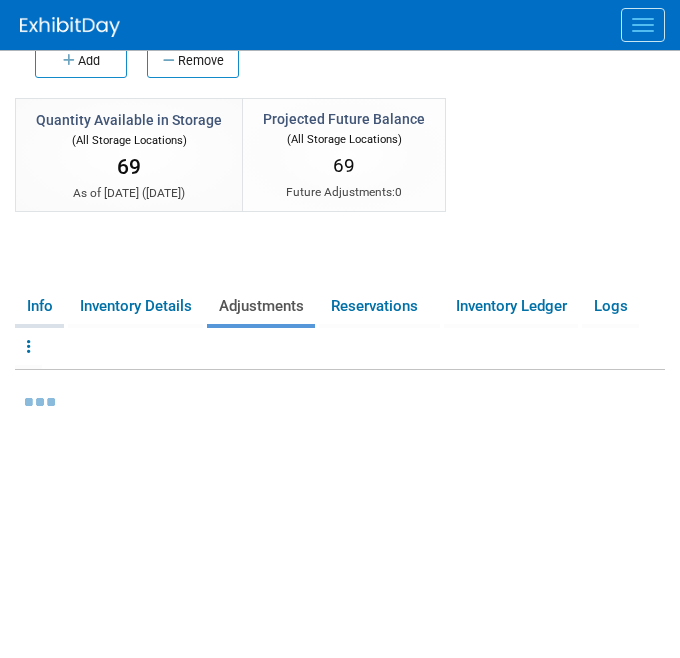 scroll, scrollTop: 488, scrollLeft: 0, axis: vertical 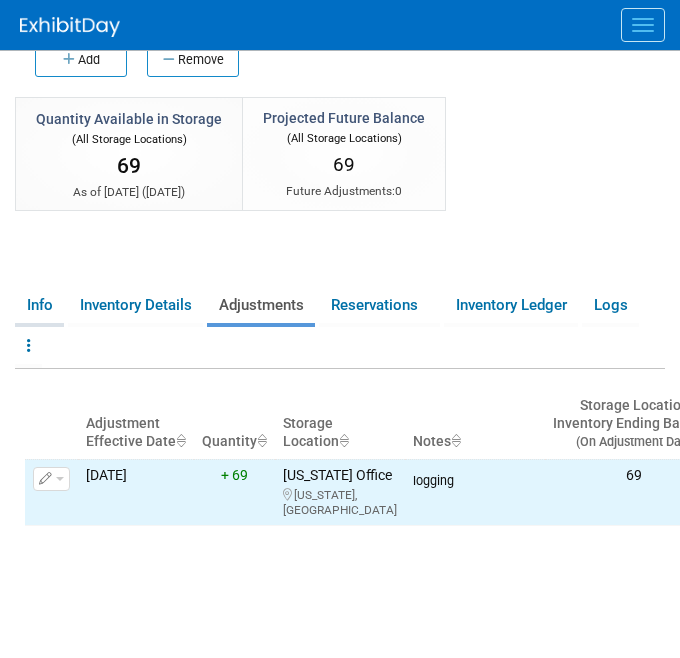 click on "Info" at bounding box center [39, 305] 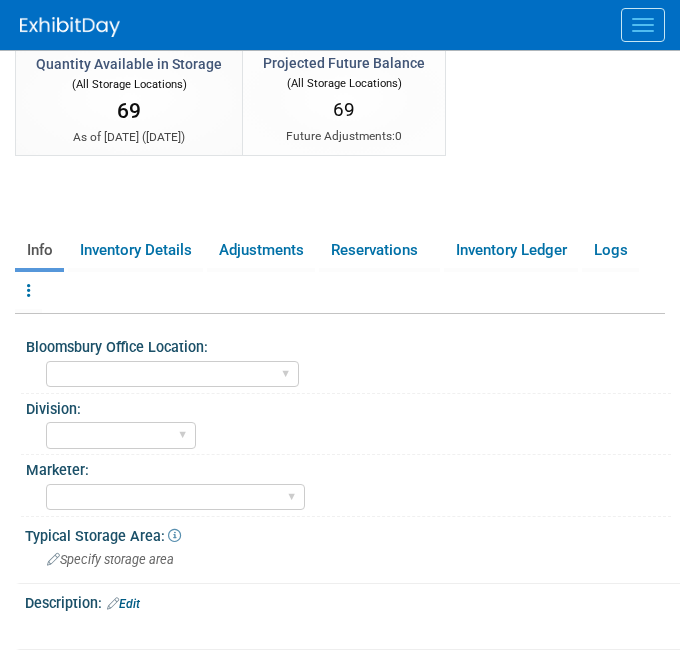 scroll, scrollTop: 546, scrollLeft: 0, axis: vertical 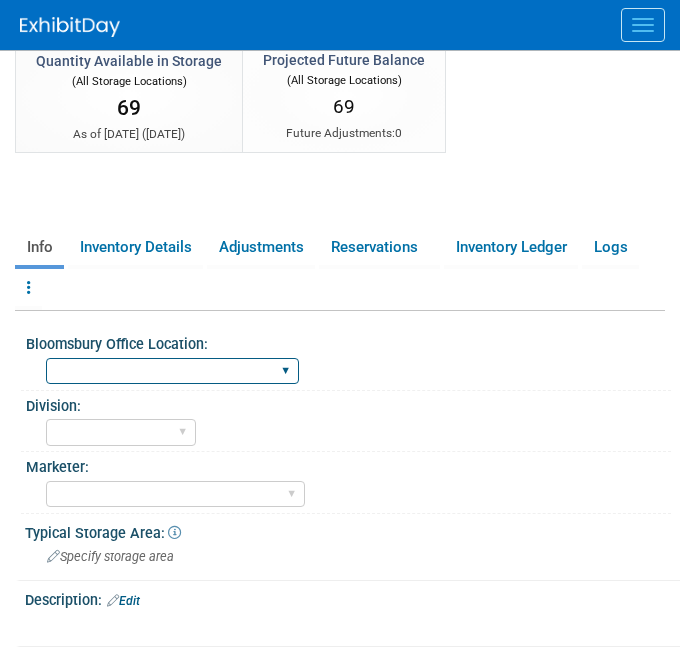click on "[GEOGRAPHIC_DATA]
[US_STATE][GEOGRAPHIC_DATA], [US_STATE]
Blue Ridge Summit" at bounding box center [172, 371] 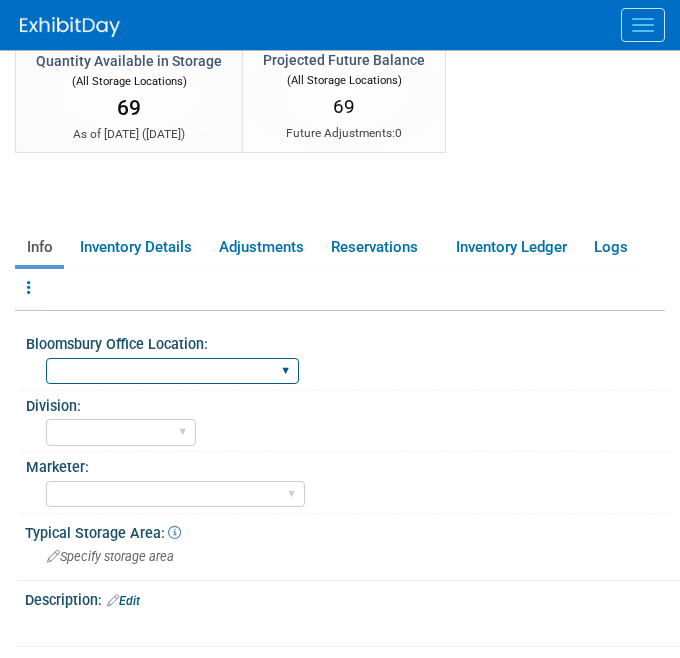 select on "[US_STATE]" 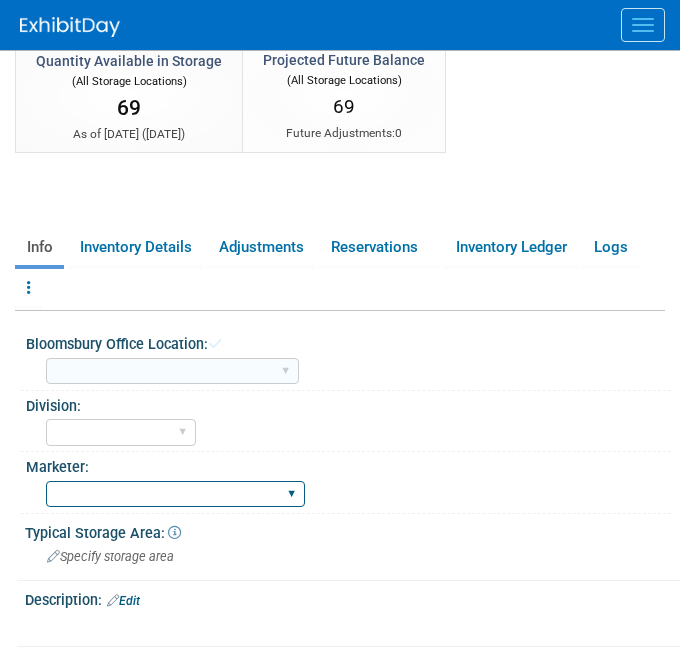 click on "[PERSON_NAME]
[PERSON_NAME]
[PERSON_NAME]
[PERSON_NAME]
[PERSON_NAME]
[PERSON_NAME]
[PERSON_NAME]
[PERSON_NAME]
[PERSON_NAME]
[PERSON_NAME]
[PERSON_NAME]
[PERSON_NAME]
[PERSON_NAME]
[PERSON_NAME] [PERSON_NAME] [PERSON_NAME]" at bounding box center [175, 494] 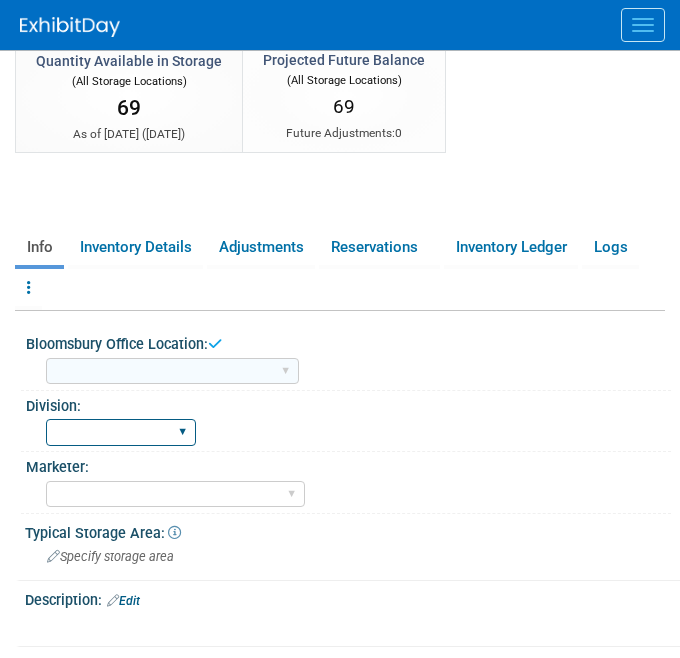 click on "BDR - Libraries
BDR - Schools
A&P
BP
R&L" at bounding box center [121, 432] 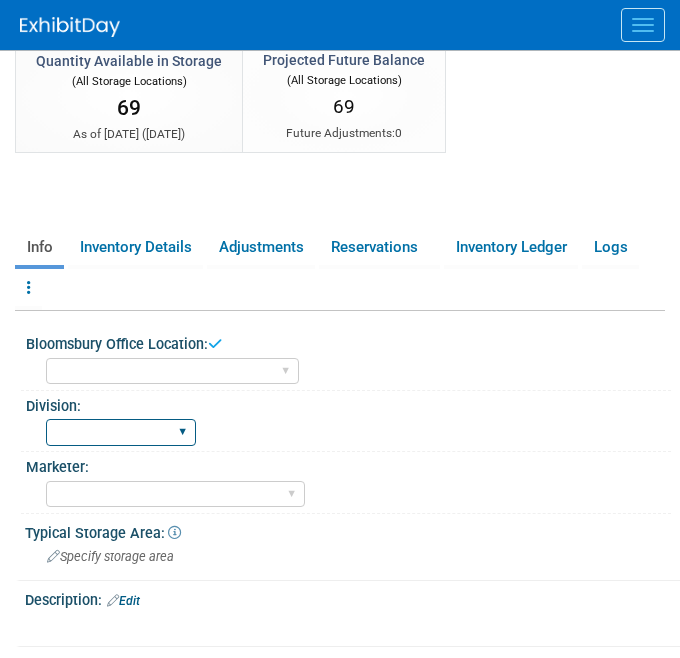 select on "A&P" 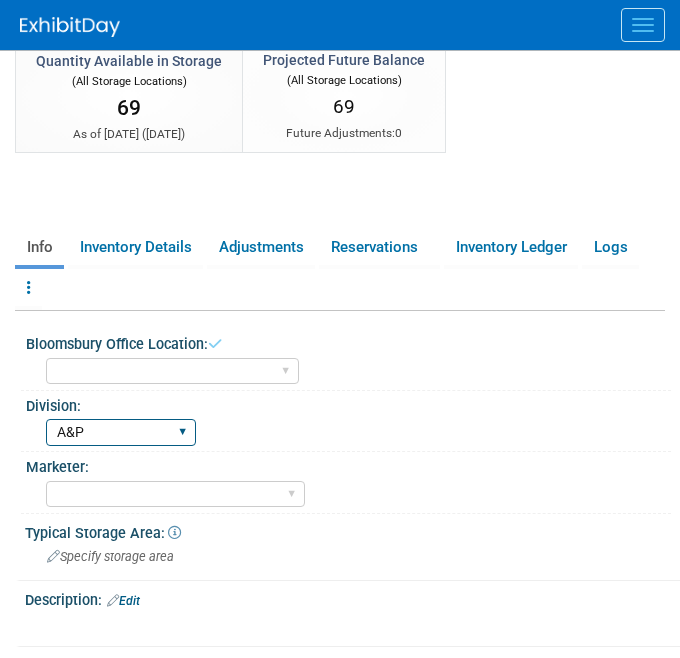 scroll, scrollTop: 617, scrollLeft: 0, axis: vertical 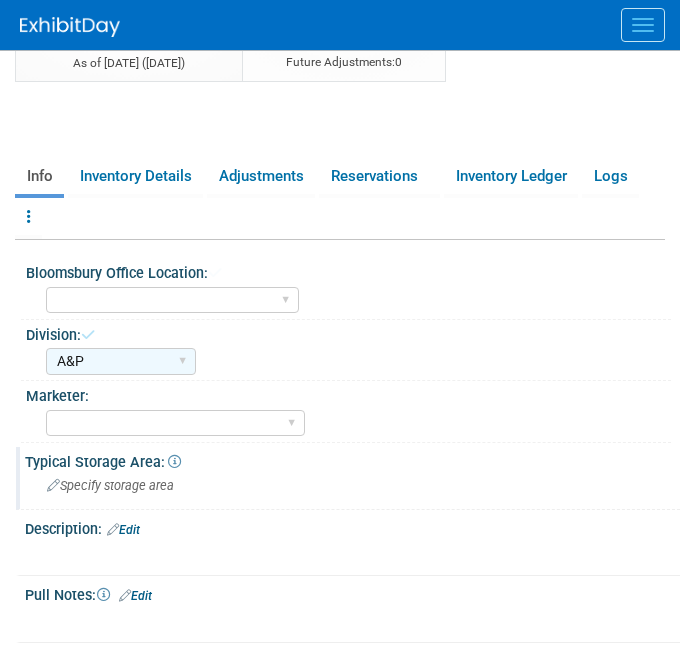 click on "Specify storage area" at bounding box center (110, 485) 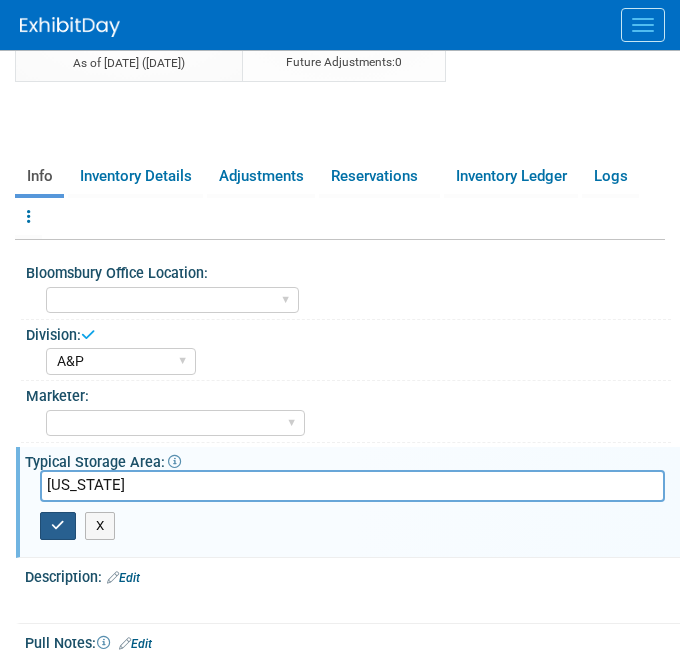 type on "[US_STATE]" 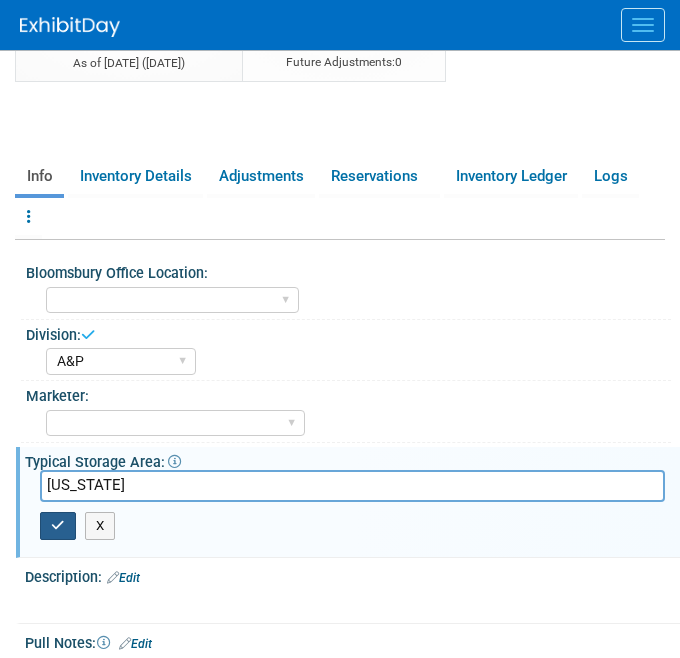 click at bounding box center [58, 525] 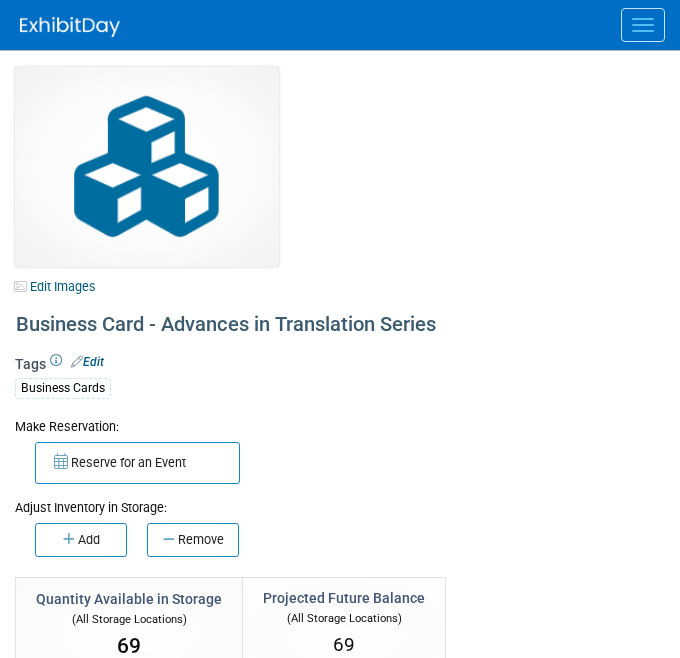 scroll, scrollTop: 0, scrollLeft: 0, axis: both 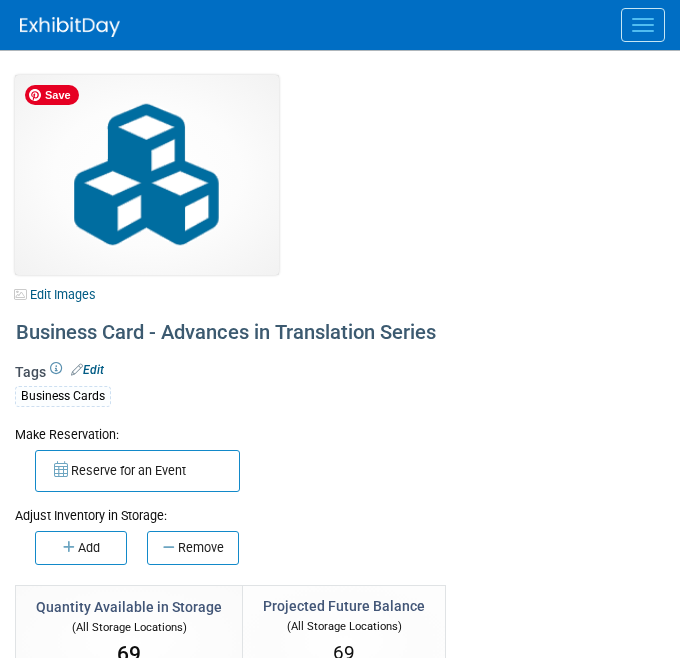click on "Edit Images" at bounding box center (152, 189) 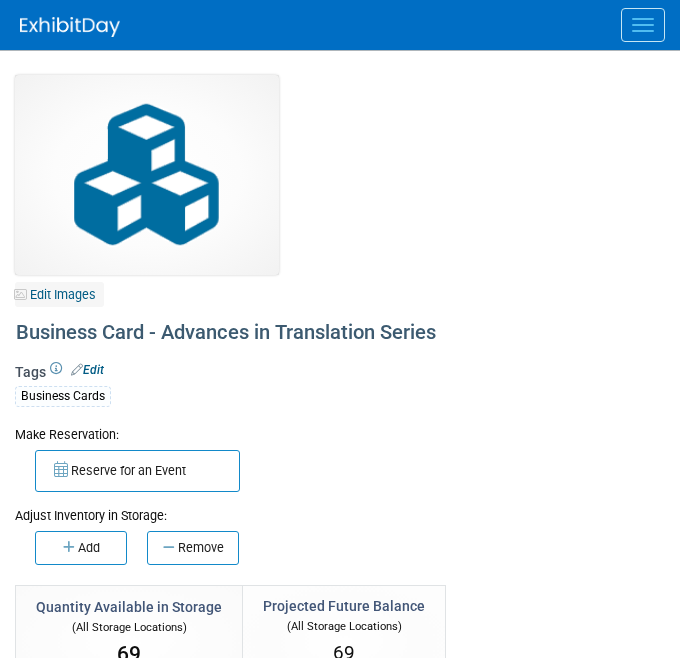click on "Edit Images" at bounding box center (59, 294) 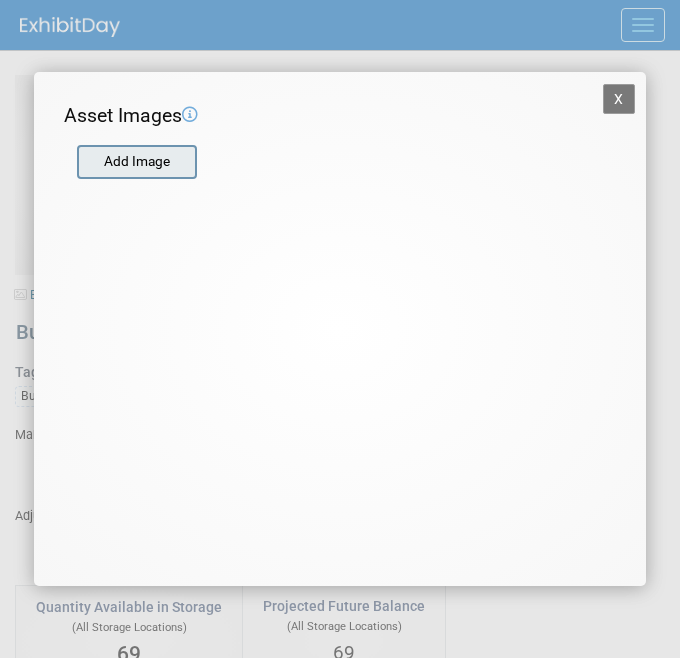 click at bounding box center [76, 162] 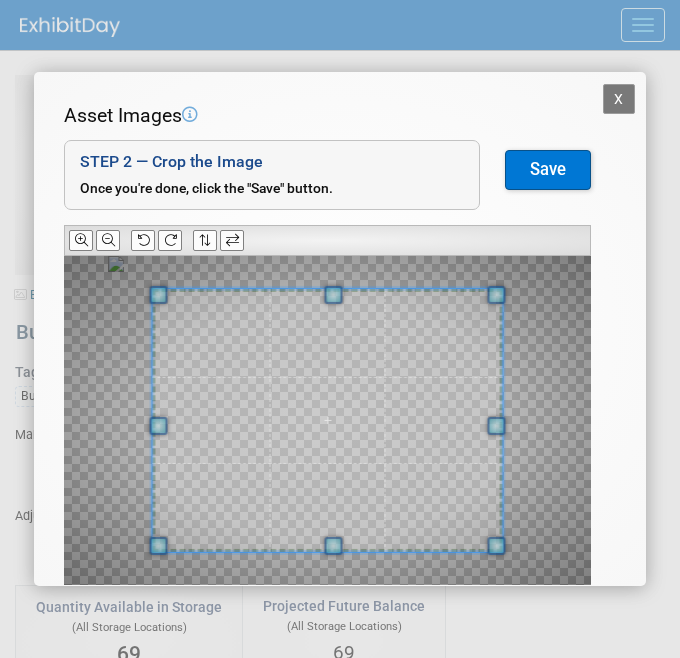 click on "STEP 2 — Crop the Image
Use the canvas below to crop the image that you selected. You can move the crop area by clicking down and dragging it around. You can expand or shrink the crop area by clicking and dragging its corners.
Once you're done, click the "Save" button.
Done Cropping?
Save" at bounding box center [327, 198] 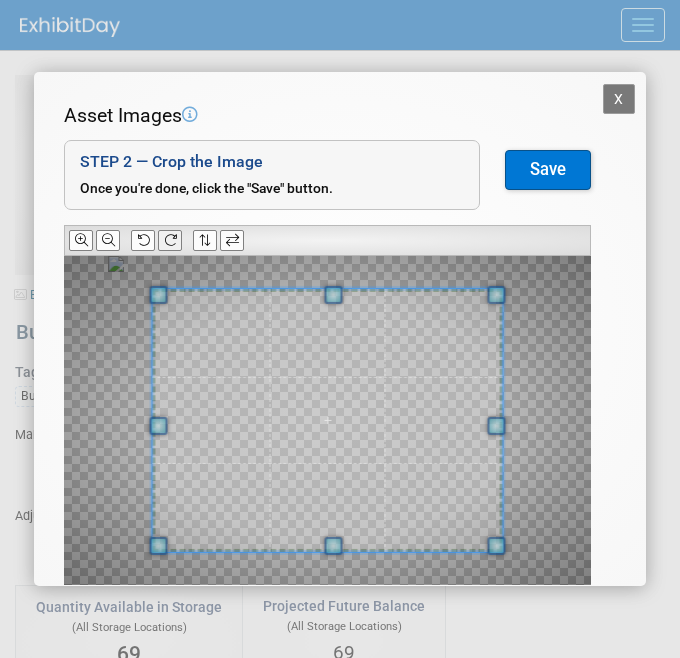 click at bounding box center (170, 240) 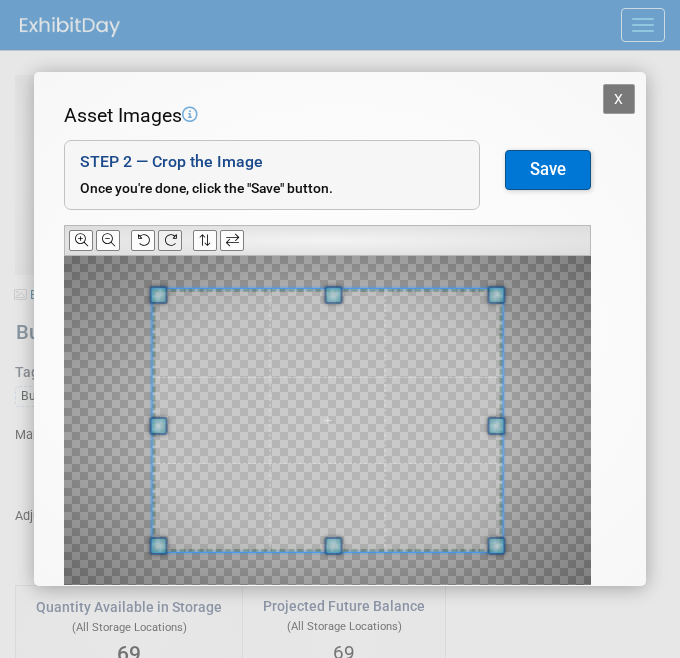 click at bounding box center [170, 240] 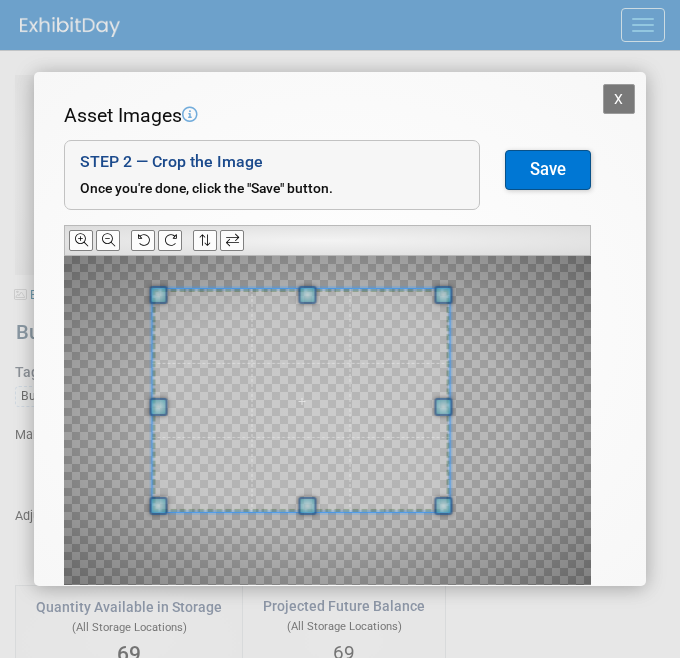 click at bounding box center [301, 401] 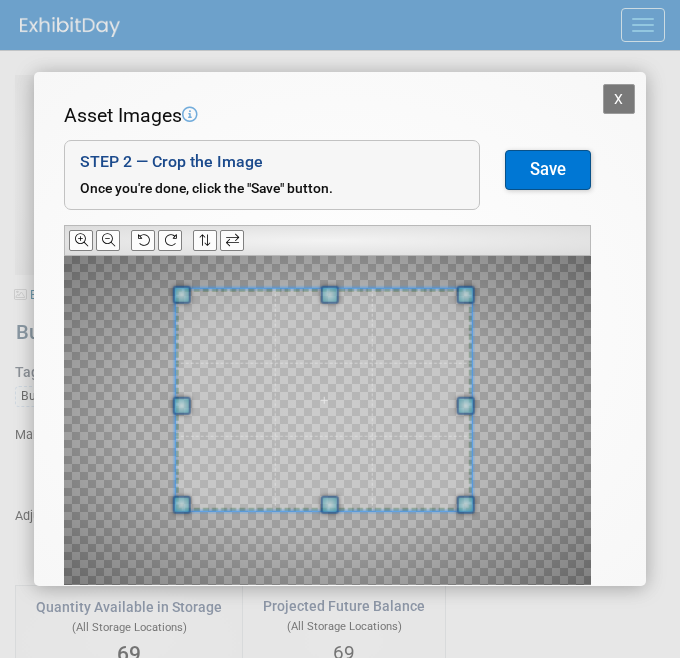 click at bounding box center (324, 400) 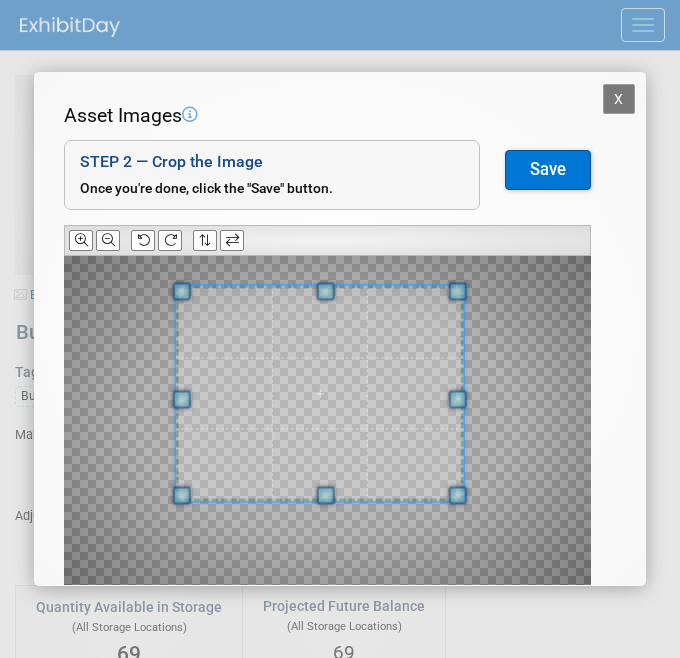 click at bounding box center [457, 496] 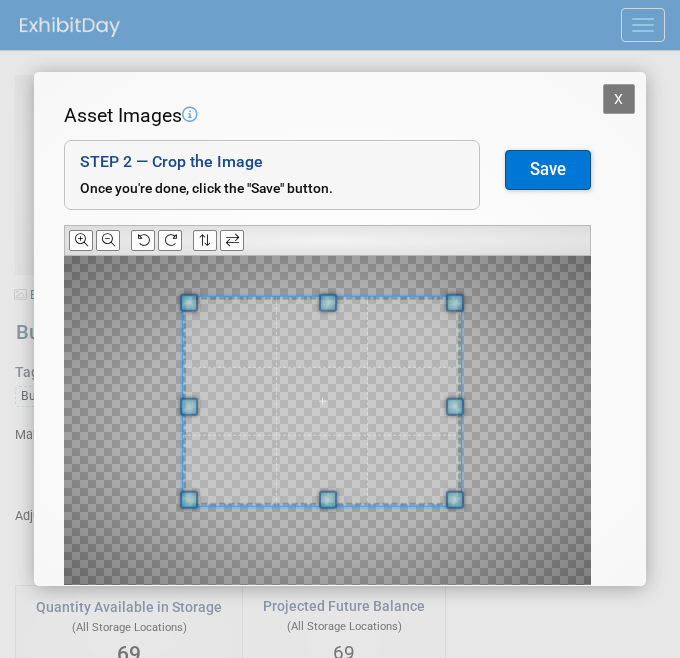 click at bounding box center [322, 401] 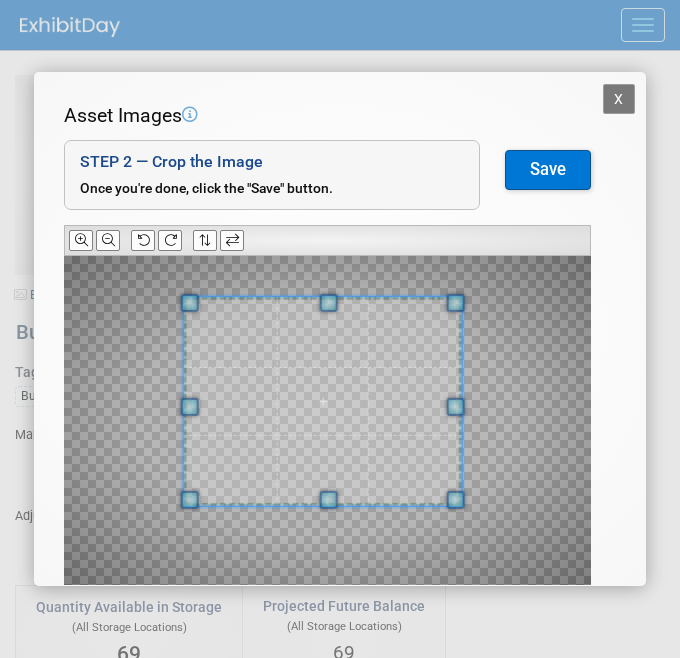 click on "Save" at bounding box center (548, 170) 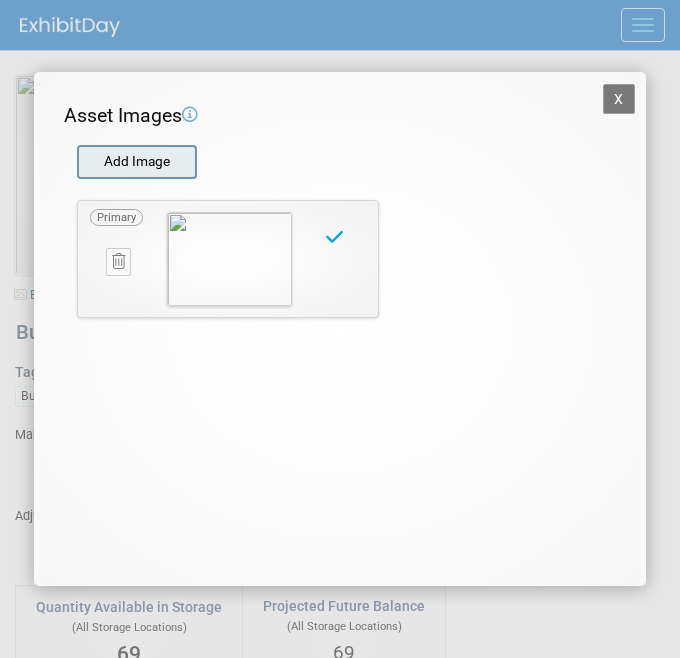 click at bounding box center (76, 162) 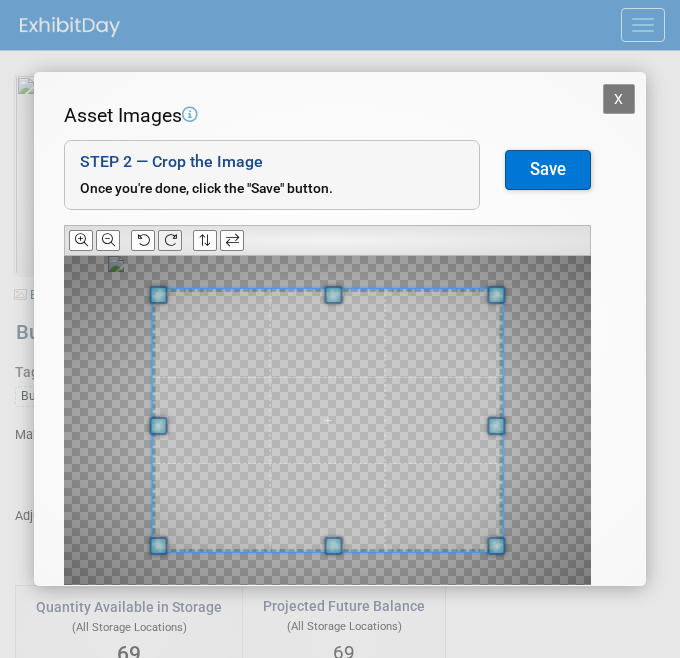 click at bounding box center [170, 240] 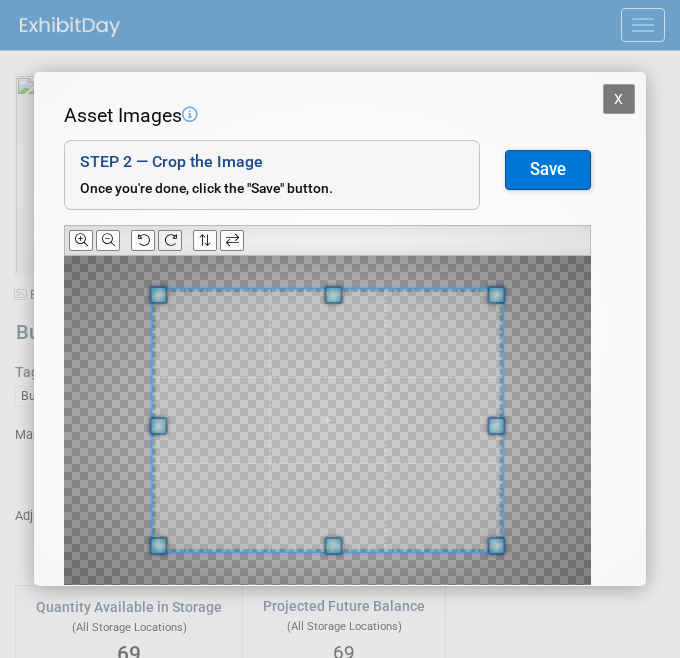click at bounding box center [170, 240] 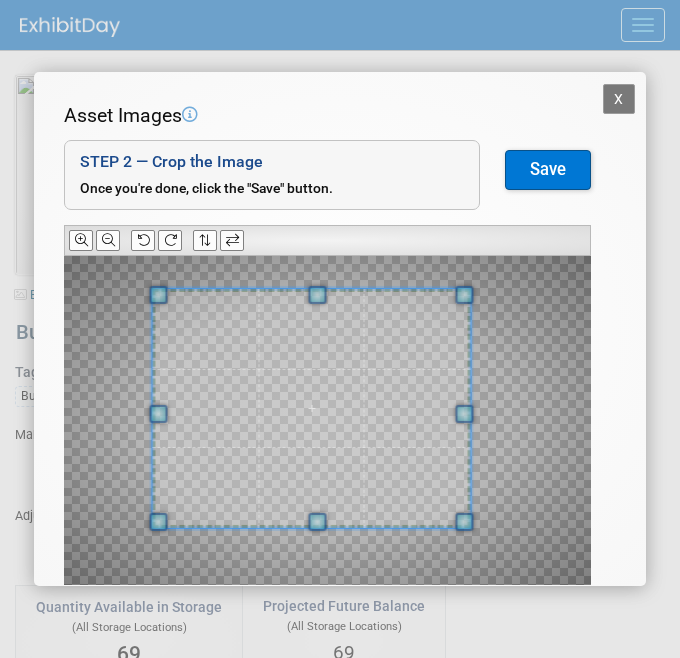 click at bounding box center [312, 408] 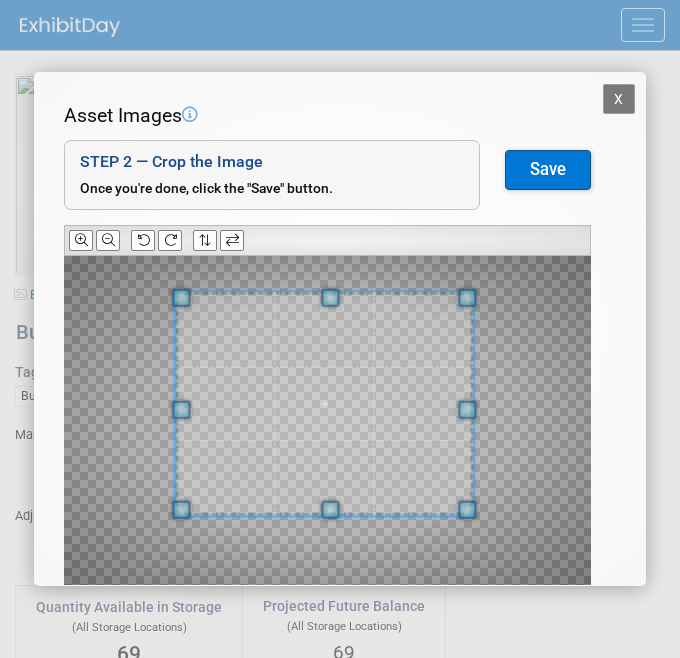 click at bounding box center [324, 404] 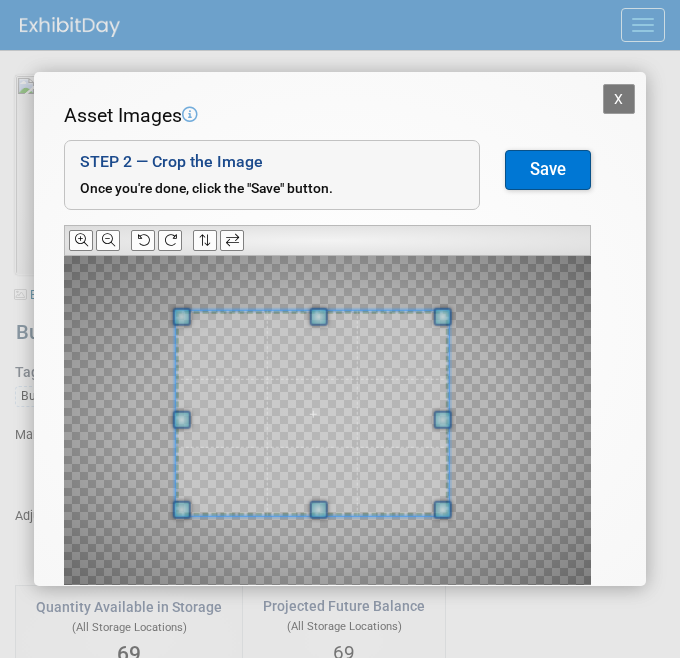 click at bounding box center (327, 420) 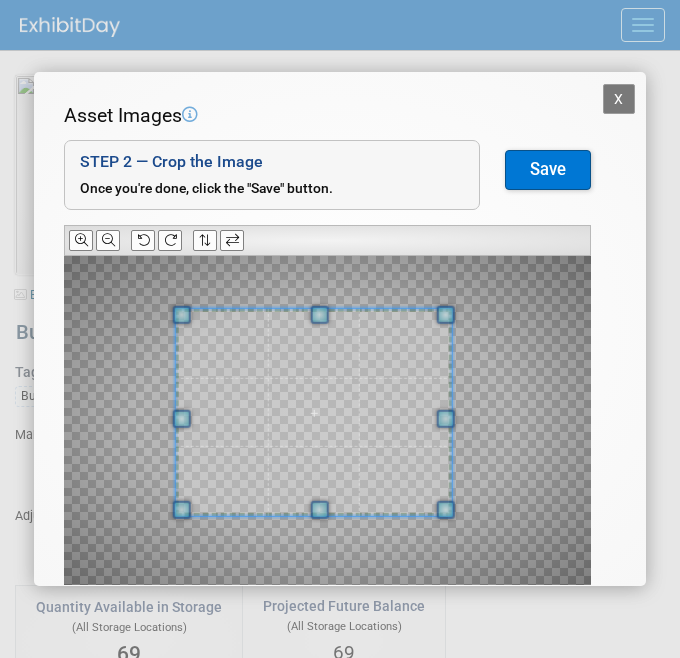 click at bounding box center (446, 315) 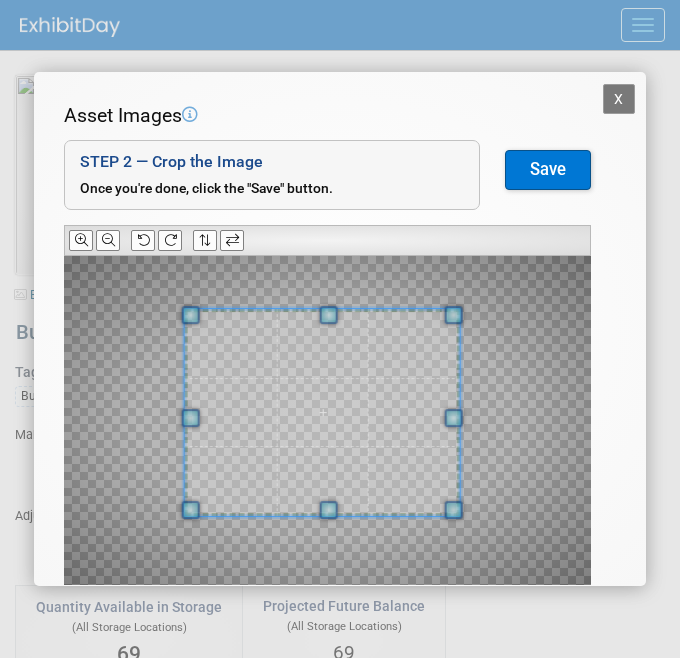 click at bounding box center (322, 412) 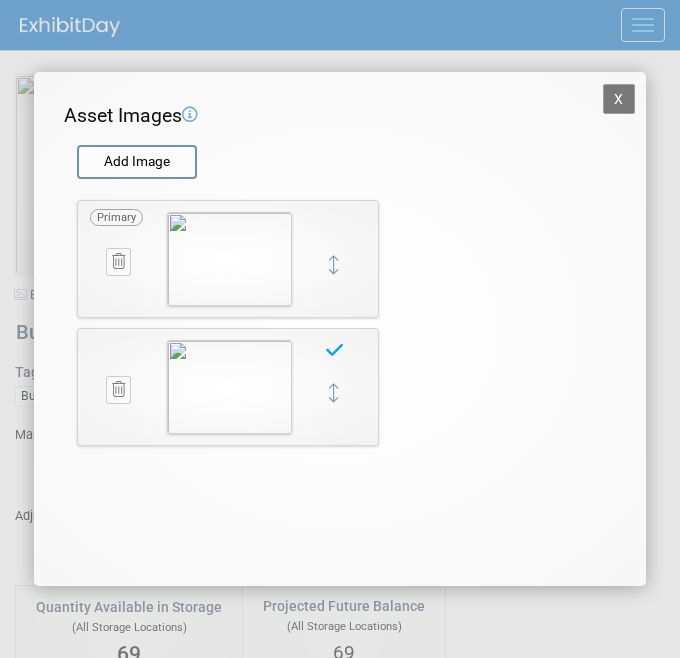 click on "X" at bounding box center (619, 99) 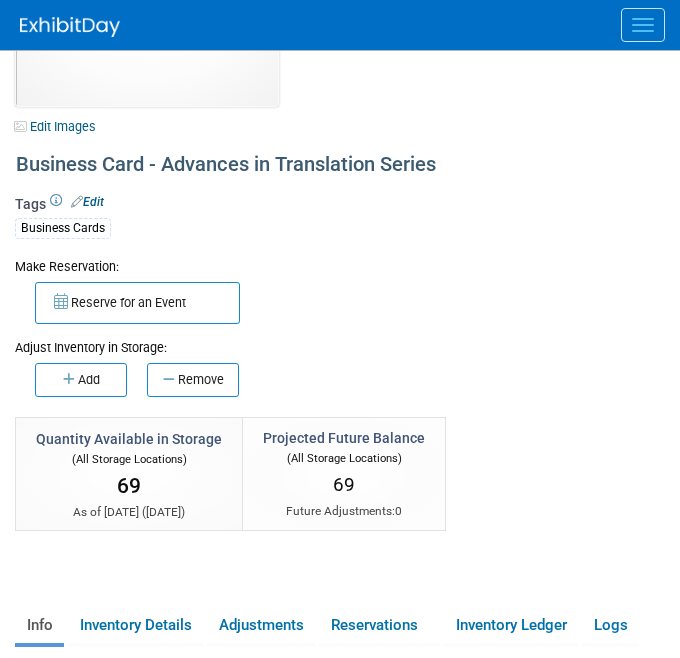 scroll, scrollTop: 0, scrollLeft: 0, axis: both 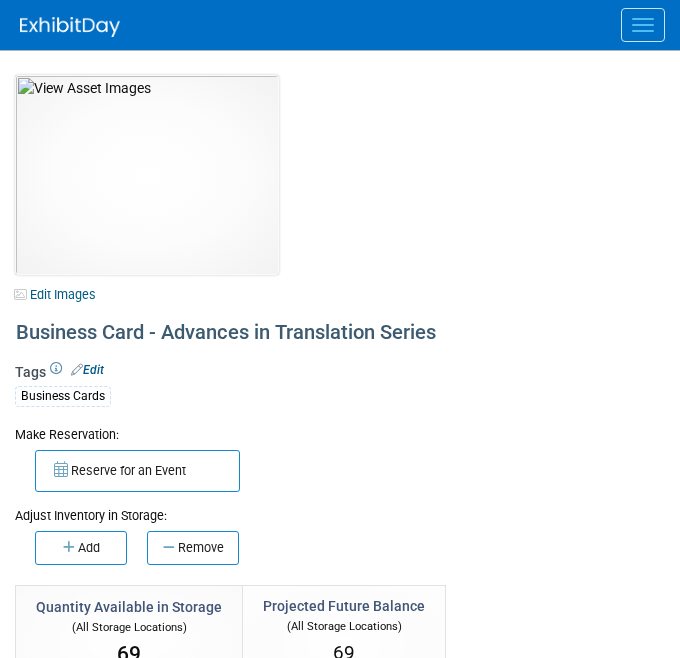 click at bounding box center [643, 25] 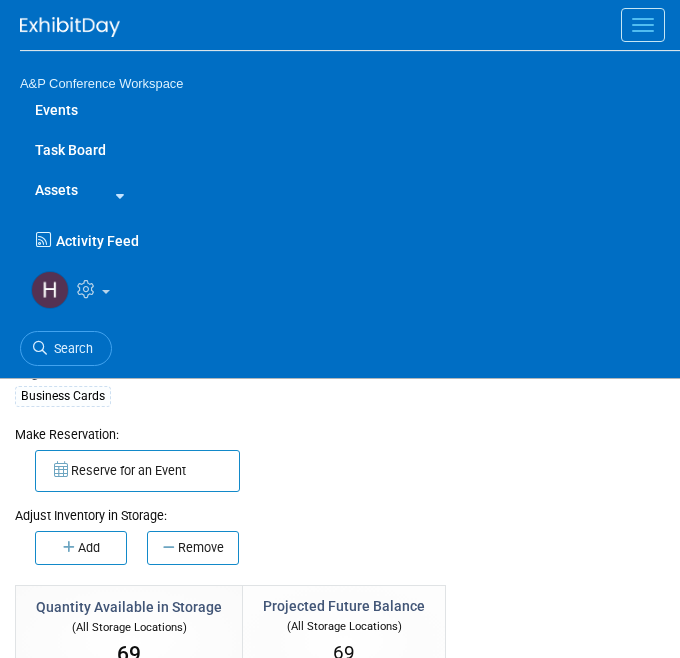 click at bounding box center [116, 196] 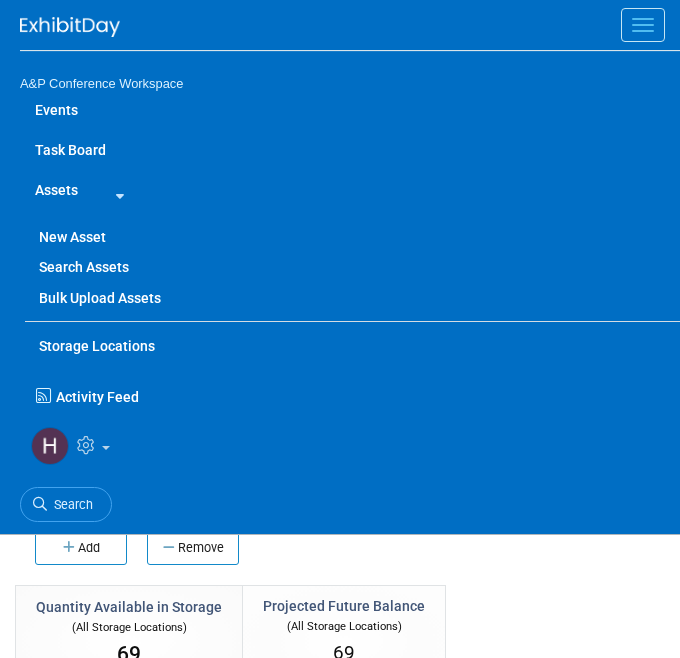 click on "New Asset" at bounding box center (352, 237) 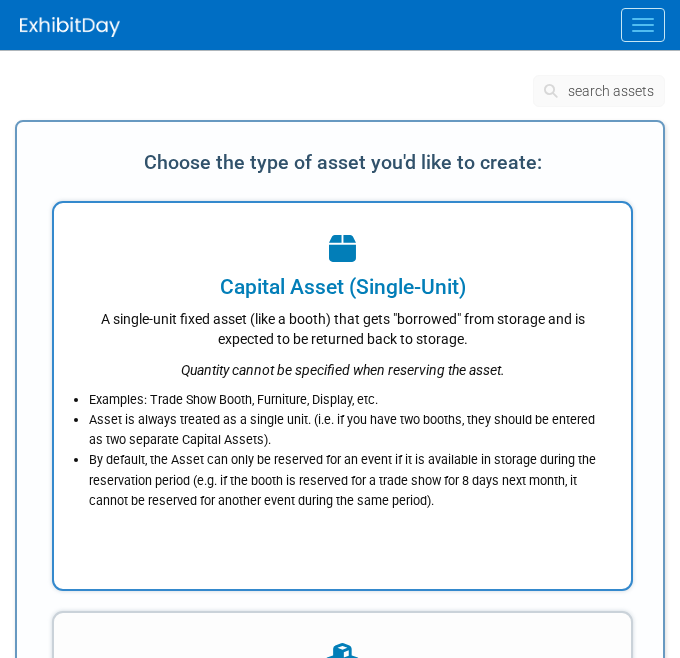 scroll, scrollTop: 0, scrollLeft: 0, axis: both 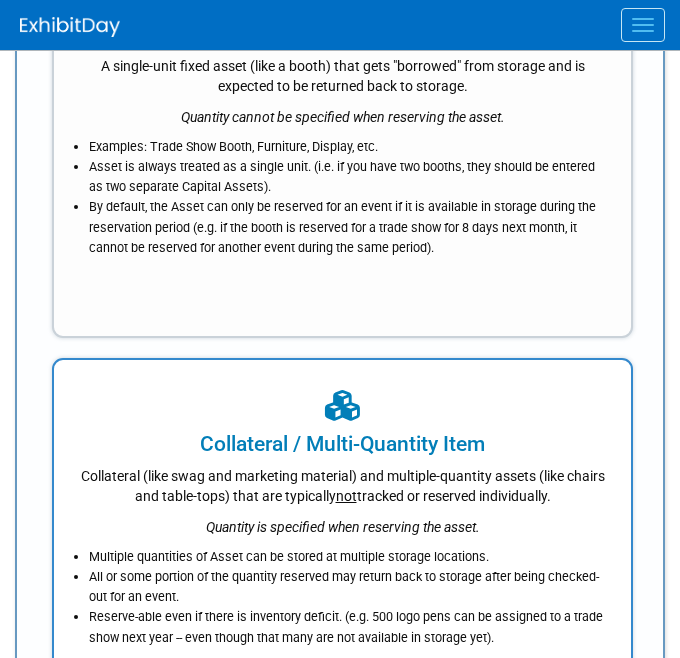 click on "Collateral (like swag and marketing material) and multiple-quantity assets (like chairs and table-tops) that are typically  not  tracked or reserved individually." at bounding box center [342, 482] 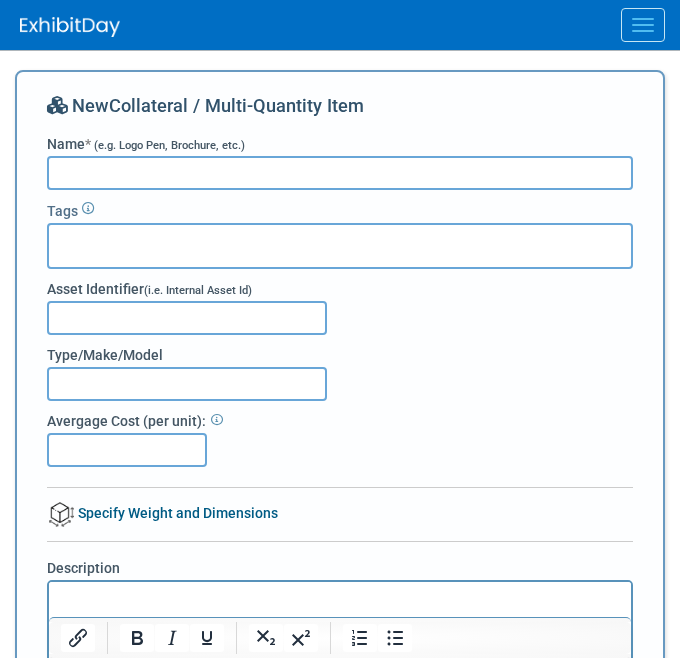 click on "Avergage Cost (per unit):" at bounding box center (340, 439) 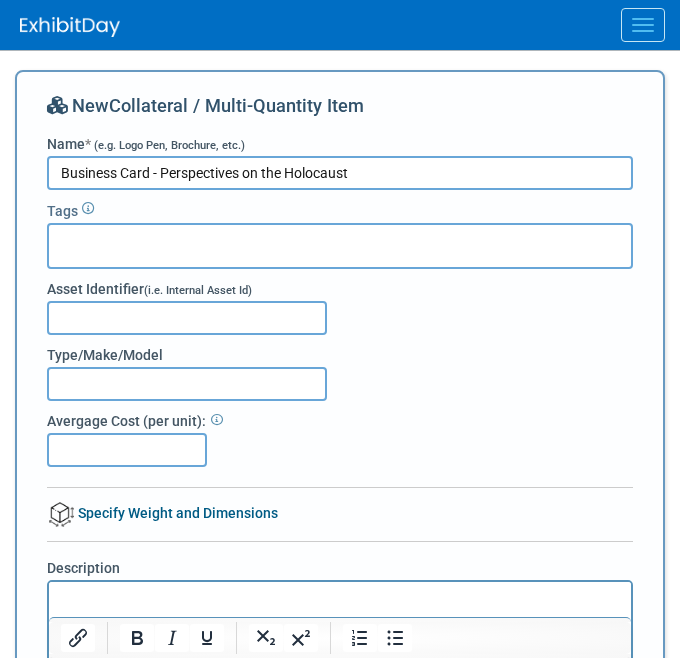 type on "Business Card - Perspectives on the Holocaust" 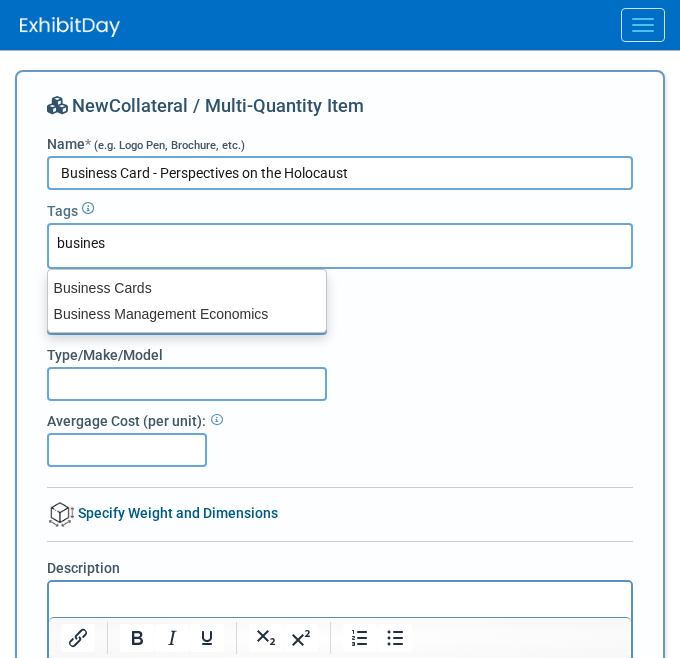 type on "business" 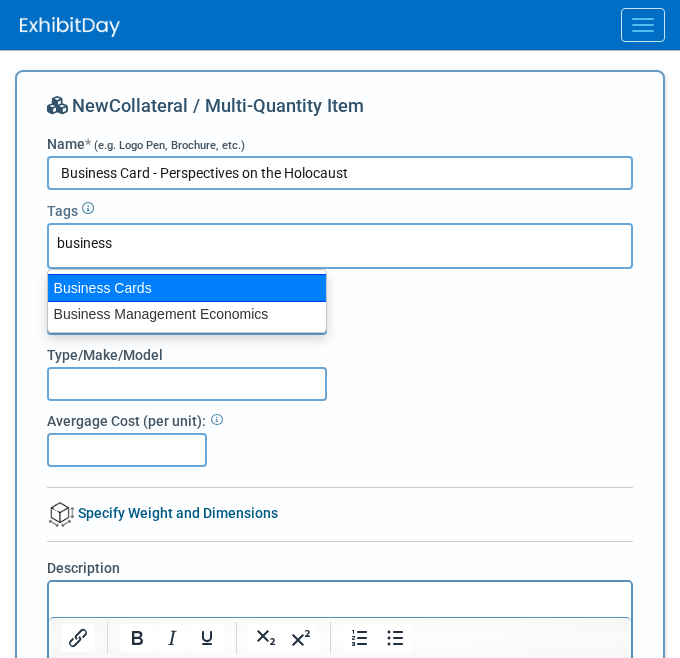 click on "Business Cards" at bounding box center (187, 288) 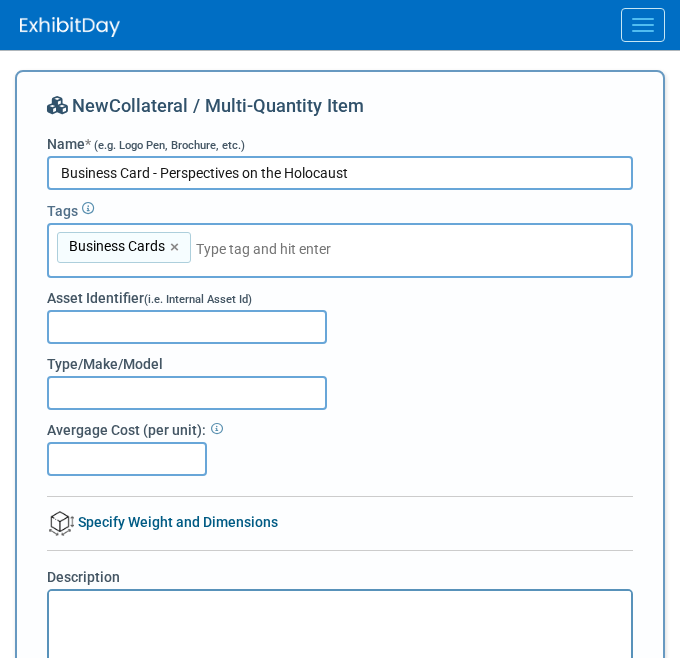 type on "&#163;" 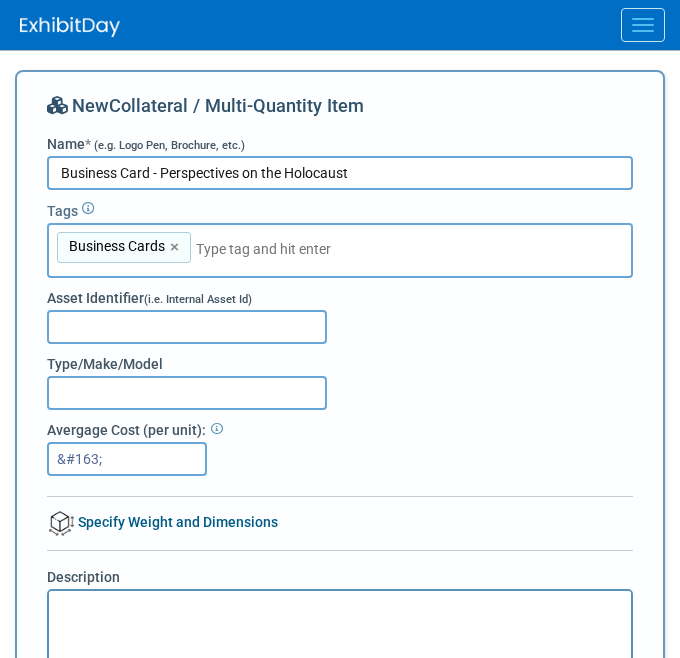 type 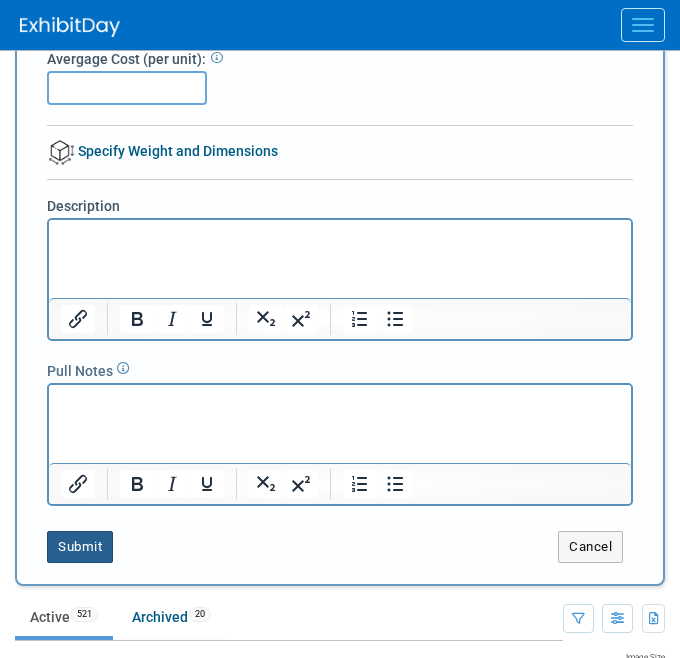 scroll, scrollTop: 377, scrollLeft: 0, axis: vertical 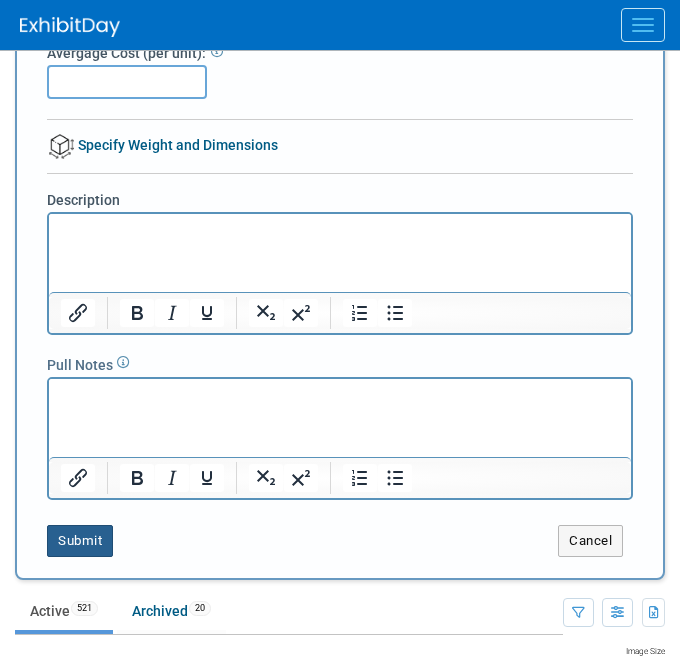 click on "Submit" at bounding box center (80, 541) 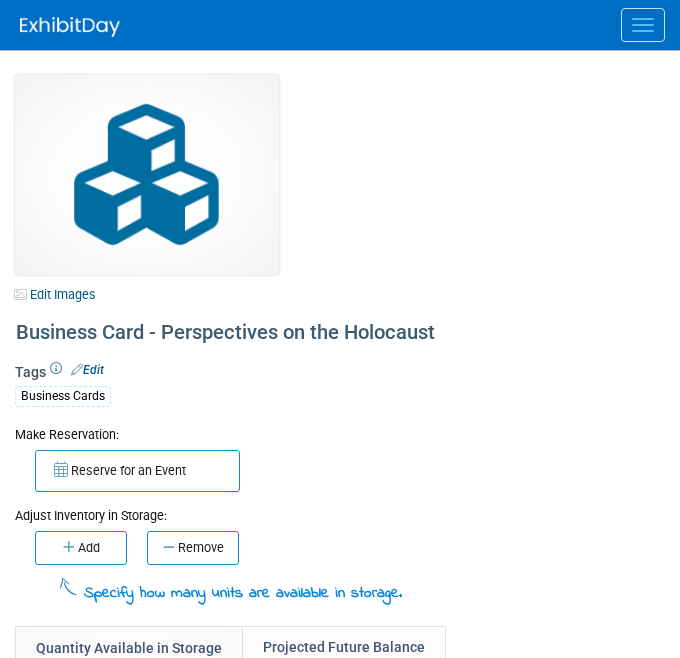 scroll, scrollTop: 0, scrollLeft: 0, axis: both 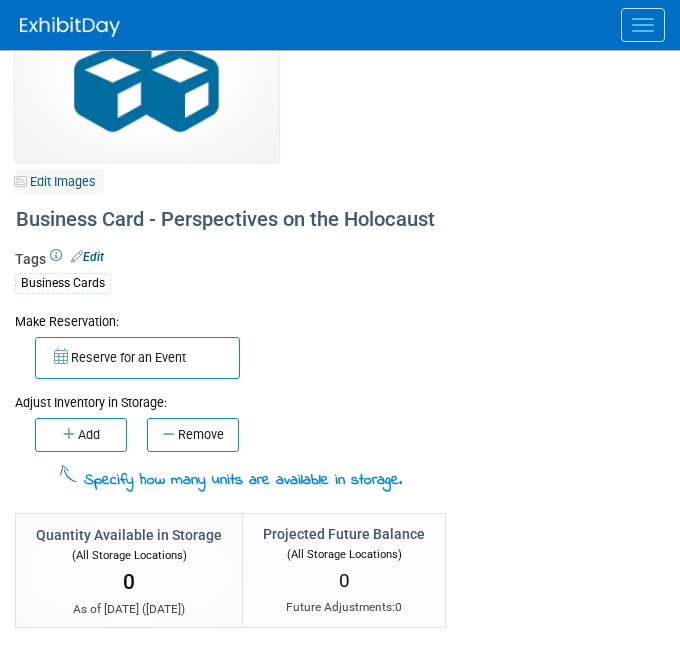 click on "Edit Images" at bounding box center [59, 181] 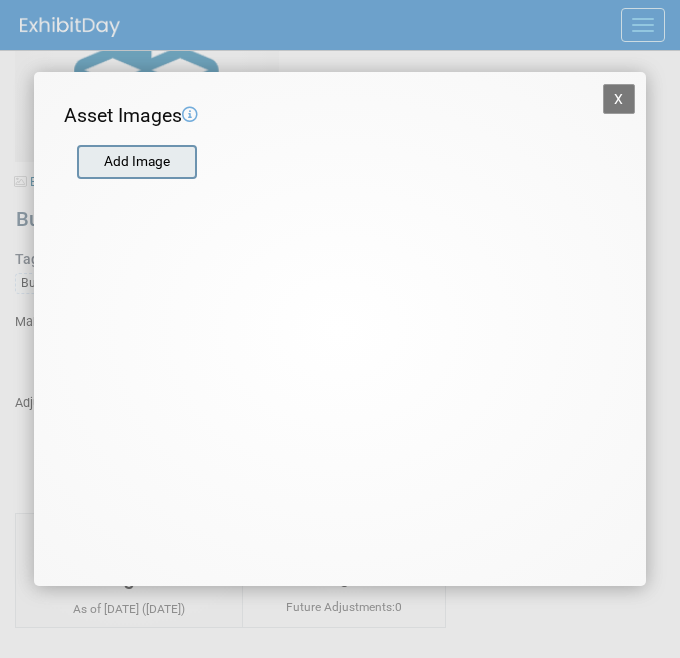 click at bounding box center [76, 162] 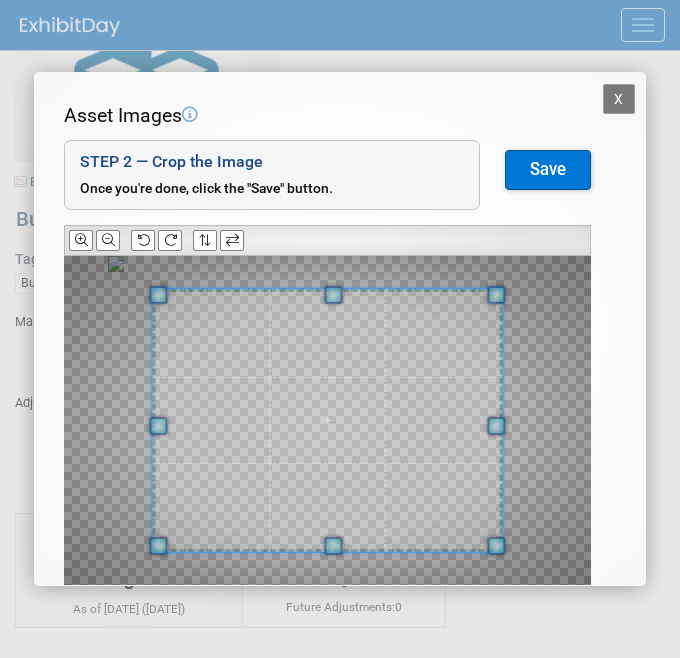 click on "X" at bounding box center [619, 99] 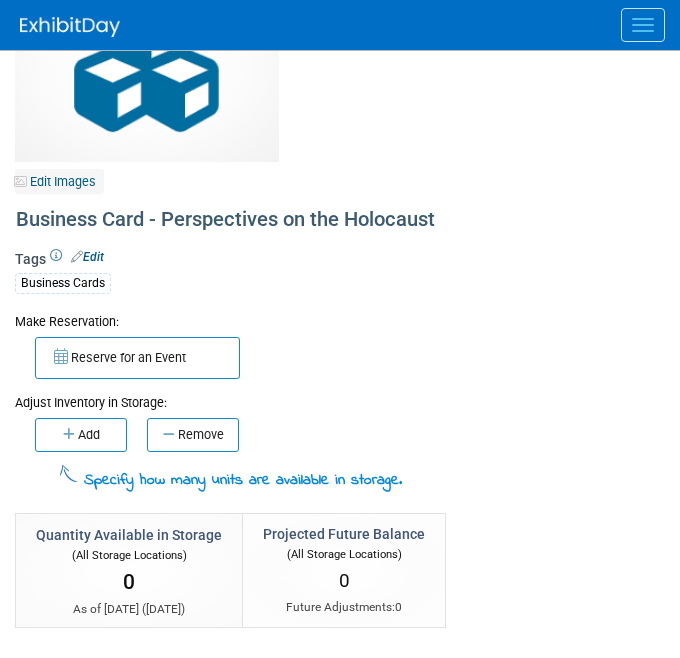 click on "Edit Images" at bounding box center (59, 181) 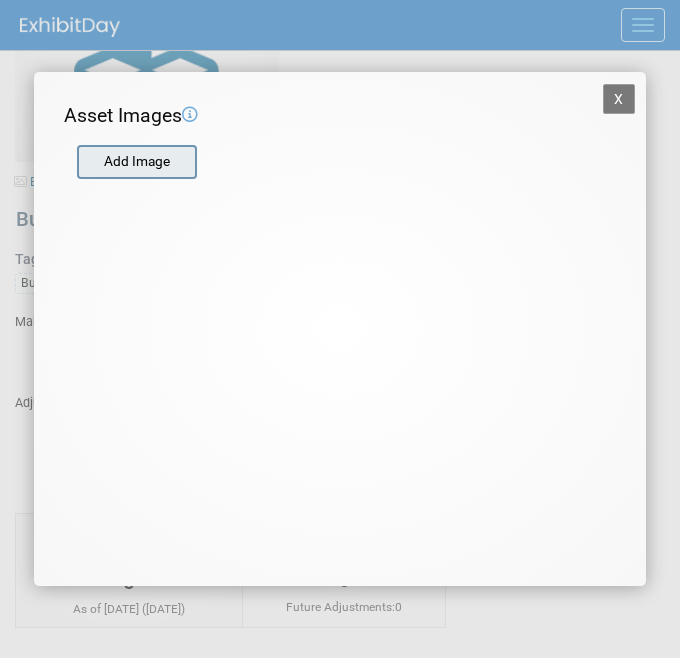 click at bounding box center [76, 162] 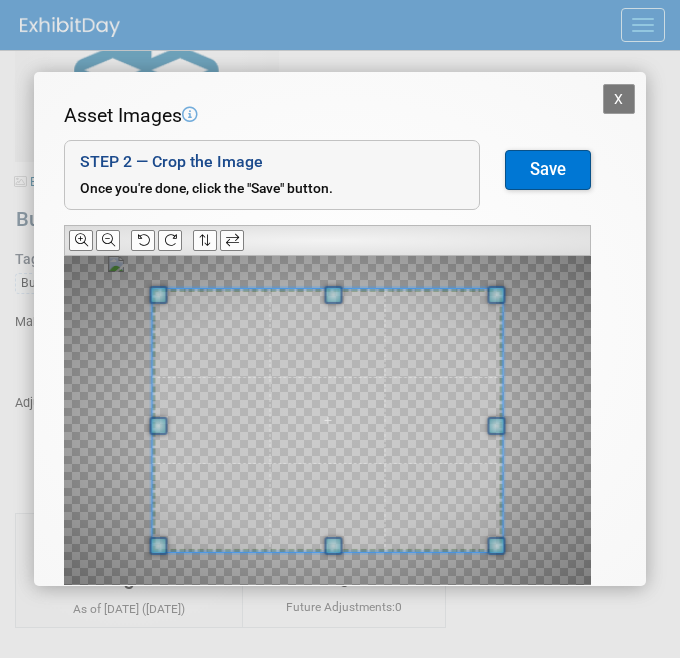 click on "X" at bounding box center [619, 99] 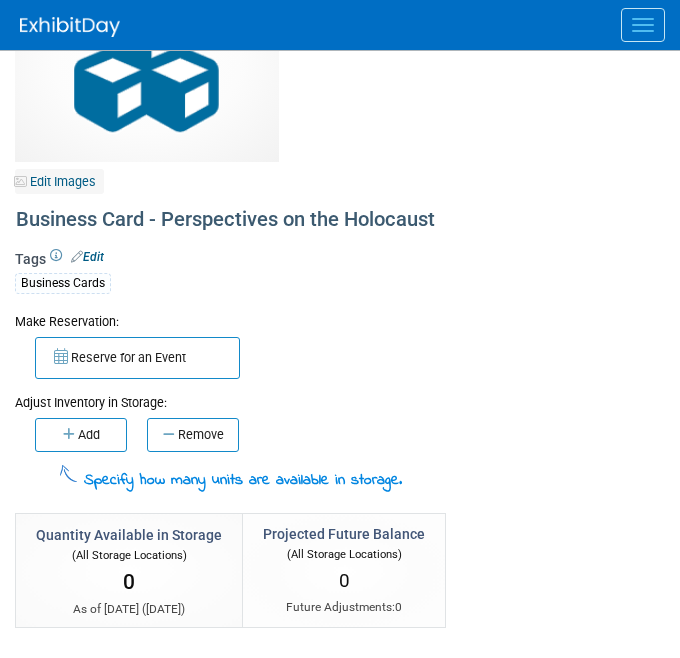 click on "Edit Images" at bounding box center [59, 181] 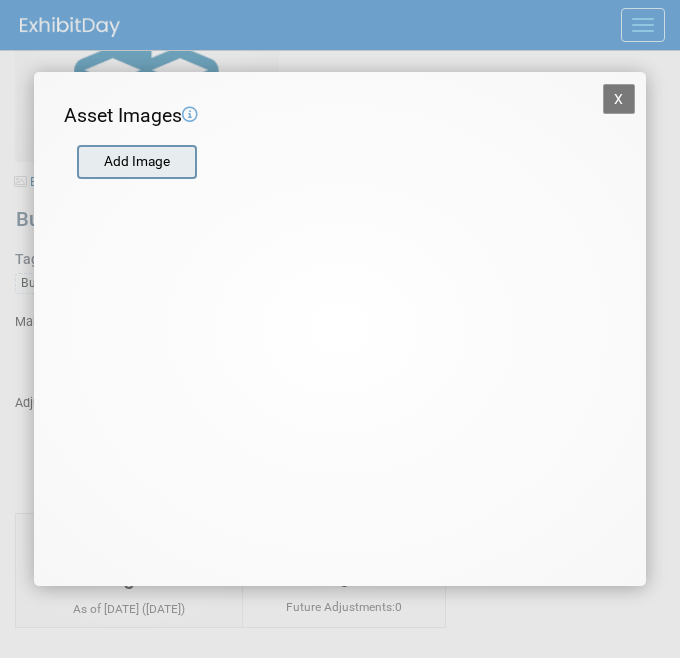 click at bounding box center [76, 162] 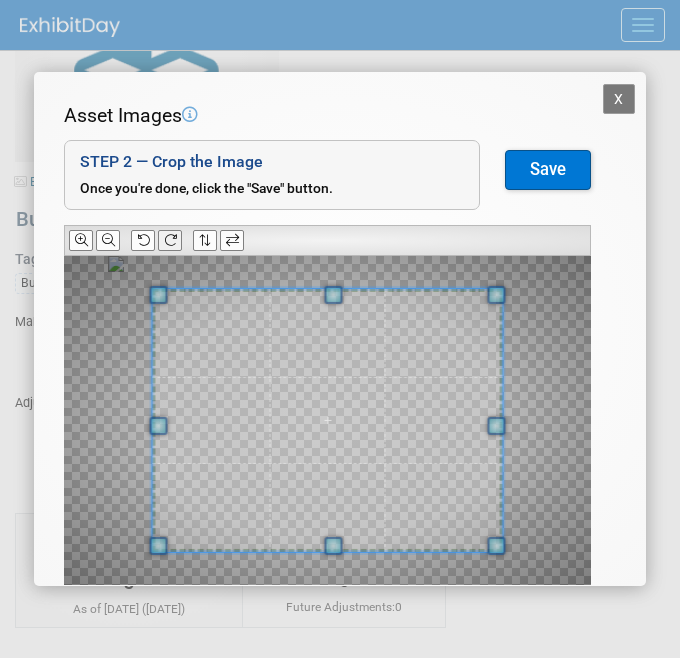 click at bounding box center [170, 240] 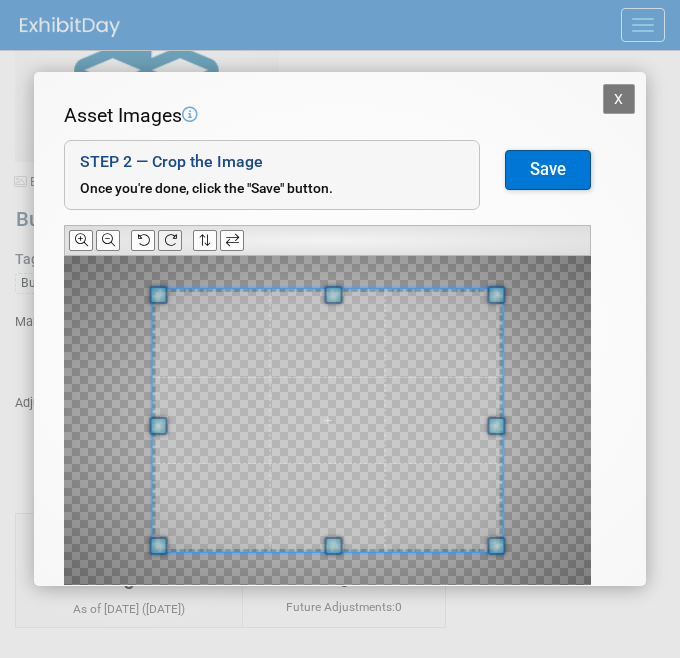 click at bounding box center [170, 240] 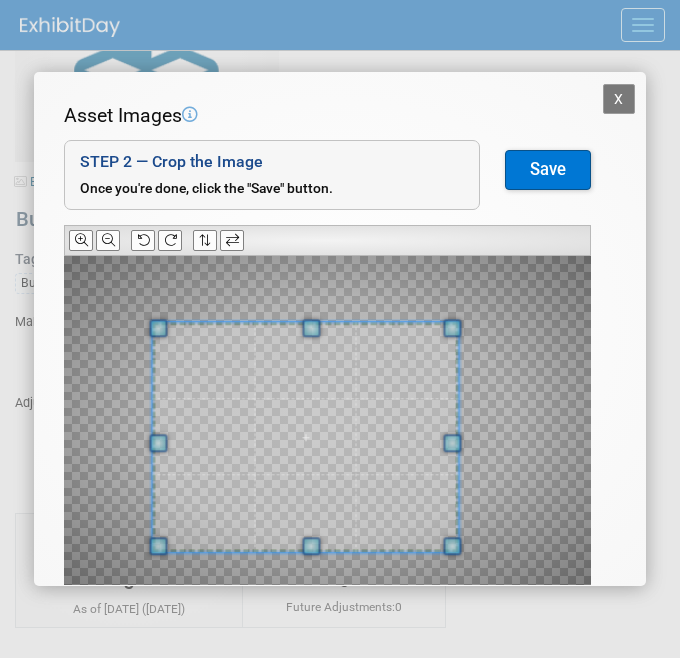 click at bounding box center [306, 437] 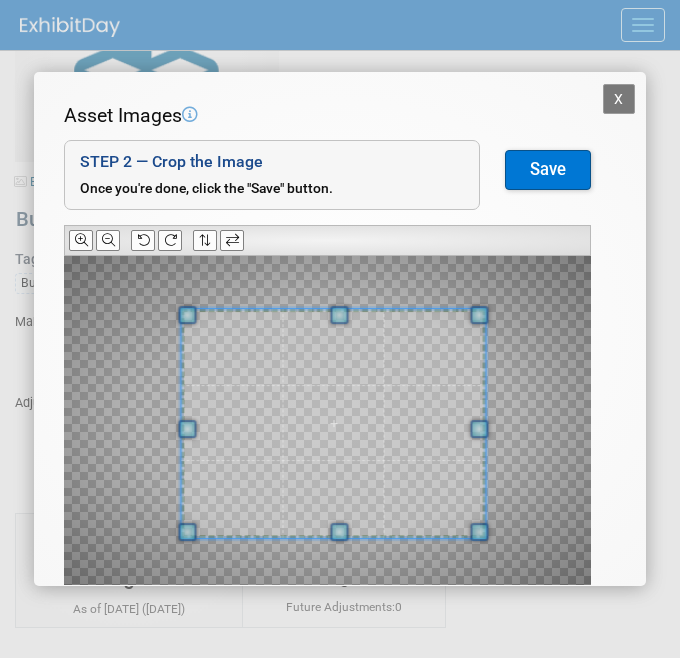 click at bounding box center [333, 423] 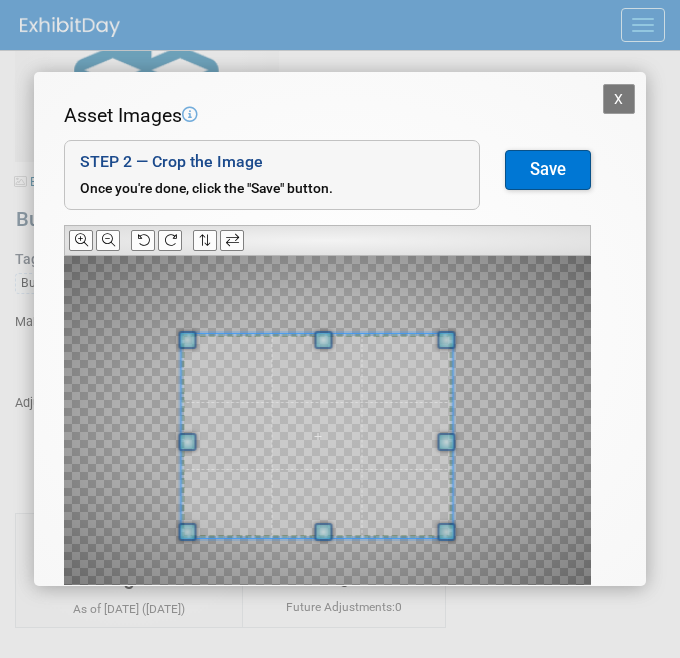 click at bounding box center [327, 420] 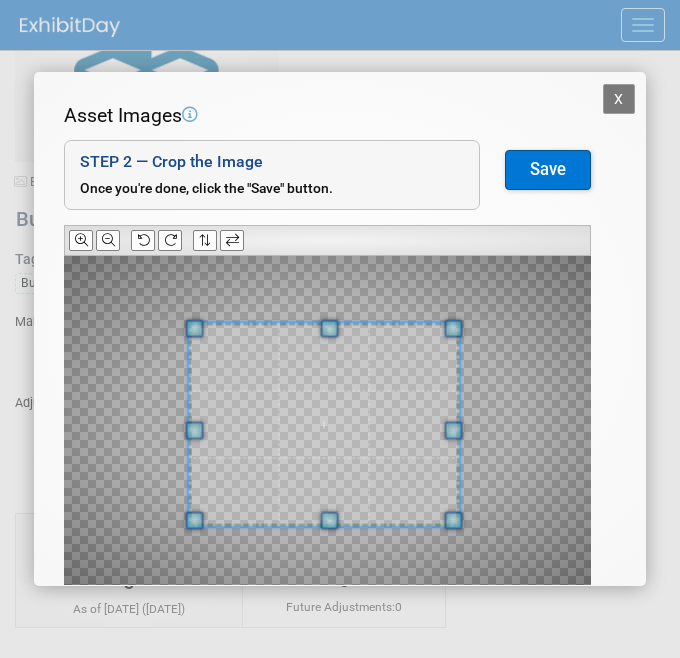 click at bounding box center [324, 424] 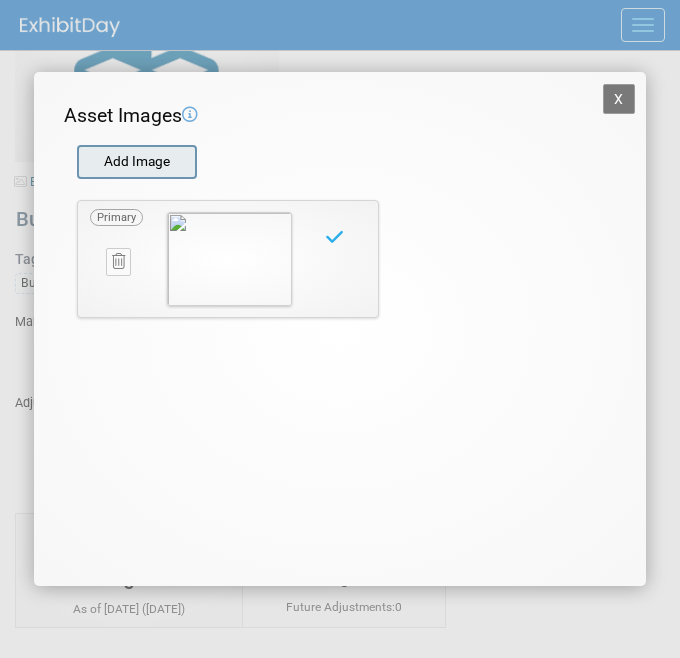 click at bounding box center [76, 162] 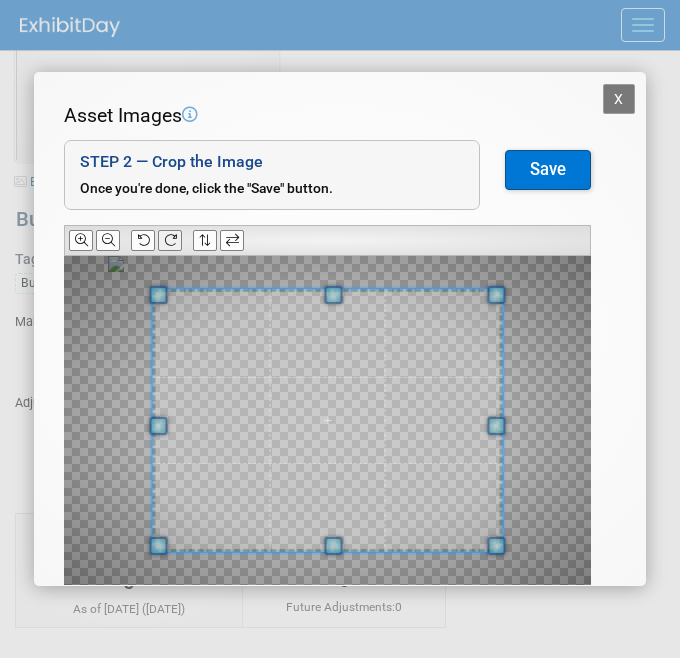 click at bounding box center (170, 240) 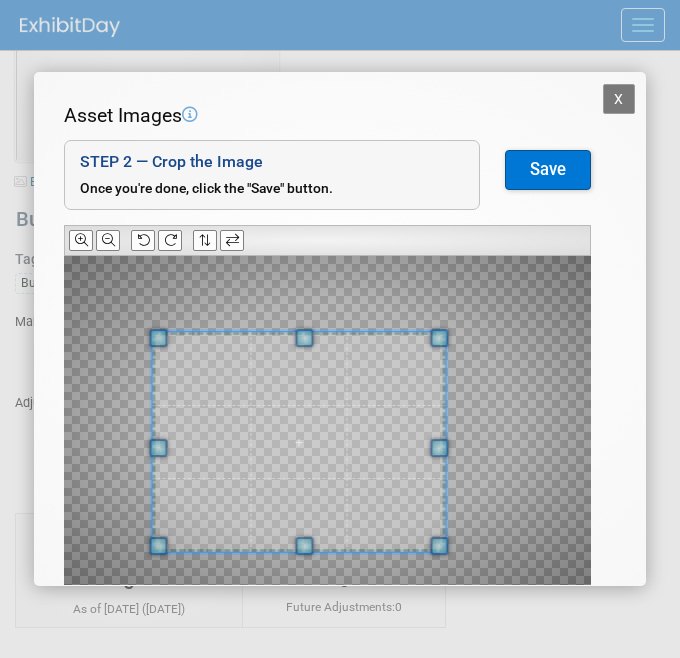 click at bounding box center (327, 420) 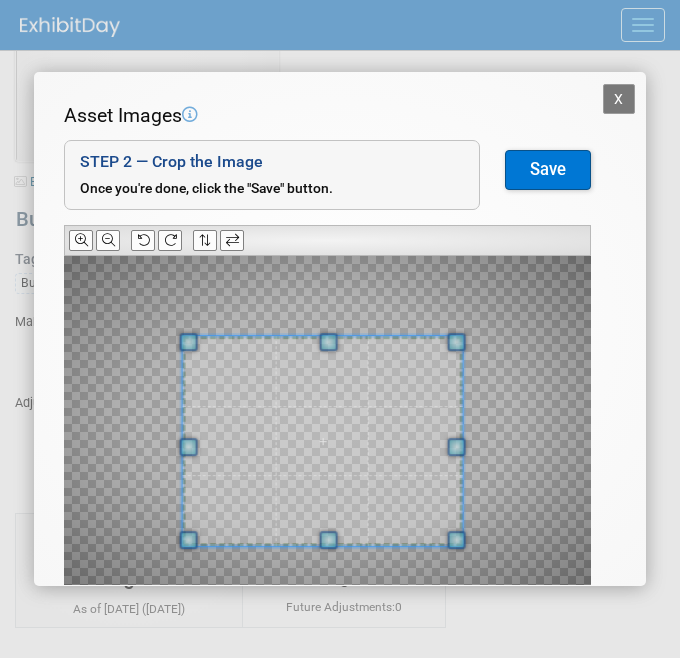 click at bounding box center (323, 441) 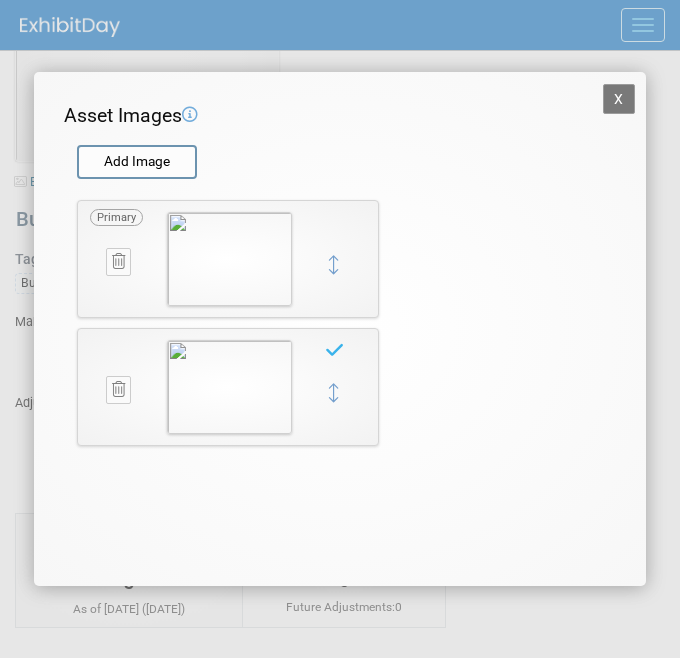 click on "X" at bounding box center (619, 99) 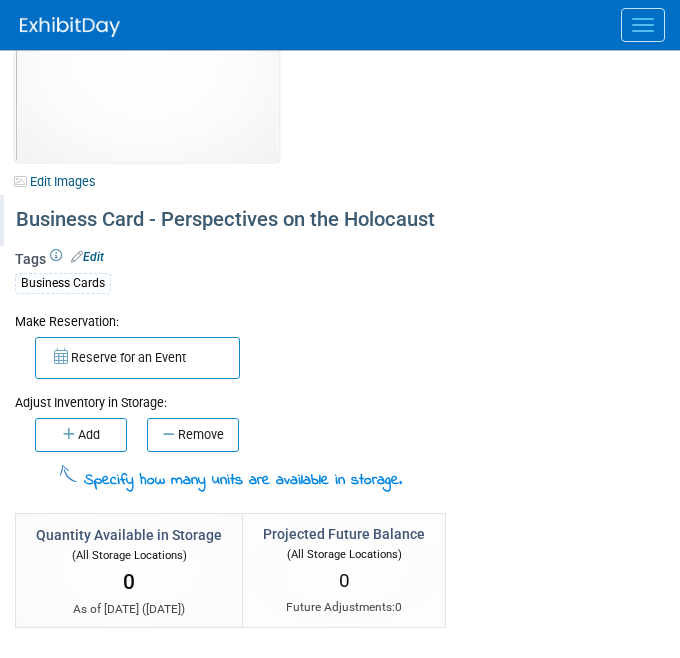 click on "Business Card - Perspectives on the Holocaust" at bounding box center [337, 220] 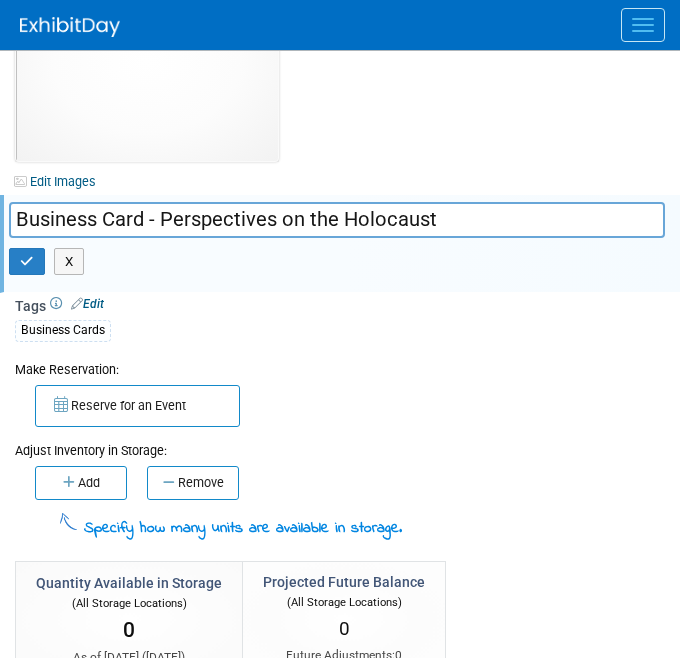 drag, startPoint x: 167, startPoint y: 217, endPoint x: 570, endPoint y: 244, distance: 403.90344 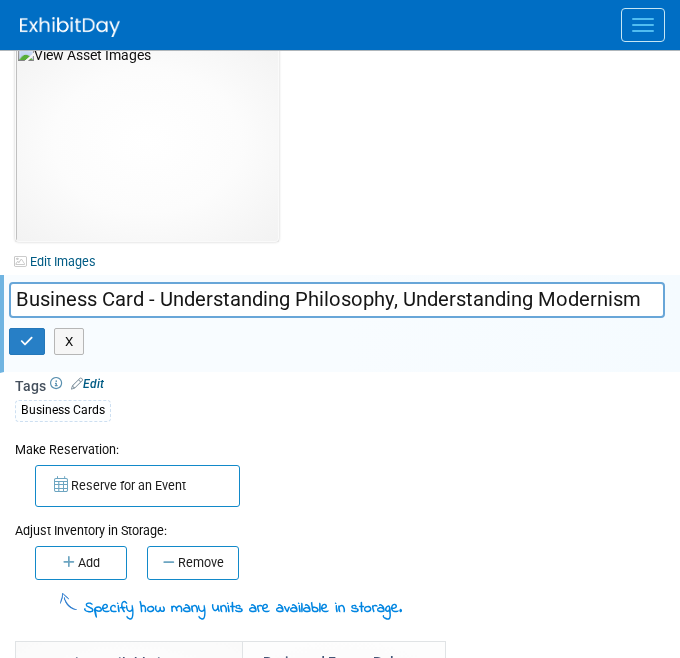 scroll, scrollTop: 158, scrollLeft: 0, axis: vertical 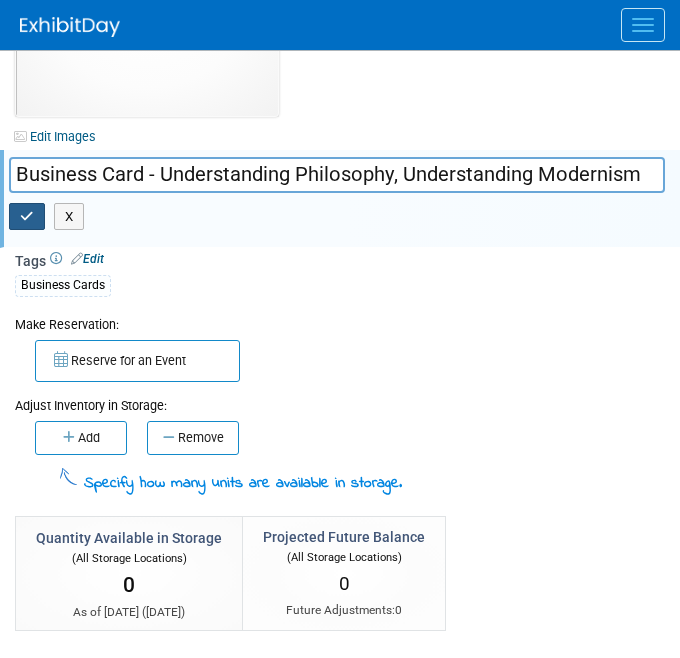 type on "Business Card - Understanding Philosophy, Understanding Modernism" 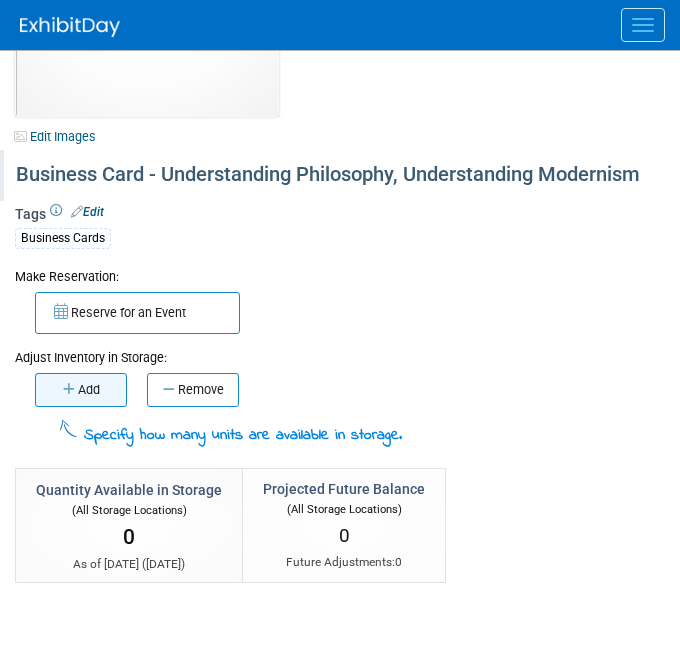 click on "Add" at bounding box center [81, 390] 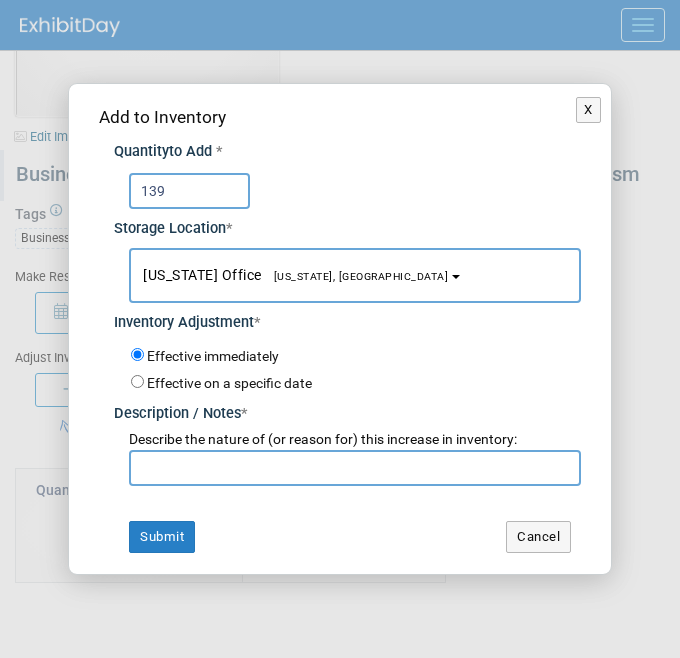 type on "139" 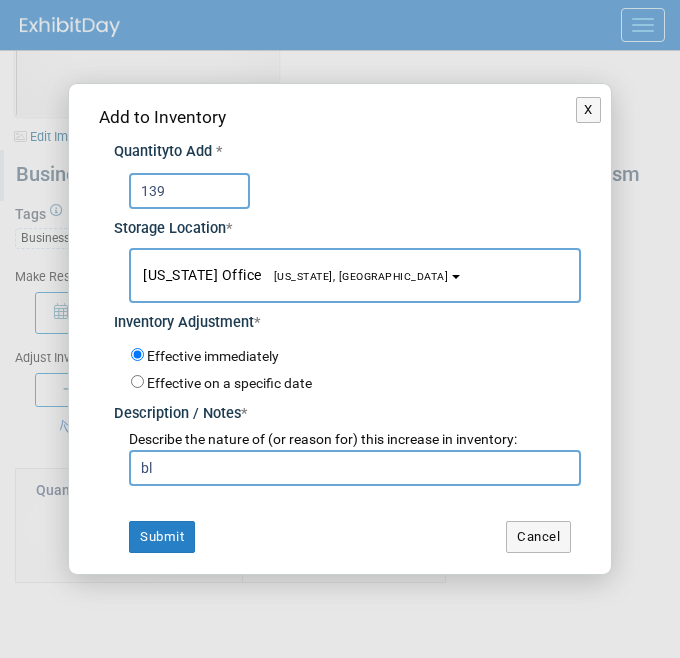 type on "b" 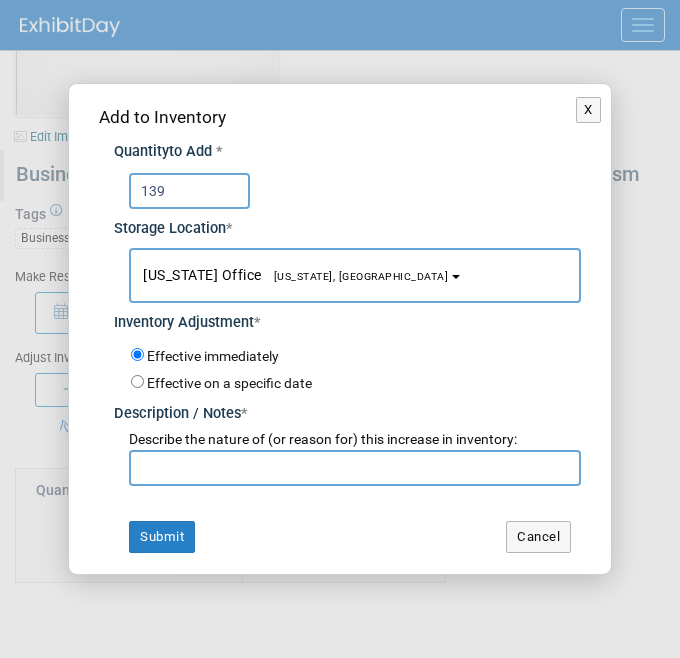 type on "g" 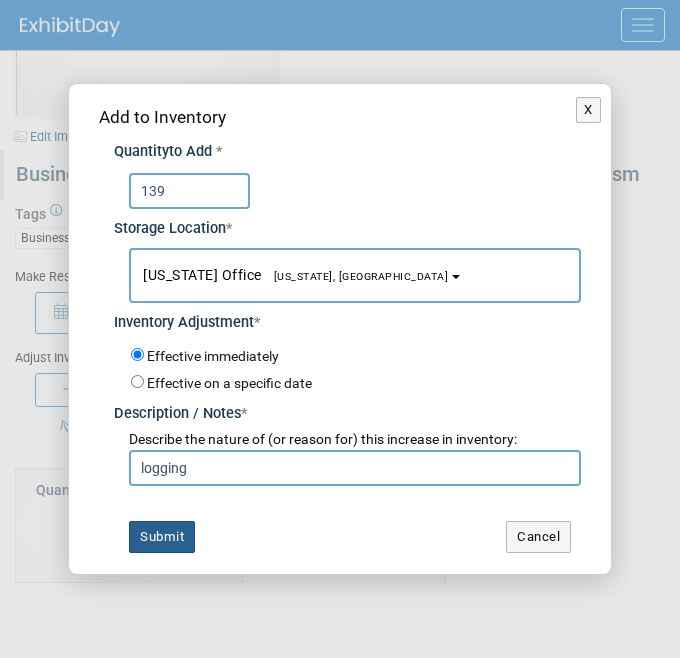 type on "logging" 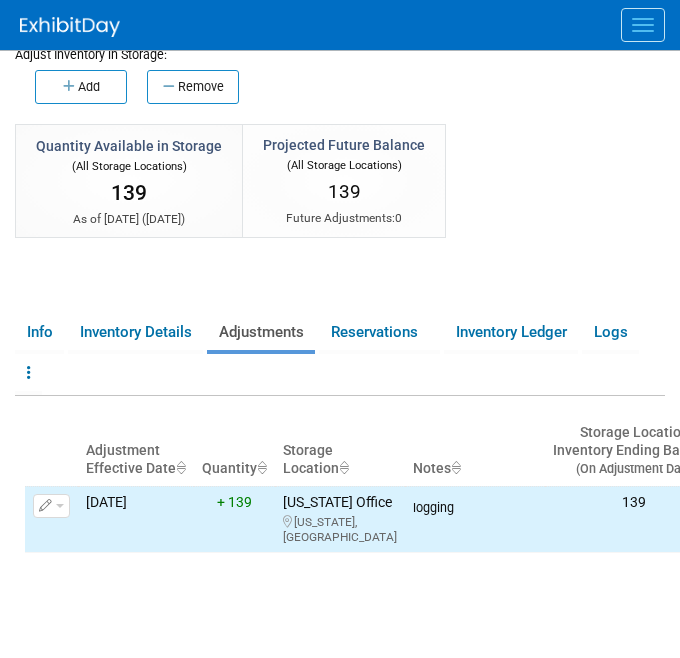 scroll, scrollTop: 473, scrollLeft: 0, axis: vertical 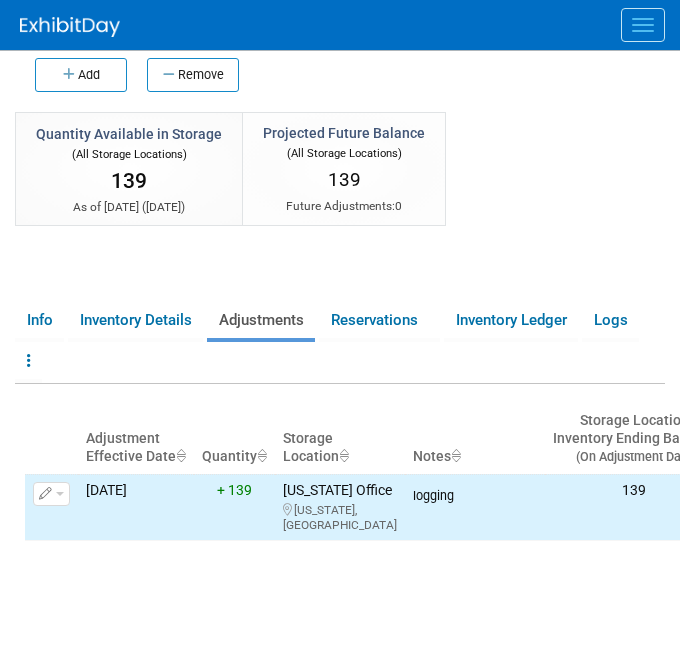 click on "Info
Inventory Details
Adjustments
Reservations
Inventory Ledger
Logs
Copy/Duplicate Asset
Archive Asset" at bounding box center [340, 343] 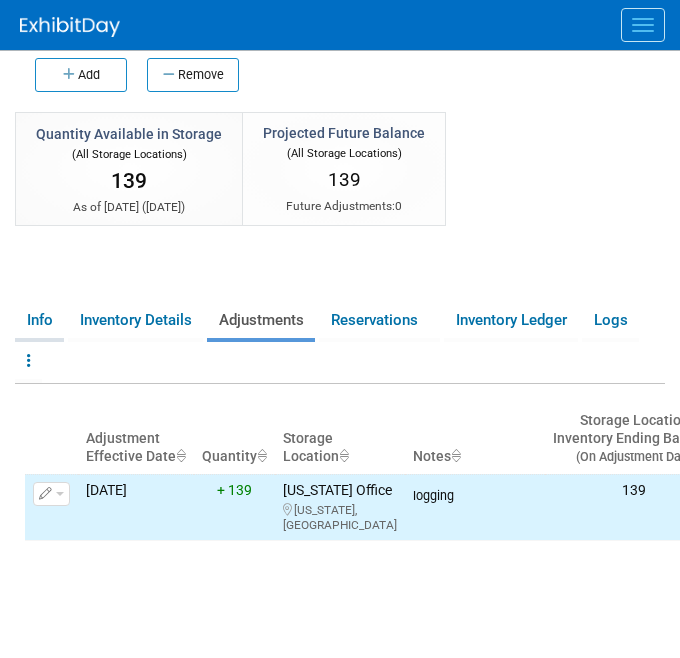 click on "Info" at bounding box center [39, 320] 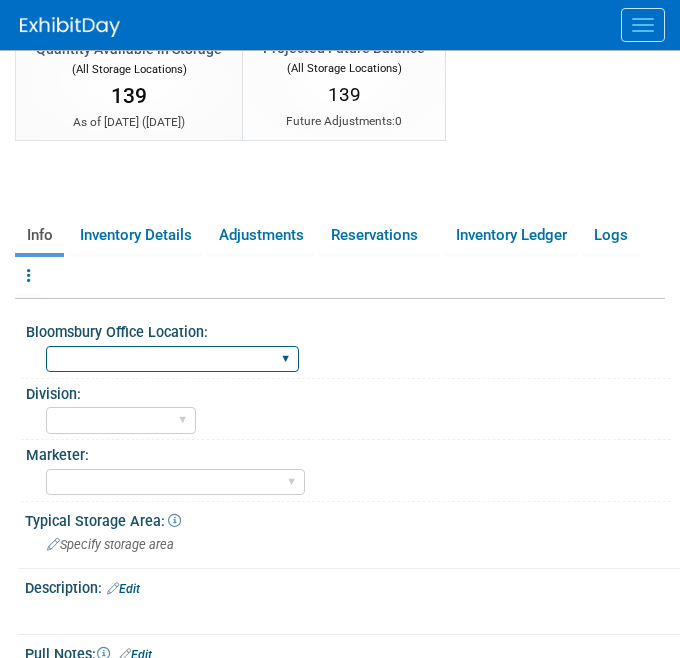 scroll, scrollTop: 560, scrollLeft: 0, axis: vertical 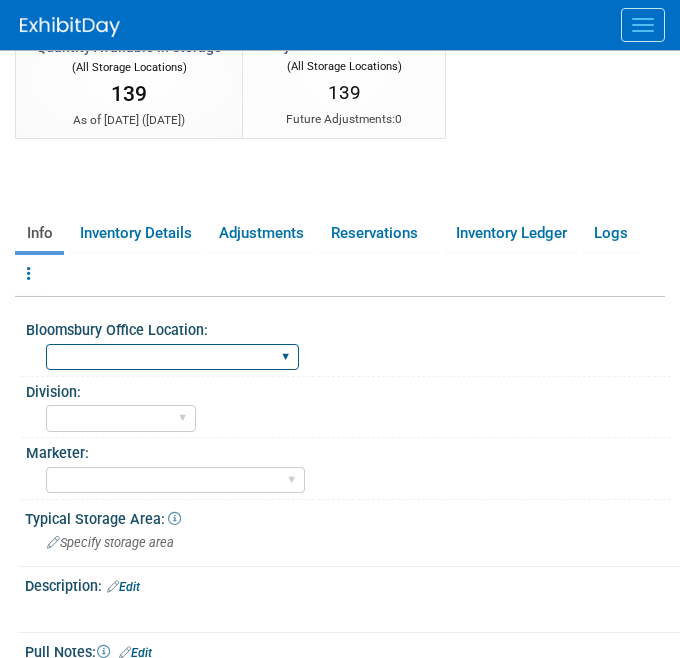 click on "Oxford
New York
Oxford, New York
Blue Ridge Summit" at bounding box center [172, 357] 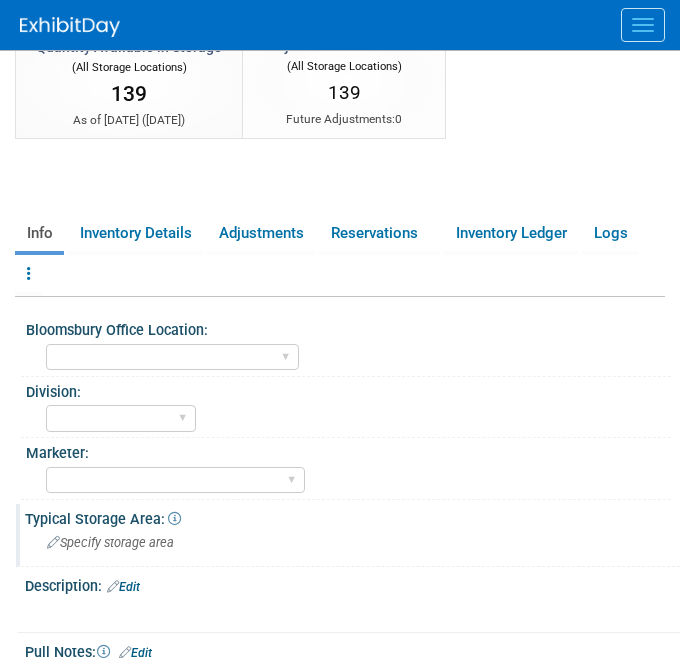 click on "Specify storage area" at bounding box center (352, 542) 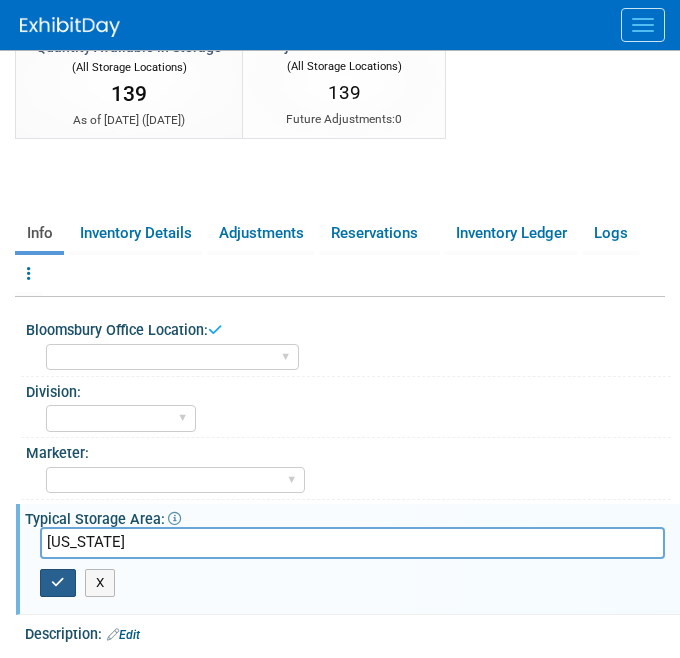 type on "[US_STATE]" 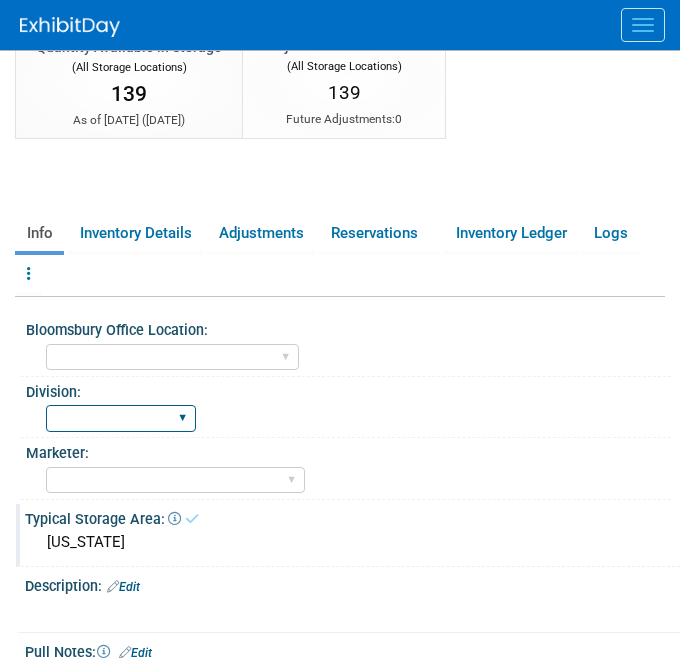click on "BDR - Libraries
BDR - Schools
A&P
BP
R&L" at bounding box center [121, 418] 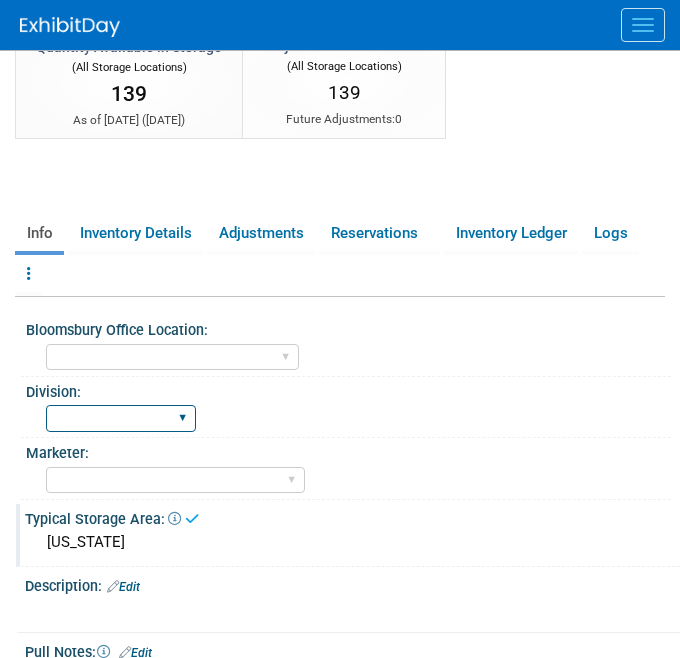 select on "A&P" 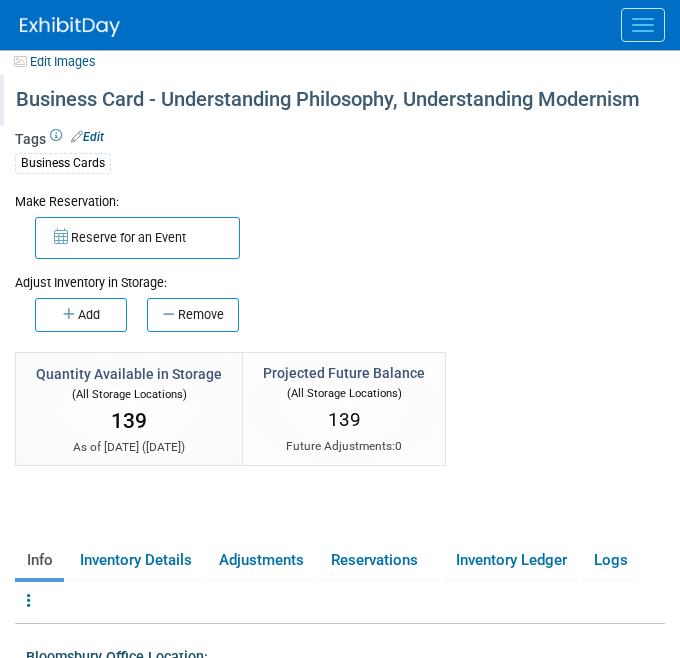 scroll, scrollTop: 0, scrollLeft: 0, axis: both 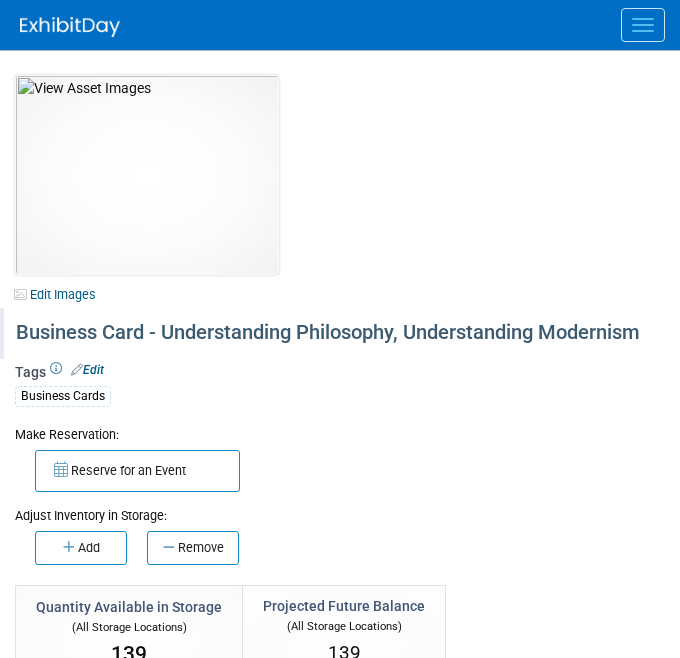 click at bounding box center [643, 25] 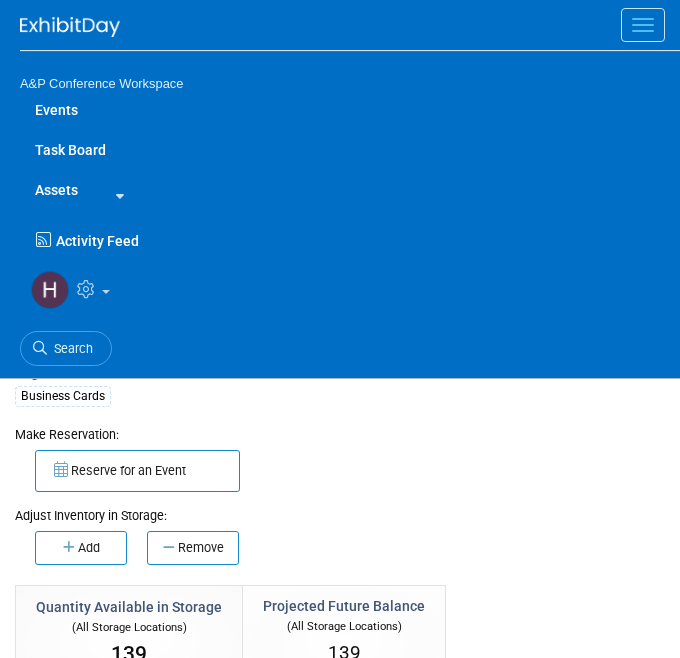 click at bounding box center (116, 192) 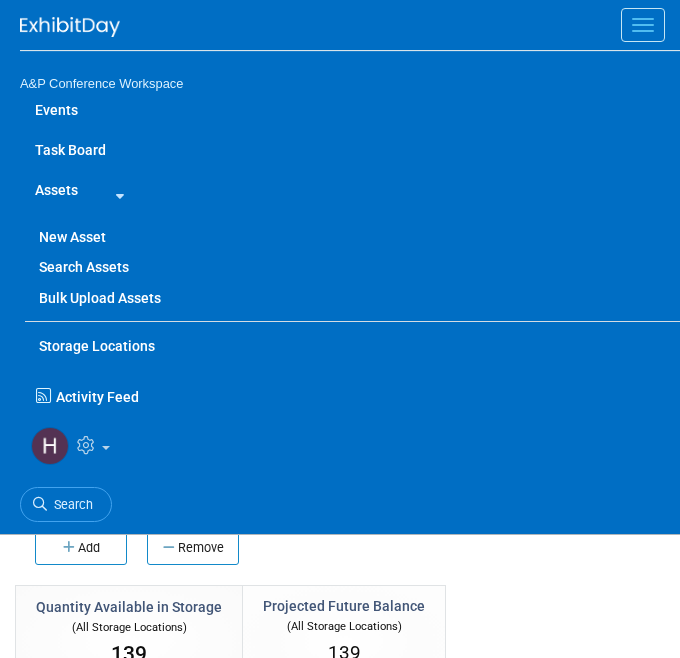 click on "New Asset" at bounding box center (352, 237) 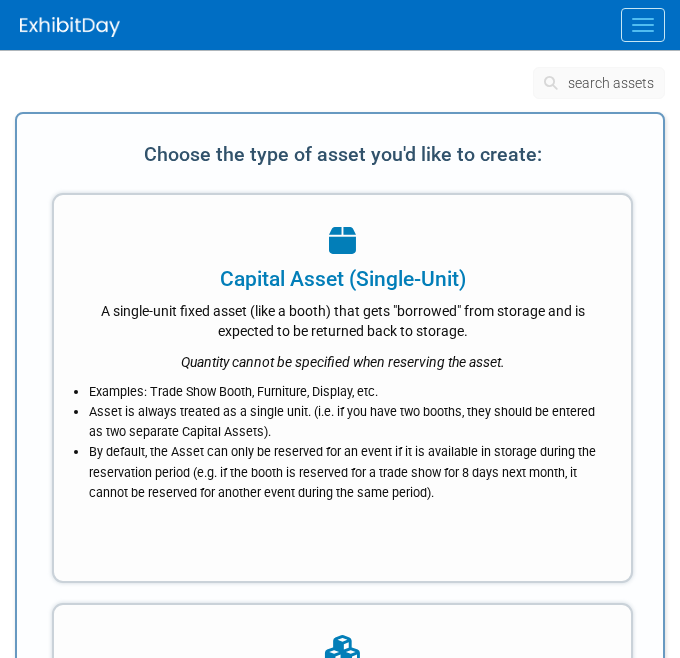 type 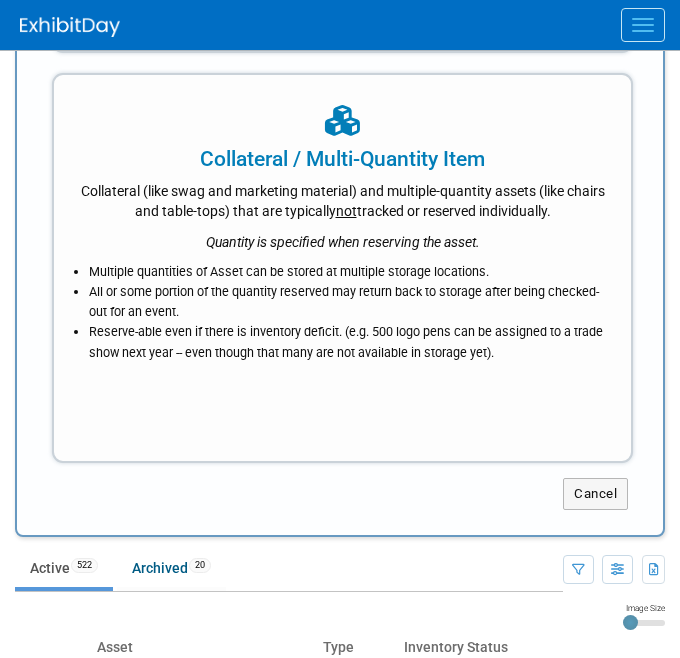 scroll, scrollTop: 540, scrollLeft: 0, axis: vertical 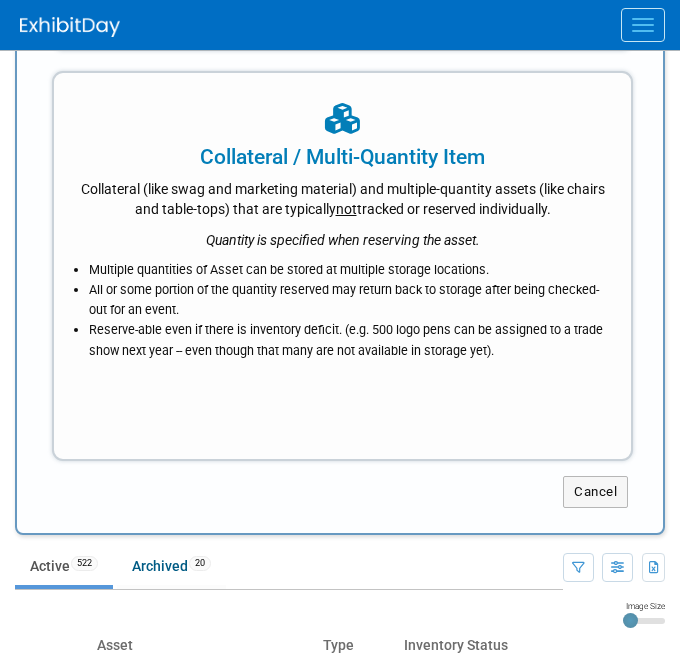 click on "All or some portion of the quantity reserved may return back to storage after being checked-out for an event." at bounding box center (347, 300) 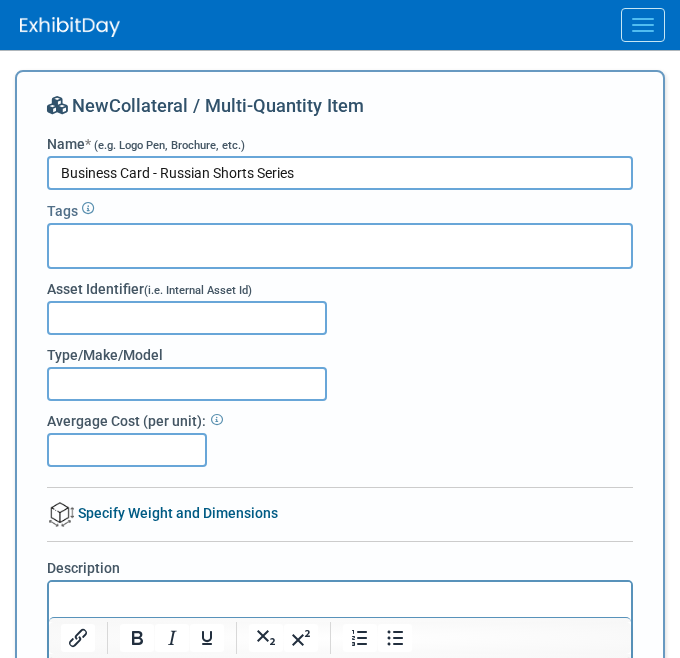 type on "Business Card - Russian Shorts Series" 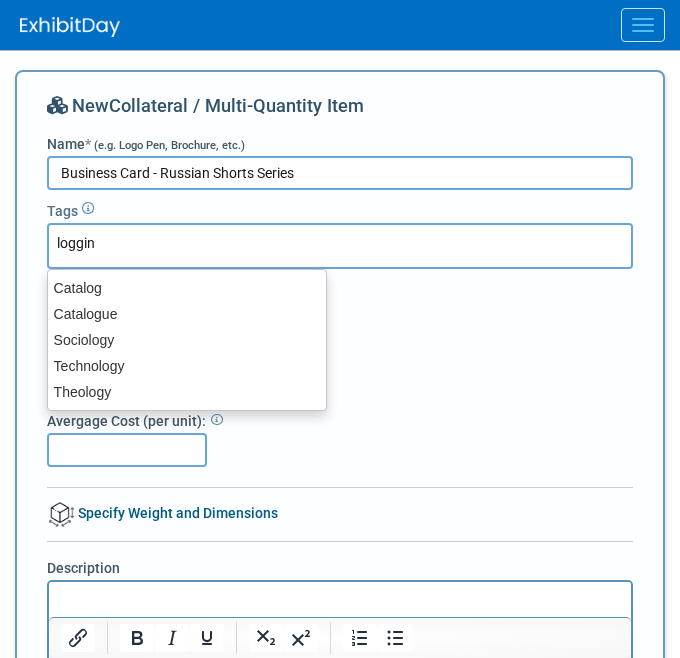 type on "logging" 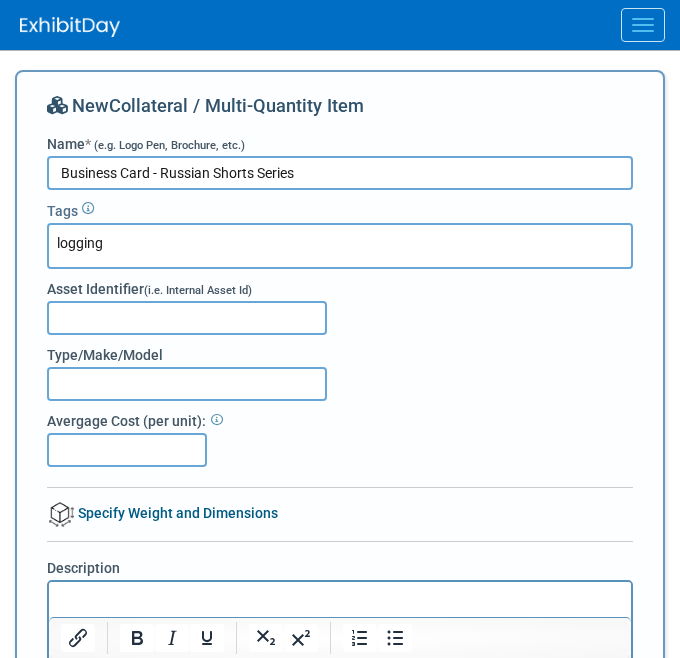 drag, startPoint x: 115, startPoint y: 248, endPoint x: 32, endPoint y: 241, distance: 83.294655 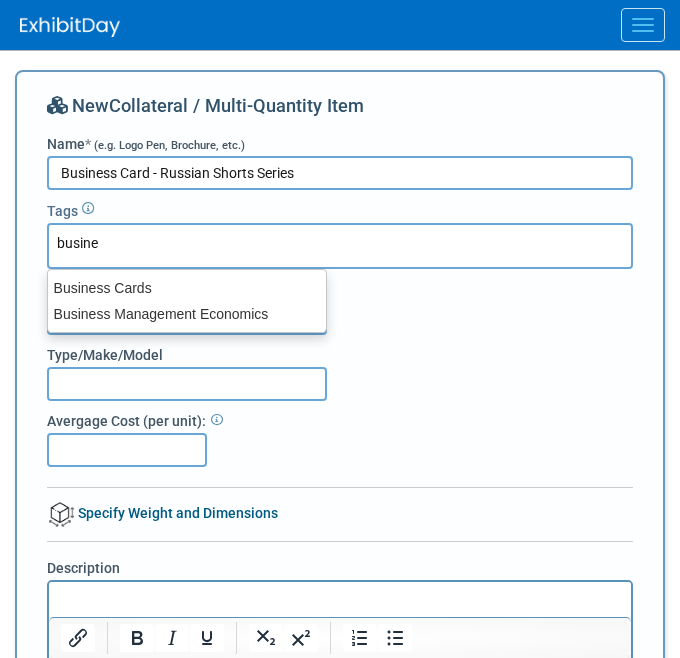 type on "busines" 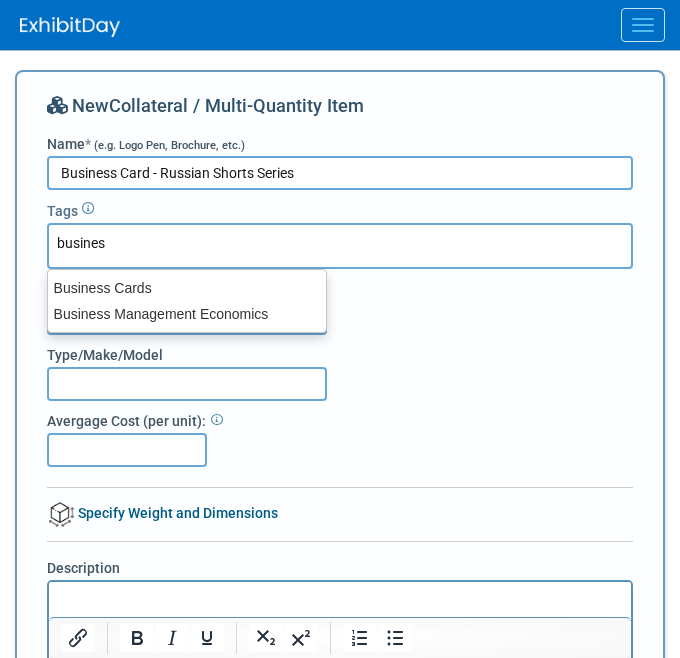 click on "Business Cards" at bounding box center (187, 288) 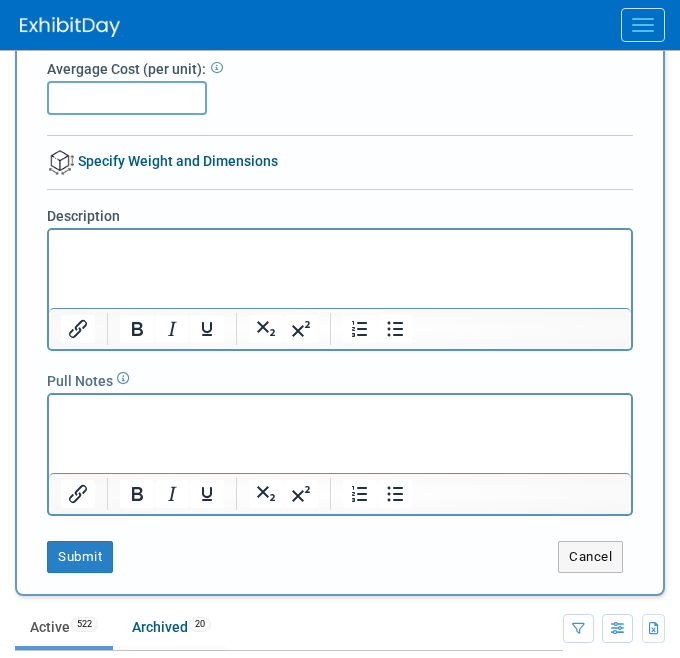 scroll, scrollTop: 393, scrollLeft: 0, axis: vertical 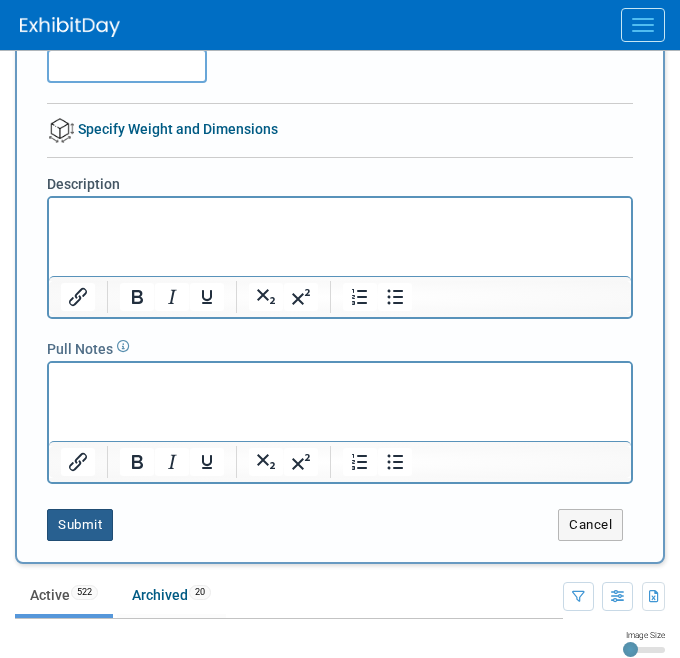 click on "Submit" at bounding box center [80, 525] 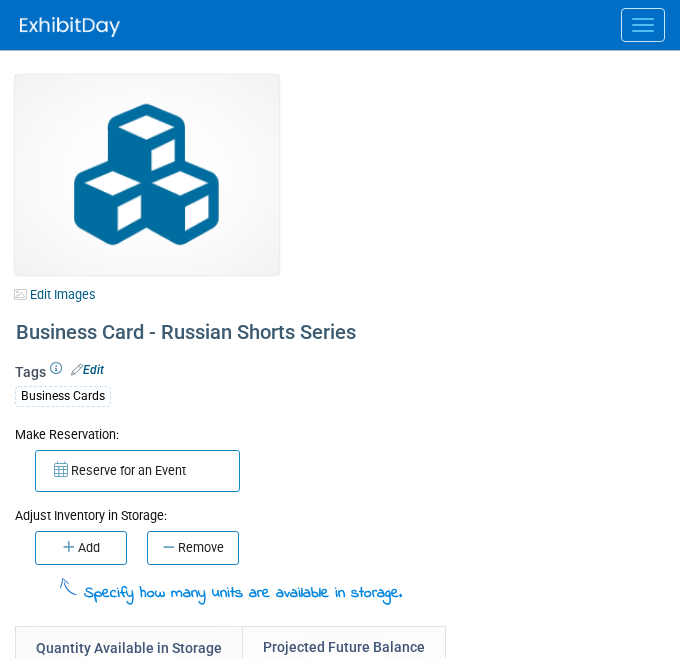 scroll, scrollTop: 0, scrollLeft: 0, axis: both 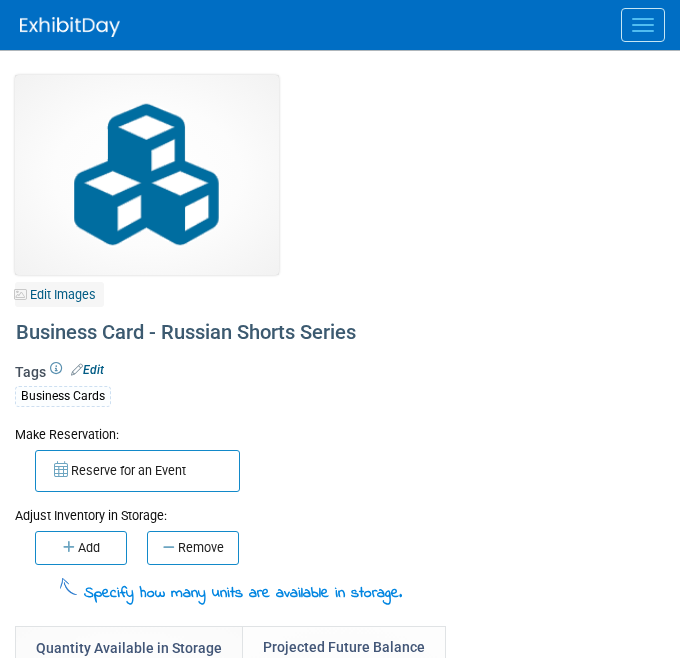click on "Edit Images" at bounding box center [59, 294] 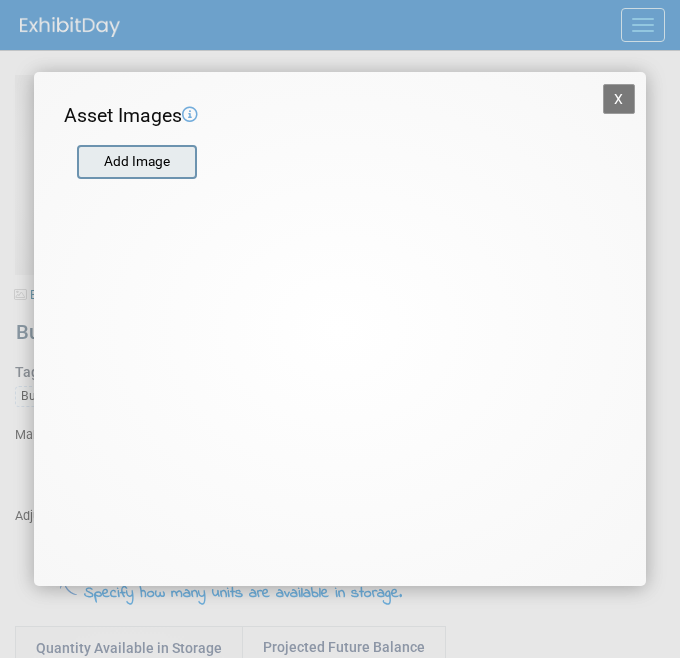 click at bounding box center [76, 162] 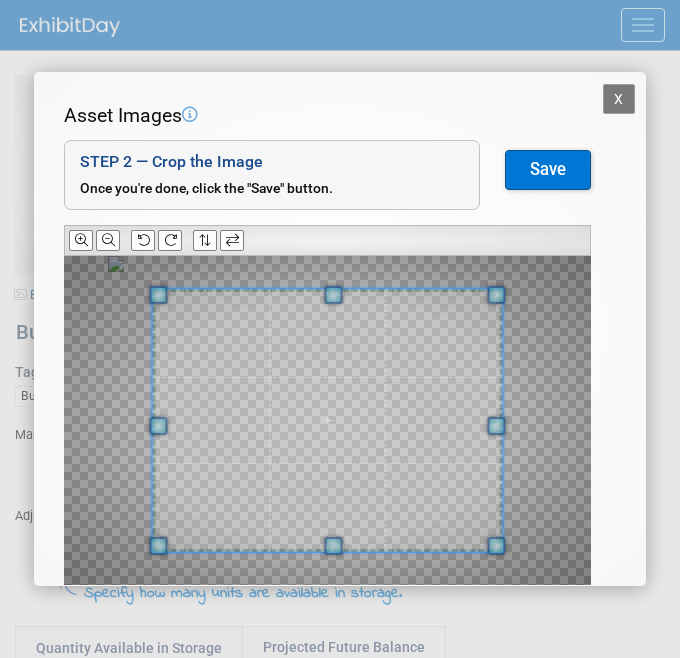click on "X" at bounding box center [619, 99] 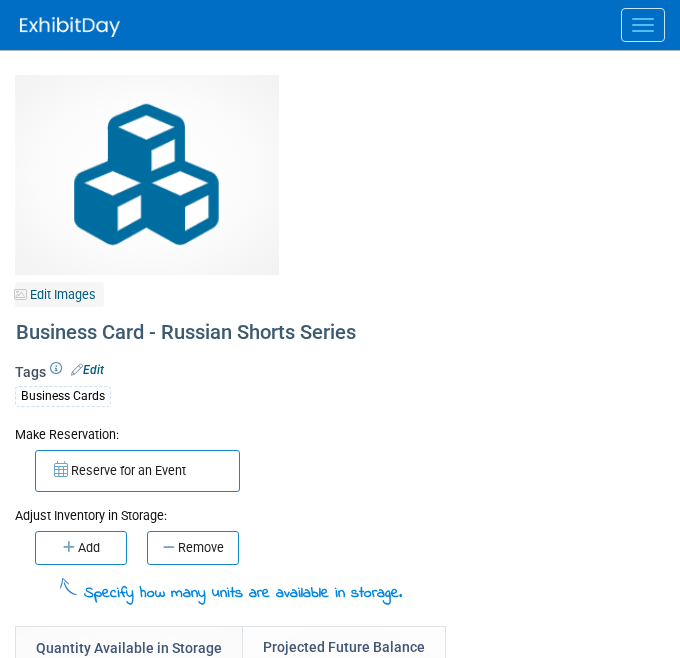 click on "Edit Images" at bounding box center (59, 294) 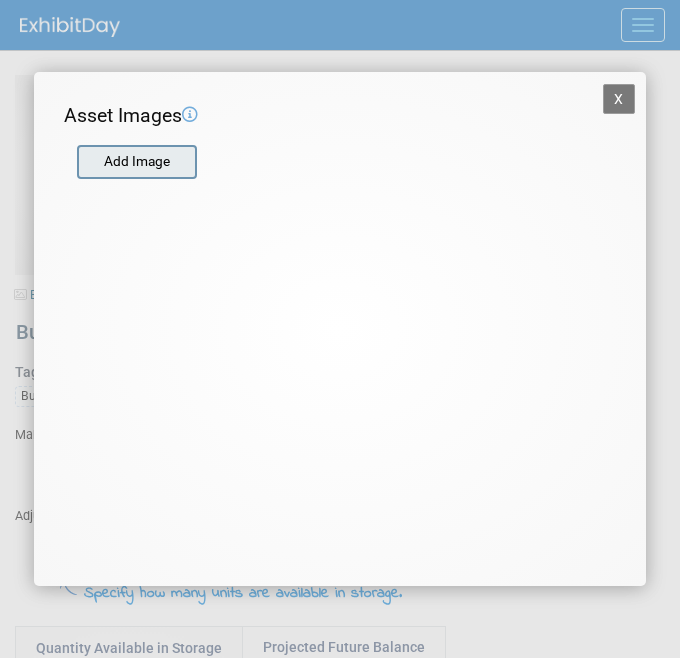 click on "Add Image" at bounding box center [137, 162] 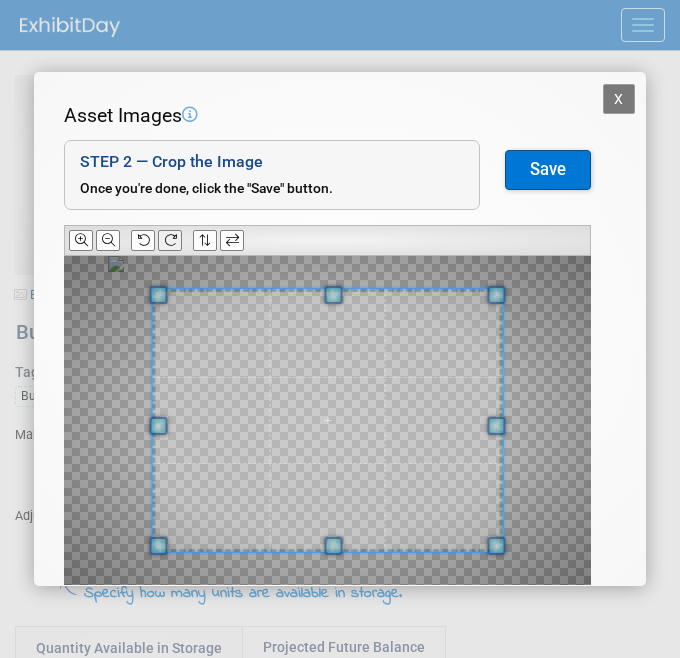 click at bounding box center [170, 240] 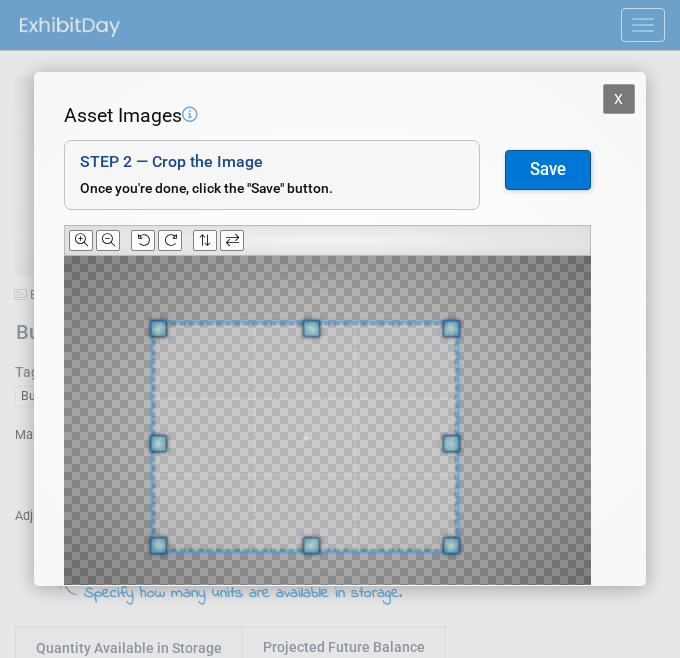click at bounding box center (452, 328) 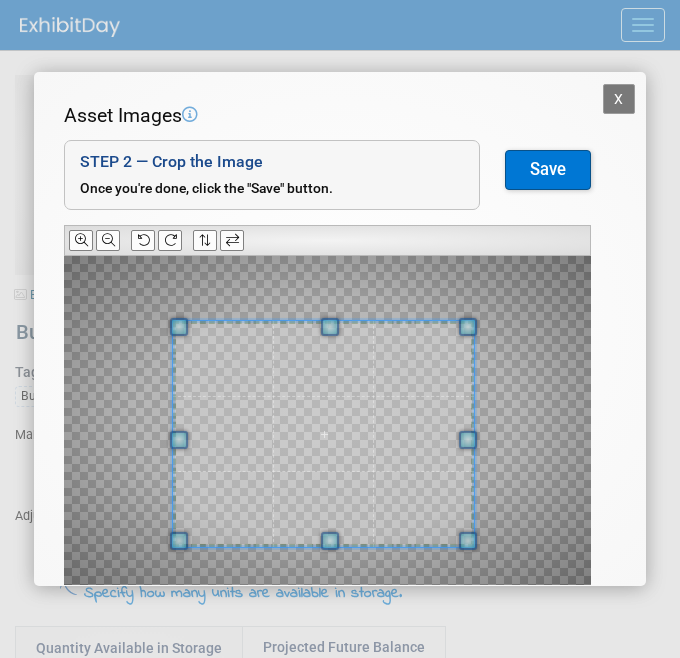 click at bounding box center [323, 434] 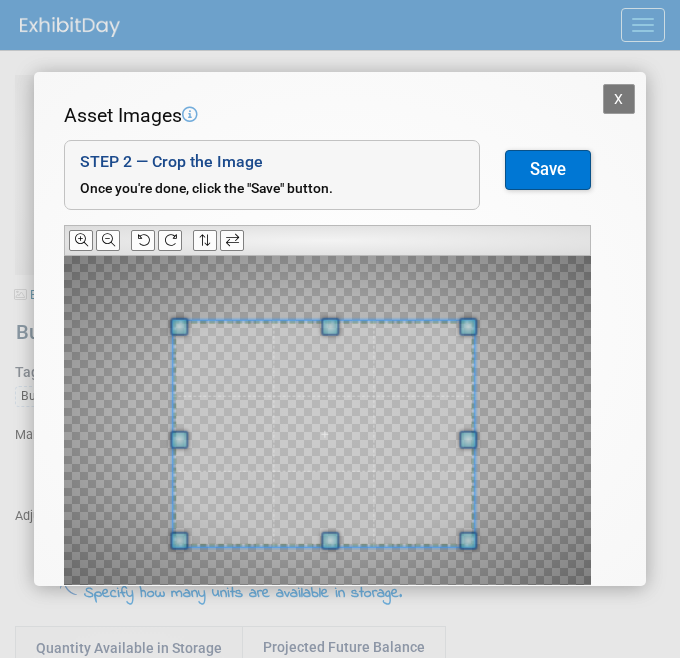 click on "Save" at bounding box center (548, 170) 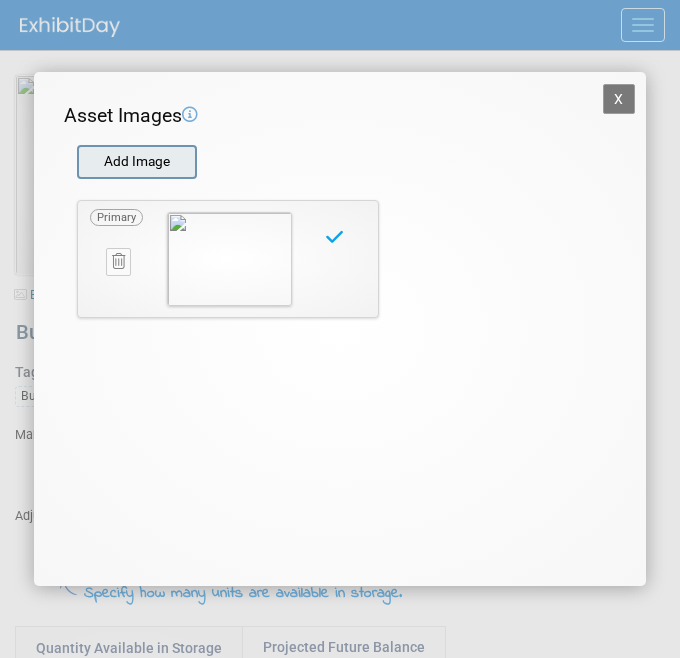 click at bounding box center (76, 162) 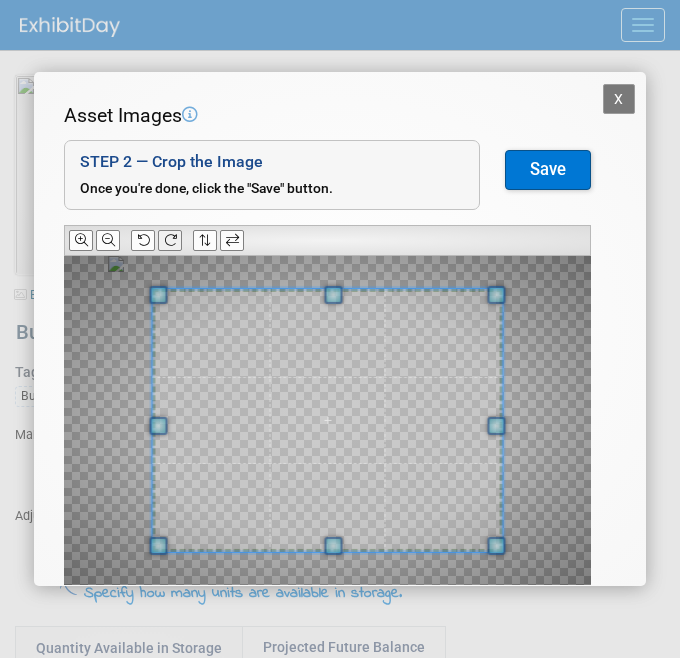 click at bounding box center [170, 240] 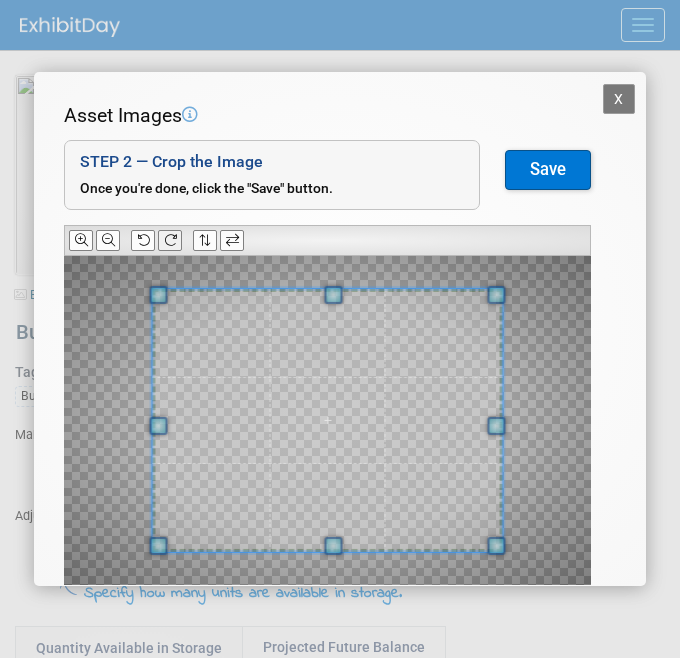 click at bounding box center [170, 240] 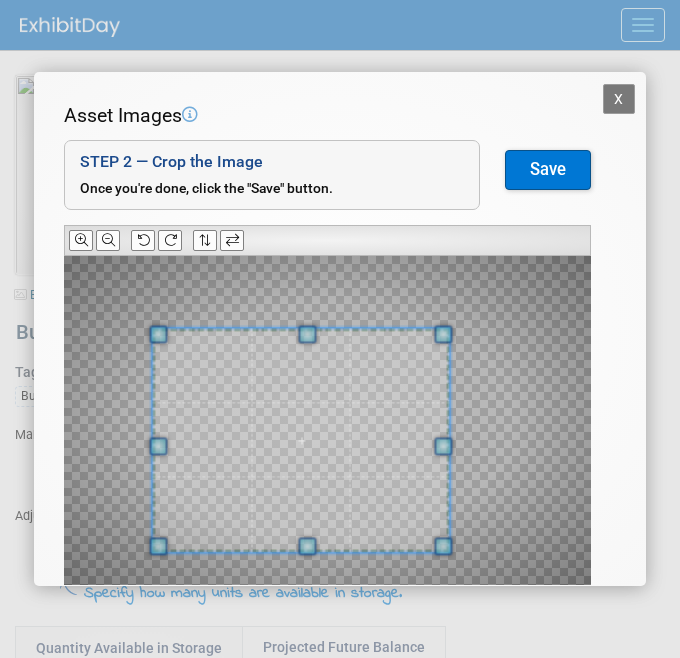 click at bounding box center (327, 420) 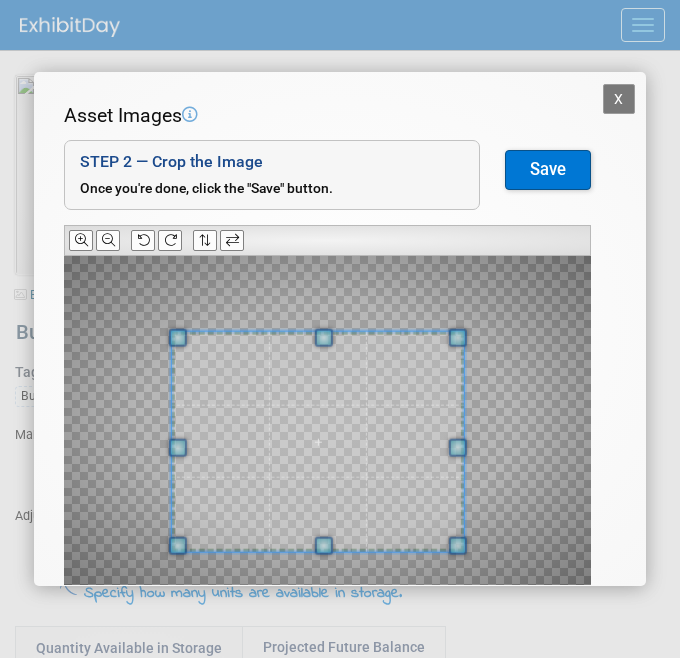 click at bounding box center [318, 441] 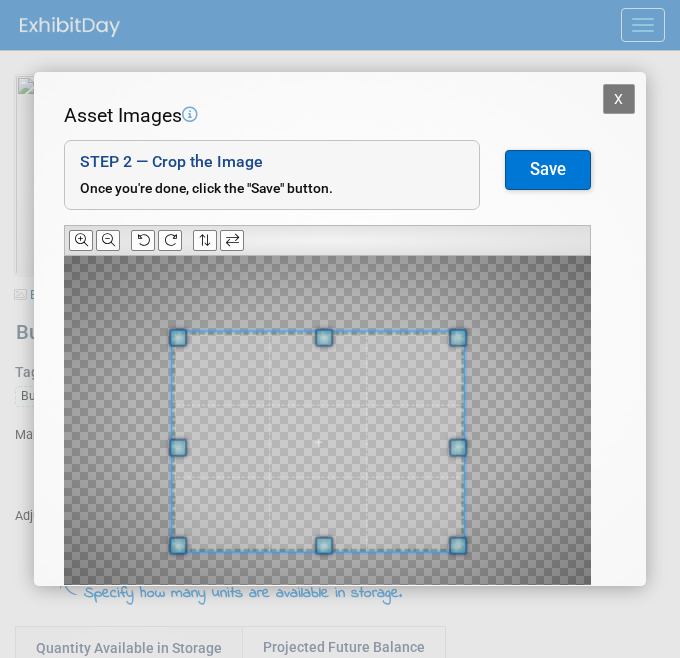 click on "Save" at bounding box center (548, 170) 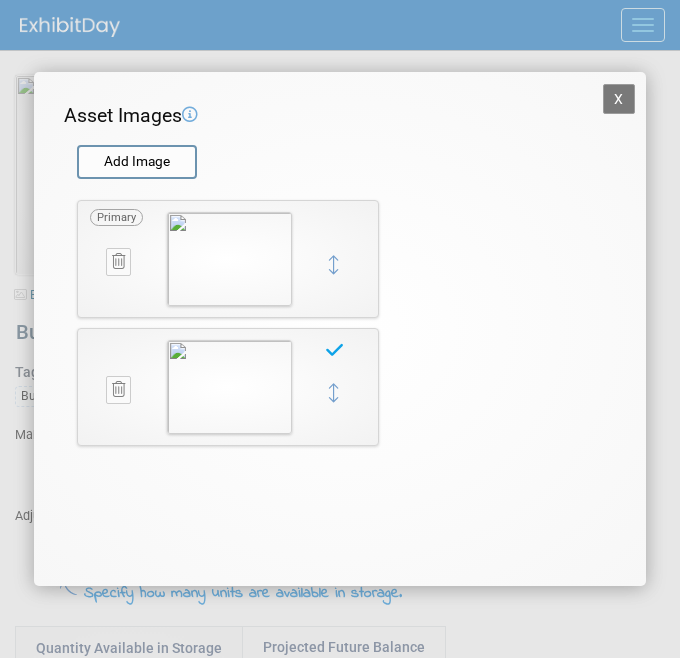click on "X" at bounding box center (619, 99) 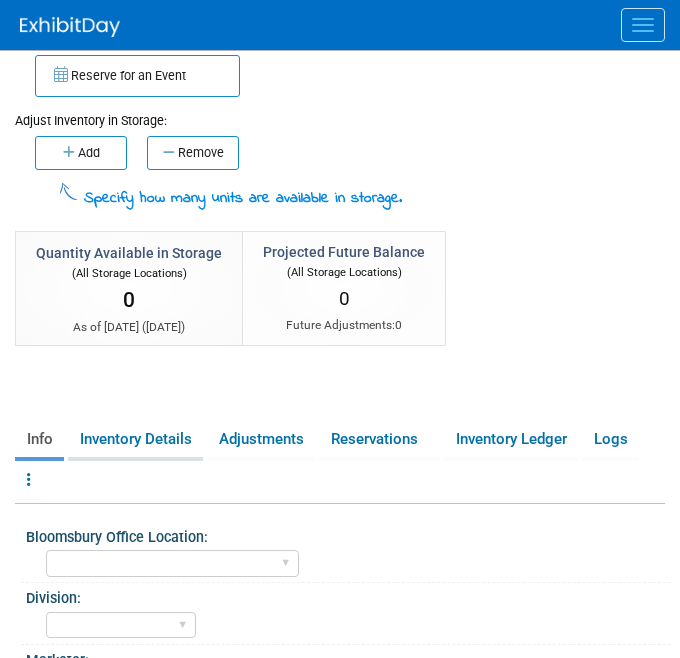 scroll, scrollTop: 380, scrollLeft: 0, axis: vertical 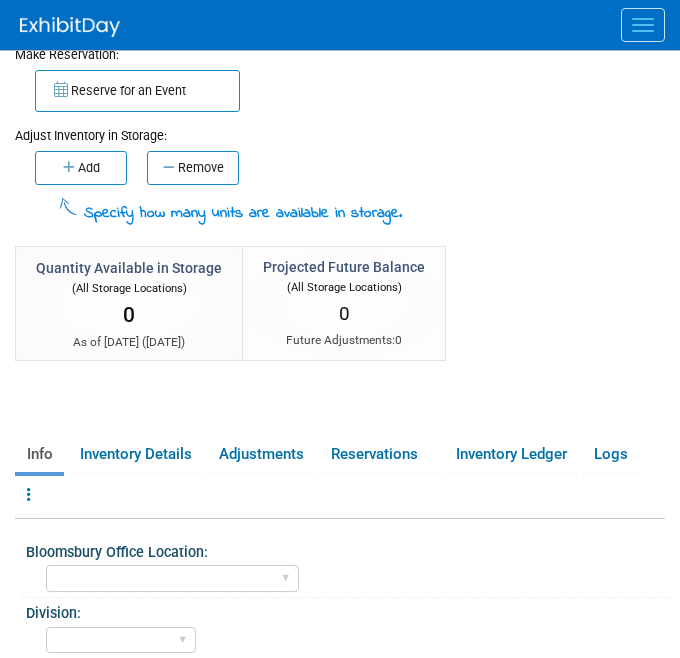 click at bounding box center [68, 206] 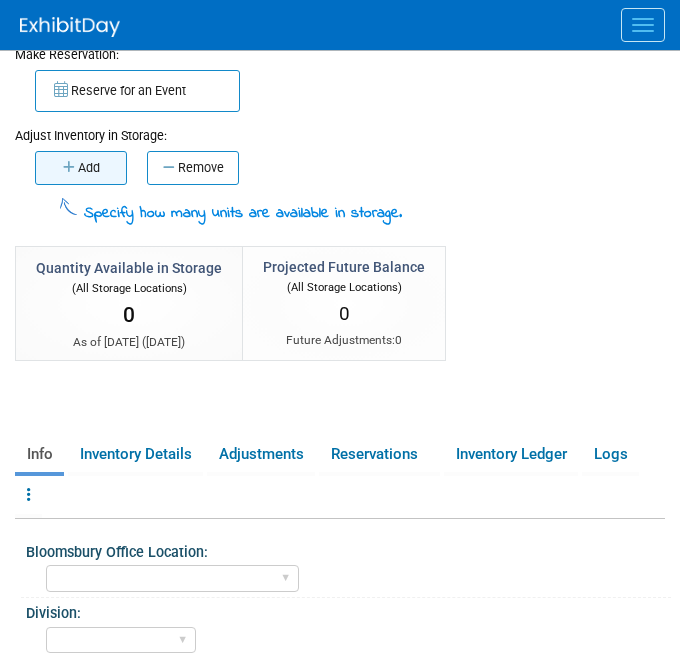click at bounding box center [70, 167] 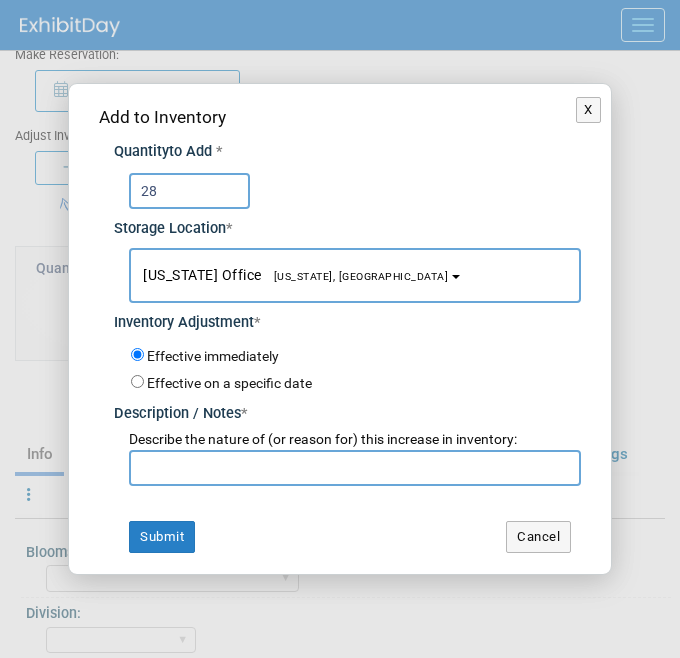 type on "28" 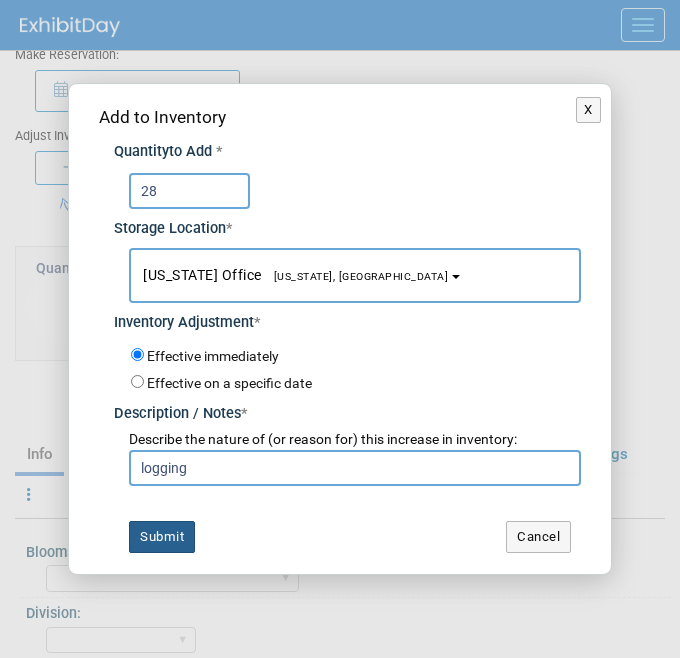 type on "logging" 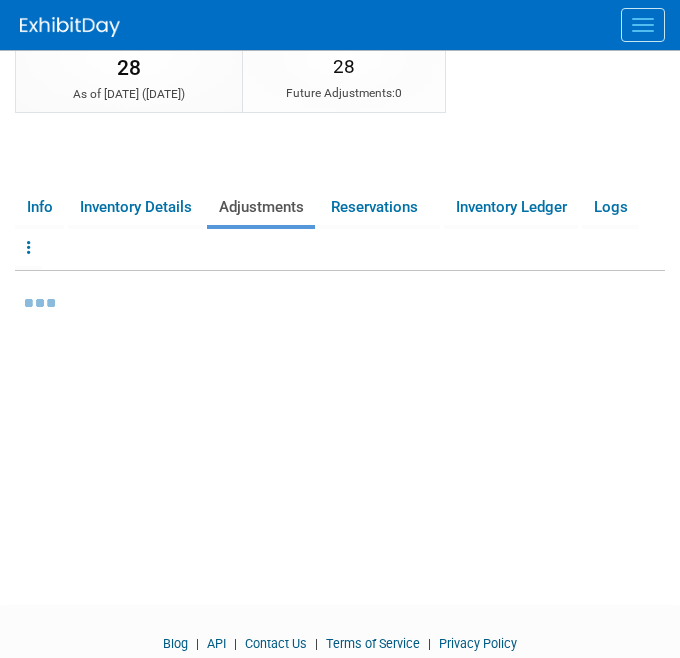 scroll, scrollTop: 674, scrollLeft: 0, axis: vertical 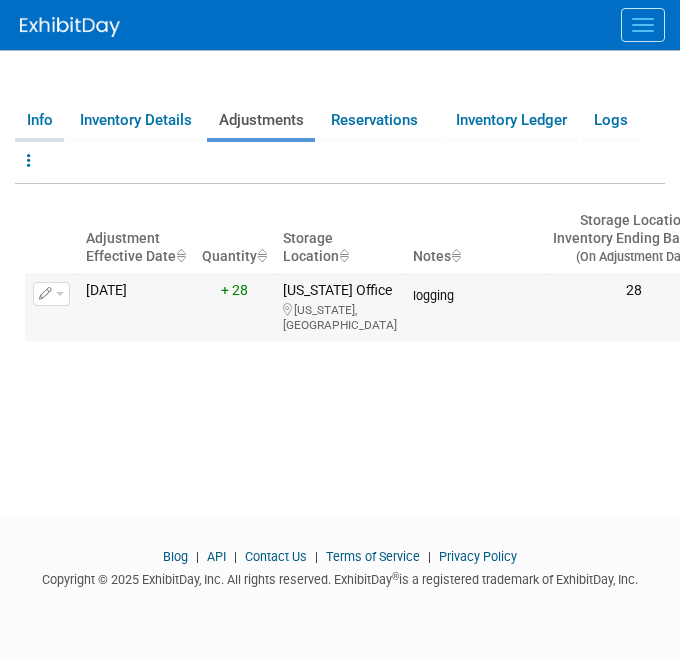 click on "Info" at bounding box center (39, 120) 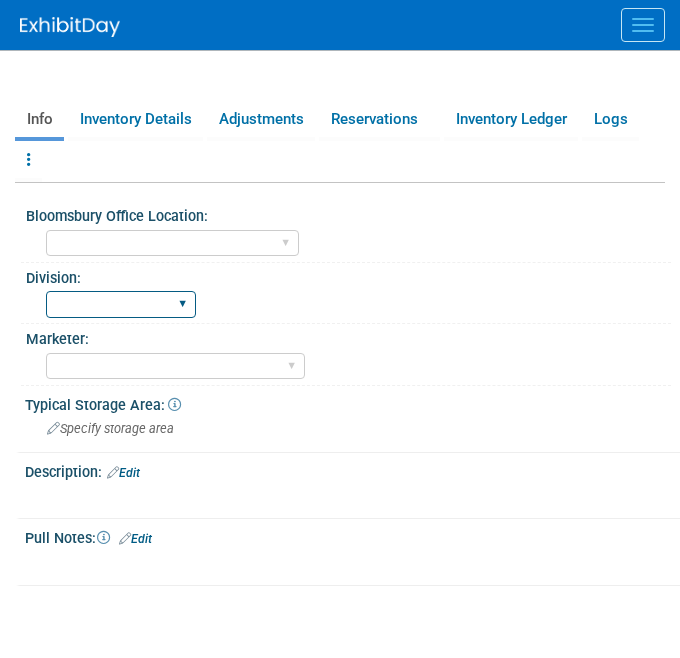 scroll, scrollTop: 700, scrollLeft: 0, axis: vertical 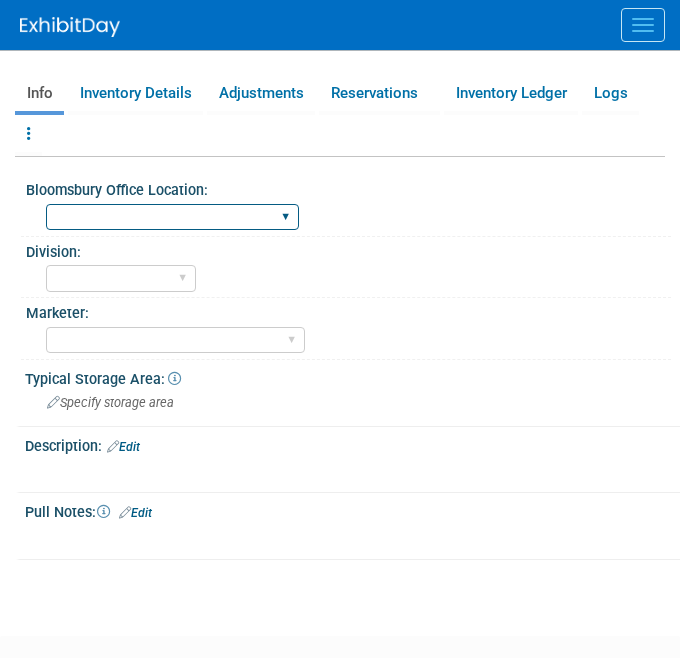 click on "[GEOGRAPHIC_DATA]
[US_STATE][GEOGRAPHIC_DATA], [US_STATE]
Blue Ridge Summit" at bounding box center [172, 217] 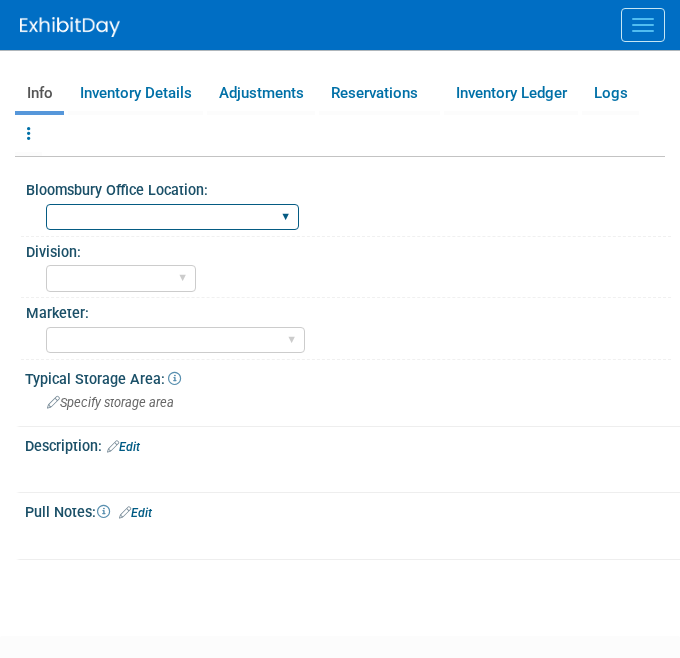 select on "[US_STATE]" 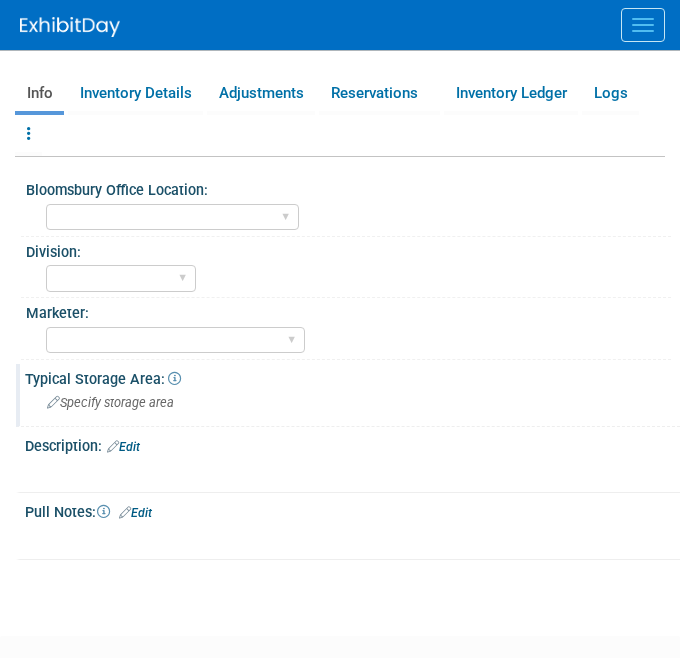 click on "Specify storage area" at bounding box center [352, 402] 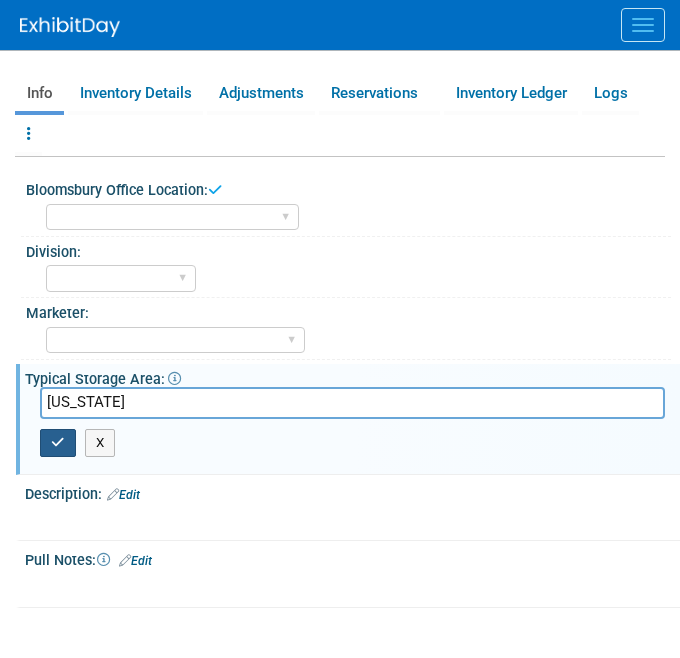 type on "[US_STATE]" 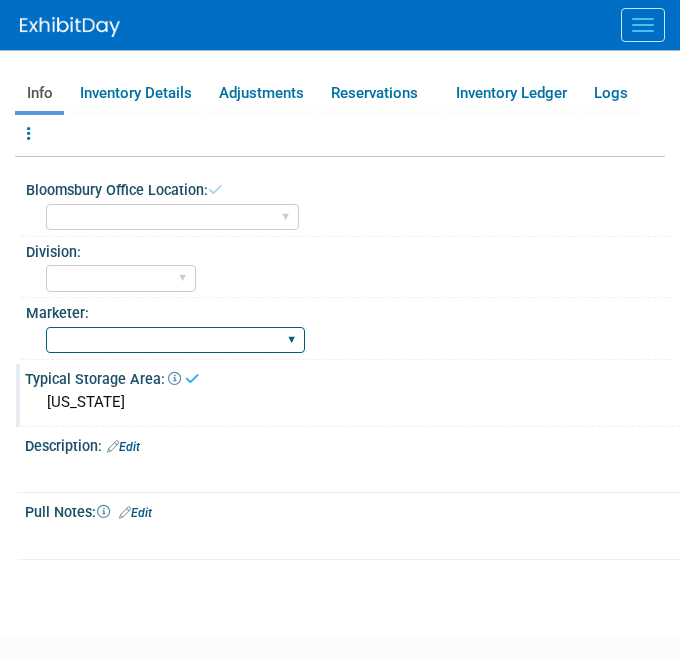 click on "Abigail Larkin
Alice Billington
Ami Reitmeier
Amy Suratia
Andy Boyd
Anna Roberts
Annie Lee
Brenna Akerman
Caitlin Flint
Carey Cameron
Carly Bull
Charlotte Unsworth
Eleanor Wilson
Emma Chonofsky Erika Rollins Karen Reid" at bounding box center (175, 340) 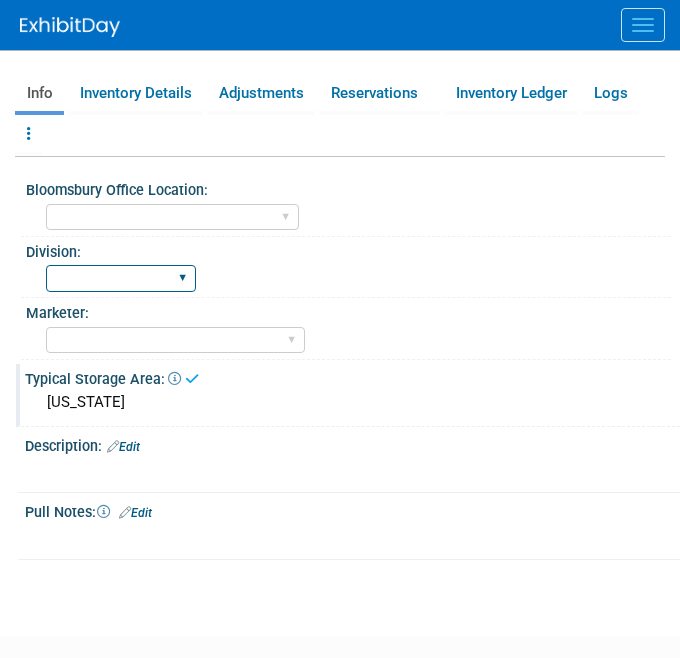 click on "BDR - Libraries
BDR - Schools
A&P
BP
R&L" at bounding box center [121, 278] 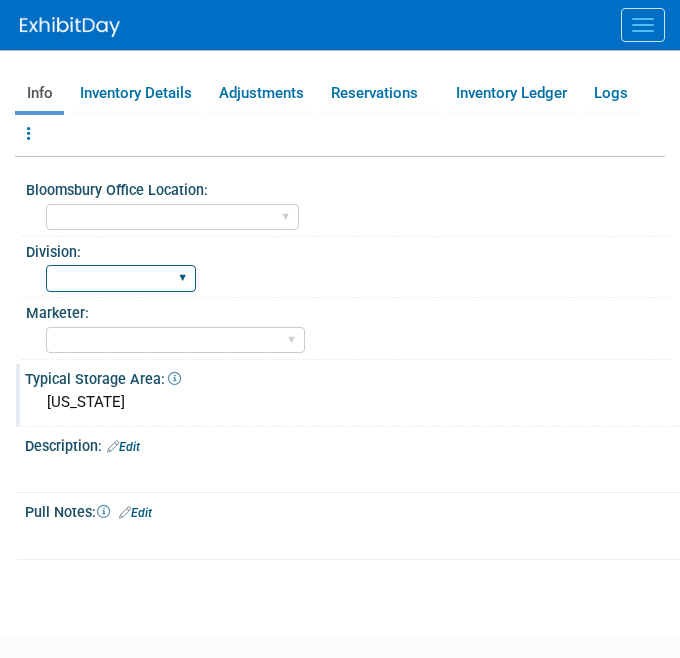 select on "A&P" 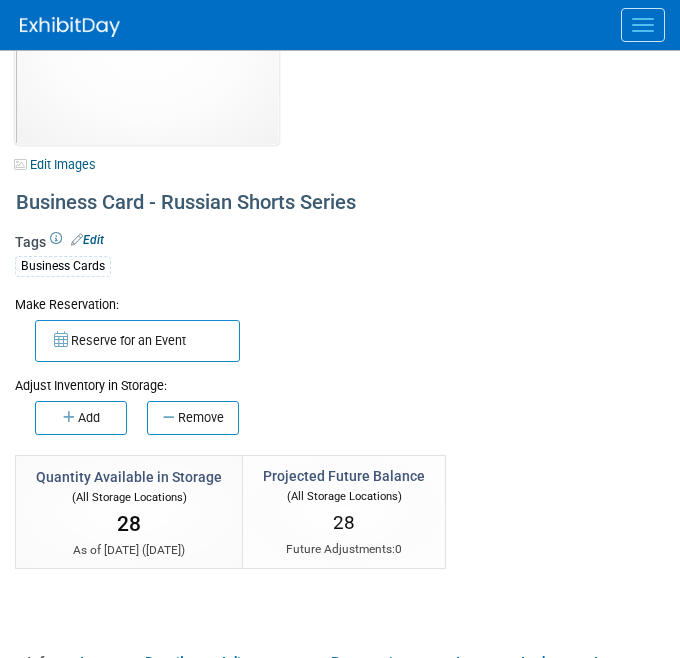 scroll, scrollTop: 0, scrollLeft: 0, axis: both 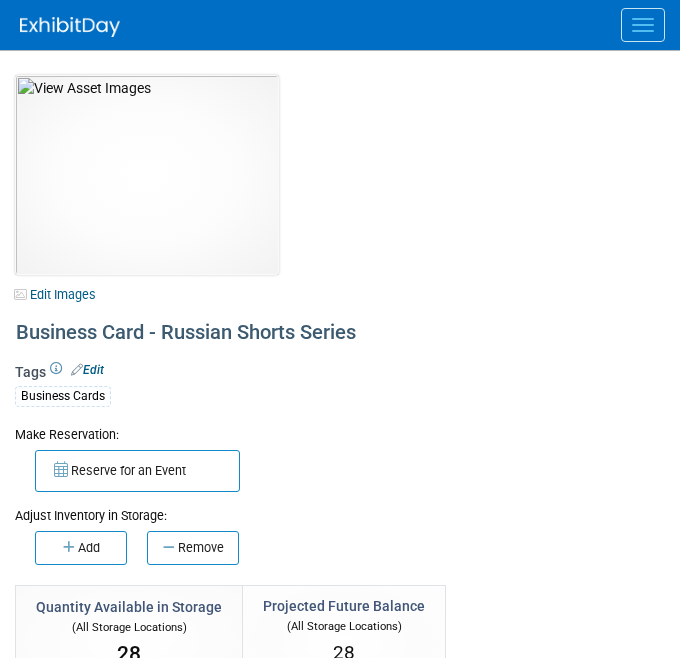 click at bounding box center (643, 25) 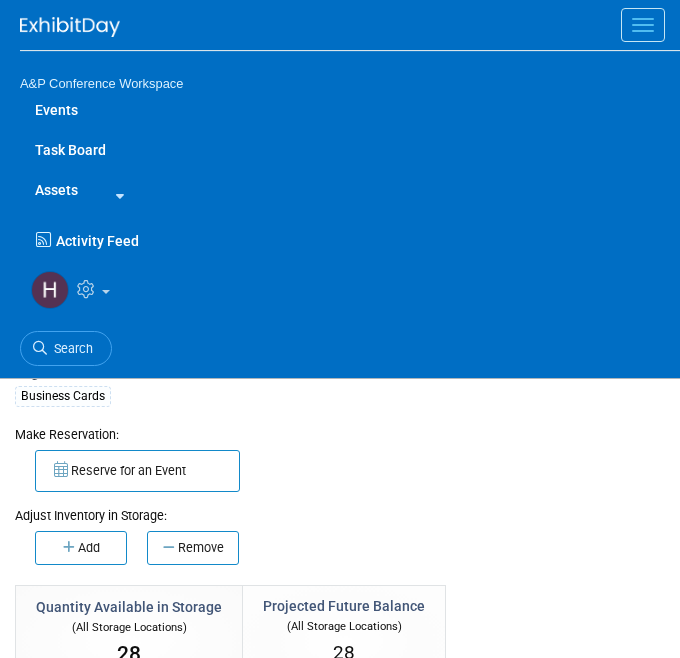 click at bounding box center [116, 192] 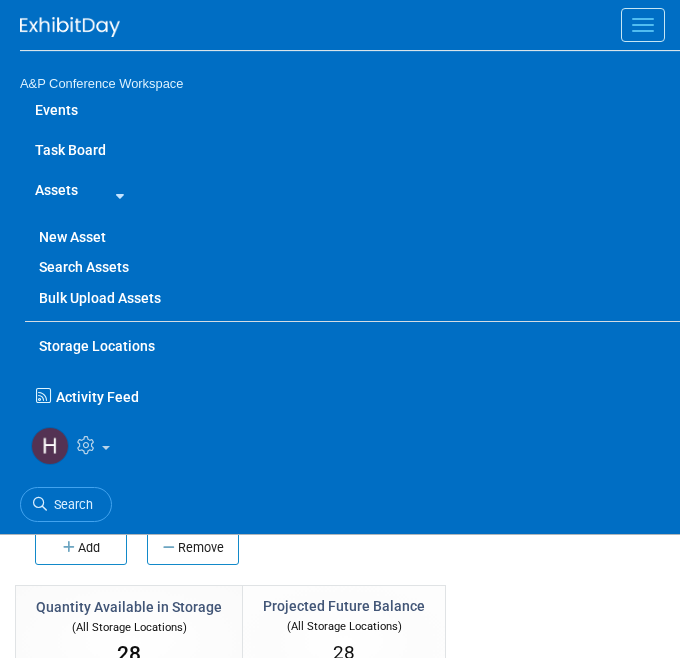 click on "New Asset" at bounding box center (352, 237) 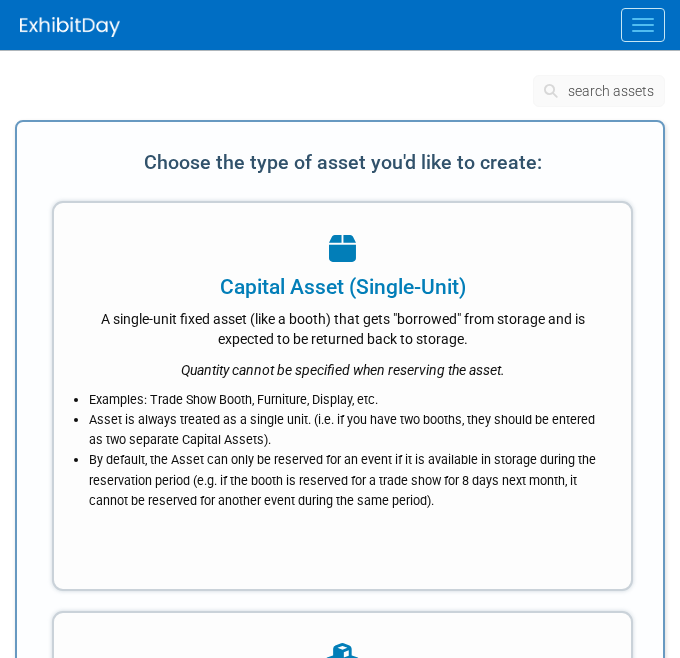 scroll, scrollTop: 0, scrollLeft: 0, axis: both 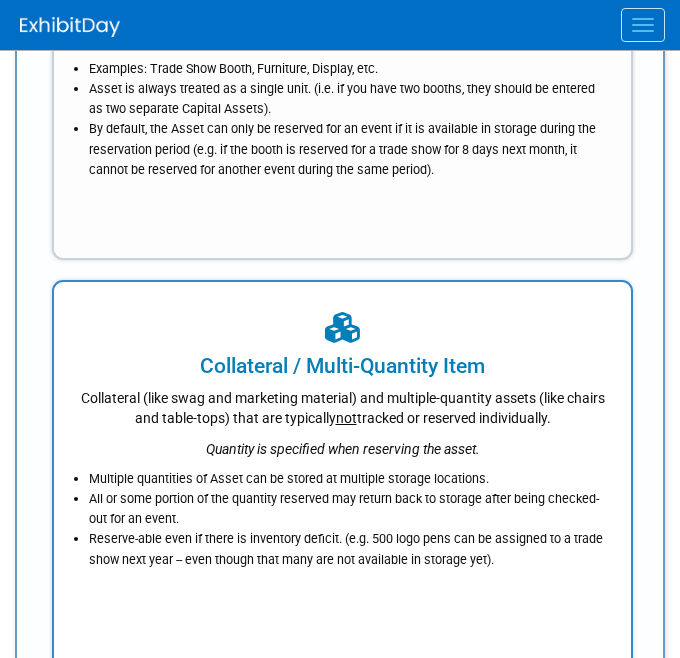 click on "Collateral (like swag and marketing material) and multiple-quantity assets (like chairs and table-tops) that are typically  not  tracked or reserved individually." at bounding box center (342, 404) 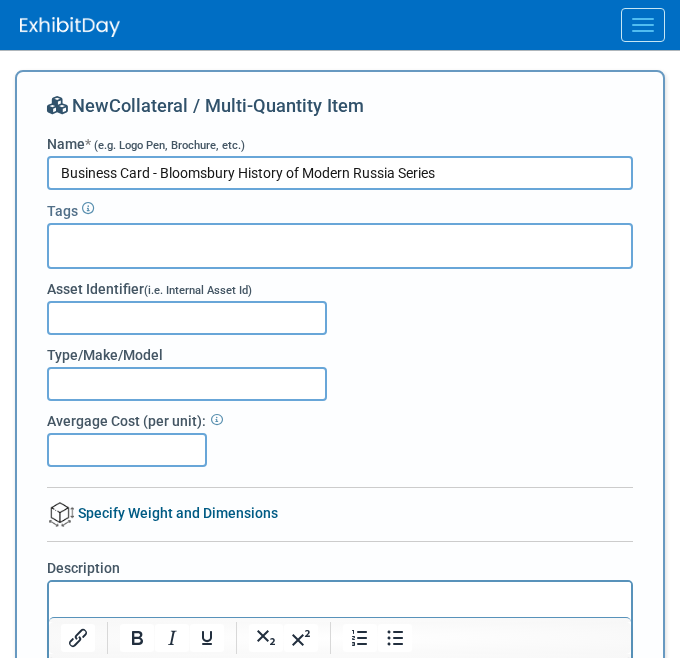 type on "Business Card - Bloomsbury History of Modern Russia Series" 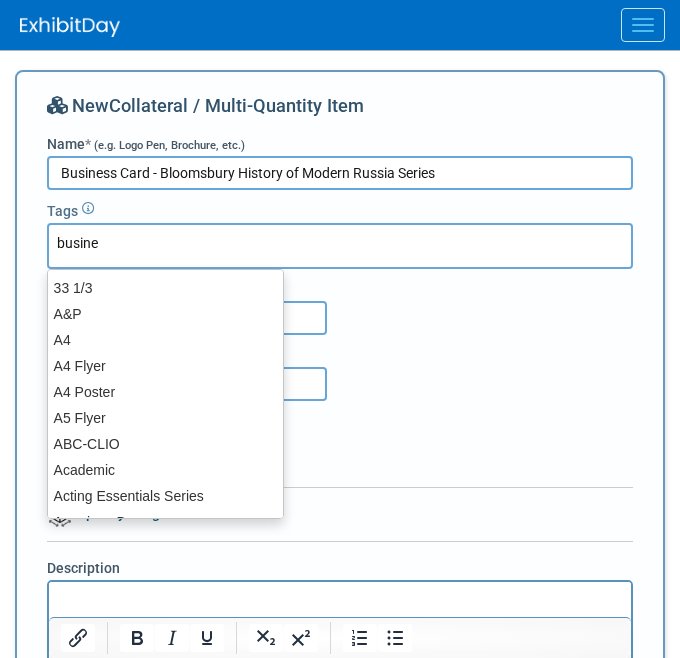 type on "busines" 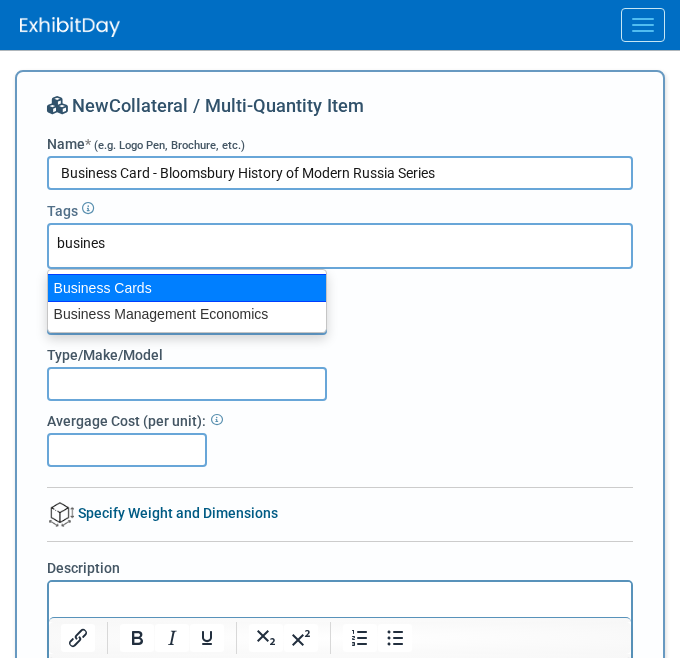 click on "Business Cards" at bounding box center (187, 288) 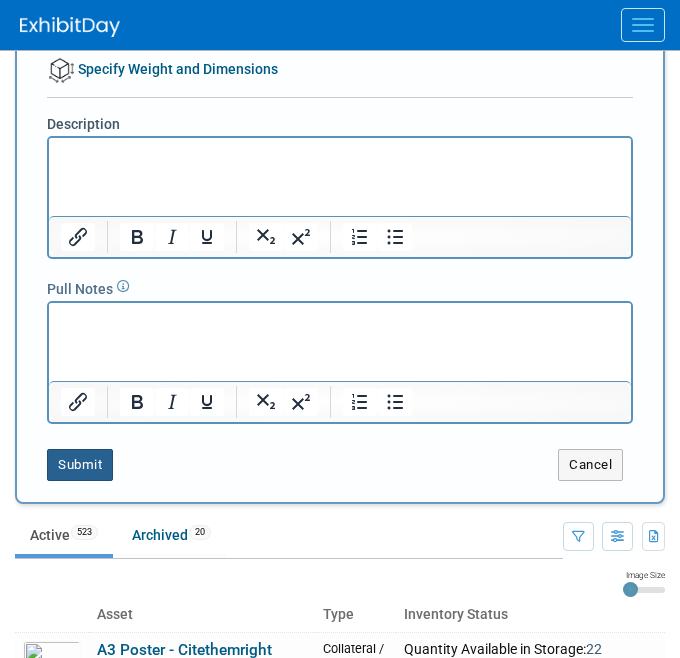 scroll, scrollTop: 456, scrollLeft: 0, axis: vertical 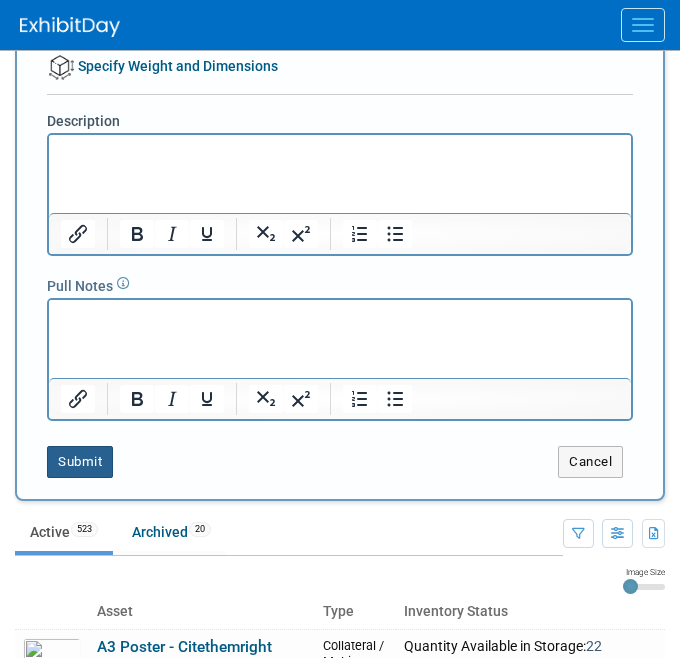 click on "Submit" at bounding box center (80, 462) 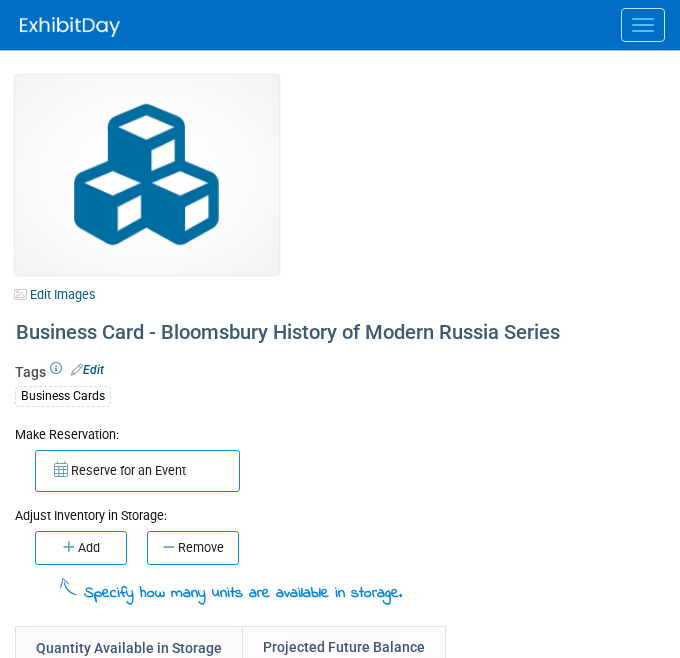 scroll, scrollTop: 0, scrollLeft: 0, axis: both 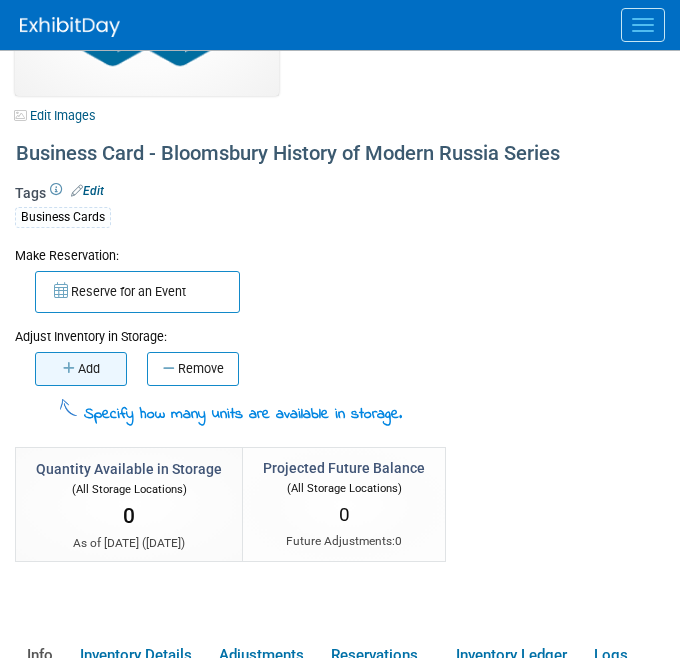 click on "Add" at bounding box center [81, 369] 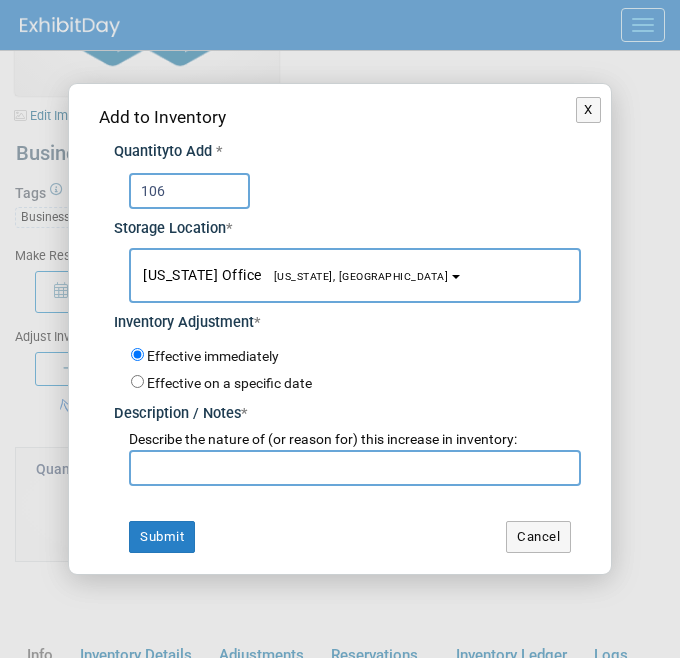 type on "106" 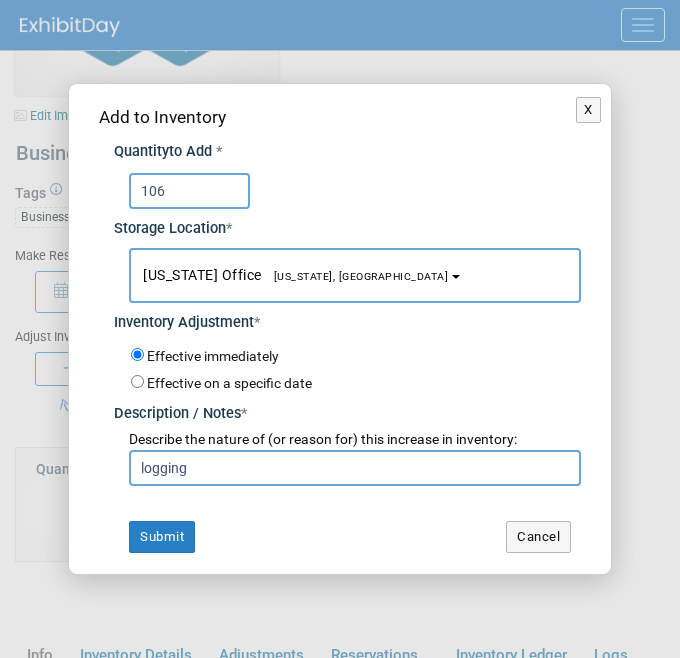 type on "logging" 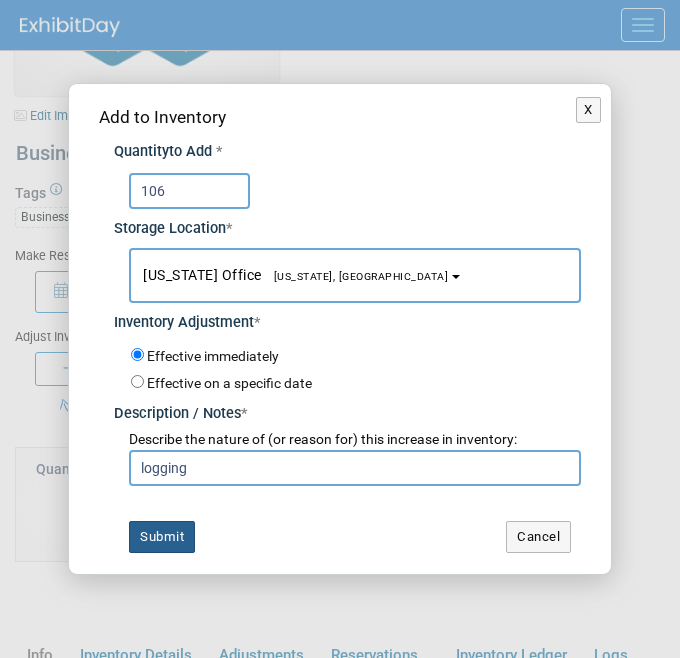 click on "Submit" at bounding box center [162, 537] 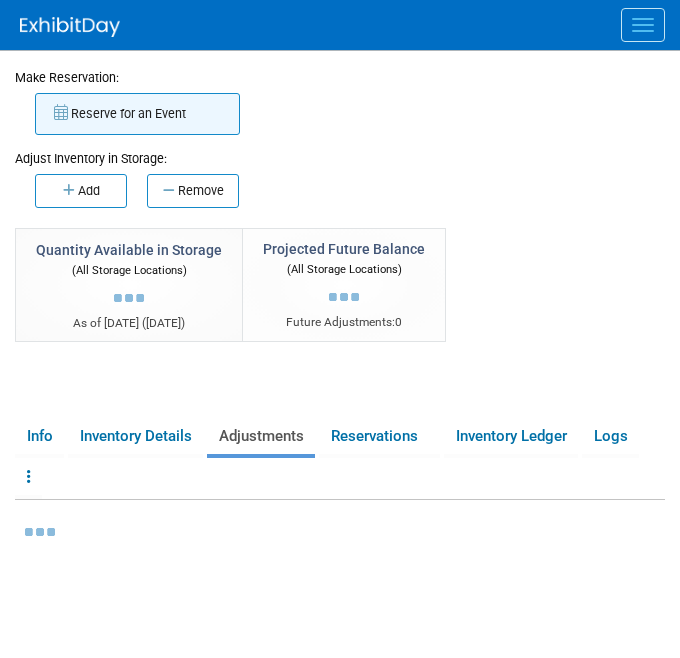 scroll, scrollTop: 378, scrollLeft: 0, axis: vertical 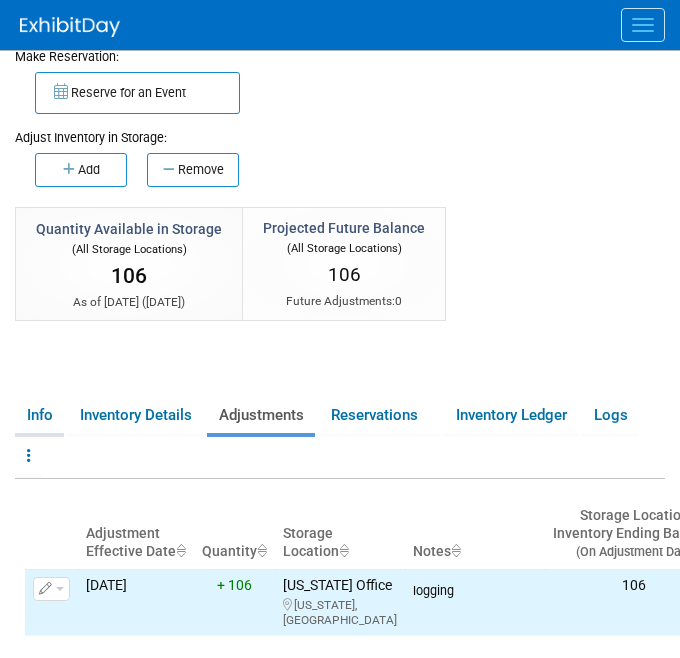 click on "Info" at bounding box center (39, 415) 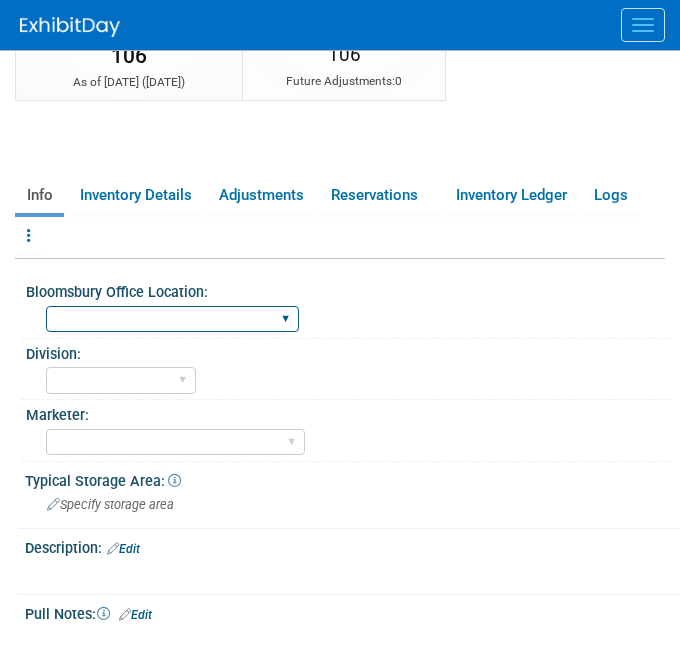 scroll, scrollTop: 602, scrollLeft: 0, axis: vertical 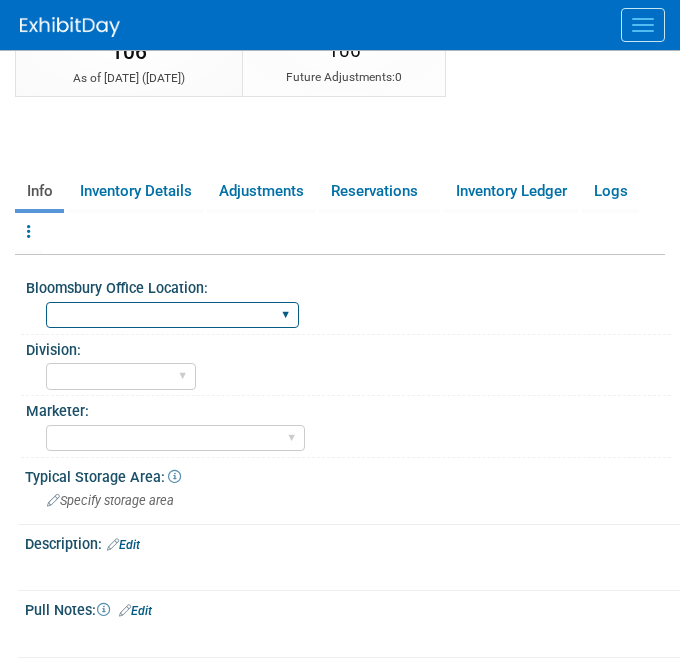 click on "[GEOGRAPHIC_DATA]
[US_STATE][GEOGRAPHIC_DATA], [US_STATE]
Blue Ridge Summit" at bounding box center [172, 315] 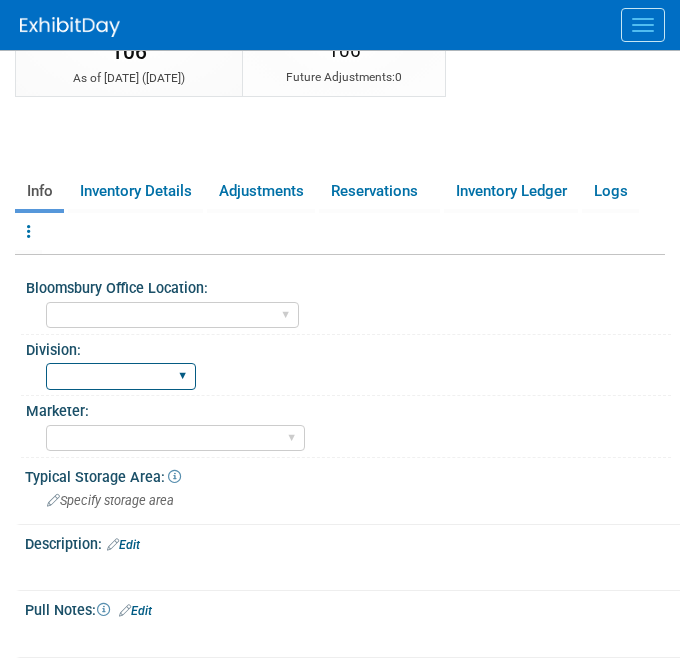 click on "BDR - Libraries
BDR - Schools
A&P
BP
R&L" at bounding box center [121, 376] 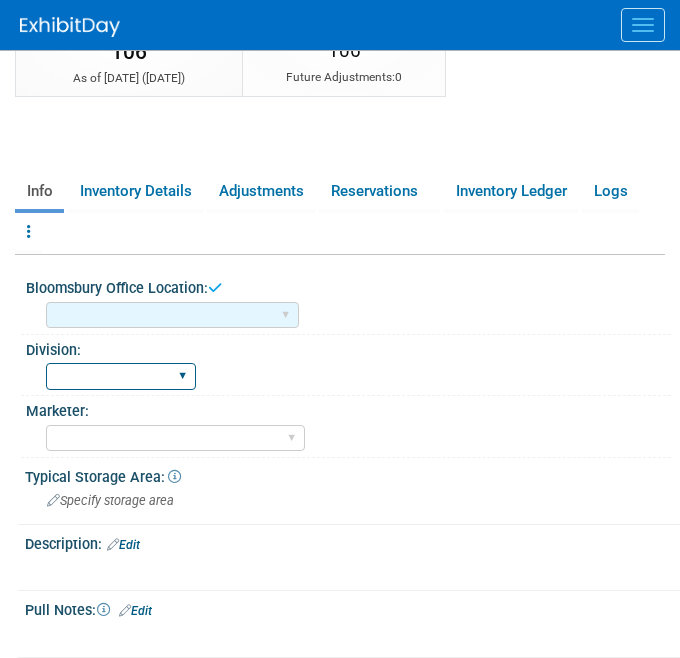 select on "A&P" 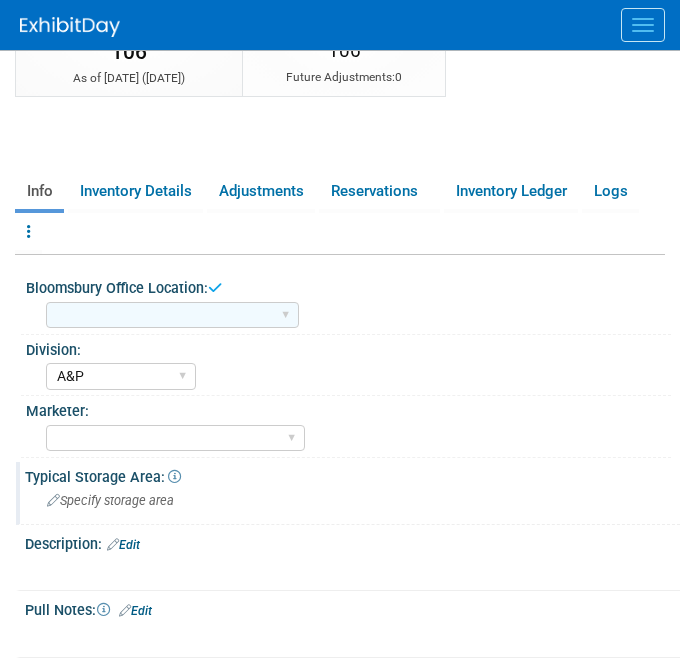 click on "Typical Storage Area:" at bounding box center [103, 477] 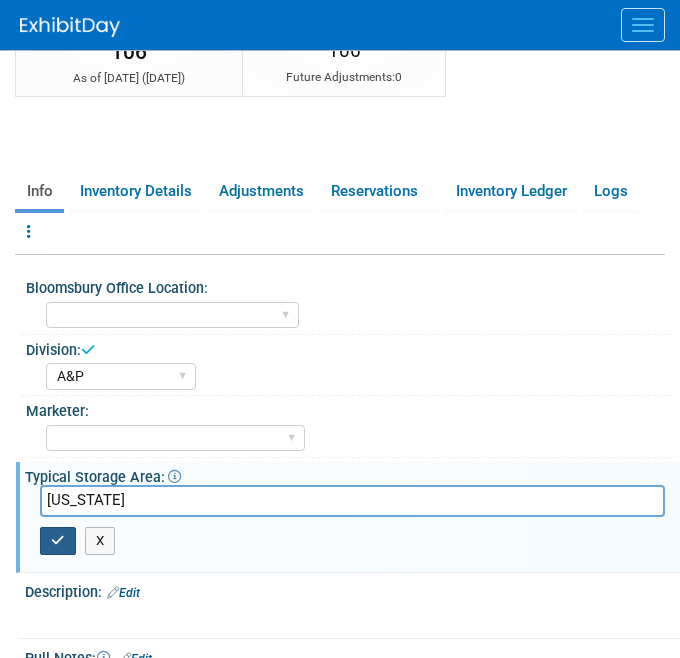 type on "[US_STATE]" 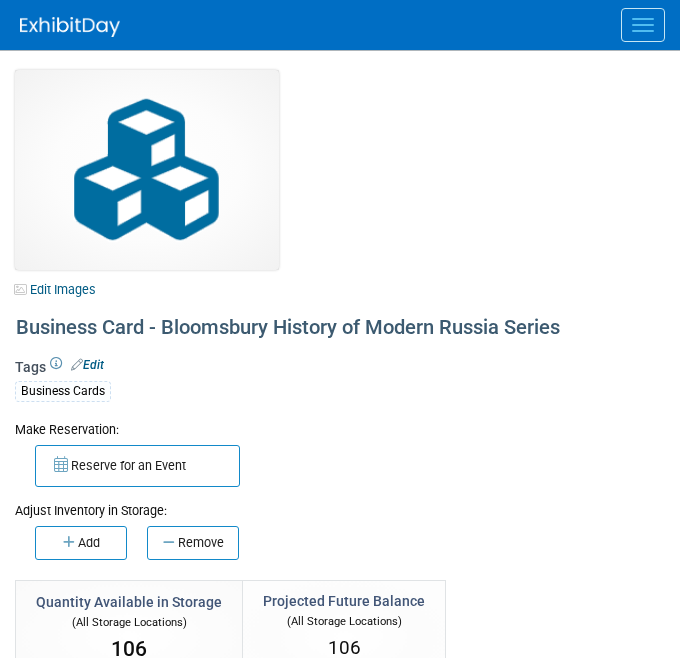 scroll, scrollTop: 0, scrollLeft: 0, axis: both 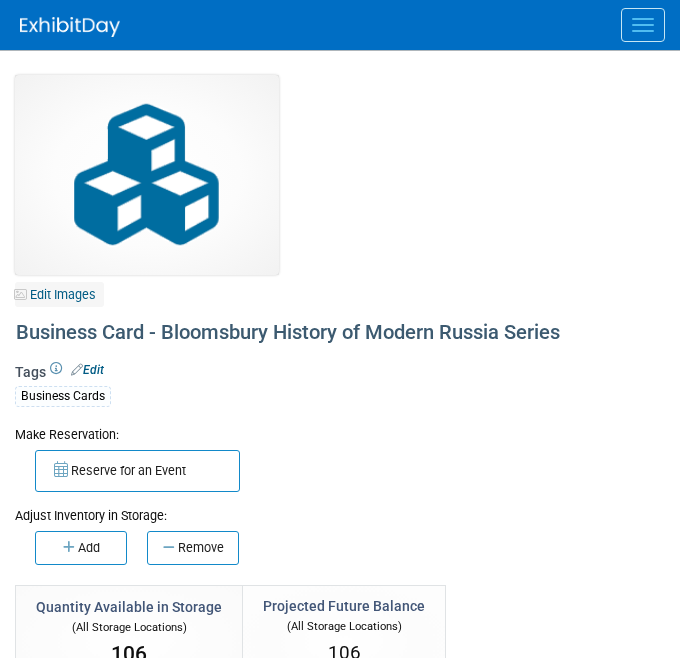 click on "Edit Images" at bounding box center [59, 294] 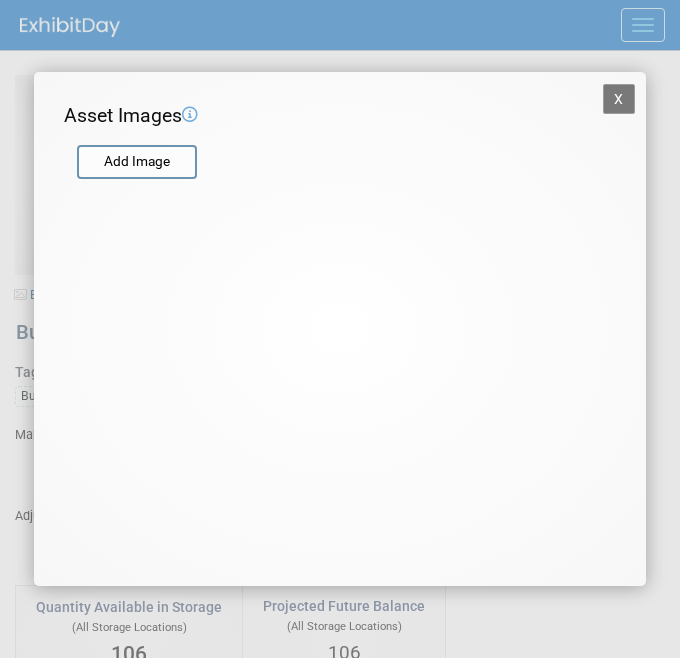 click on "Add Image" at bounding box center (327, 152) 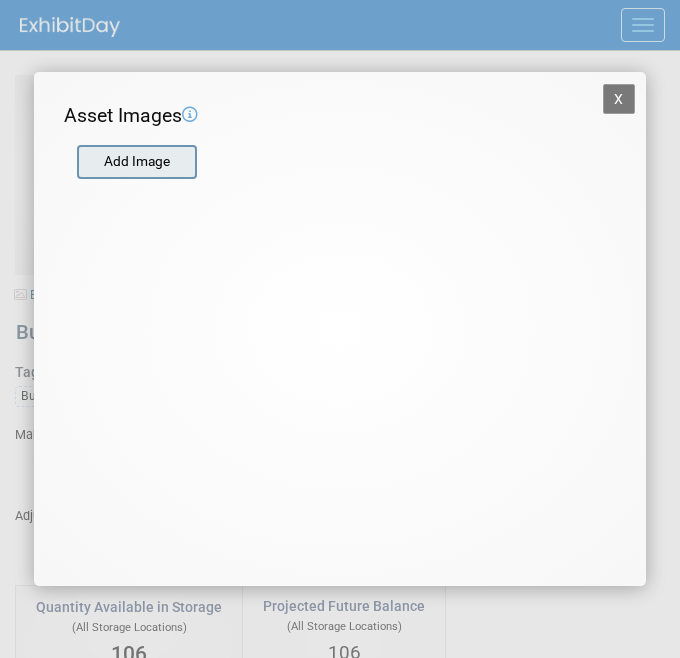 click at bounding box center (76, 162) 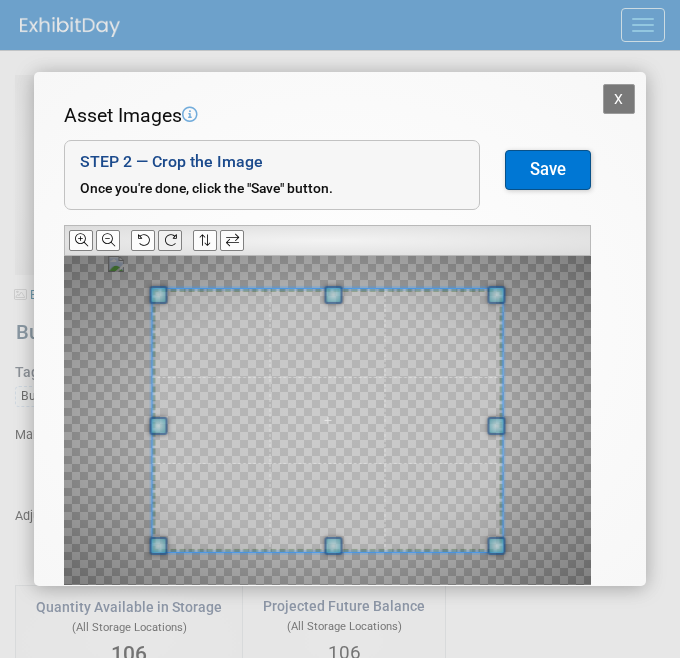 click at bounding box center (170, 240) 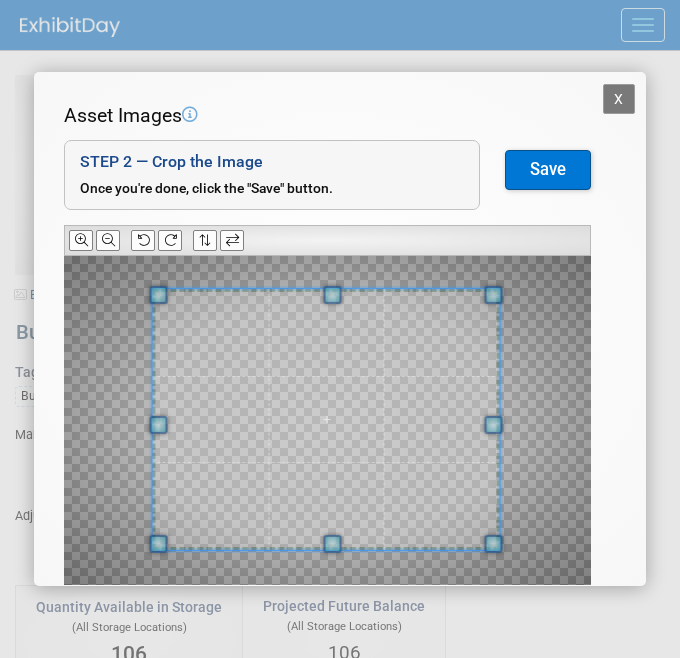 click at bounding box center (327, 420) 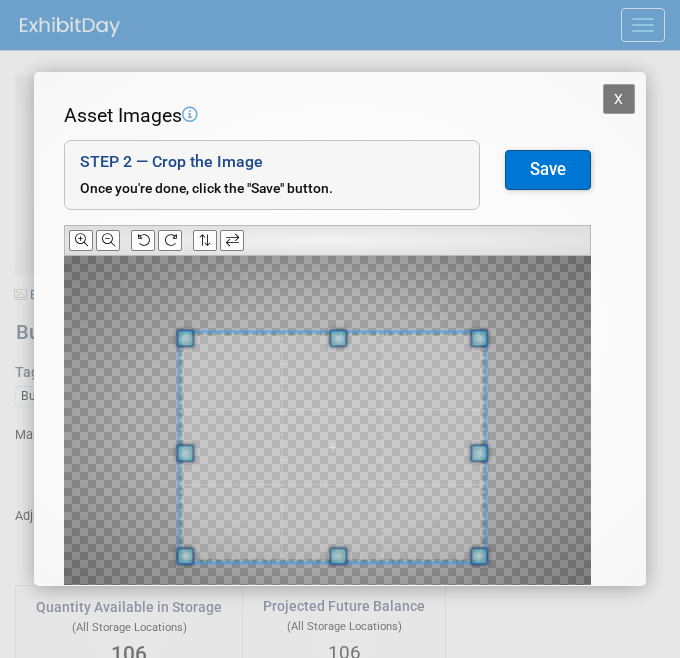 click at bounding box center [332, 447] 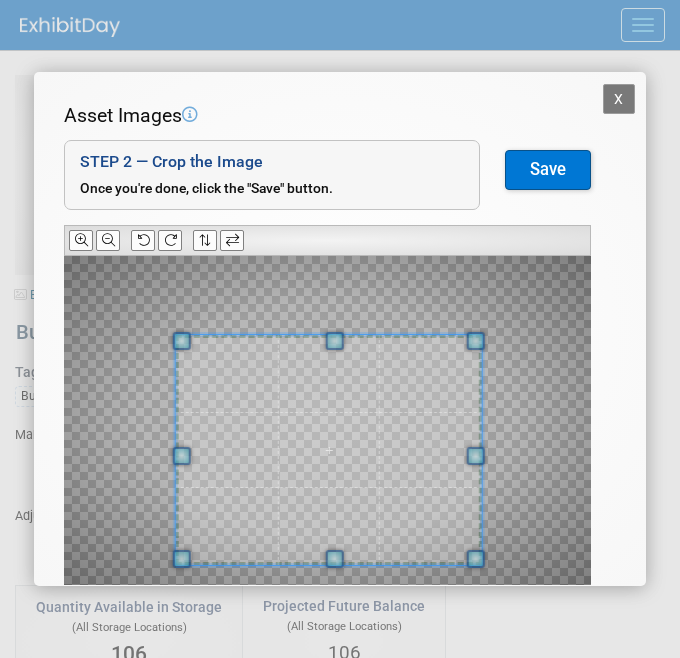 click on "Save" at bounding box center [548, 170] 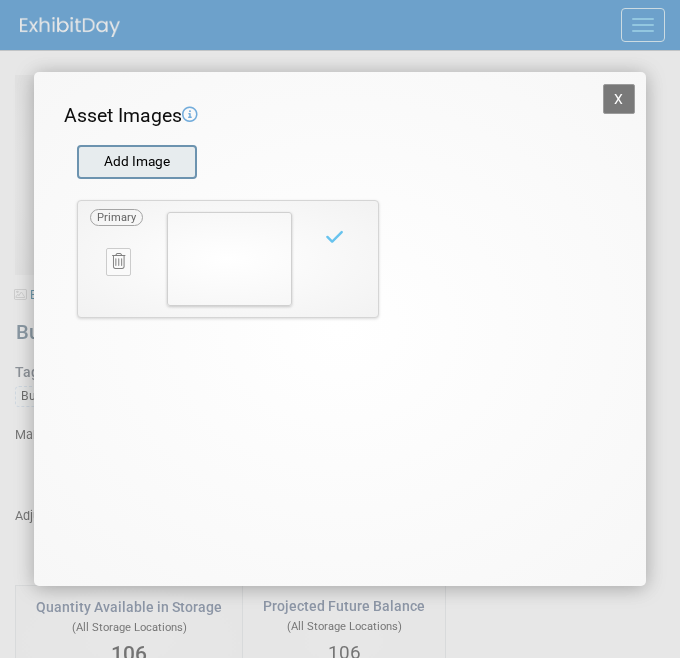 click at bounding box center (76, 162) 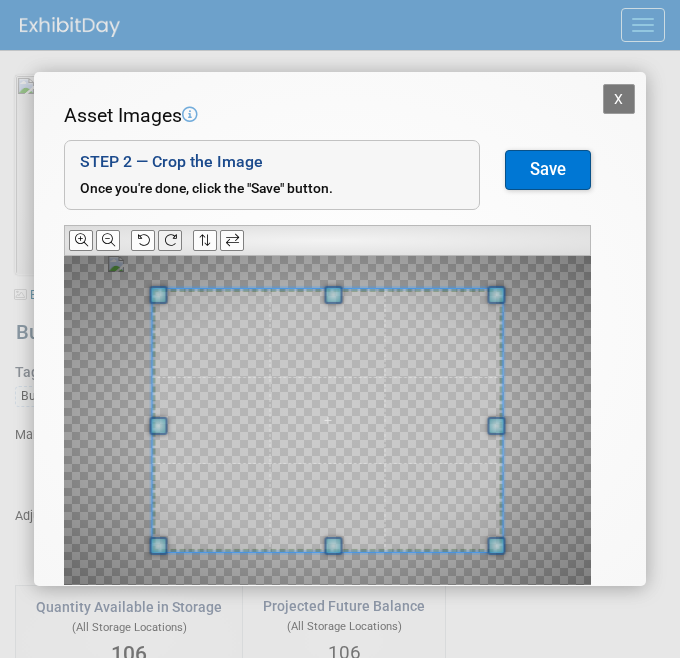 click at bounding box center [170, 240] 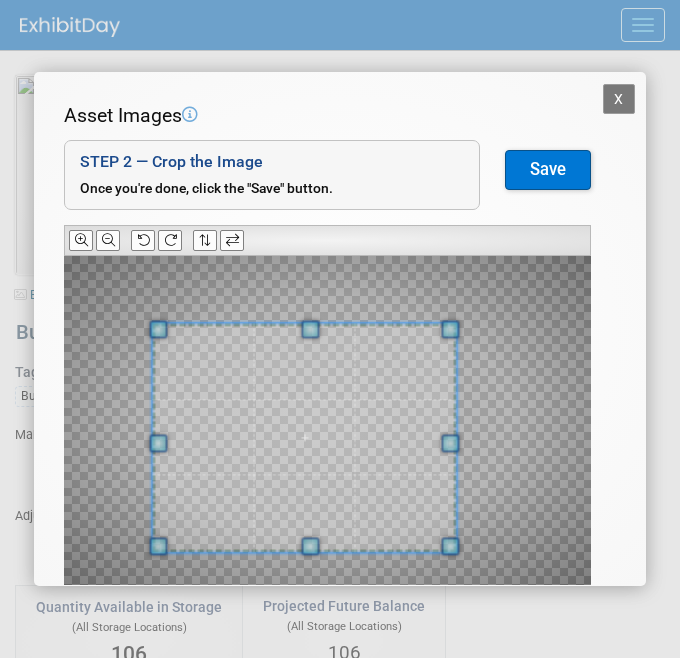 click at bounding box center (305, 437) 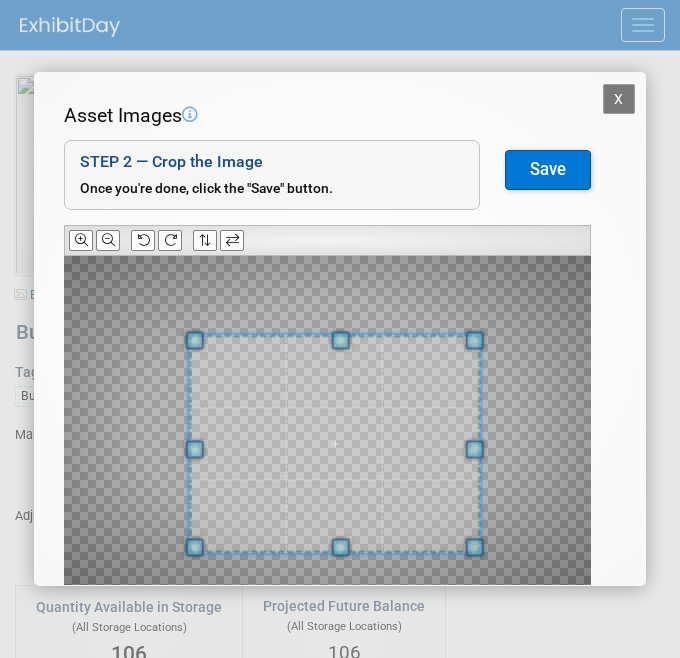 click at bounding box center (335, 443) 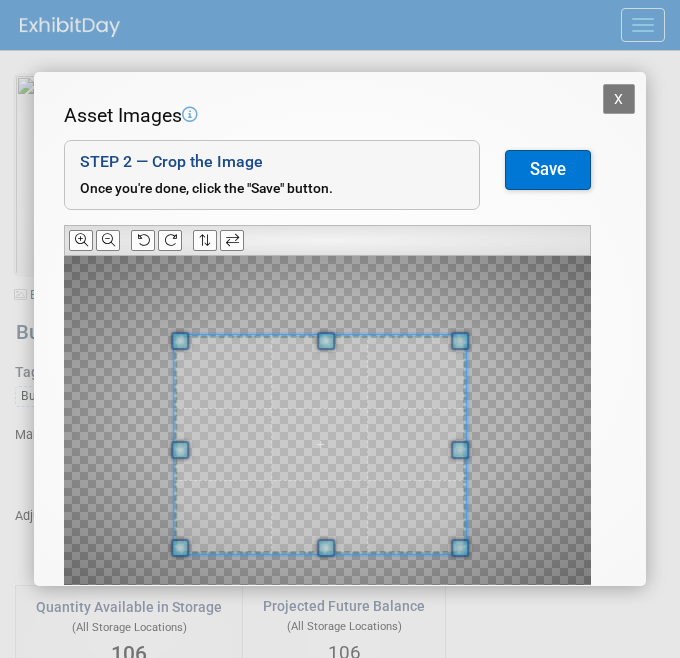 click on "Save" at bounding box center (548, 170) 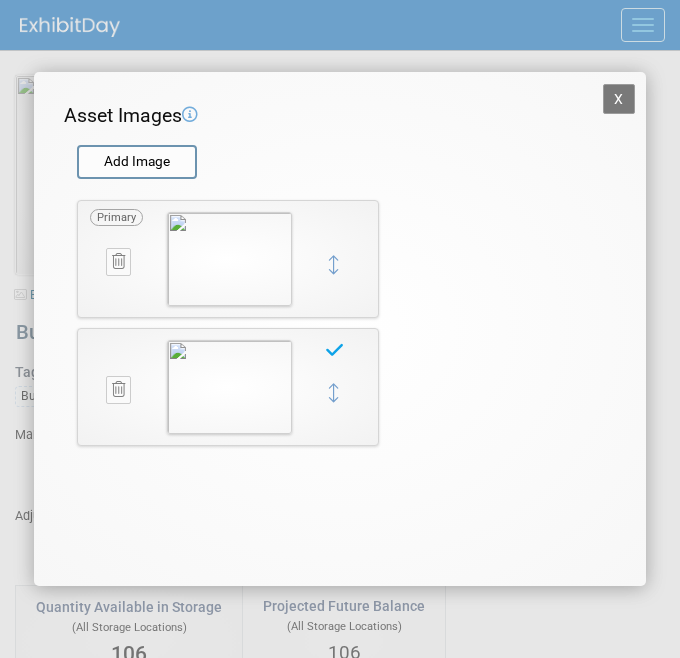 click on "X" at bounding box center (619, 99) 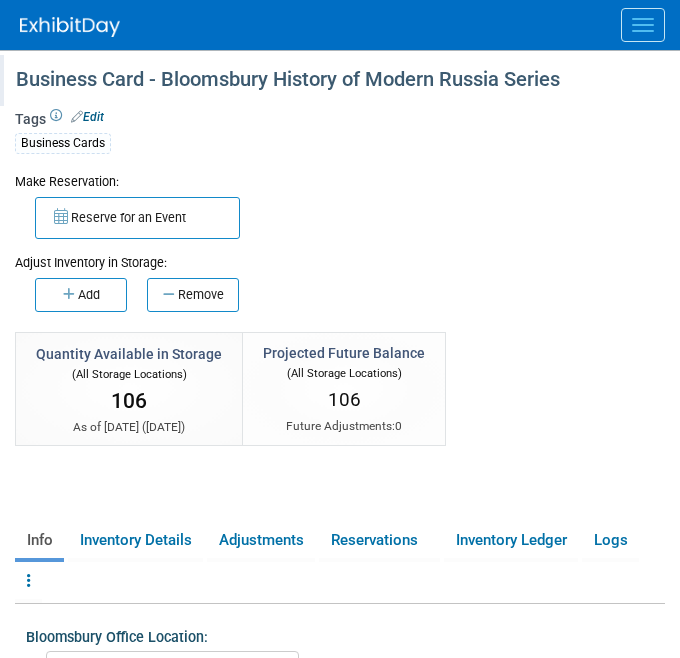 scroll, scrollTop: 0, scrollLeft: 0, axis: both 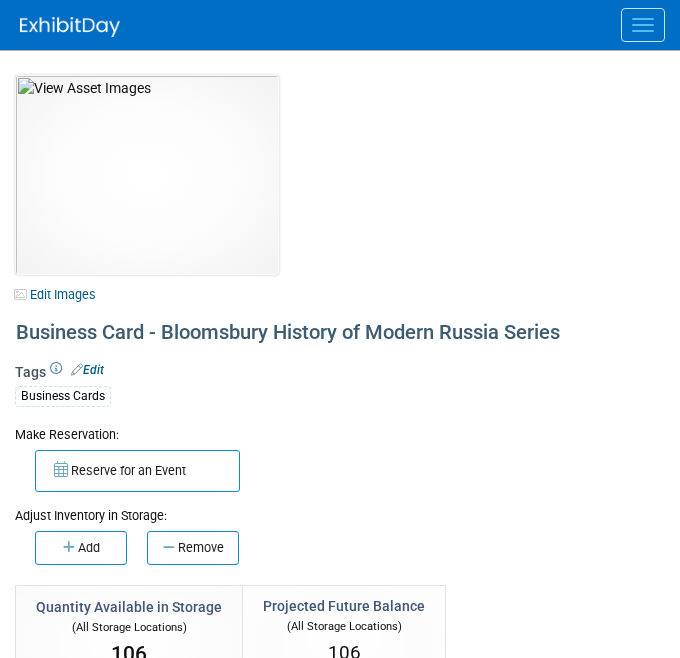 click at bounding box center [643, 19] 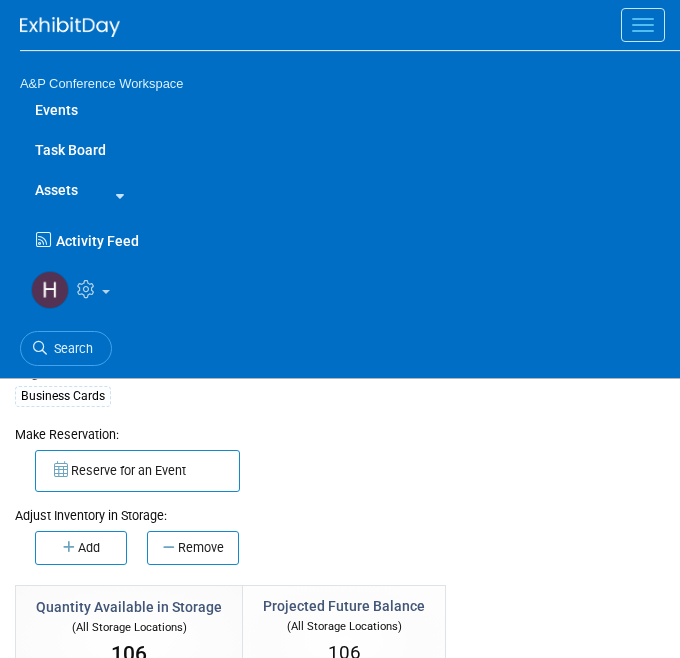 click at bounding box center (116, 192) 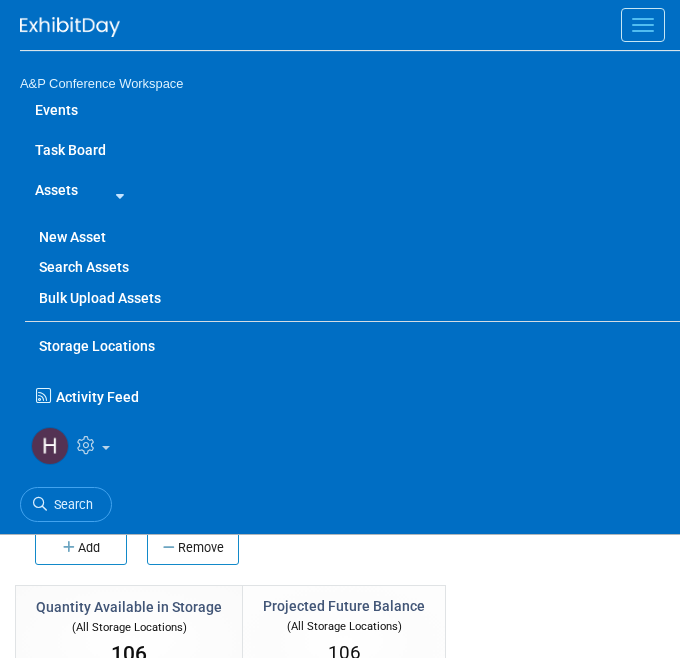 click on "New Asset" at bounding box center (352, 237) 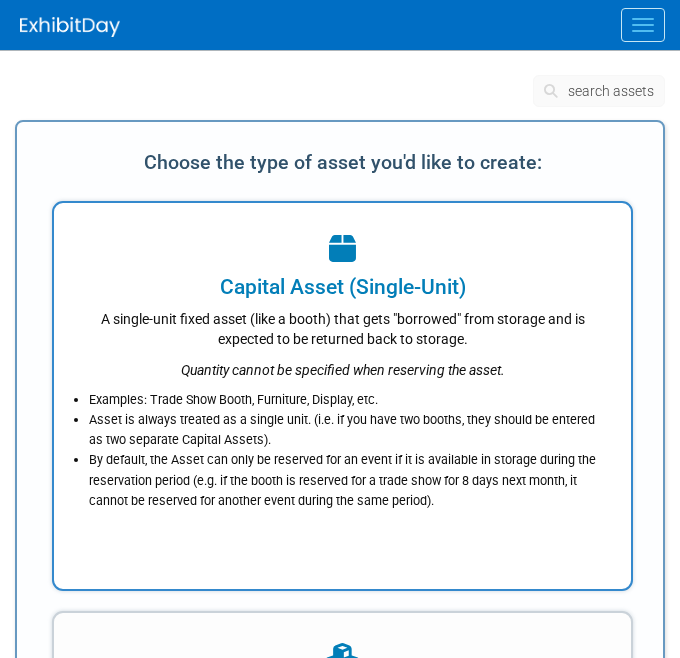 scroll, scrollTop: 0, scrollLeft: 0, axis: both 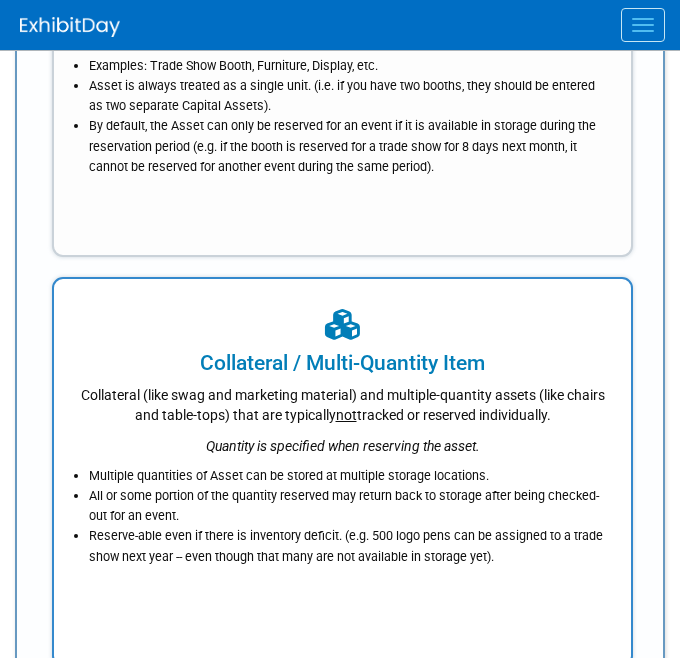 click on "Collateral (like swag and marketing material) and multiple-quantity assets (like chairs and table-tops) that are typically  not  tracked or reserved individually." at bounding box center [342, 401] 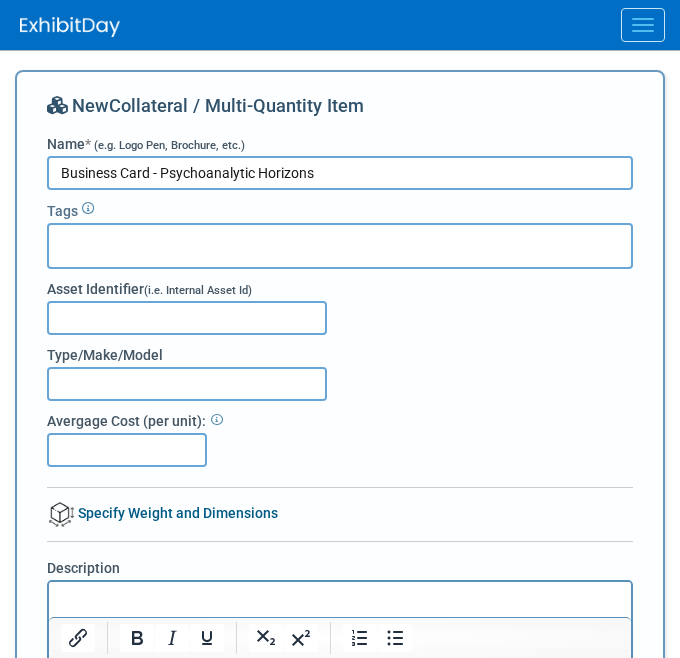 type on "Business Card - Psychoanalytic Horizons" 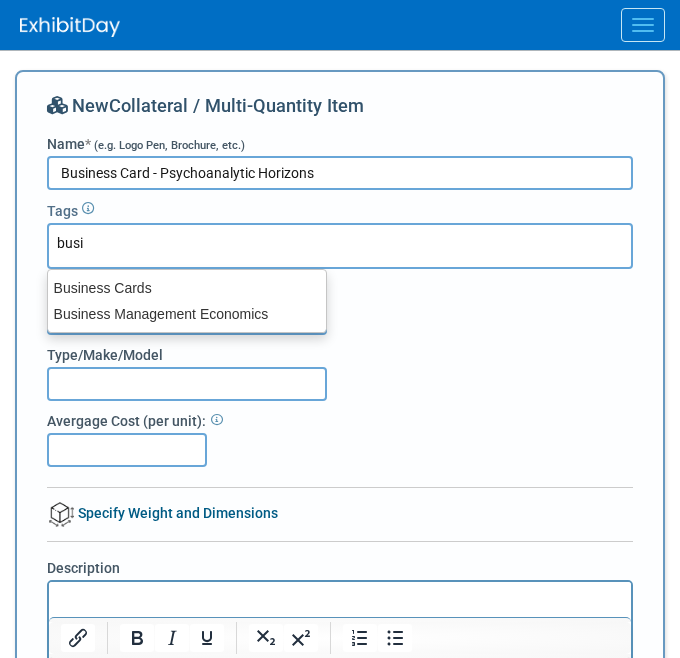 type on "busin" 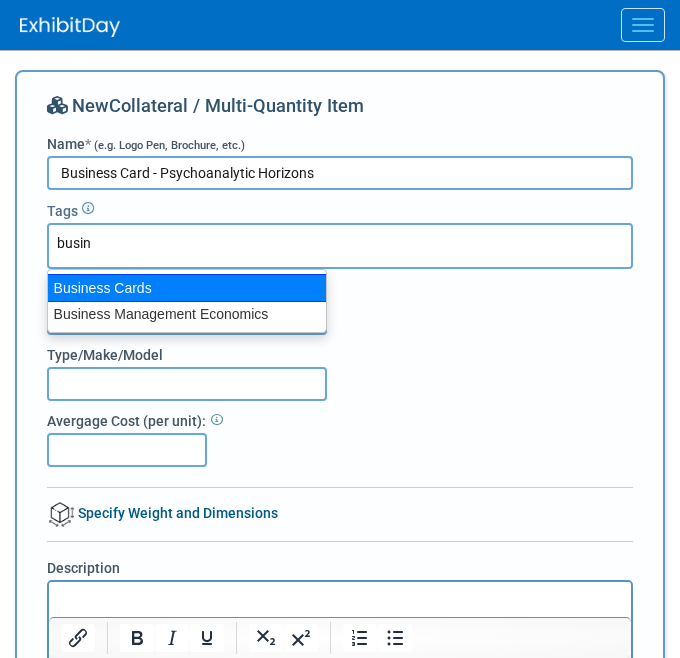 click on "Business Cards" at bounding box center (187, 288) 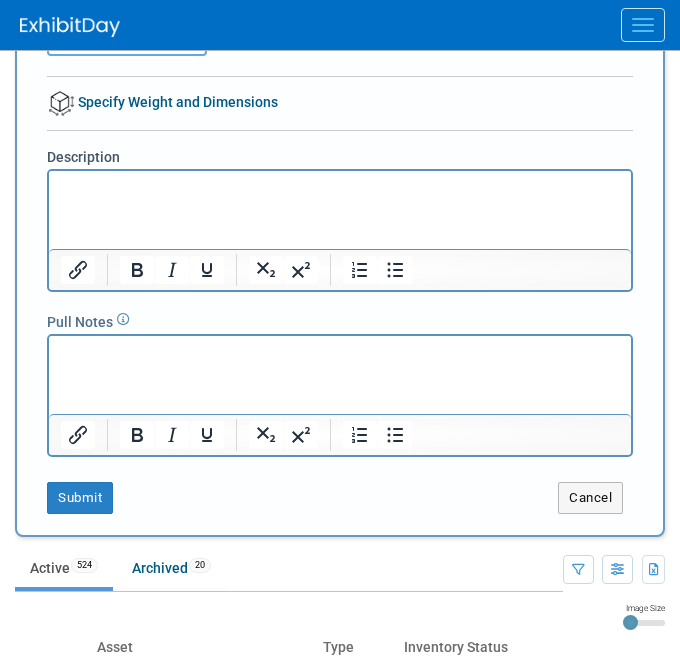 scroll, scrollTop: 477, scrollLeft: 0, axis: vertical 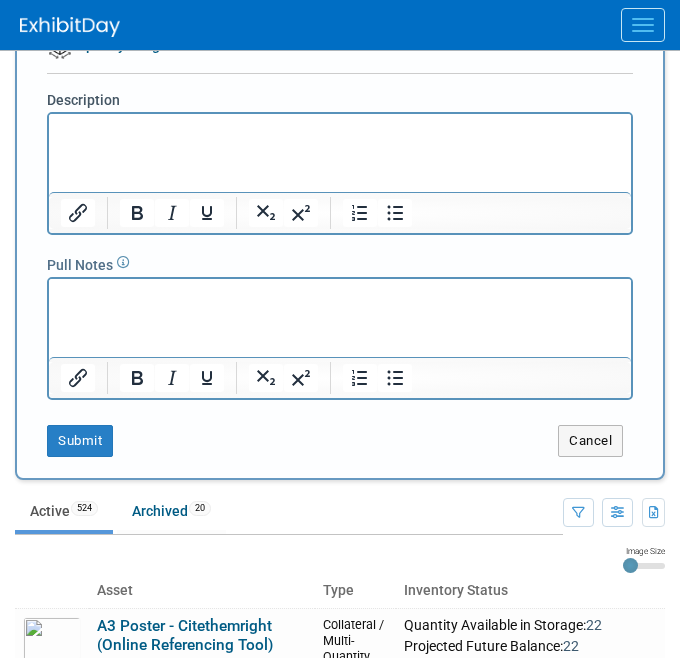 click on "New  Collateral / Multi-Quantity Item
Name  *   (e.g. Logo Pen, Brochure, etc.)
Business Card - Psychoanalytic Horizons
Tags
Business Cards Business Cards ×
Asset Identifier  (i.e. Internal Asset Id)
Type/Make/Model
Avergage Cost (per unit):
Specify Weight and Dimensions
Item Weight & Dimensions   (Per Unit)
Item Weight
kg
Item Weight Notes
Item Length
cm
Item Width
cm
Item Height
cm
Item Dimensions Notes
Specify Packaged Dimensions
Packaged Weight & Dimensions   (Per Unit)
Weight and dimensions when this asset is packaged/unassembled (while in storage or during shipment)
Weight and dimensions of a  single unit  of this asset when it is packaged/unassembled (while in storage or during shipment)
Packaged Weight
kg
Packaged Weight Notes
Packaged Length
cm
Packaged Width
cm" at bounding box center (340, 36) 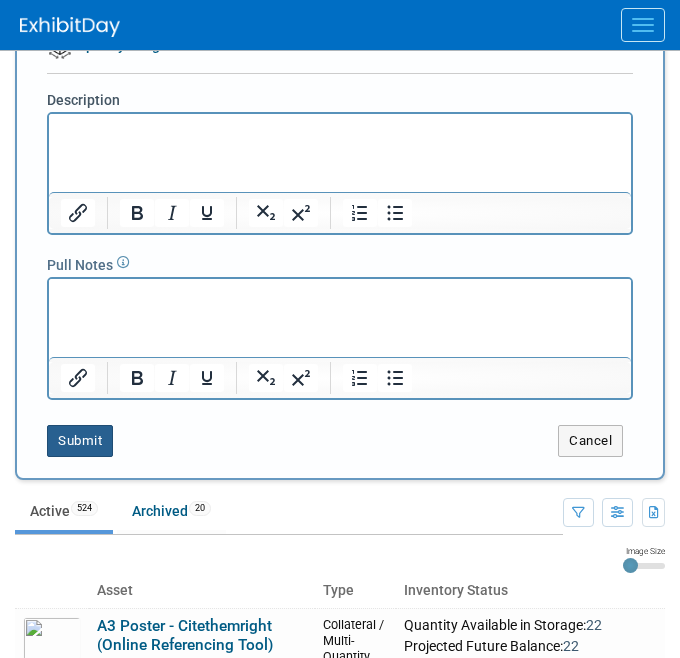 click on "Submit" at bounding box center (80, 441) 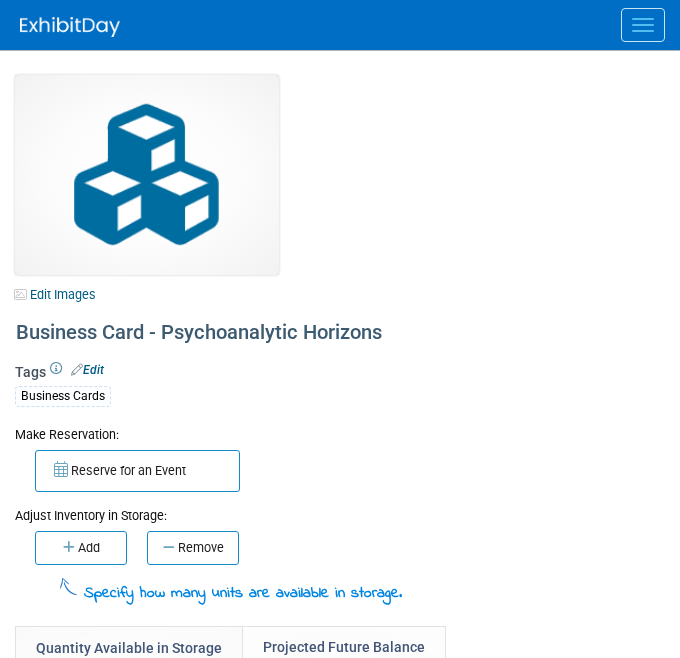 scroll, scrollTop: 0, scrollLeft: 0, axis: both 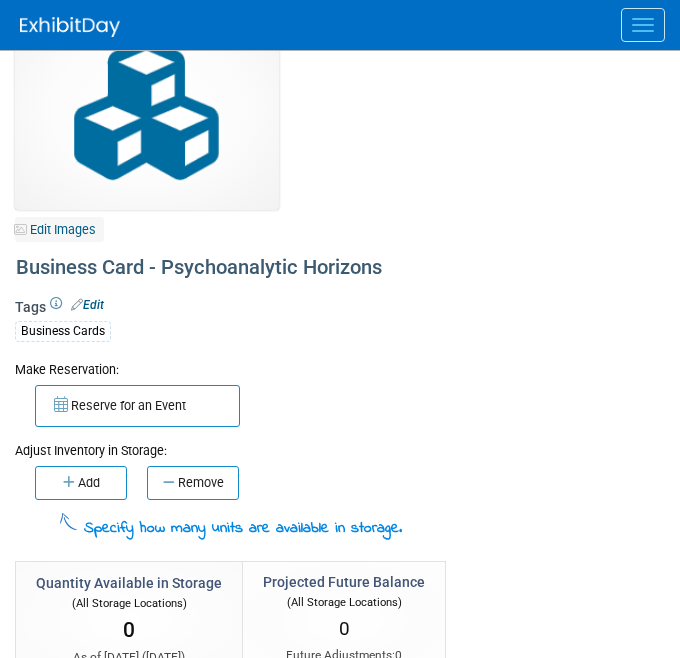 click on "Edit Images" at bounding box center (59, 229) 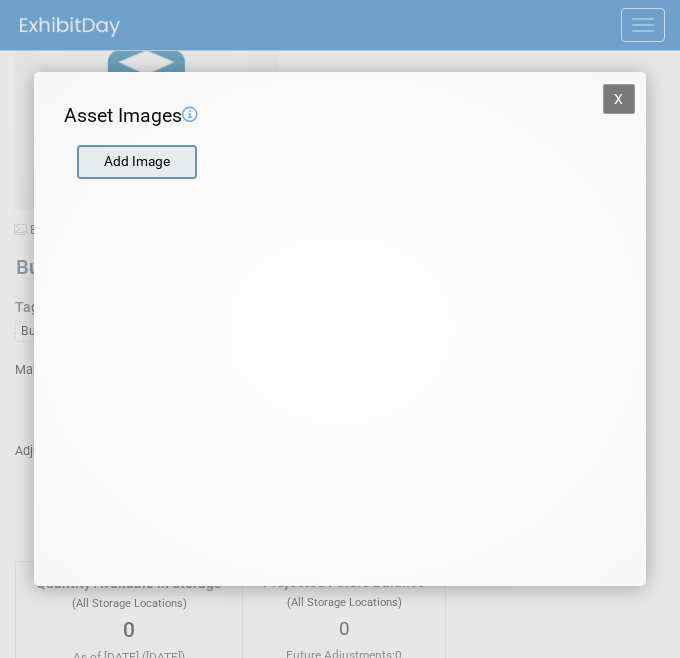click at bounding box center [76, 162] 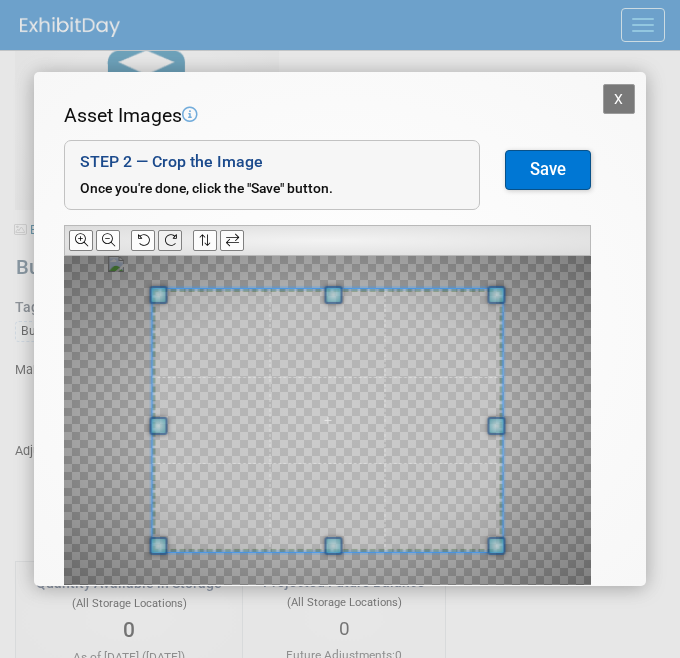 click at bounding box center [170, 240] 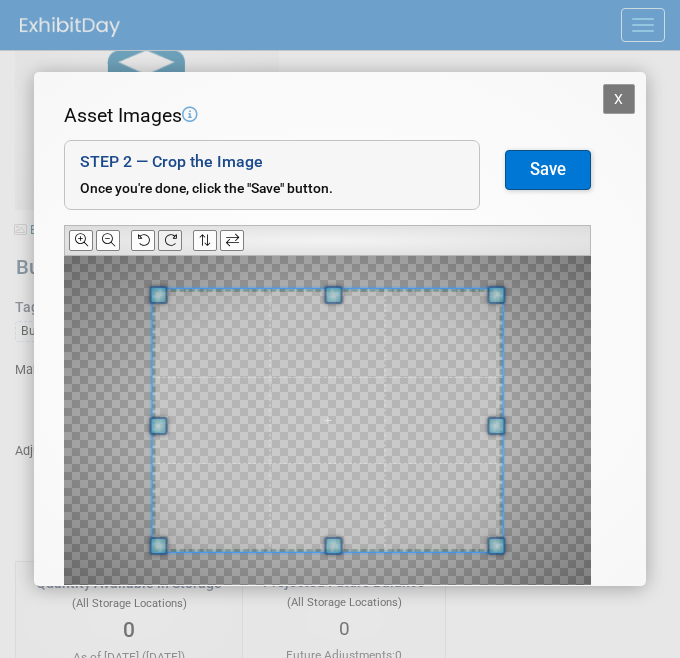 click at bounding box center [170, 240] 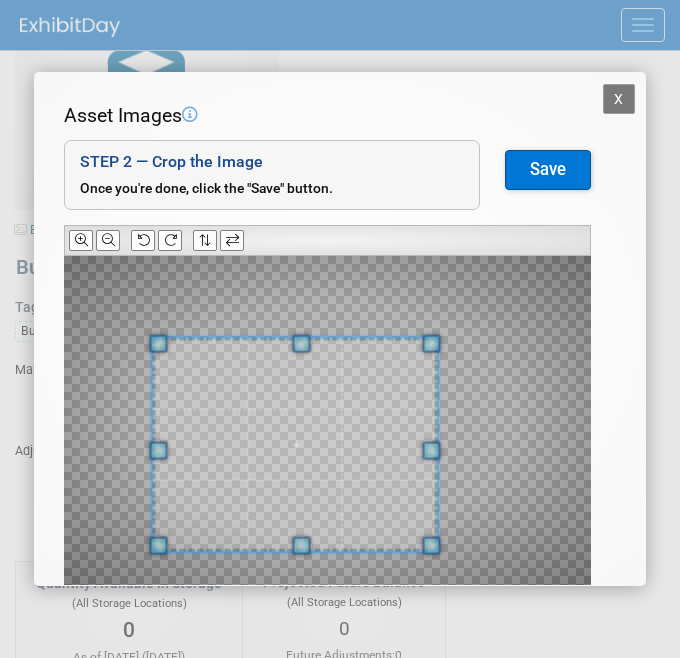 click at bounding box center [432, 343] 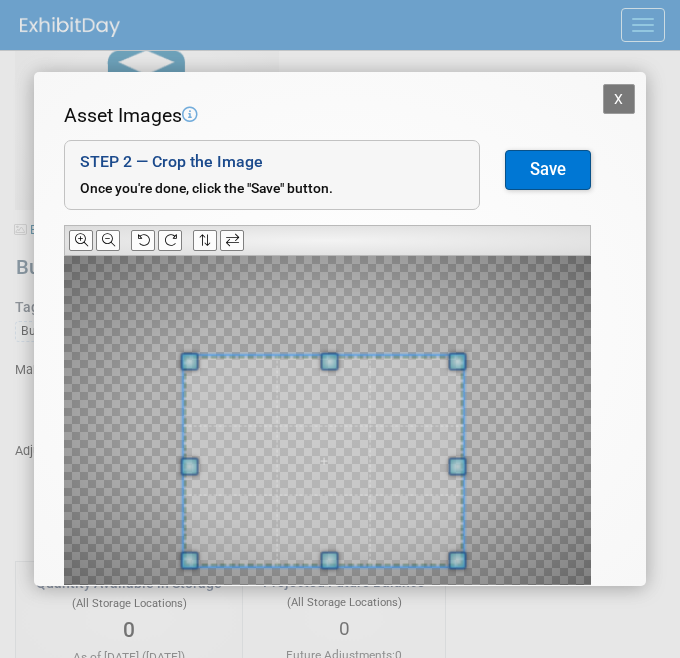 click at bounding box center [324, 460] 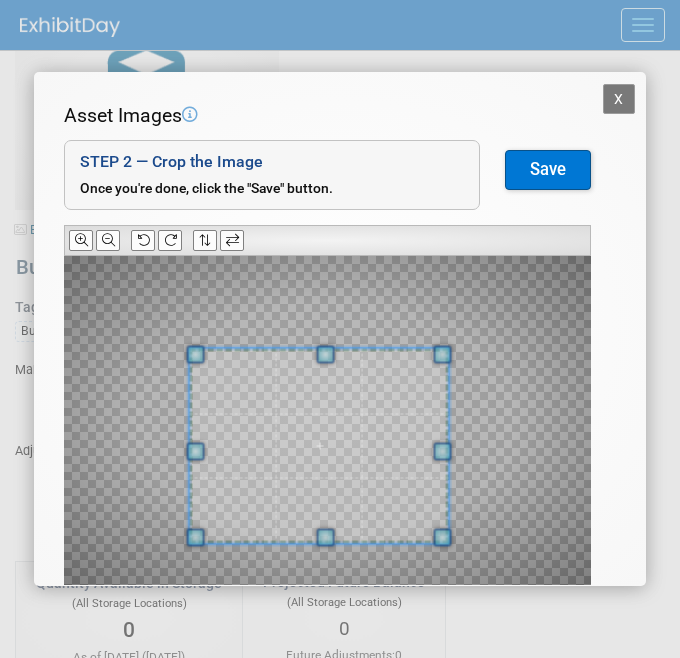 click at bounding box center (319, 445) 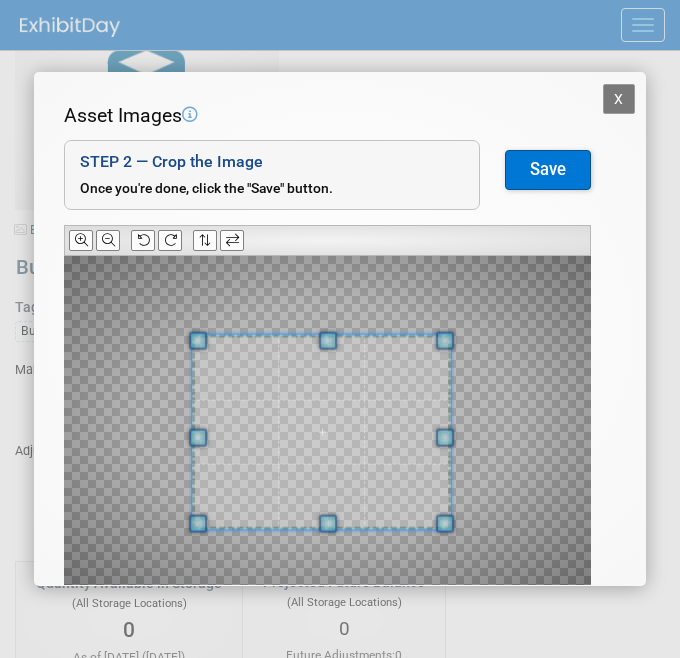 click at bounding box center (321, 431) 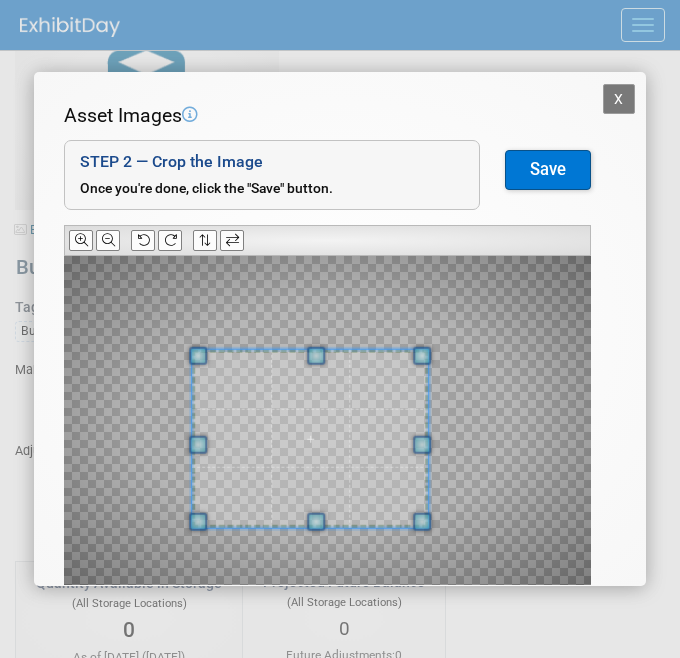 click at bounding box center (327, 420) 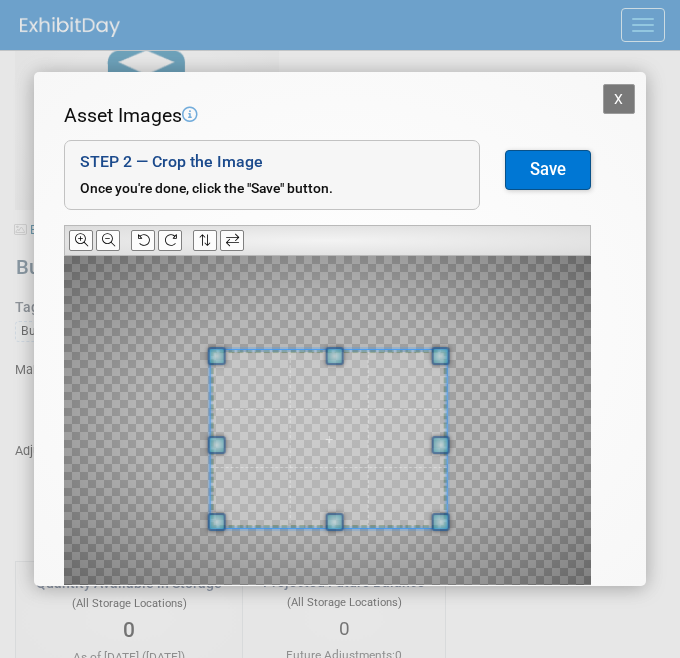 click at bounding box center [329, 439] 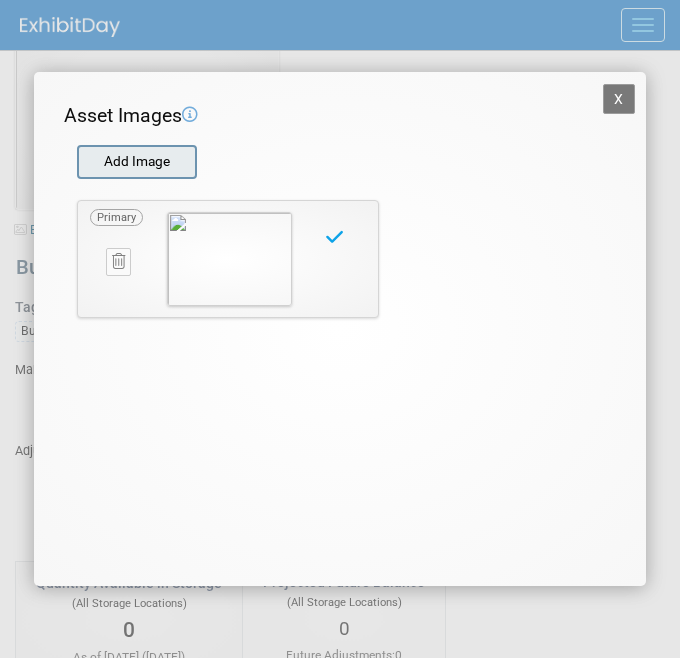 click at bounding box center (76, 162) 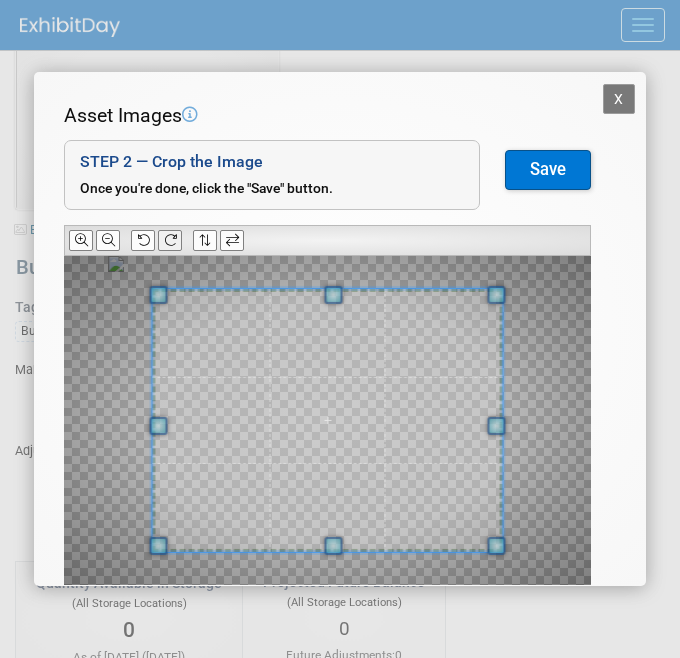 click at bounding box center (170, 240) 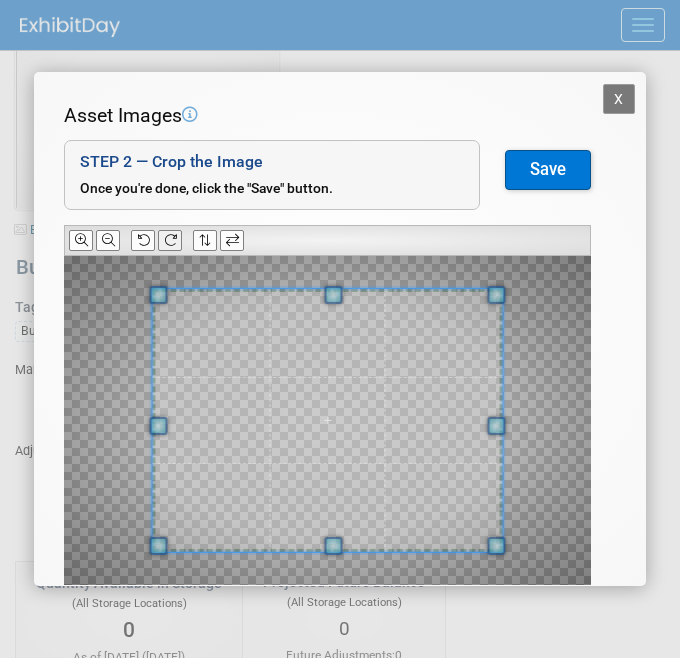 click at bounding box center (170, 240) 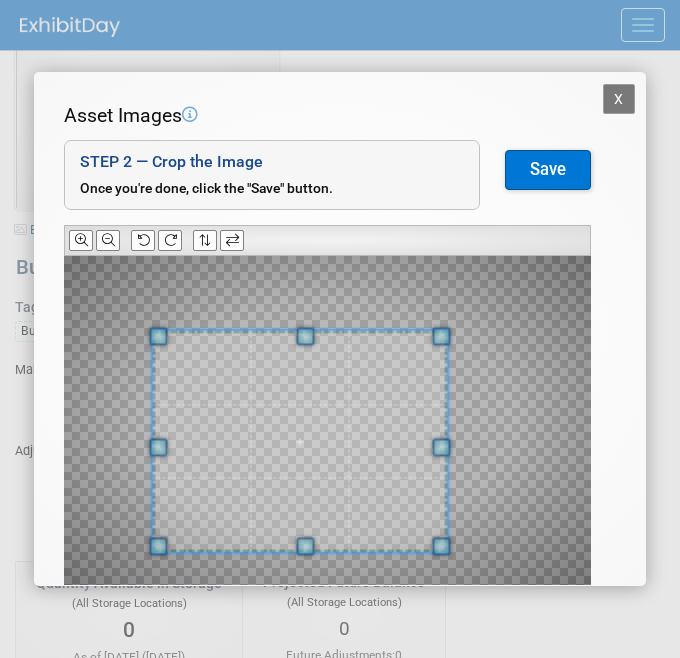 click at bounding box center [327, 420] 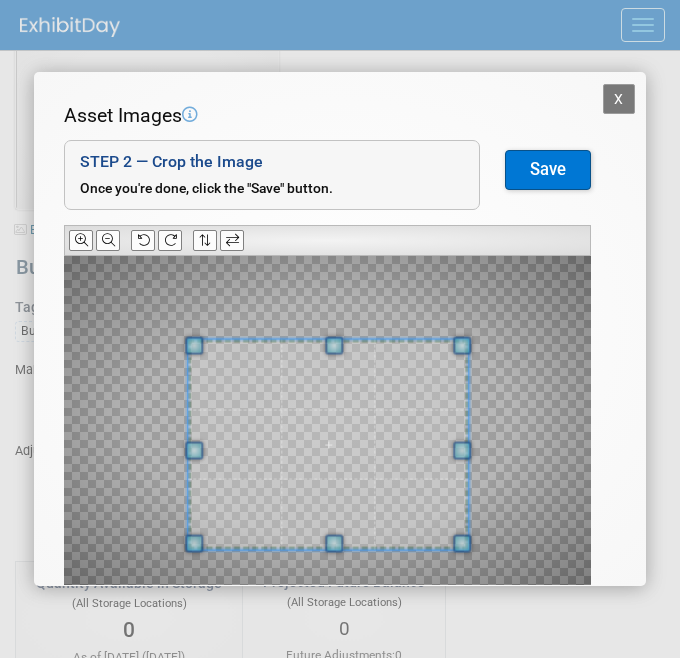 click at bounding box center [328, 444] 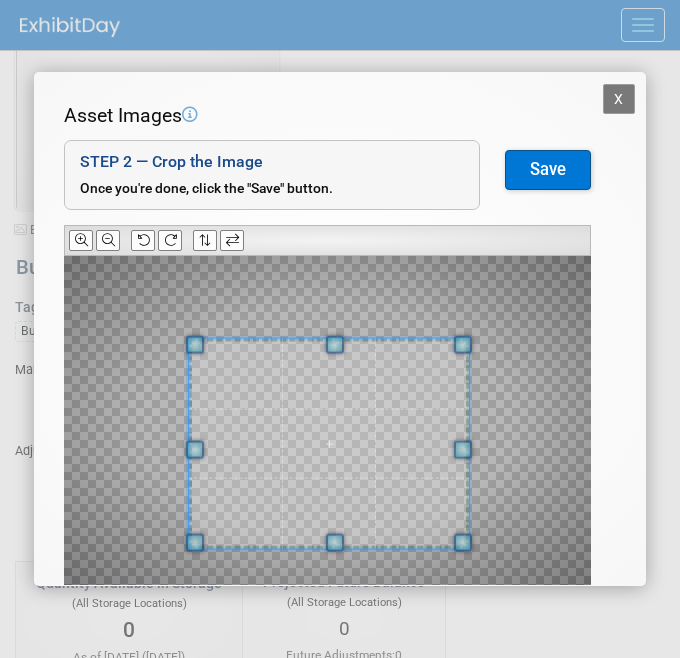 click on "Save" at bounding box center (548, 170) 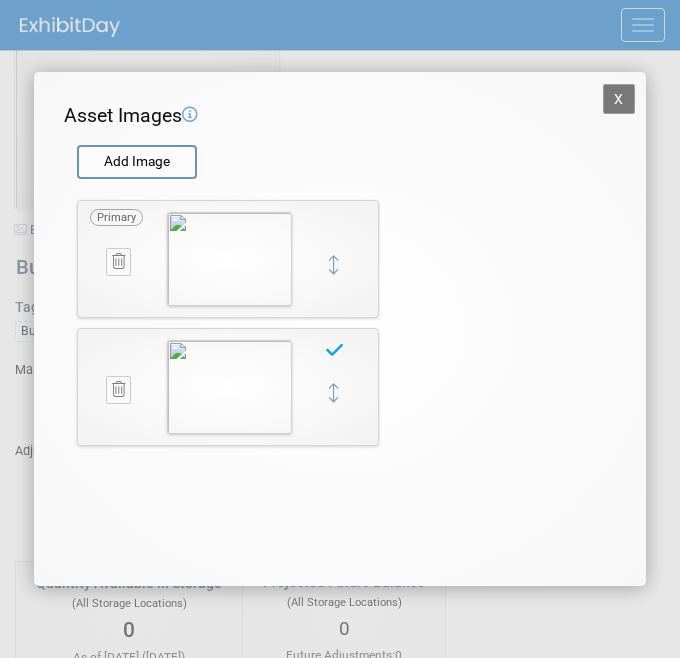 click on "X" at bounding box center [619, 99] 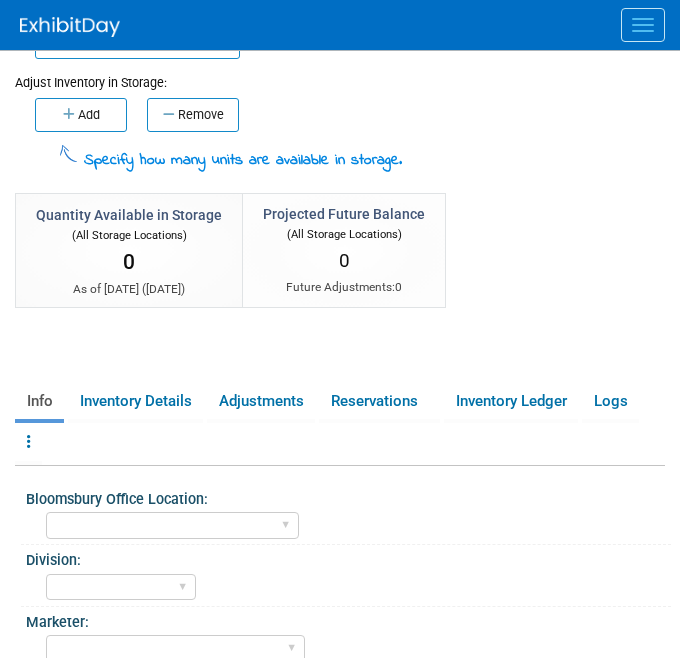 scroll, scrollTop: 440, scrollLeft: 0, axis: vertical 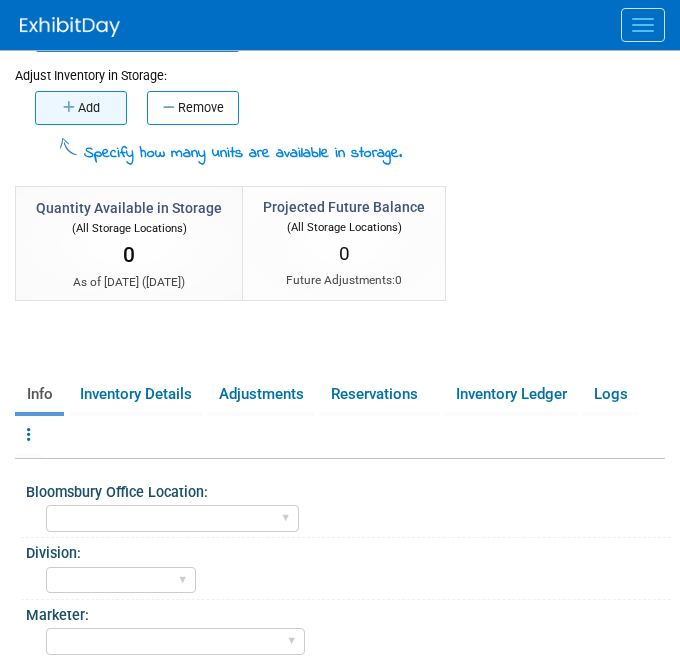 click on "Add" at bounding box center [81, 108] 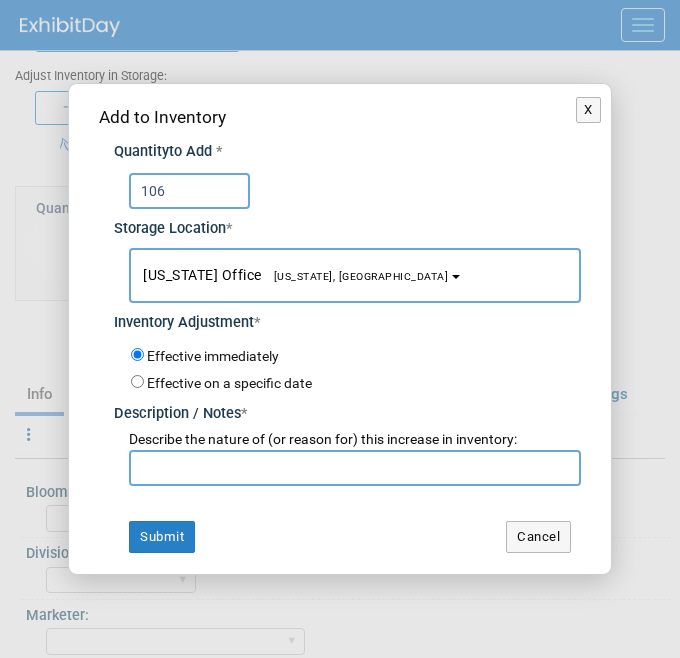type on "106" 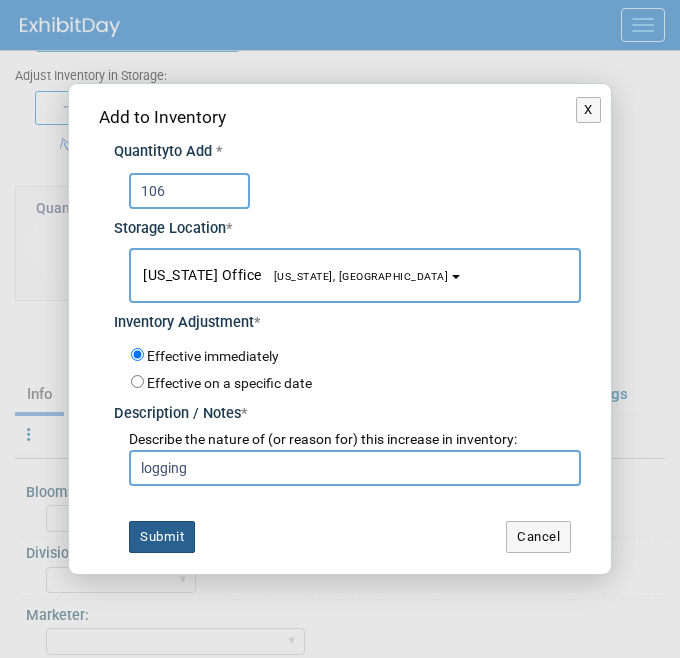 type on "logging" 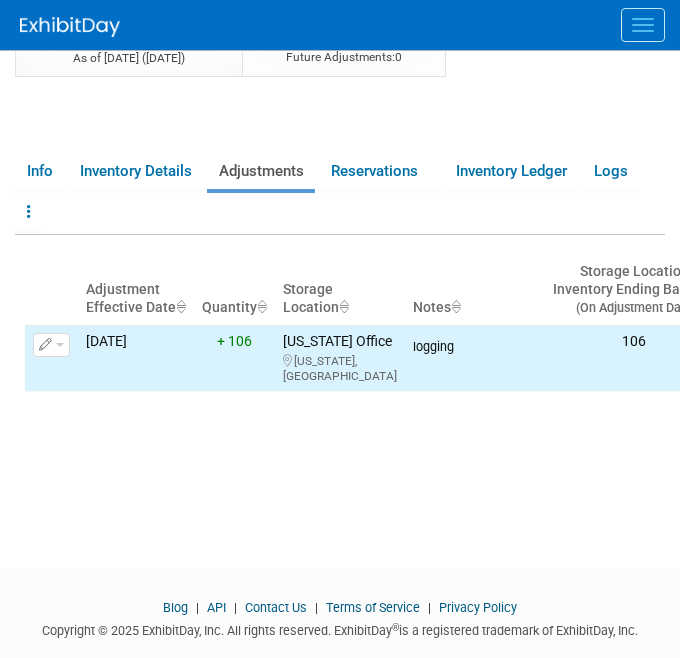 scroll, scrollTop: 623, scrollLeft: 0, axis: vertical 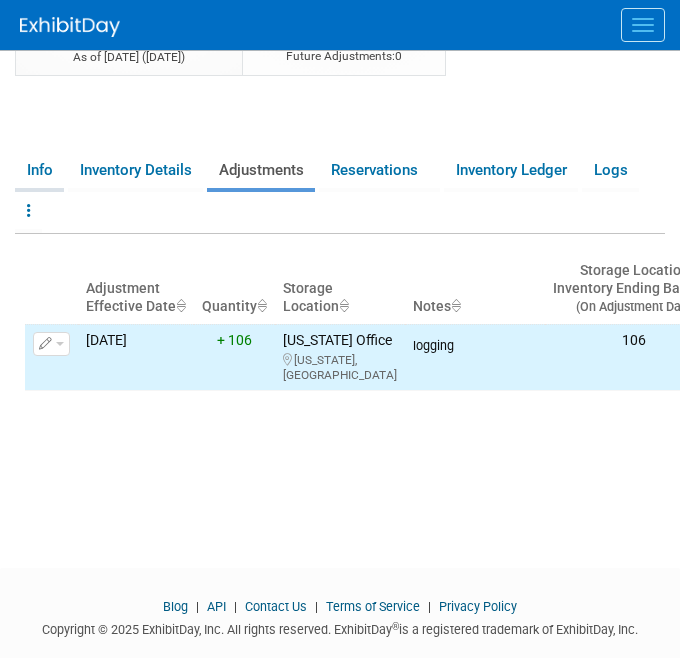 click on "Info" at bounding box center (39, 170) 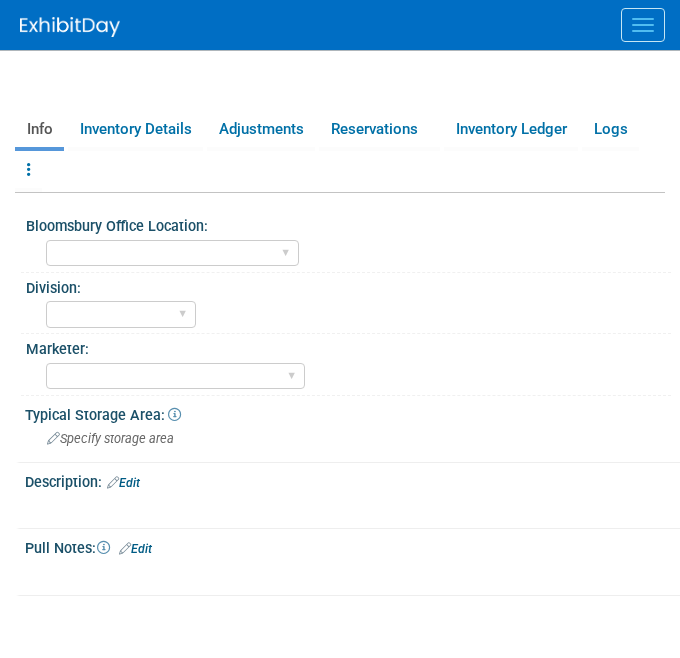 scroll, scrollTop: 665, scrollLeft: 0, axis: vertical 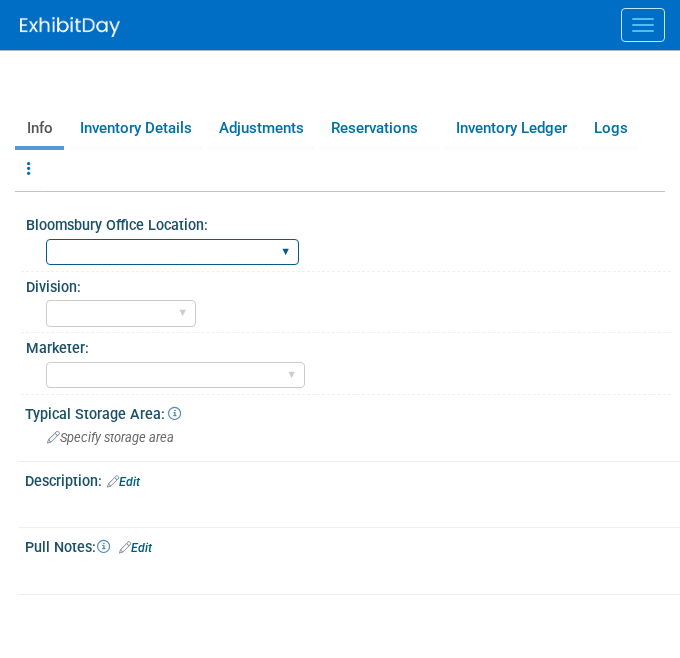 click on "Oxford
New York
Oxford, New York
Blue Ridge Summit" at bounding box center [172, 252] 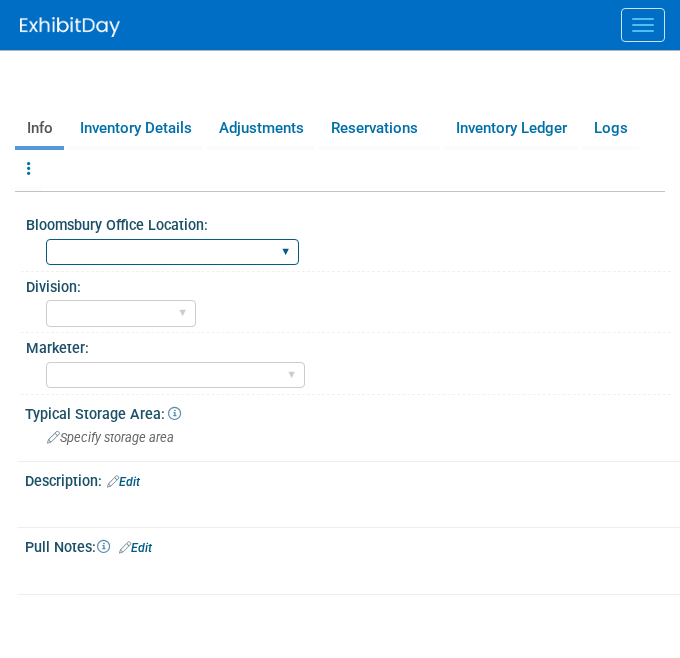 select on "[US_STATE]" 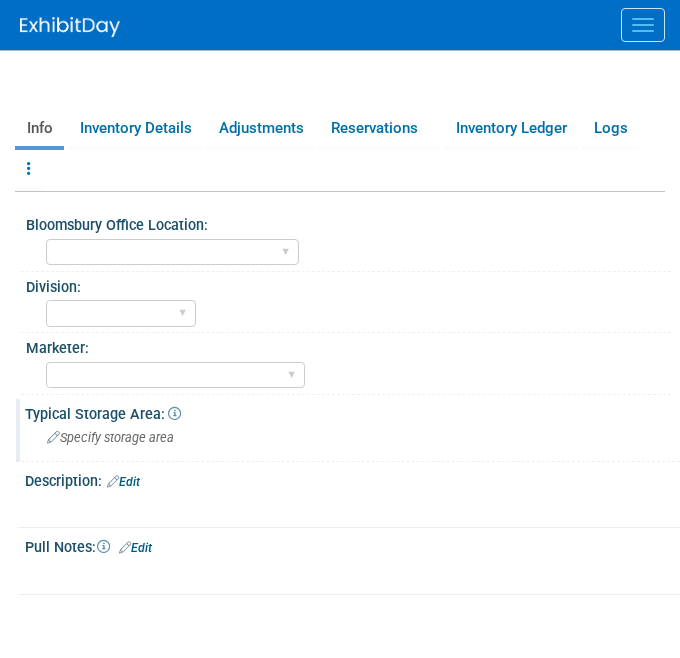 click on "Specify storage area" at bounding box center [352, 437] 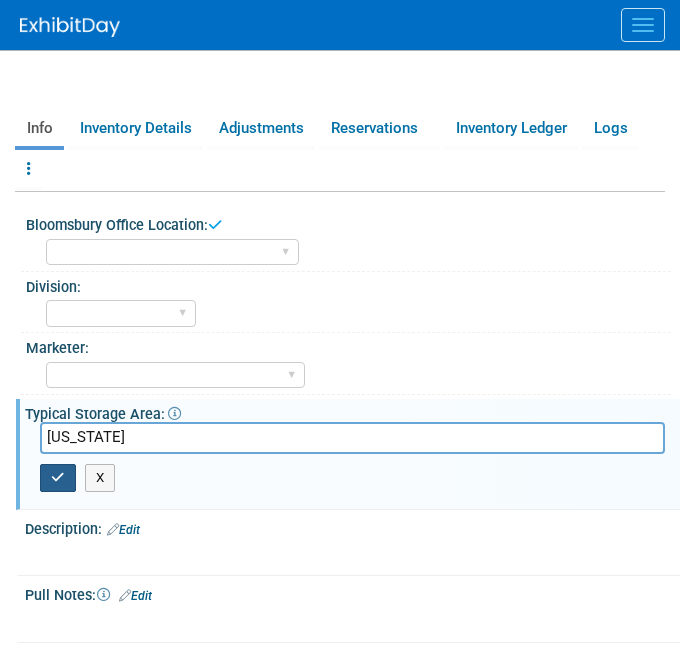 type on "[US_STATE]" 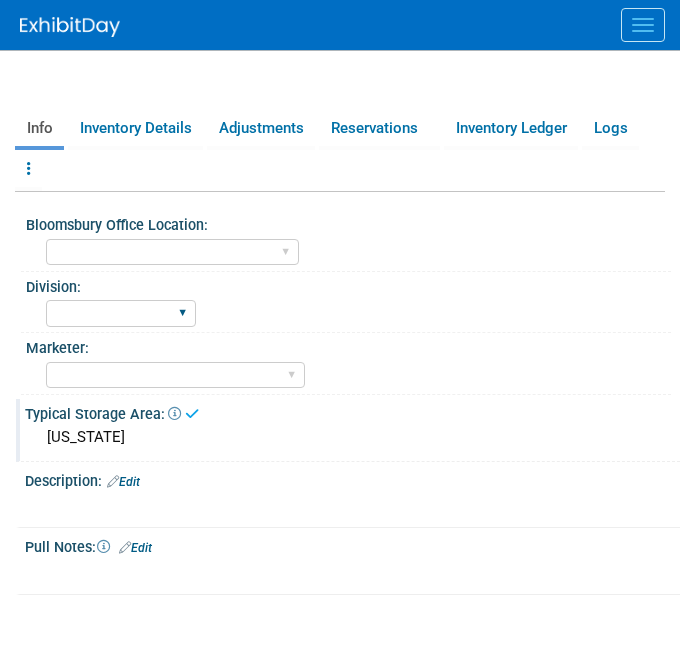 click on "BDR - Libraries
BDR - Schools
A&P
BP
R&L" at bounding box center [121, 313] 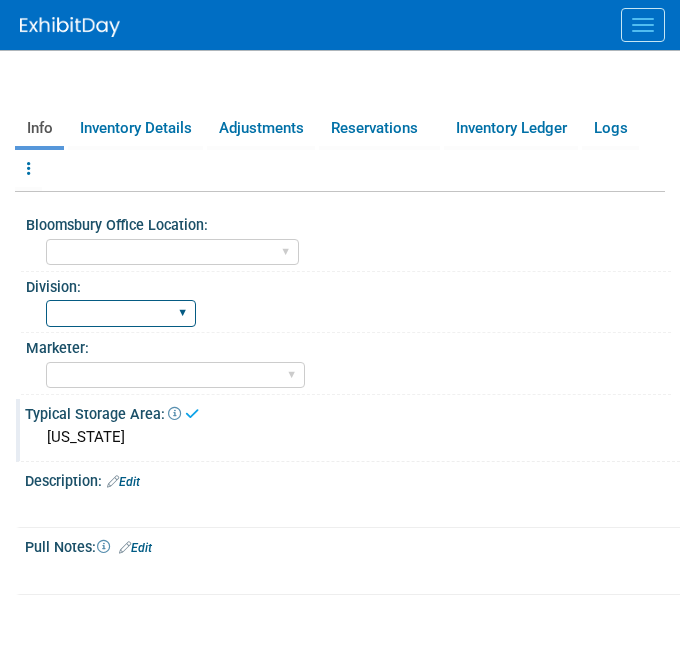 click on "BDR - Libraries
BDR - Schools
A&P
BP
R&L" at bounding box center [121, 313] 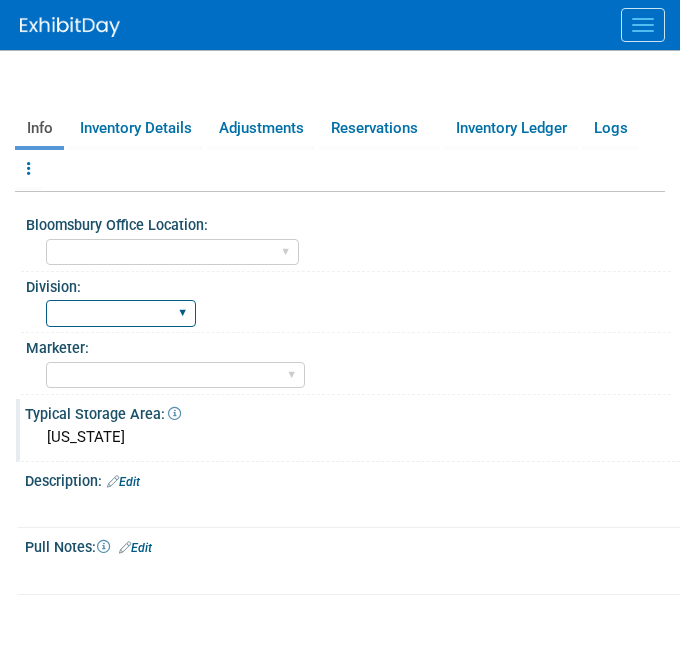 select on "A&P" 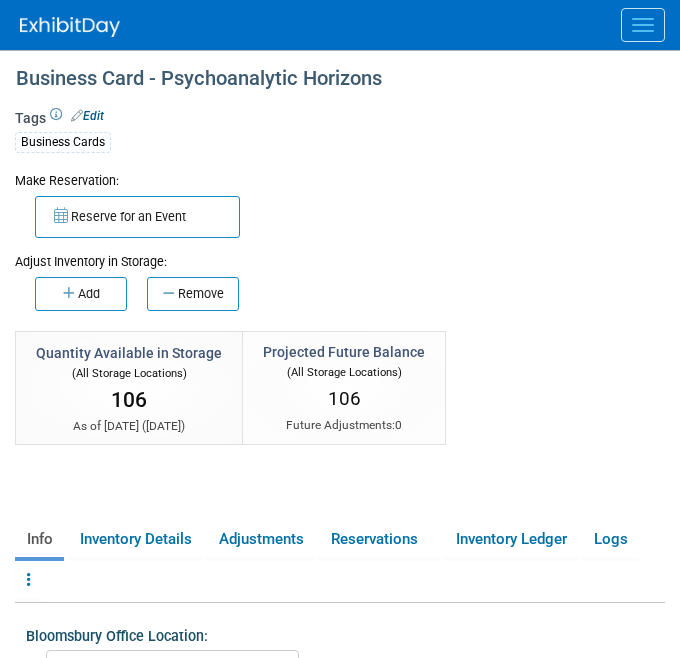scroll, scrollTop: 0, scrollLeft: 0, axis: both 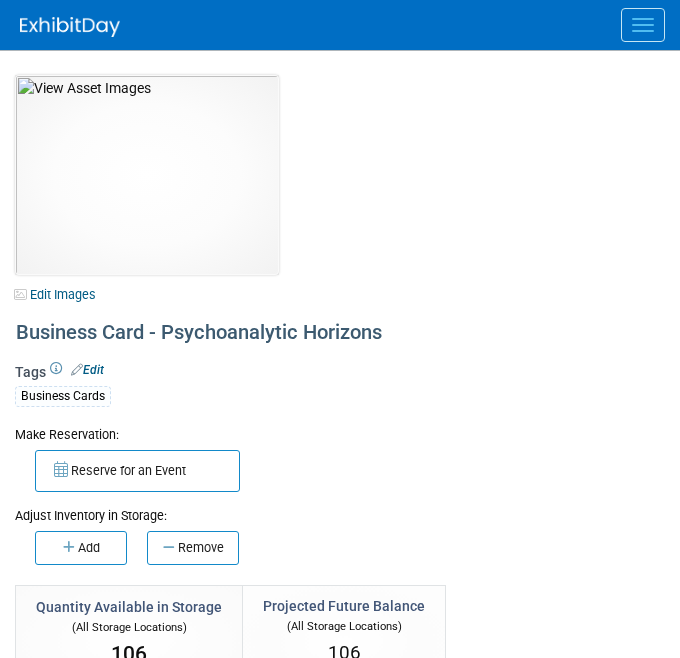 click at bounding box center [350, 25] 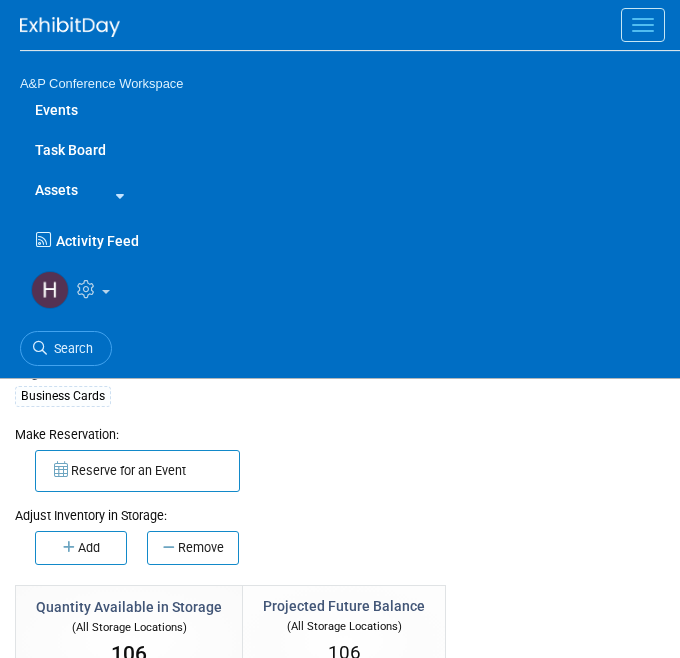 click at bounding box center [116, 195] 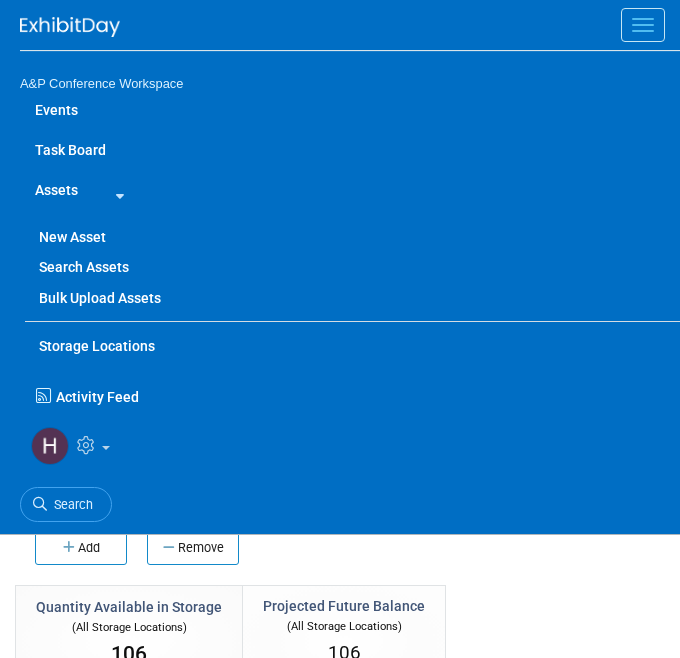 click on "New Asset" at bounding box center [352, 237] 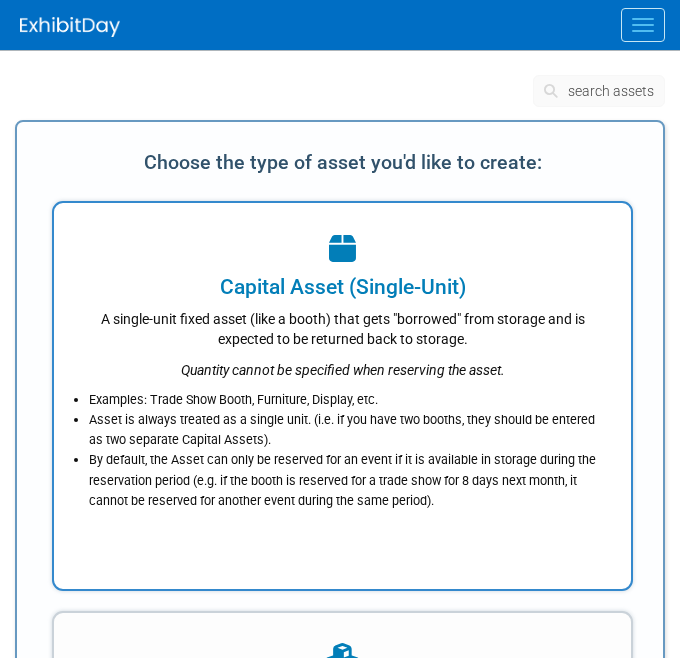 scroll, scrollTop: 0, scrollLeft: 0, axis: both 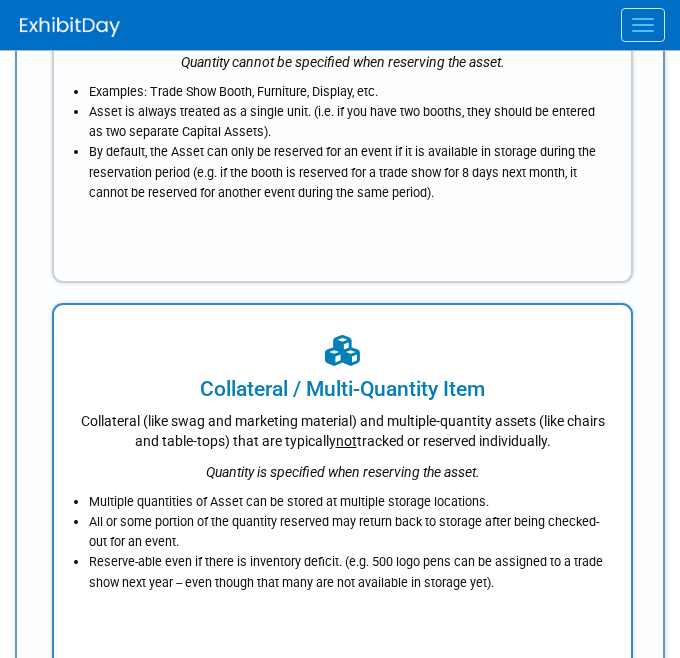 click on "Collateral (like swag and marketing material) and multiple-quantity assets (like chairs and table-tops) that are typically  not  tracked or reserved individually." at bounding box center [342, 427] 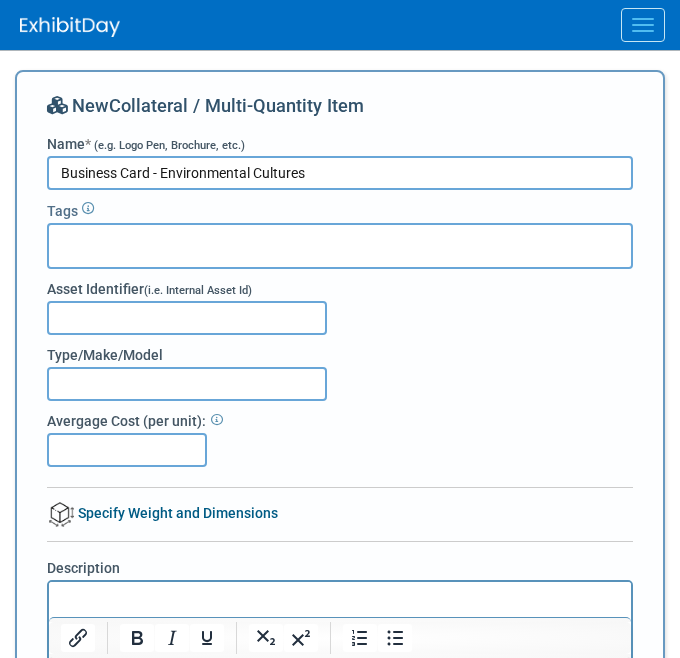 type on "Business Card - Environmental Cultures" 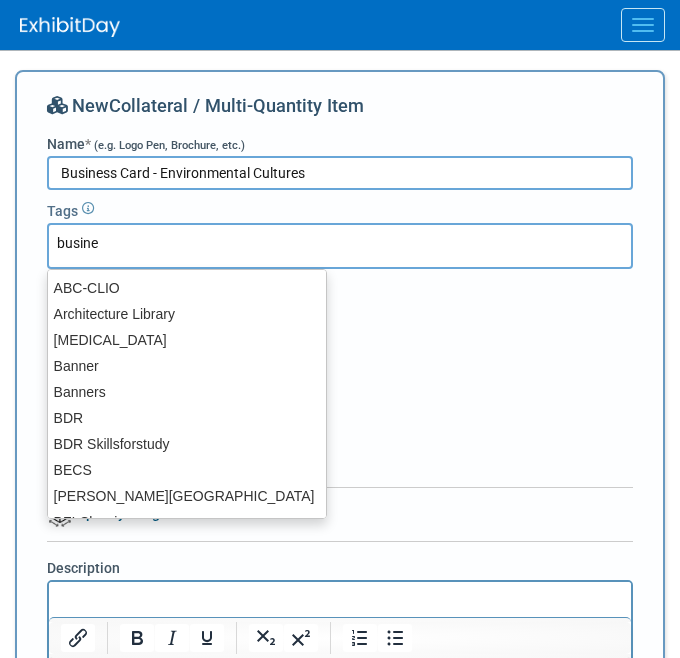 type on "busines" 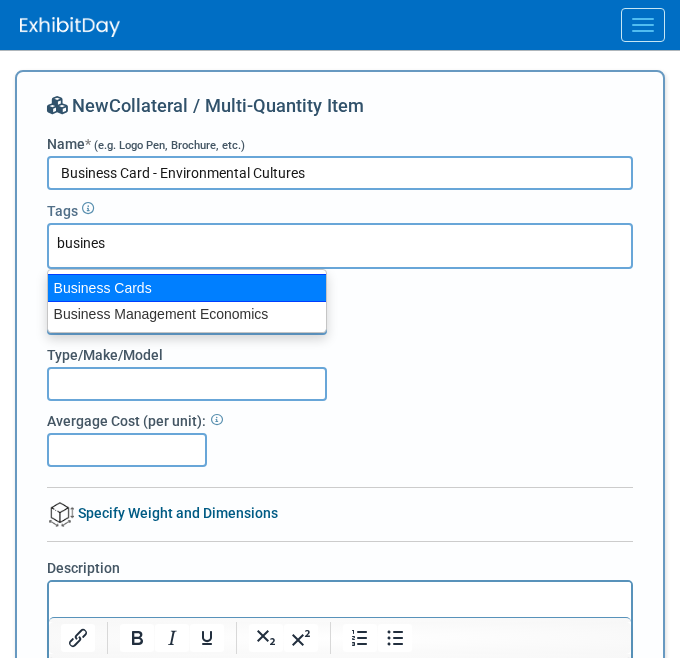 click on "Business Cards" at bounding box center (187, 288) 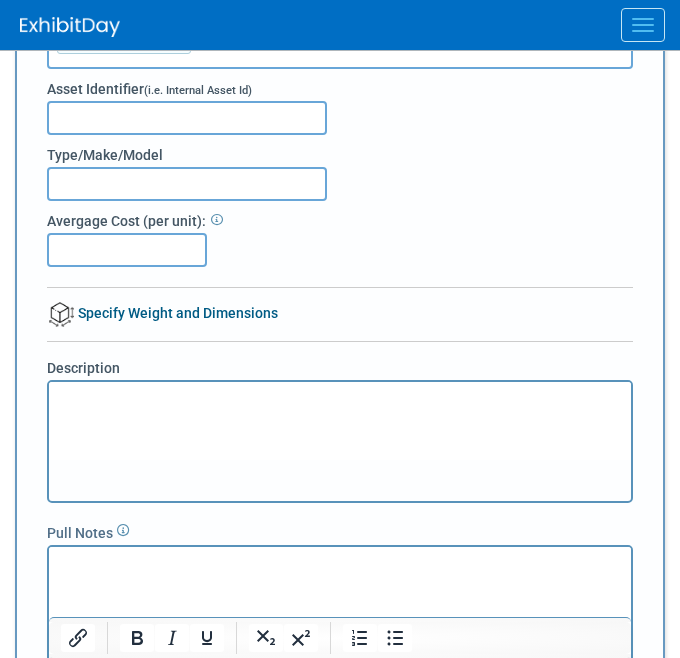 type on "&#163;" 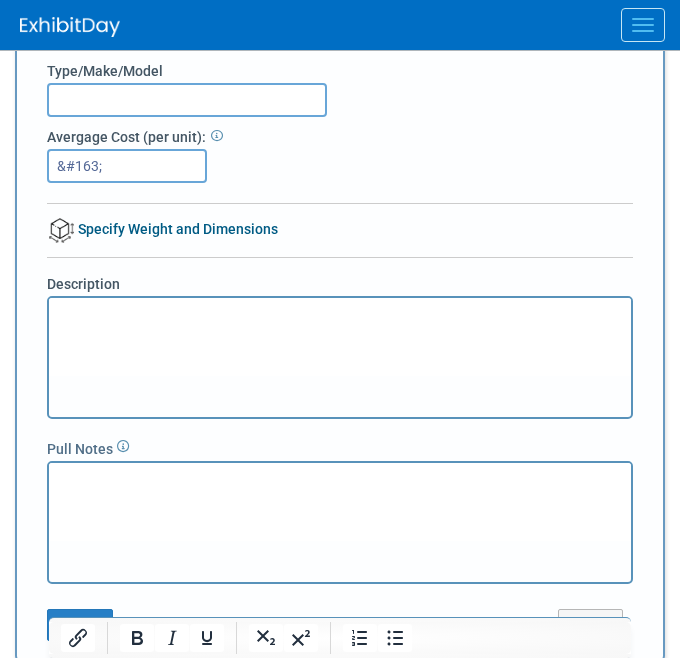 type 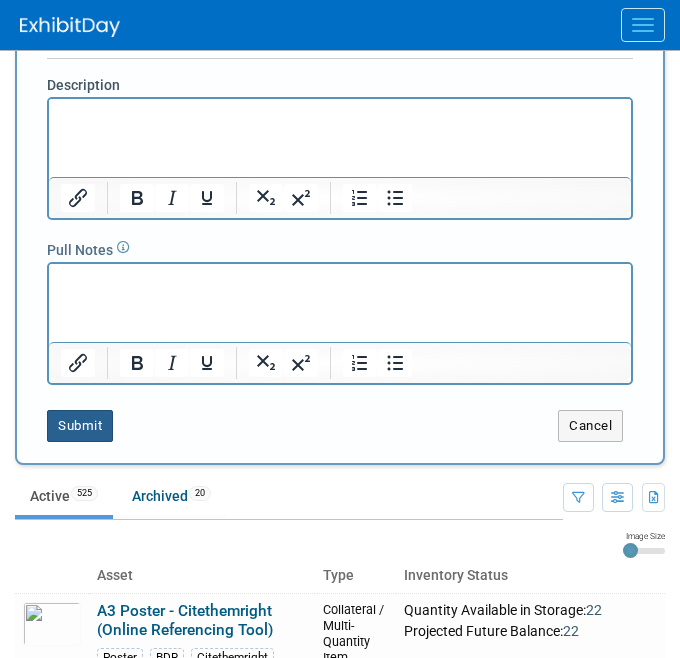 scroll, scrollTop: 496, scrollLeft: 0, axis: vertical 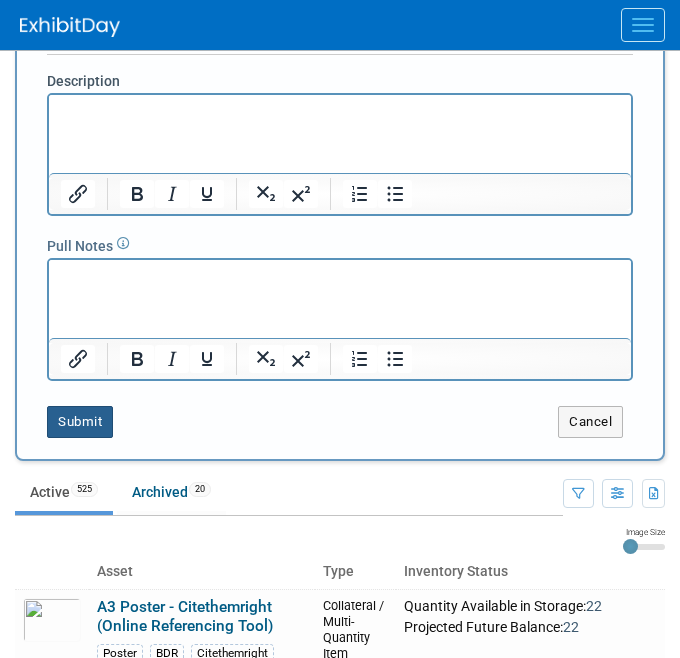 click on "Submit" at bounding box center (80, 422) 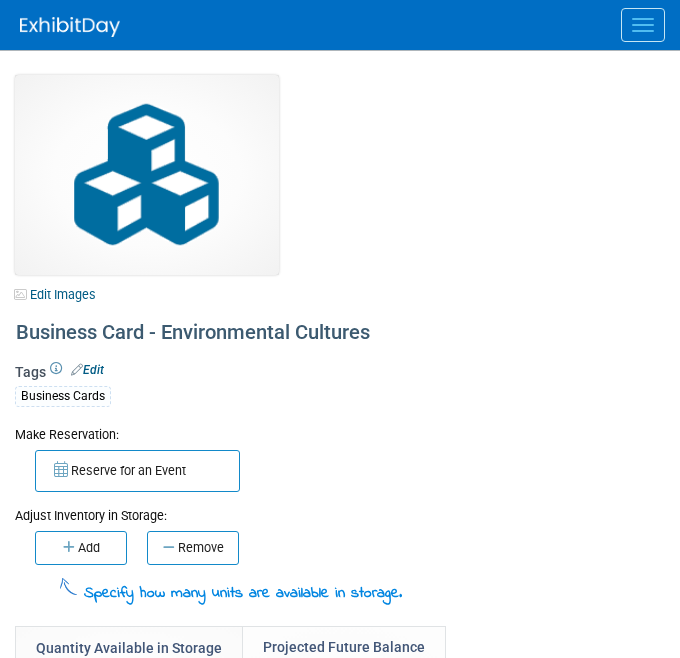 scroll, scrollTop: 0, scrollLeft: 0, axis: both 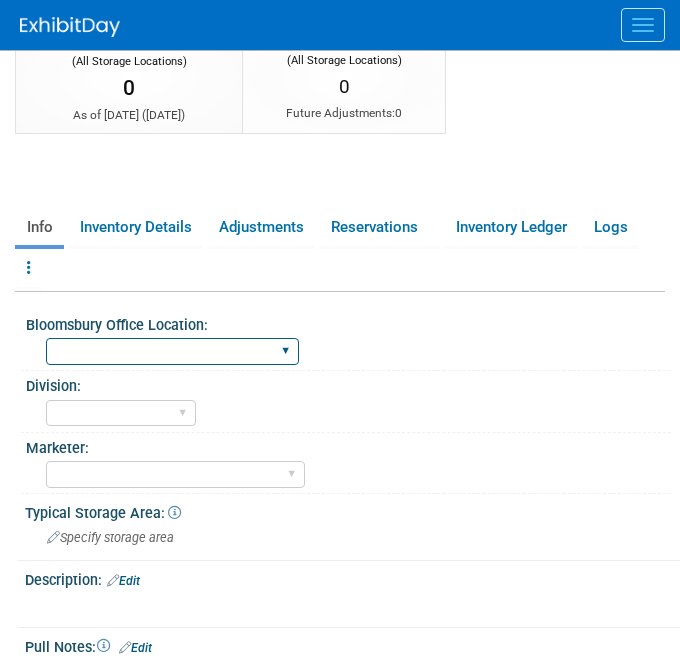 click on "Oxford
New York
Oxford, New York
Blue Ridge Summit" at bounding box center [172, 351] 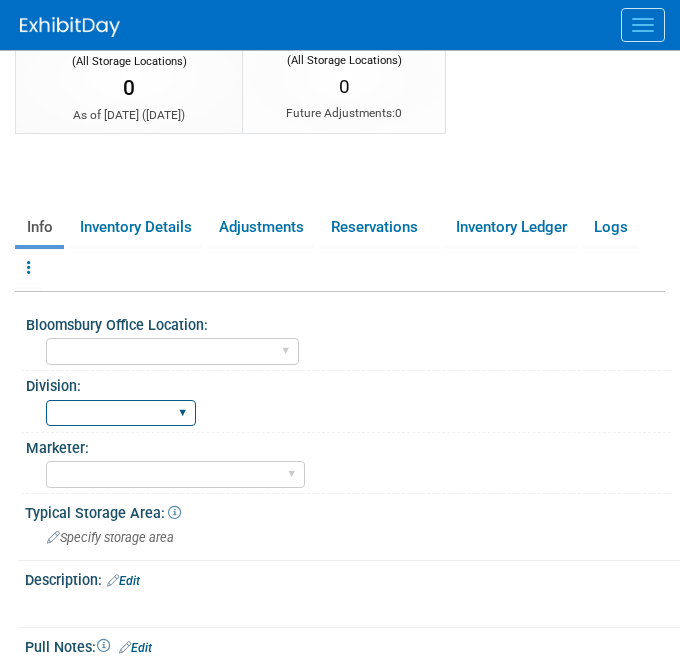 click on "BDR - Libraries
BDR - Schools
A&P
BP
R&L" at bounding box center (121, 413) 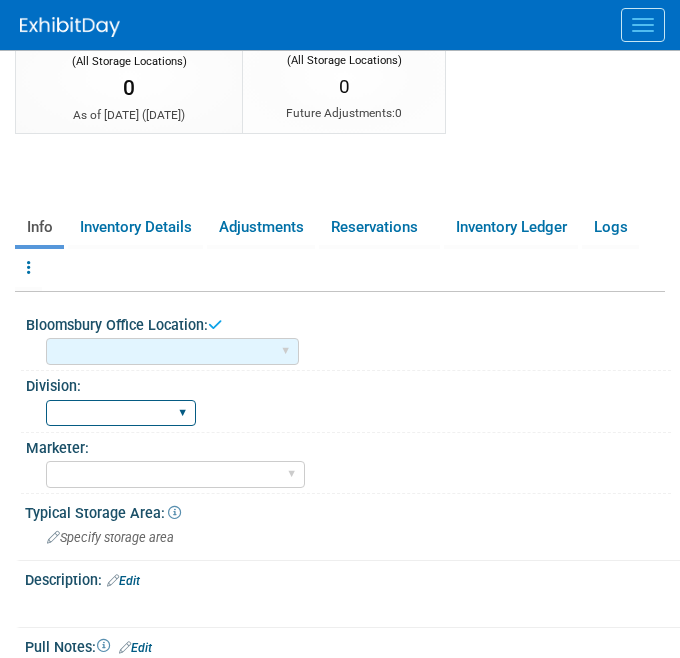 select on "A&P" 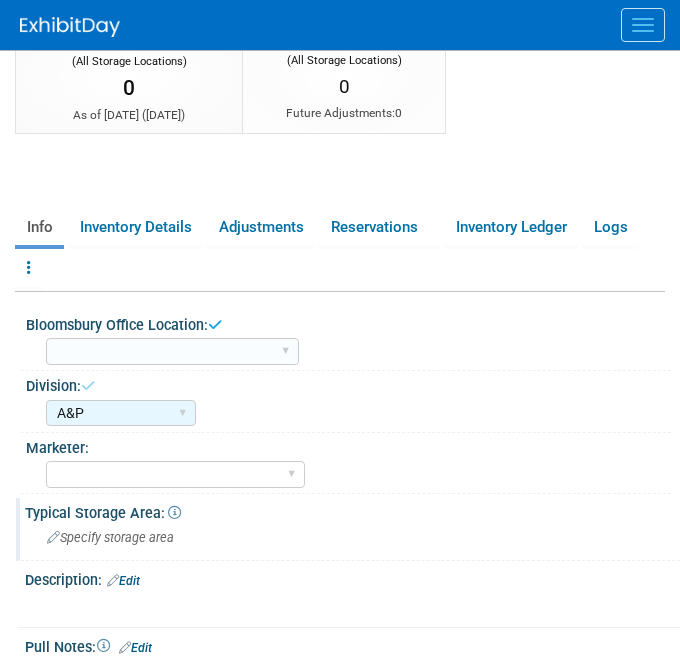 click on "Specify storage area" at bounding box center (110, 537) 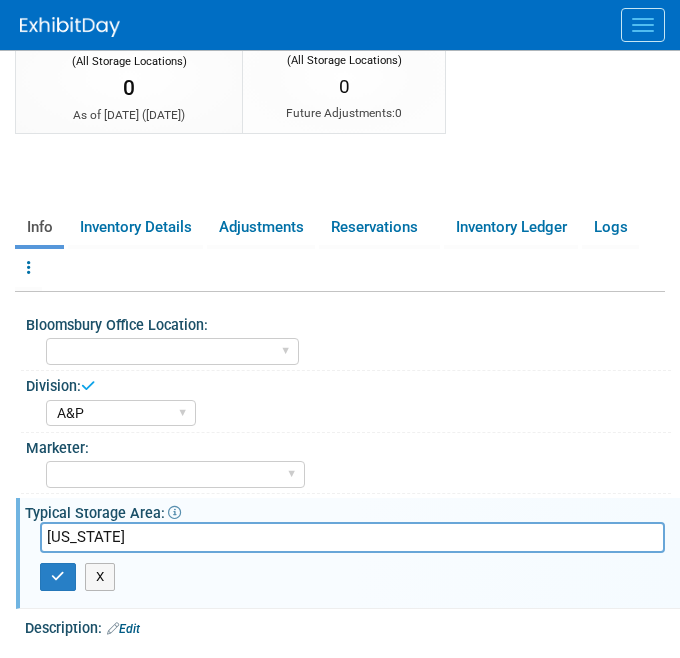 type on "[US_STATE]" 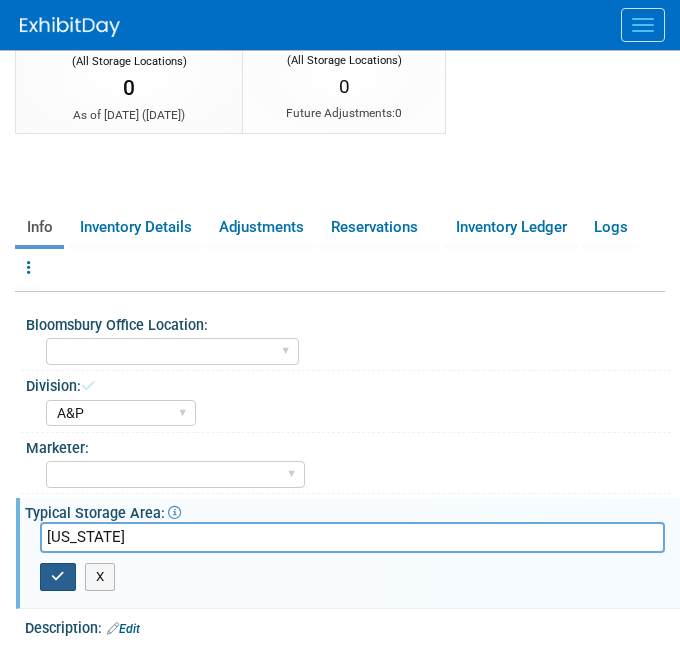 click at bounding box center (58, 577) 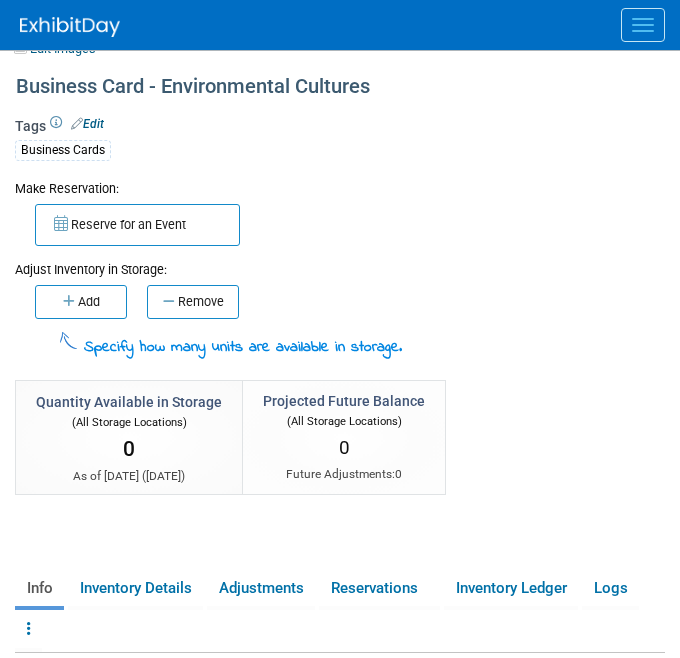 scroll, scrollTop: 196, scrollLeft: 0, axis: vertical 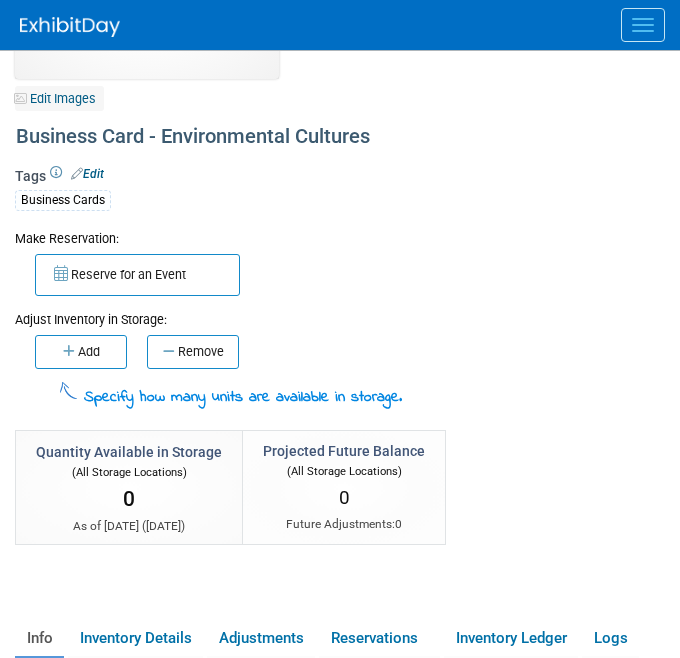 click on "Edit Images" at bounding box center [59, 98] 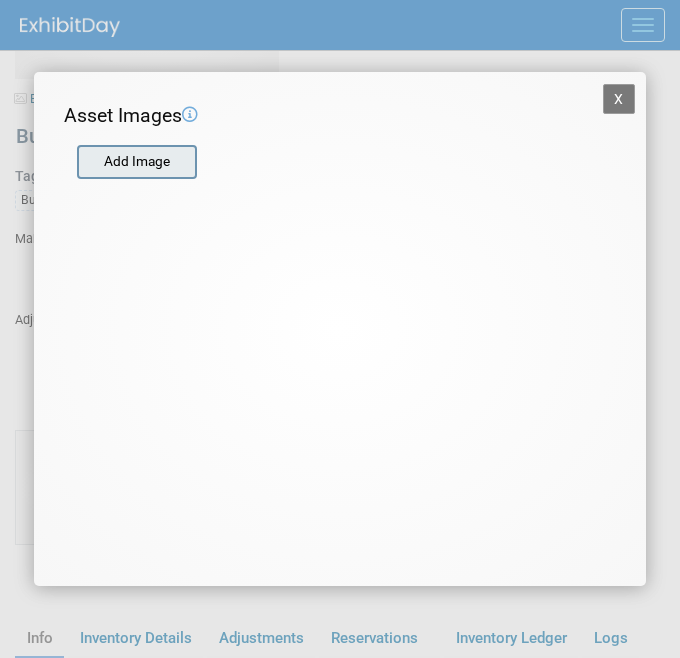 click at bounding box center [76, 162] 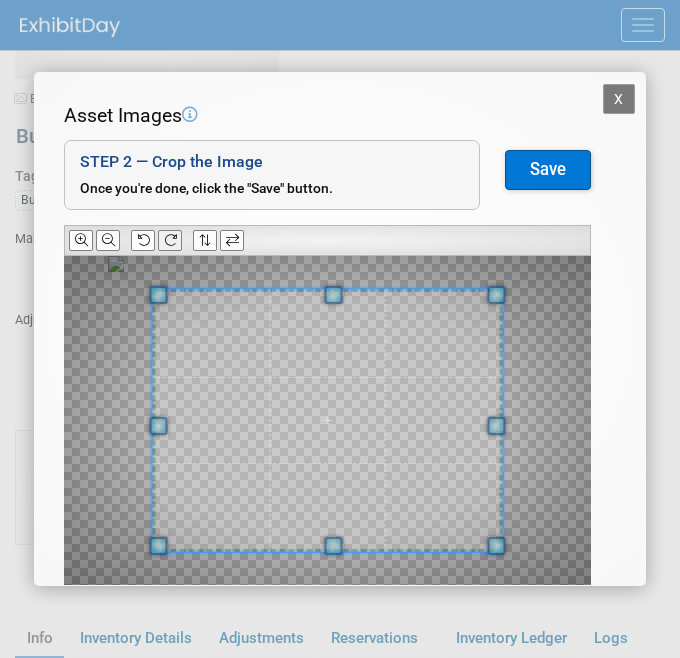 click at bounding box center [170, 240] 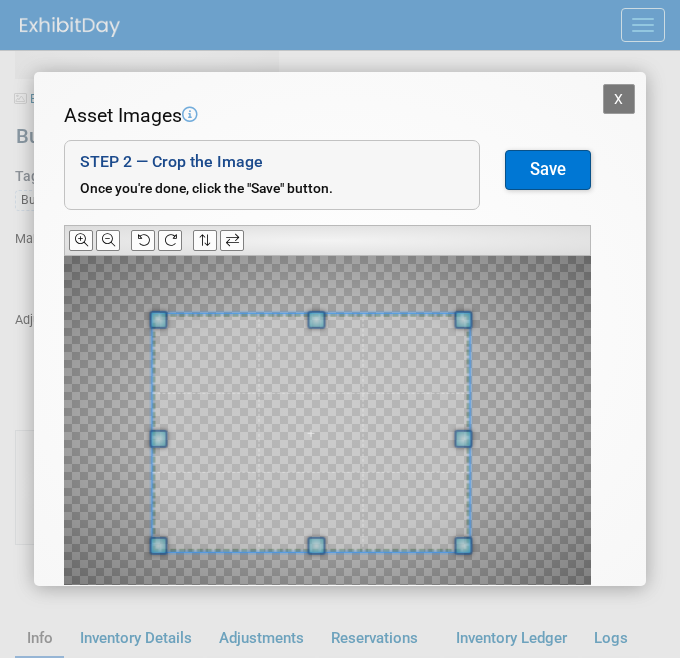click at bounding box center (463, 320) 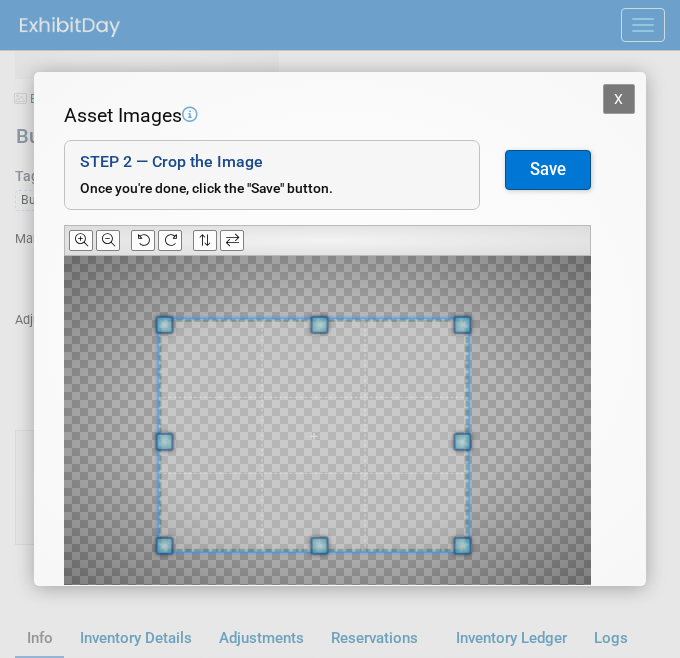 click at bounding box center [313, 435] 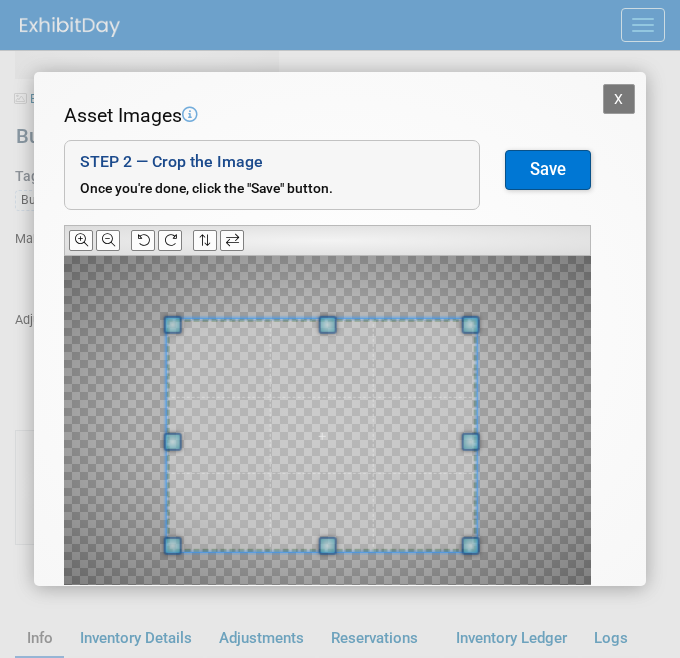click at bounding box center [322, 435] 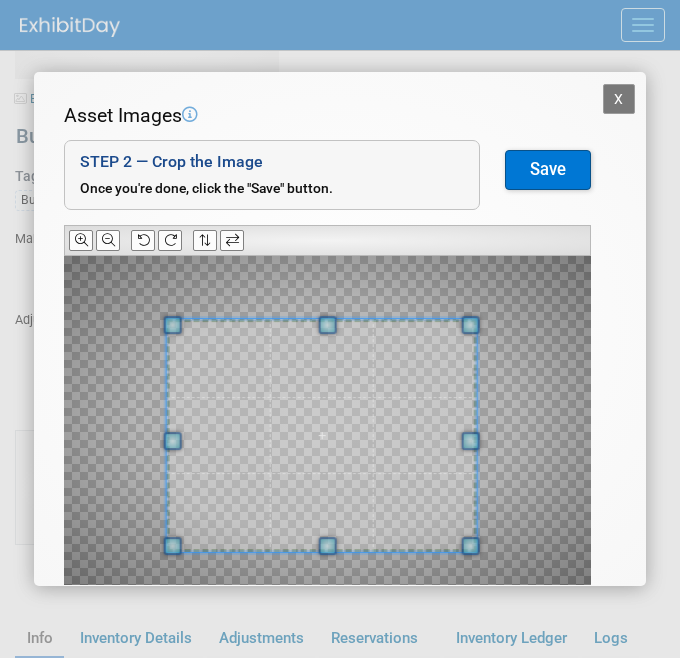 click on "Save" at bounding box center [548, 170] 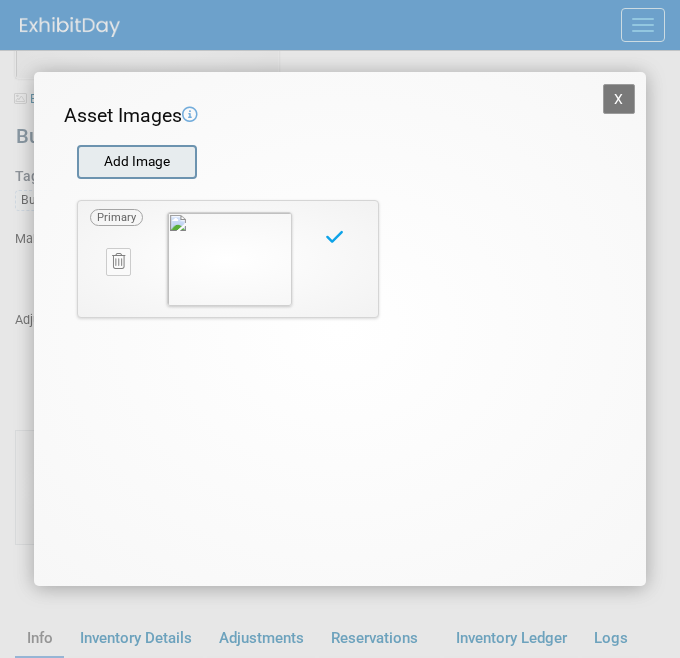 click at bounding box center [76, 162] 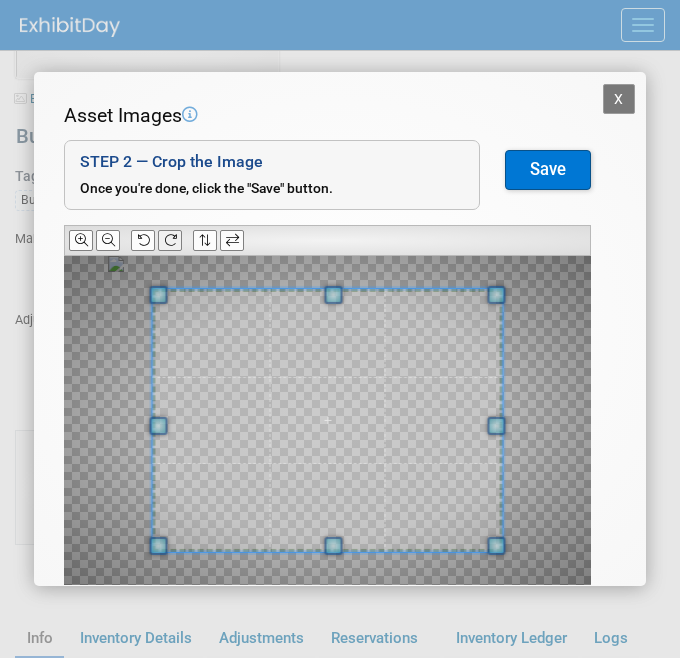 click at bounding box center [170, 240] 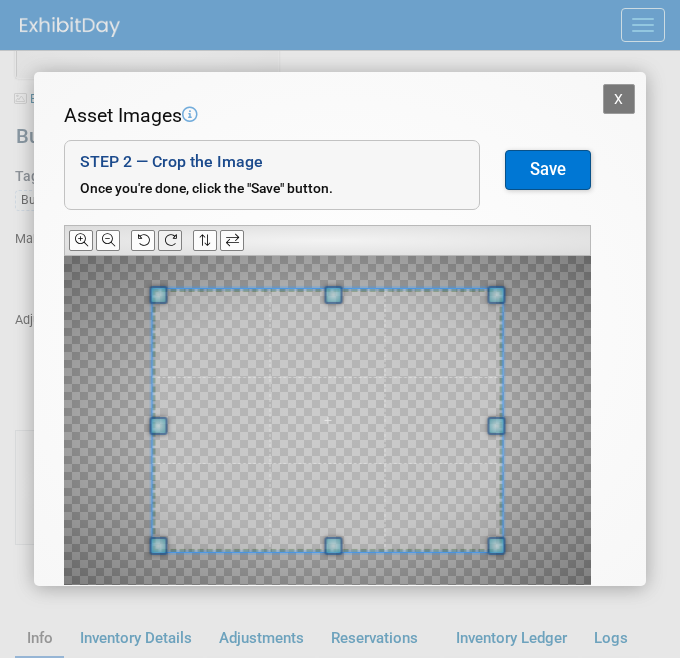 click at bounding box center [170, 240] 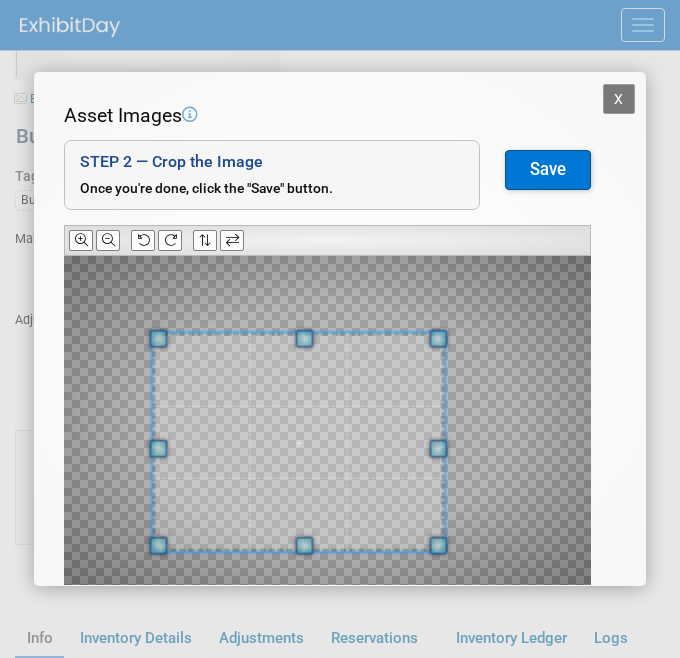 click at bounding box center (327, 420) 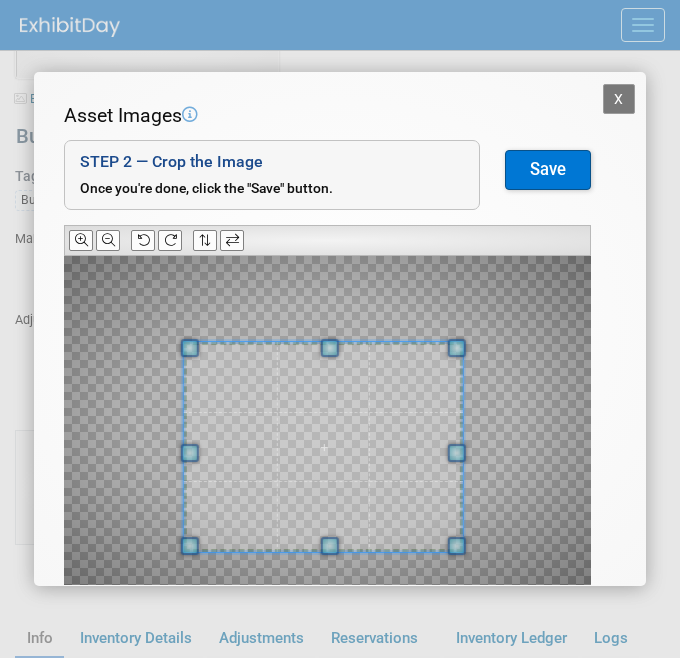 click at bounding box center (323, 447) 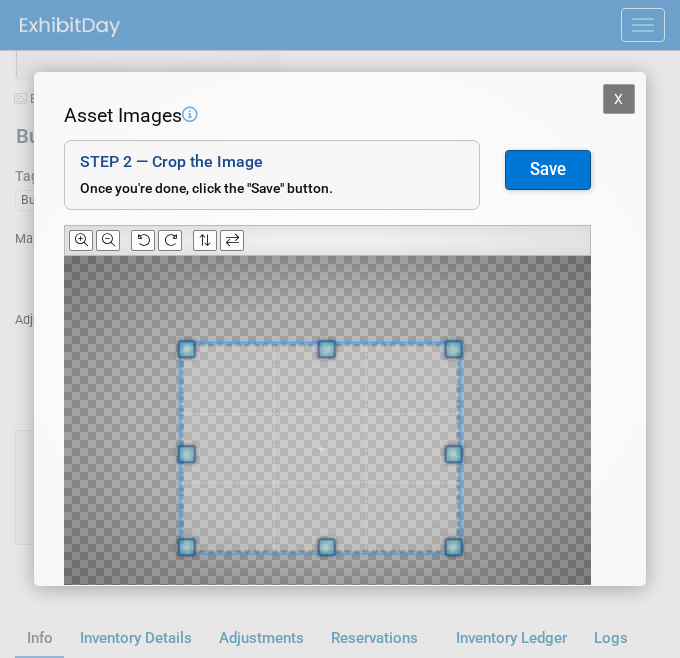 click on "Save" at bounding box center (548, 170) 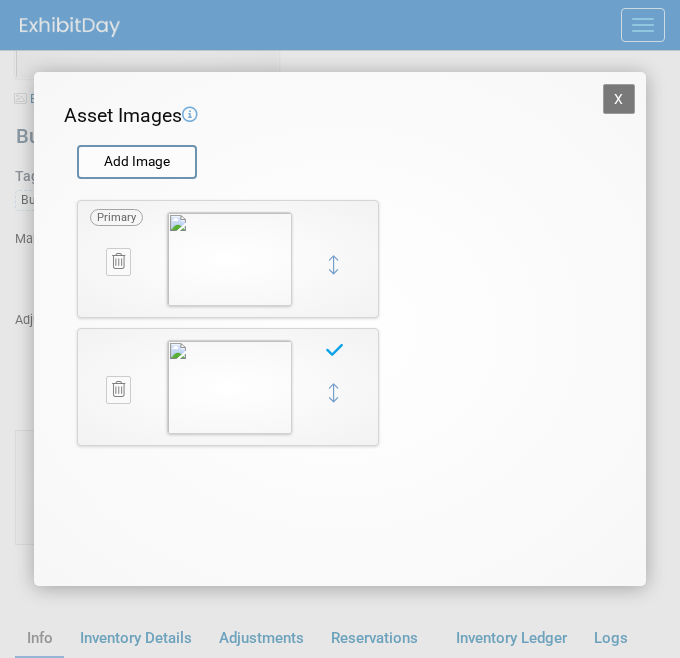 click on "X" at bounding box center (619, 99) 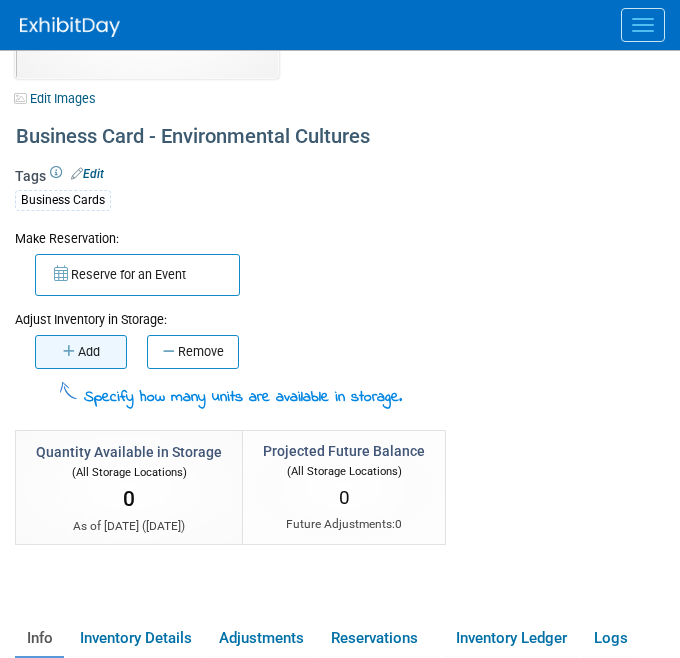 click on "Add" at bounding box center (81, 352) 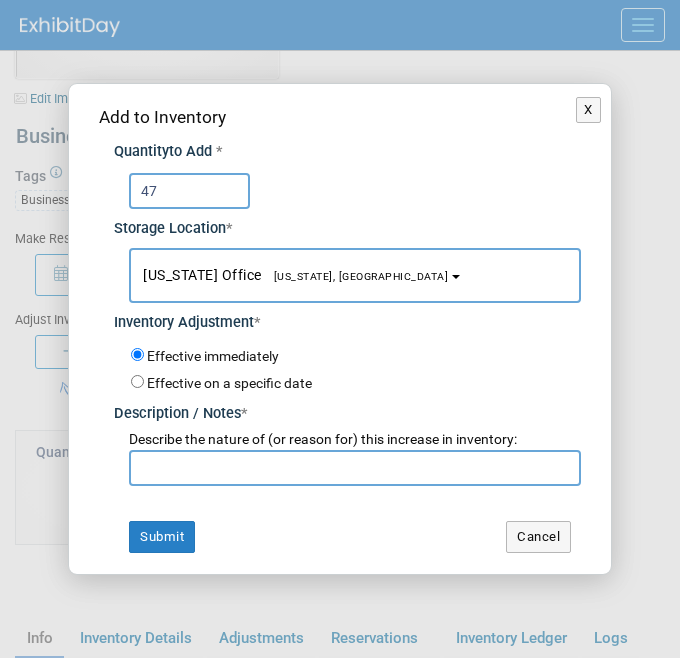 type on "47" 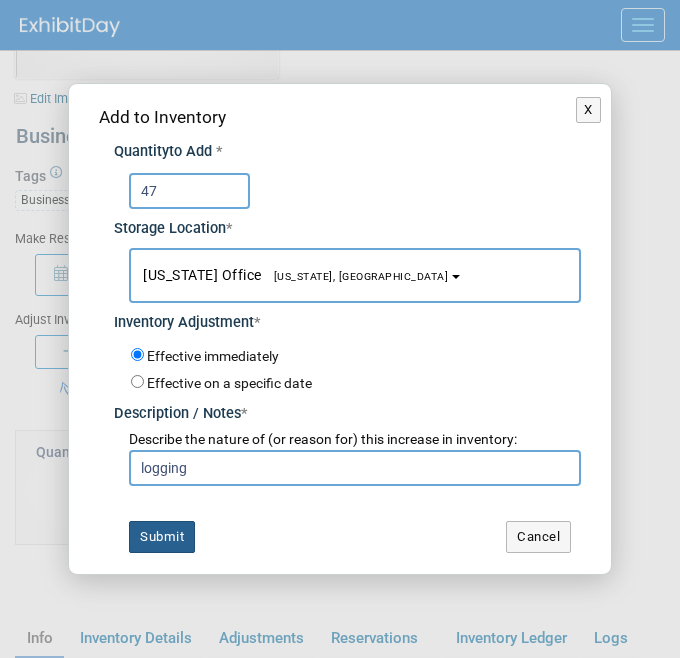 type on "logging" 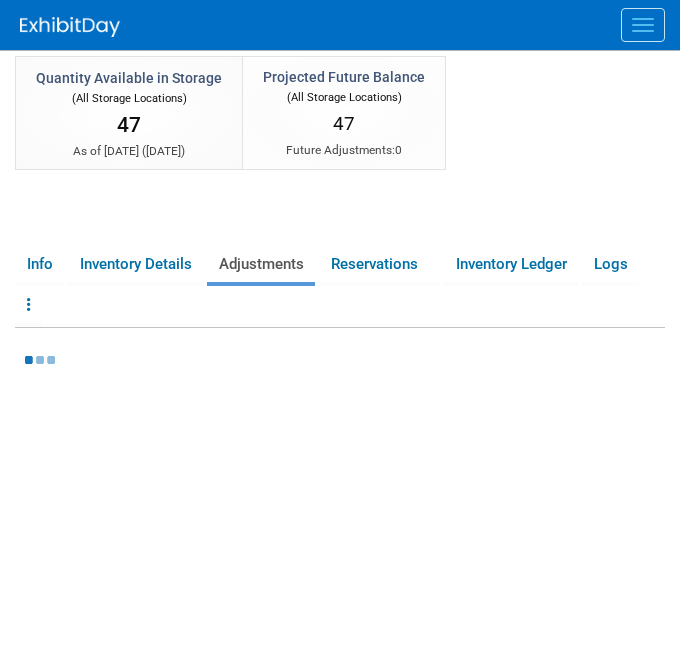 scroll, scrollTop: 527, scrollLeft: 0, axis: vertical 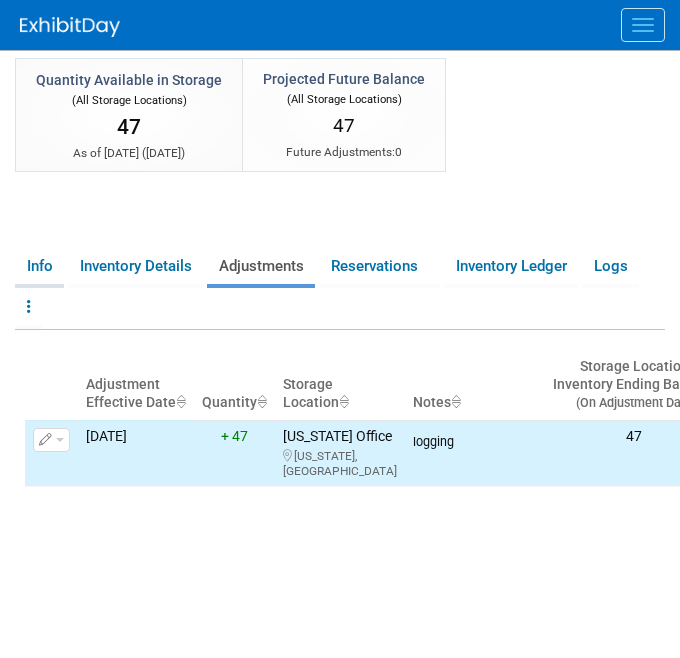 click on "Info" at bounding box center (39, 266) 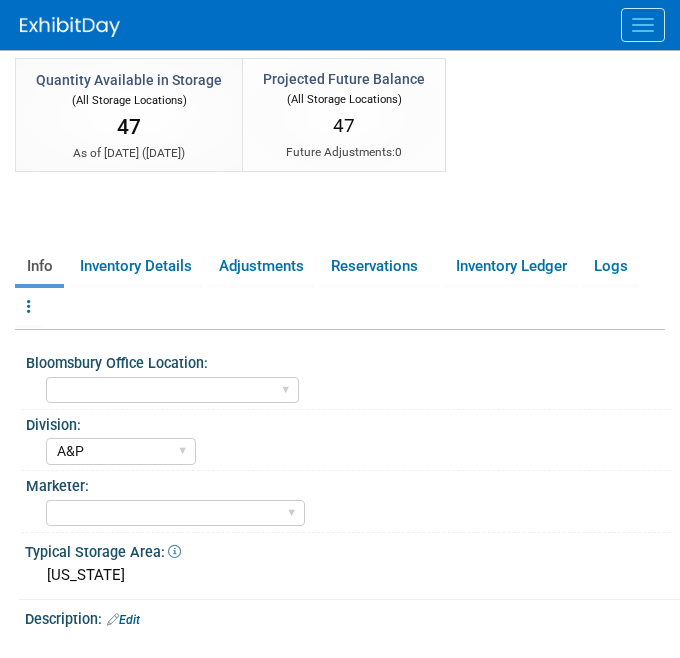 scroll, scrollTop: 53, scrollLeft: 0, axis: vertical 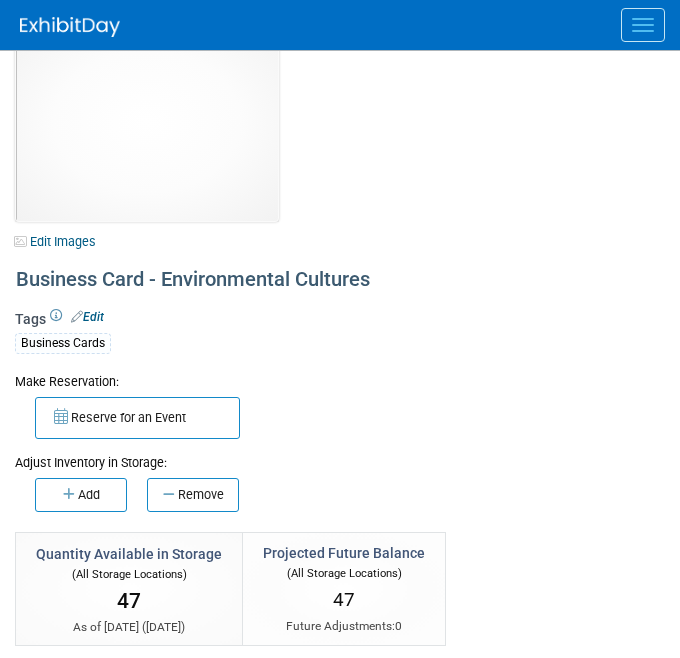 click at bounding box center (643, 19) 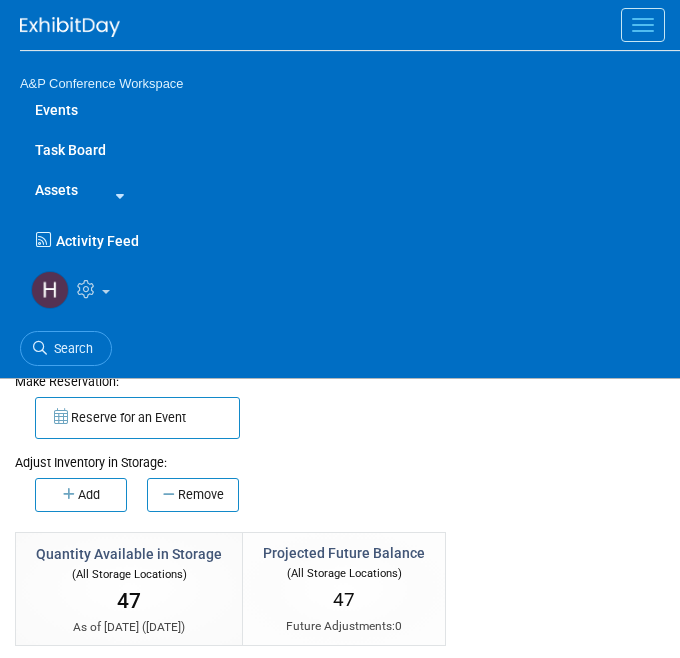 click at bounding box center (116, 196) 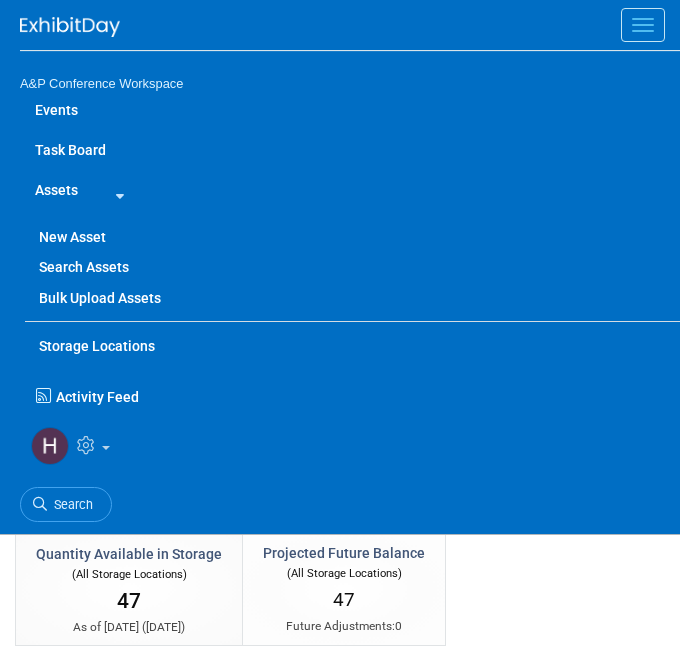 click on "New Asset" at bounding box center [352, 237] 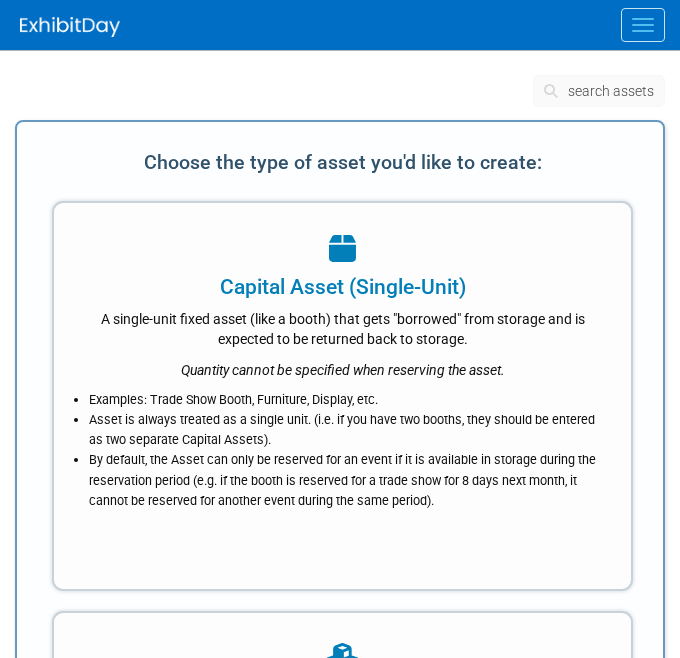 scroll, scrollTop: 0, scrollLeft: 0, axis: both 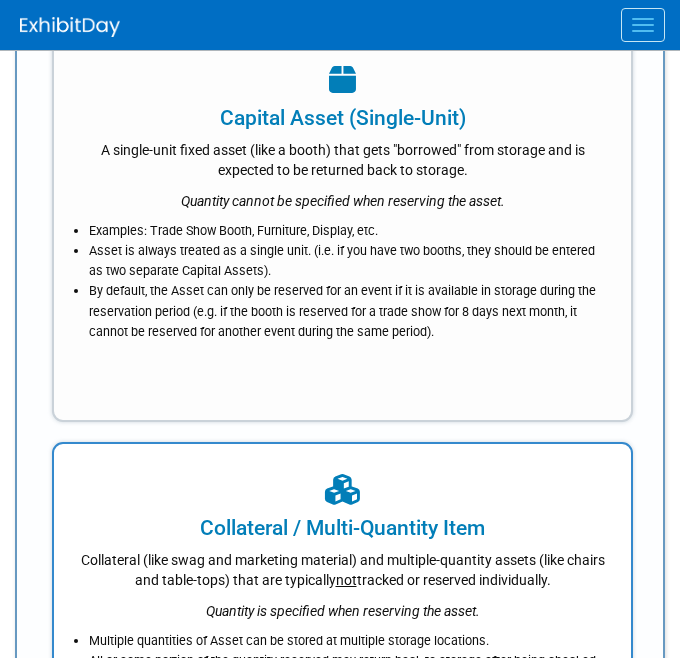 click at bounding box center (342, 491) 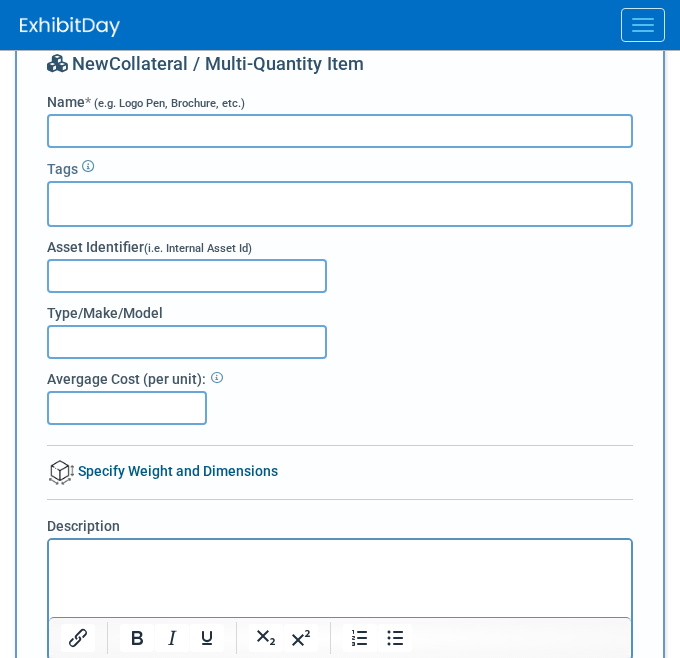 scroll, scrollTop: 41, scrollLeft: 0, axis: vertical 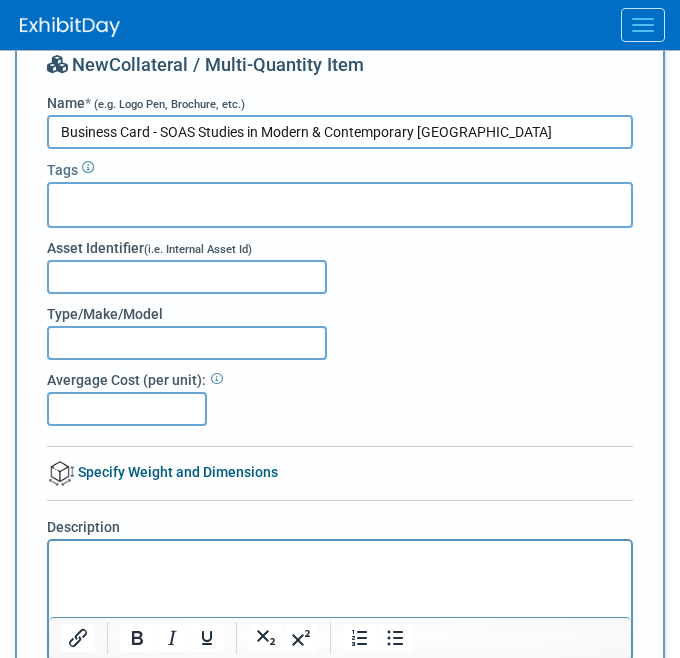 type on "Business Card - SOAS Studies in Modern & Contemporary [GEOGRAPHIC_DATA]" 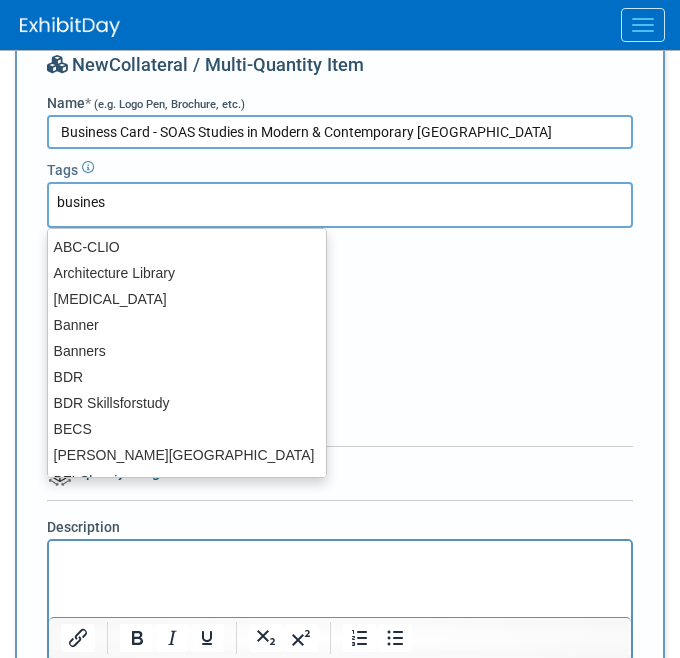 type on "business" 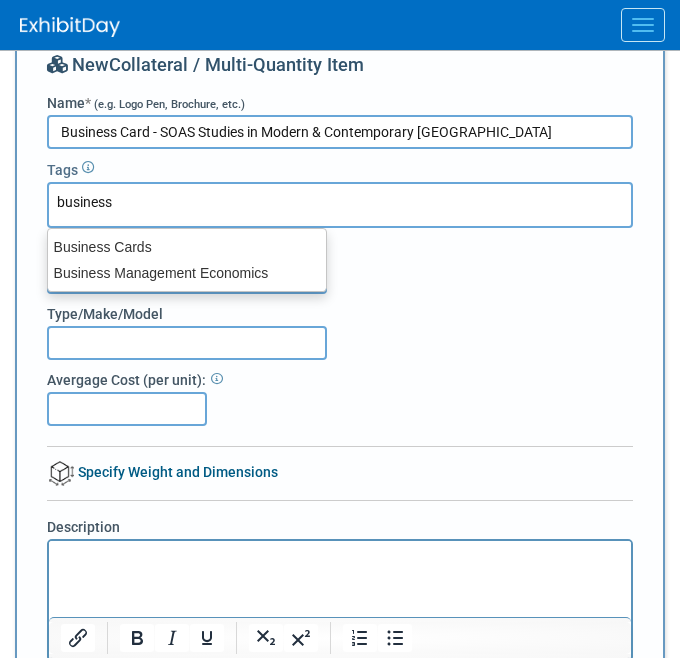 click on "Business Cards" at bounding box center [187, 247] 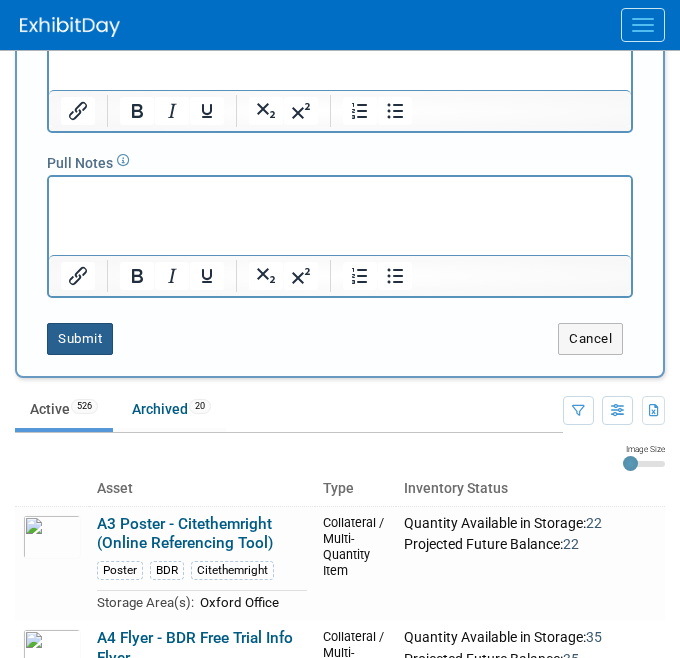 scroll, scrollTop: 582, scrollLeft: 0, axis: vertical 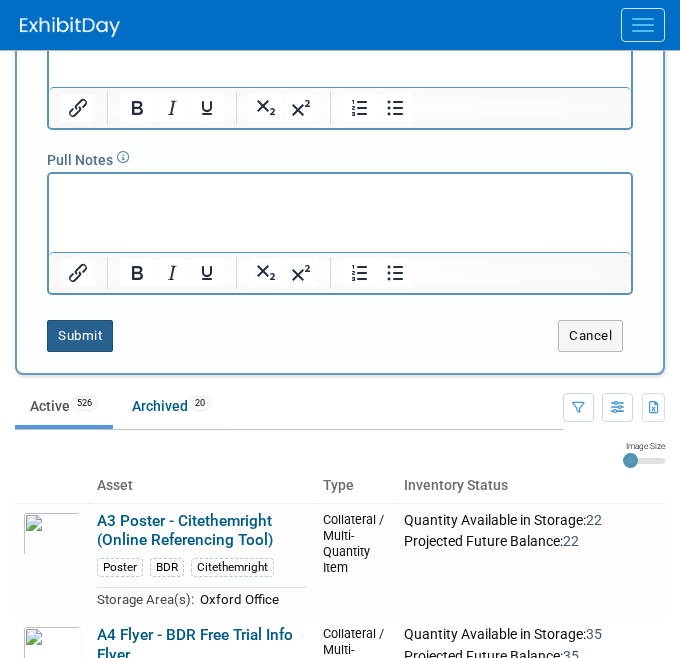 click on "Submit" at bounding box center (80, 336) 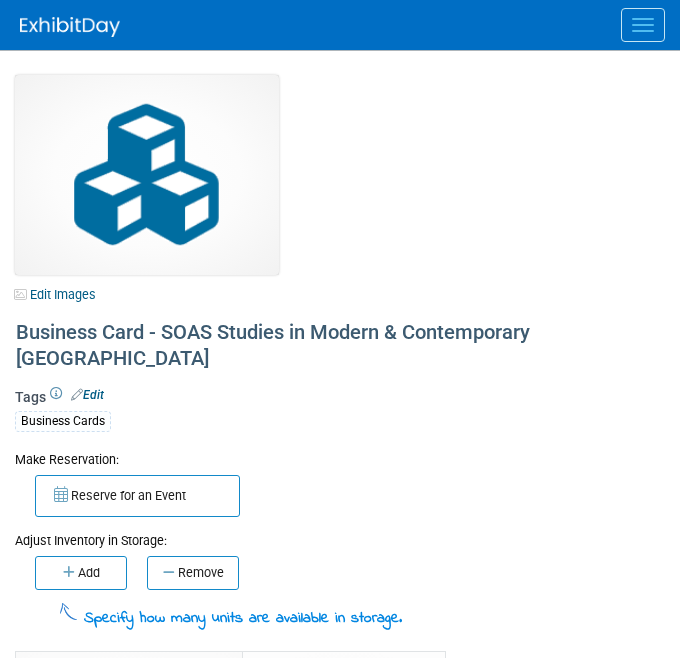 scroll, scrollTop: 0, scrollLeft: 0, axis: both 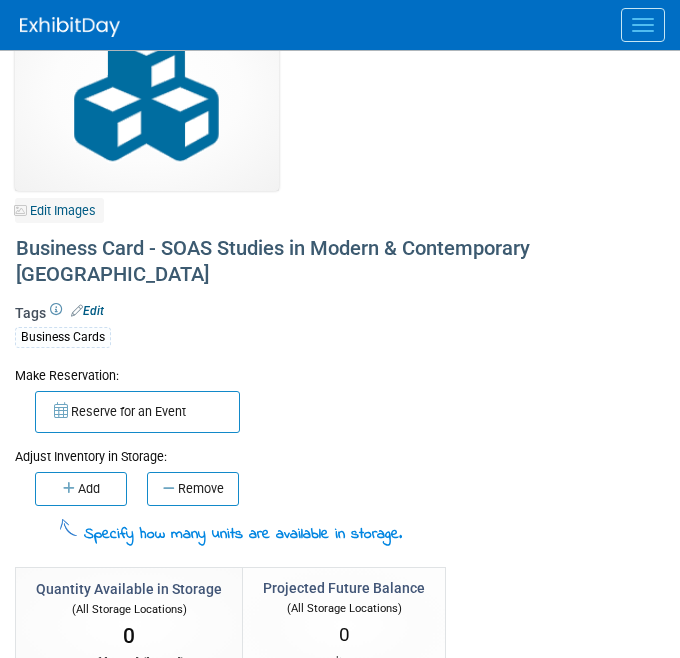 click on "Edit Images" at bounding box center [59, 210] 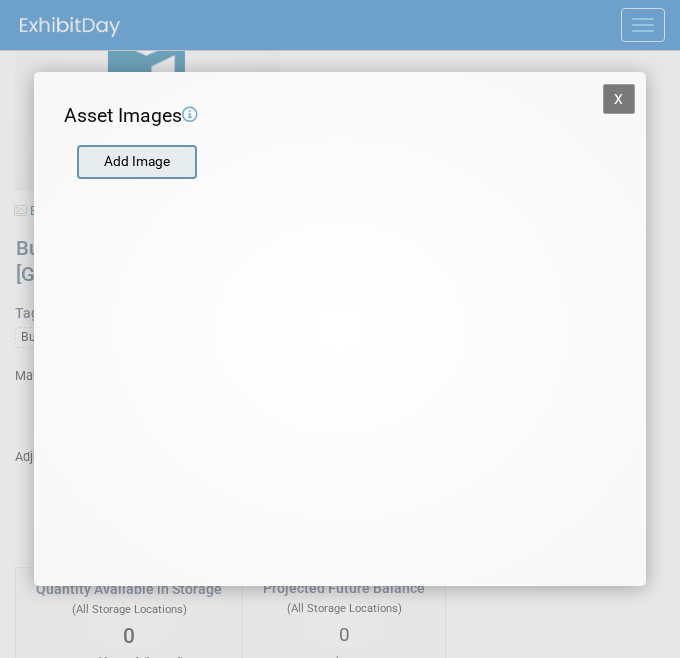 click at bounding box center (76, 162) 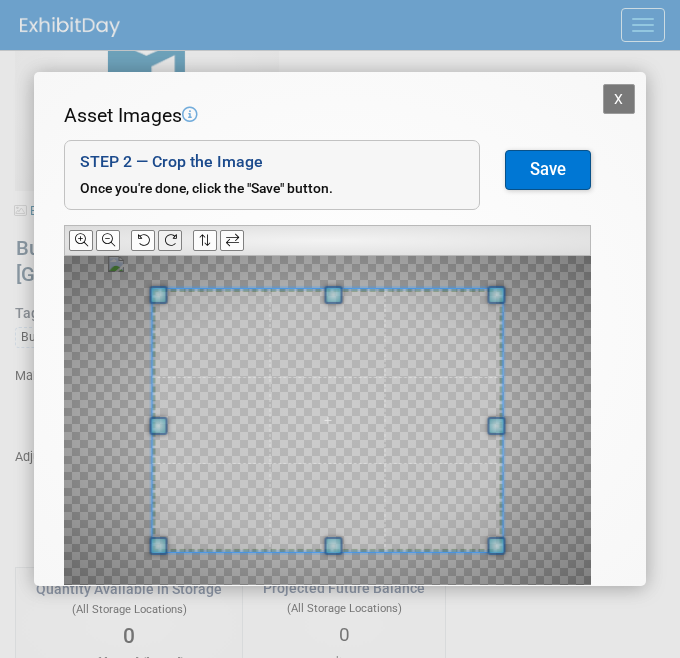 click at bounding box center (170, 240) 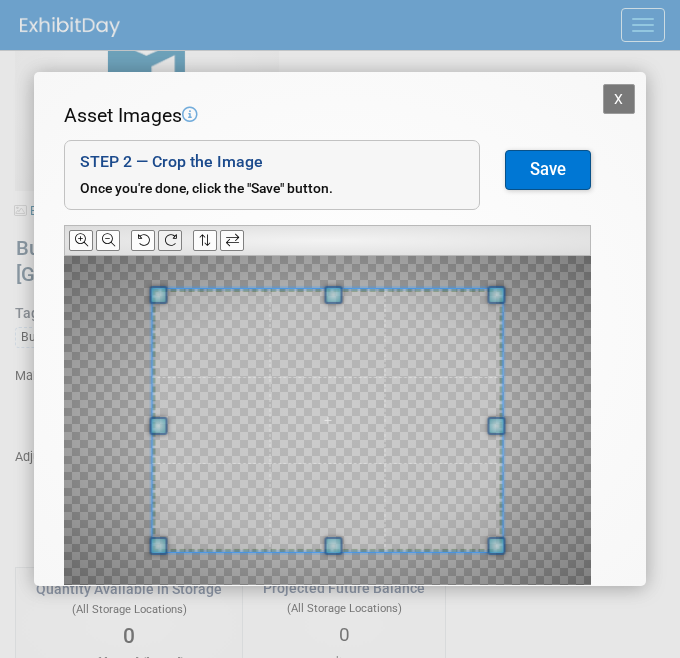 click at bounding box center (170, 240) 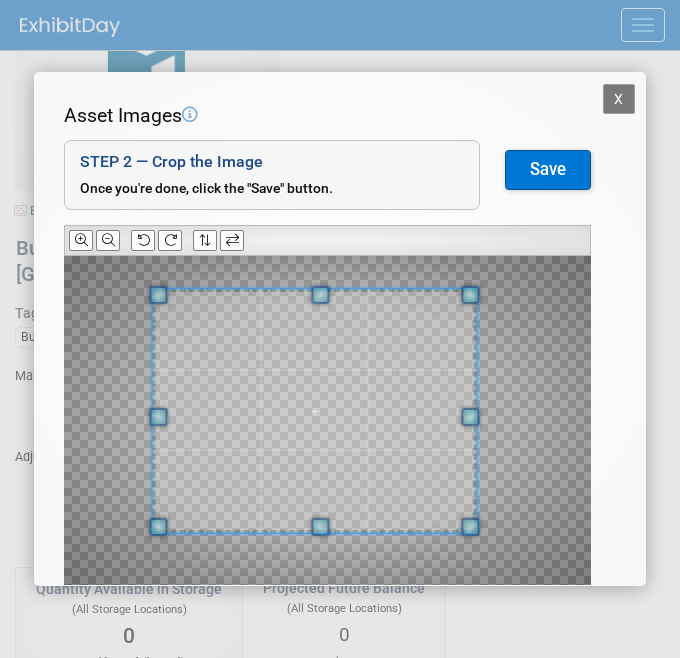 click at bounding box center (315, 411) 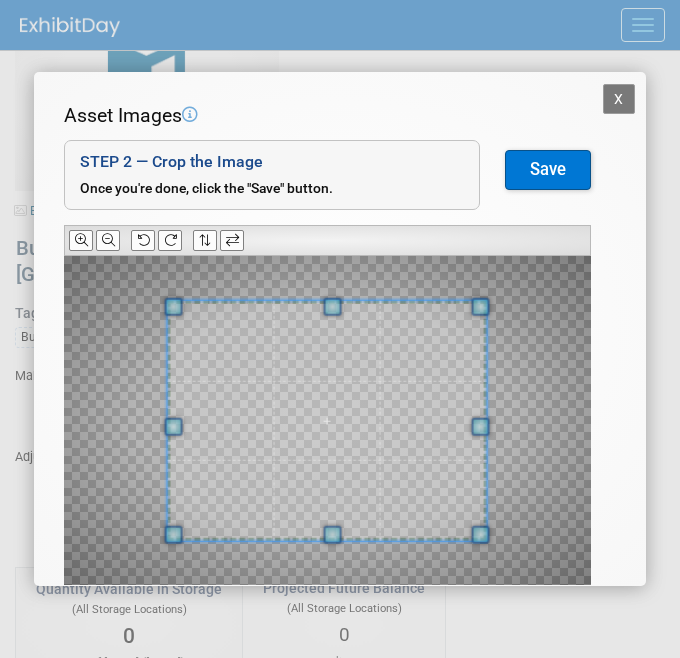 click at bounding box center (327, 421) 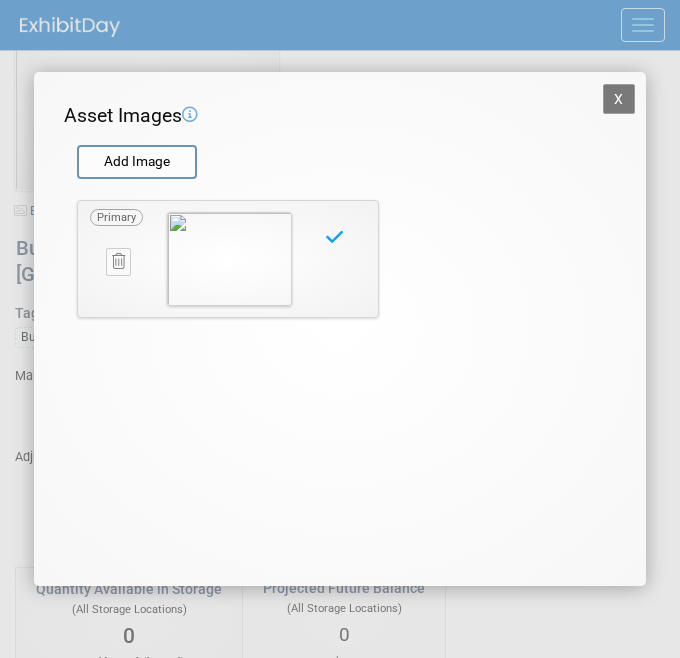 click on "X" at bounding box center [619, 99] 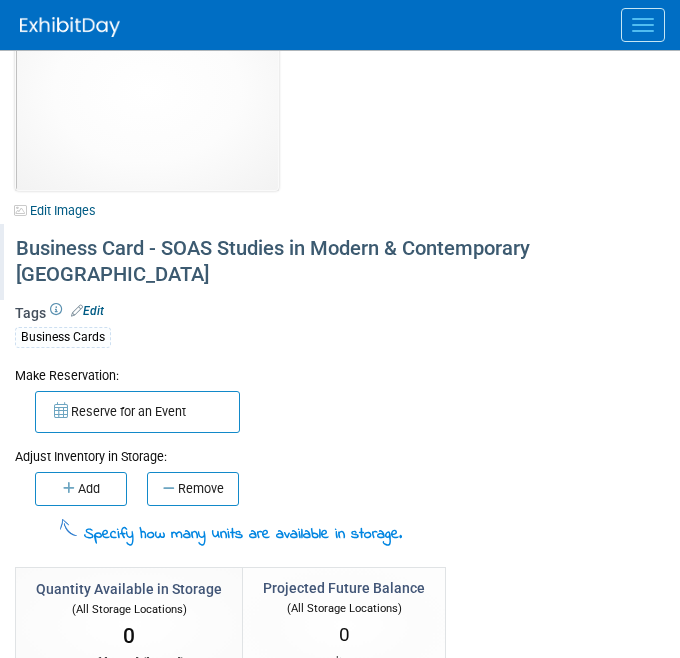 click at bounding box center [344, 231] 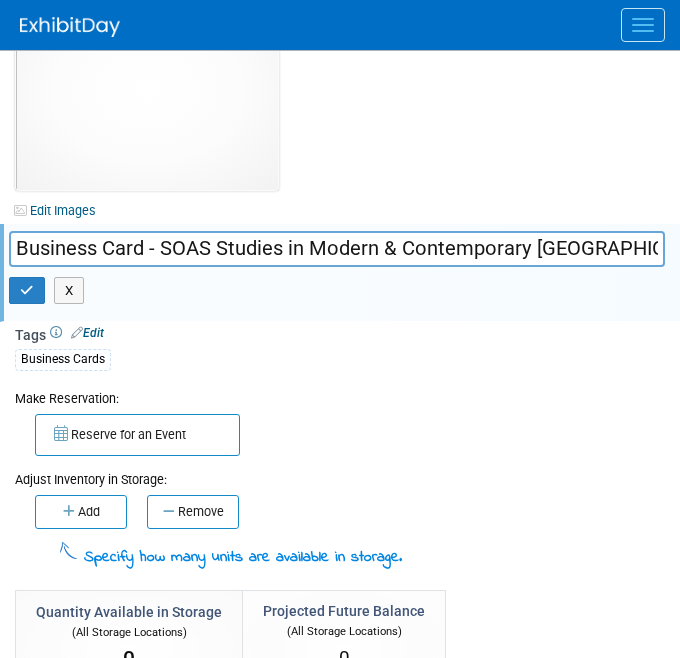 drag, startPoint x: 156, startPoint y: 244, endPoint x: 550, endPoint y: 256, distance: 394.1827 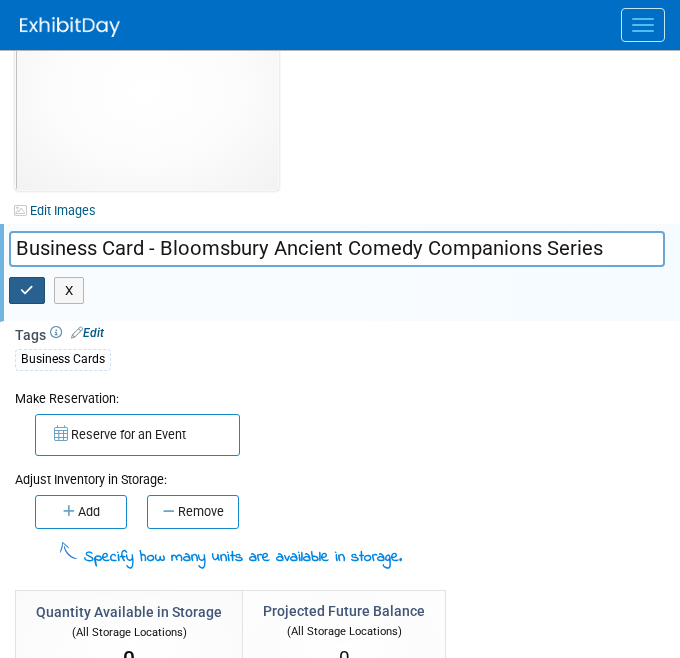 type on "Business Card - Bloomsbury Ancient Comedy Companions Series" 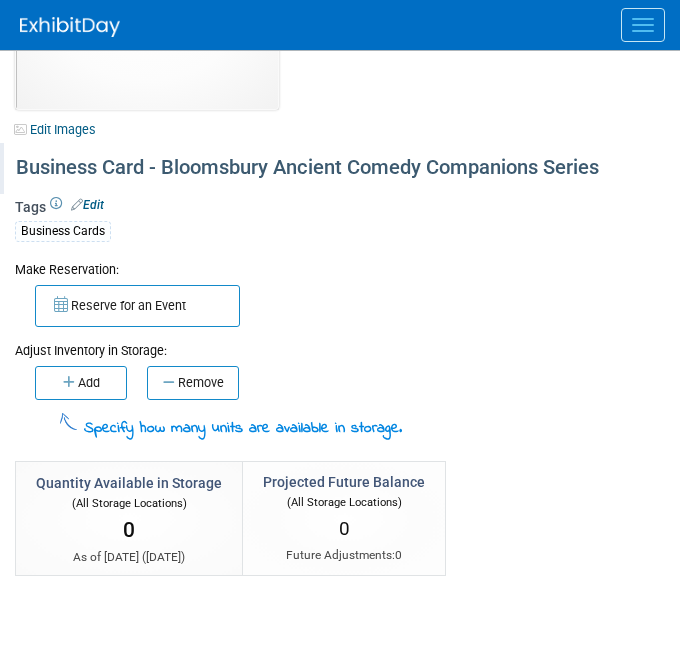 scroll, scrollTop: 167, scrollLeft: 0, axis: vertical 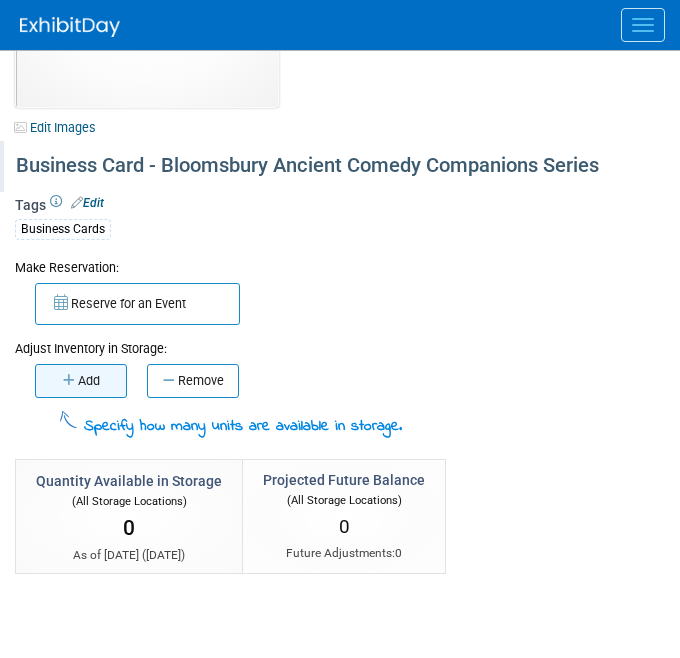 click at bounding box center [70, 380] 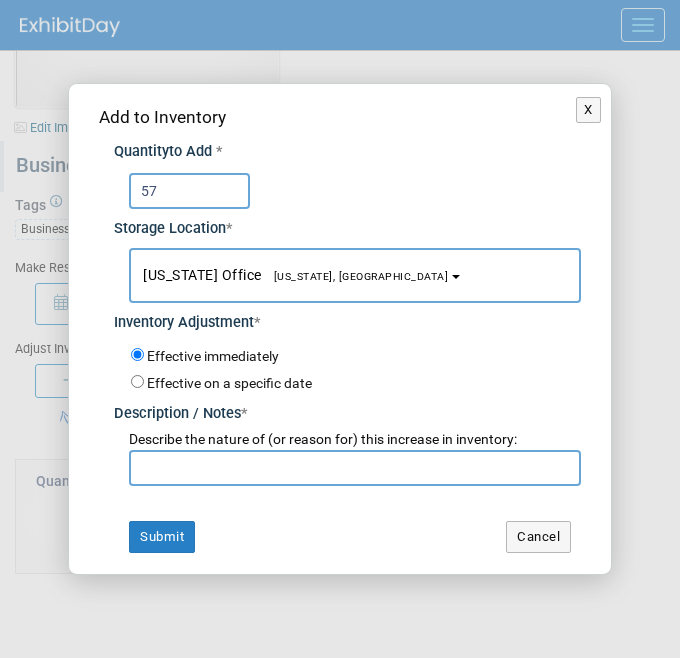type on "57" 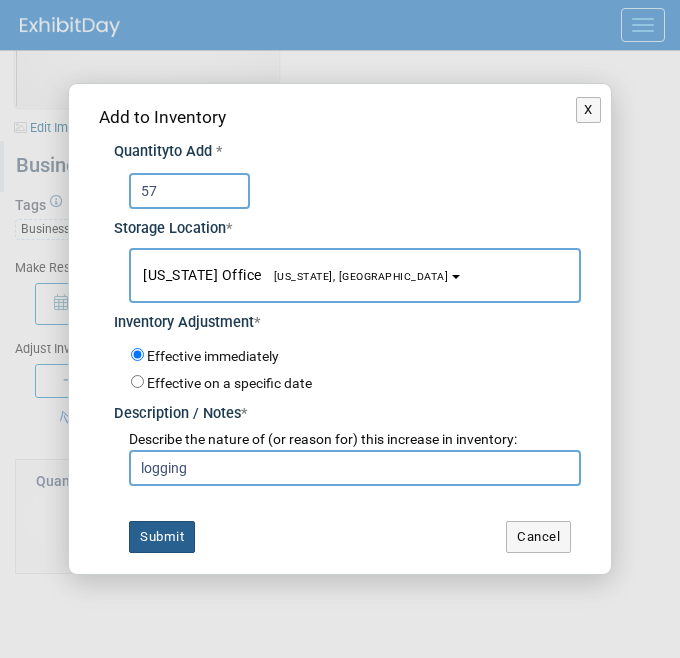 type on "logging" 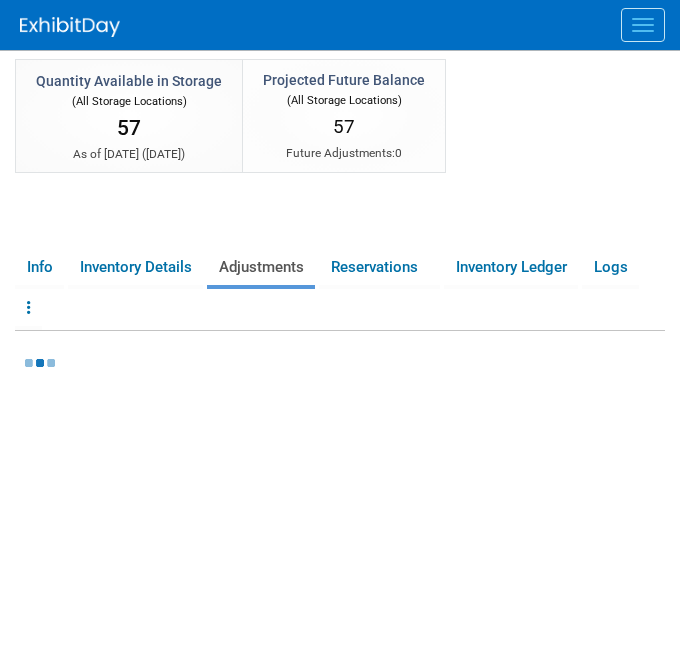 scroll, scrollTop: 529, scrollLeft: 0, axis: vertical 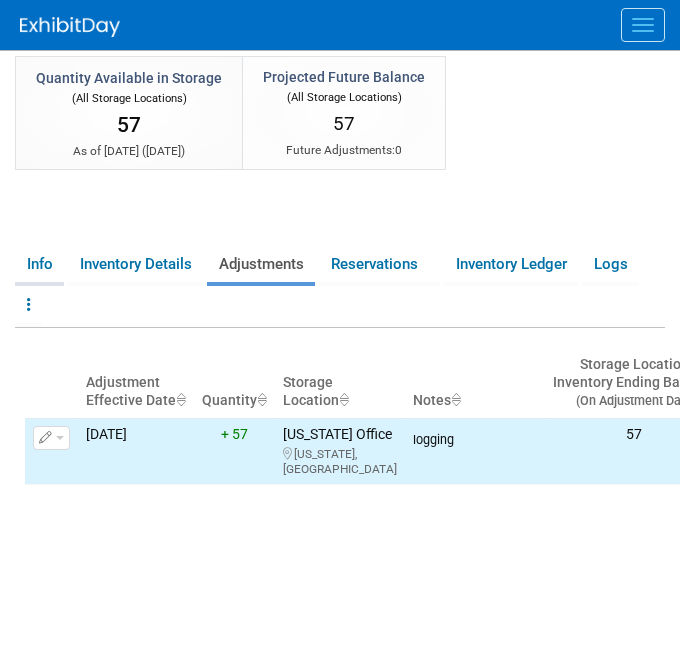 click on "Info" at bounding box center (39, 264) 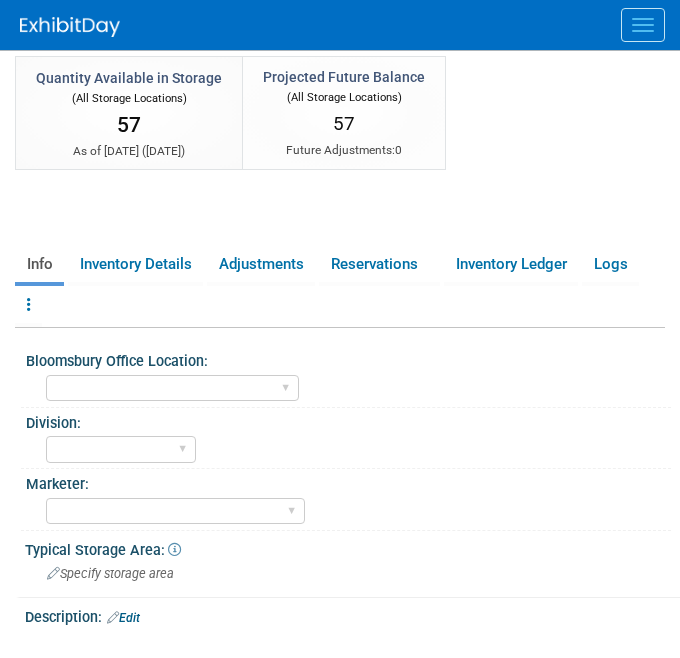 scroll, scrollTop: 578, scrollLeft: 0, axis: vertical 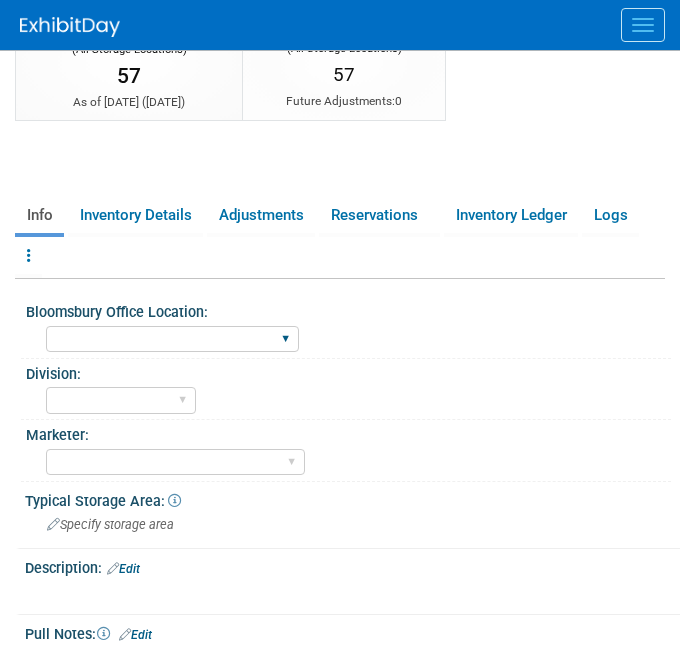 click on "[GEOGRAPHIC_DATA]
[US_STATE][GEOGRAPHIC_DATA], [US_STATE]
Blue Ridge Summit" at bounding box center (172, 339) 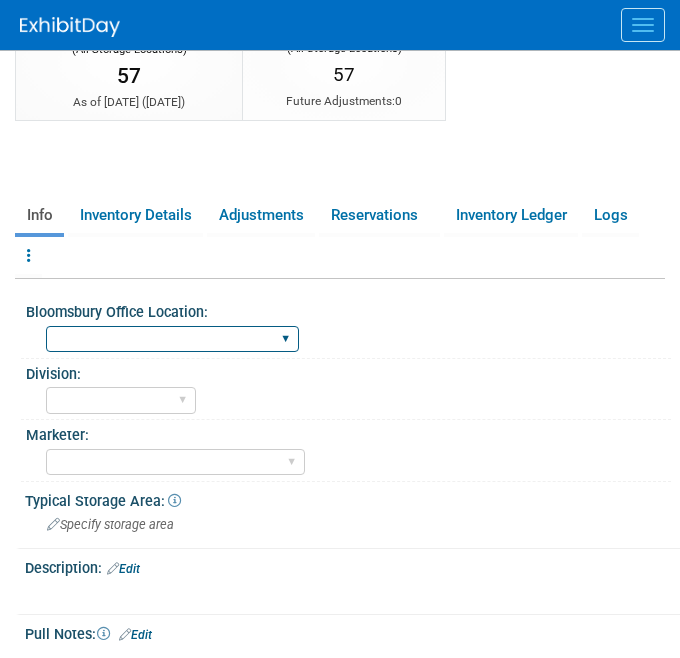 click on "[GEOGRAPHIC_DATA]
[US_STATE][GEOGRAPHIC_DATA], [US_STATE]
Blue Ridge Summit" at bounding box center [172, 339] 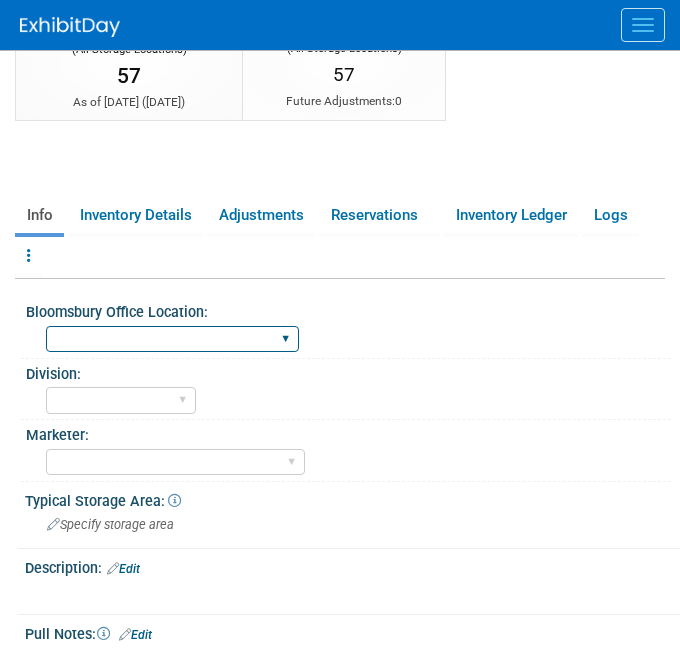 select on "[US_STATE]" 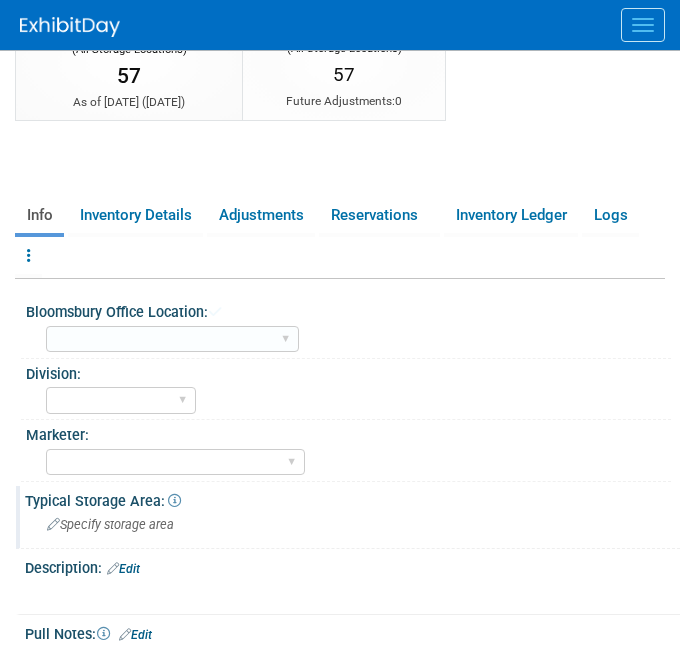 click on "Specify storage area" at bounding box center [352, 524] 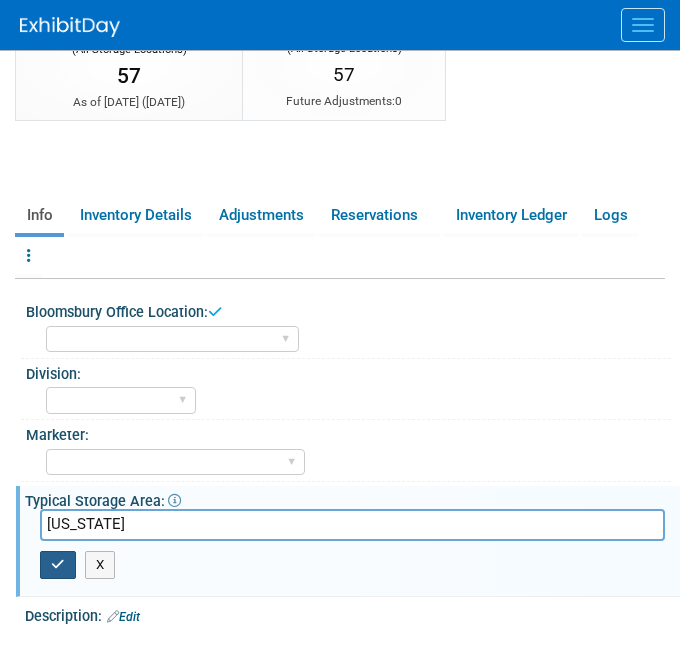 type on "[US_STATE]" 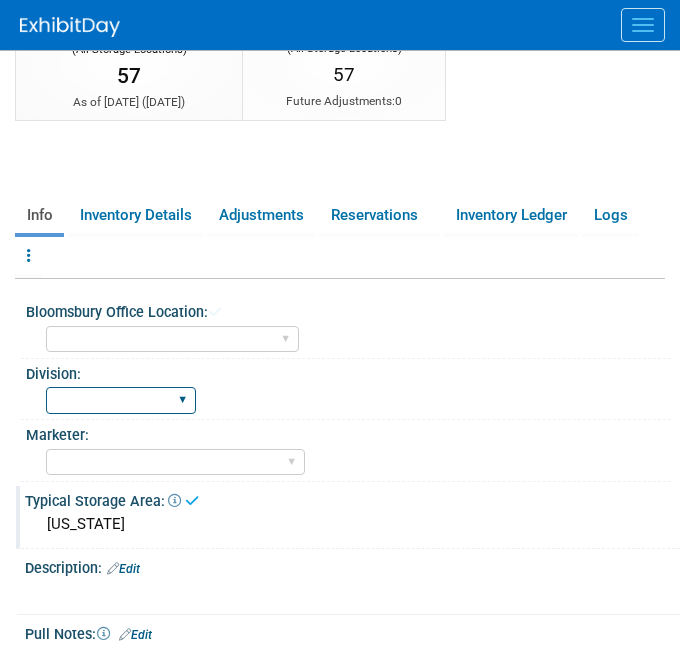 click on "BDR - Libraries
BDR - Schools
A&P
BP
R&L" at bounding box center [121, 400] 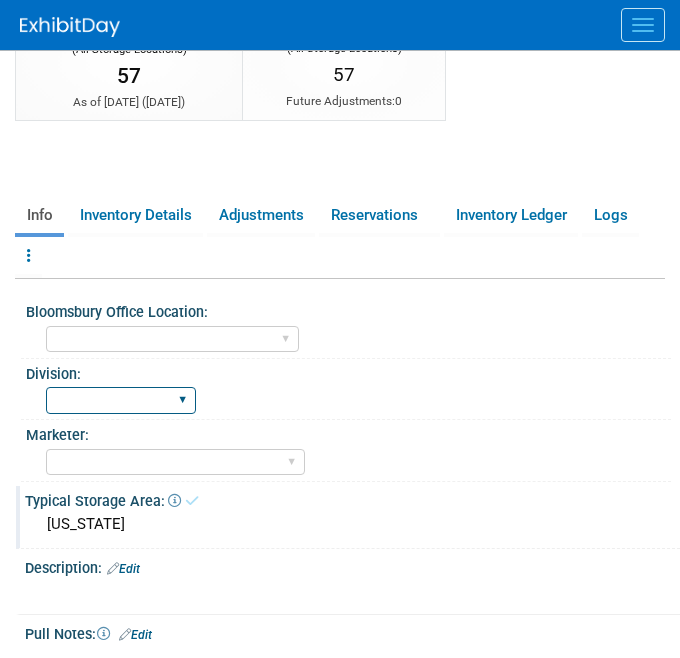 select on "A&P" 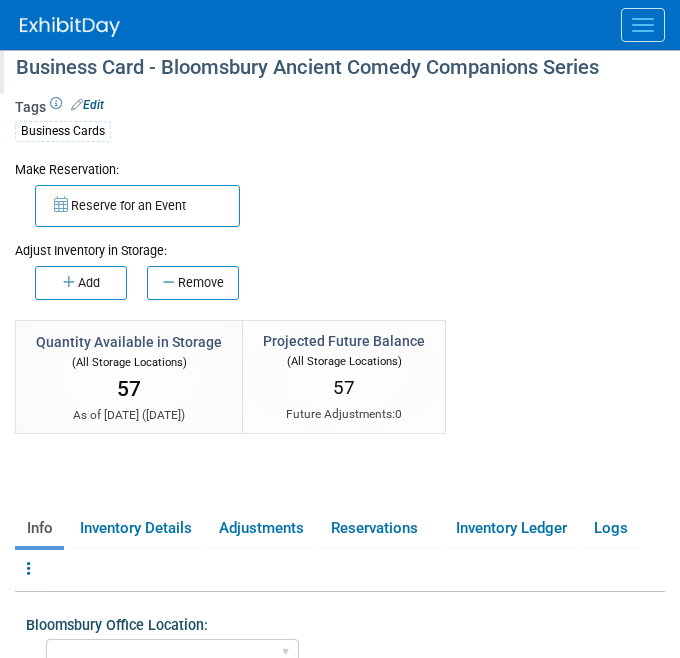 scroll, scrollTop: 0, scrollLeft: 0, axis: both 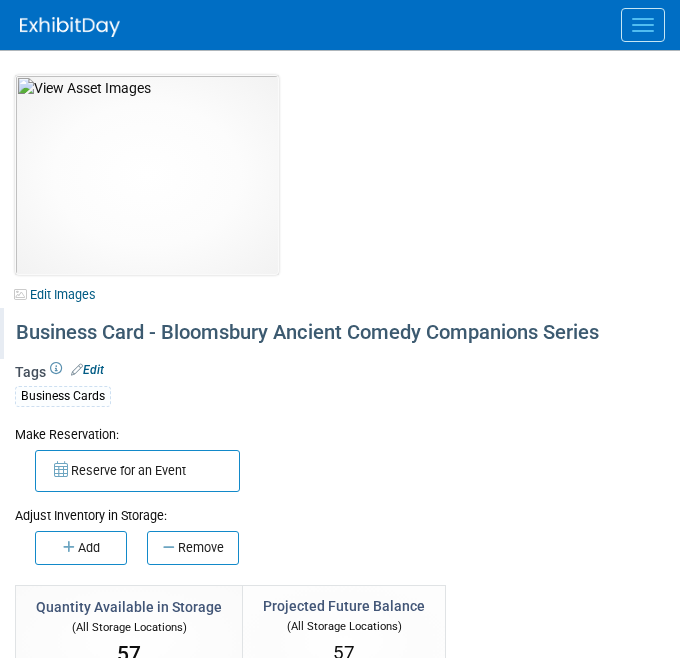 click at bounding box center (643, 25) 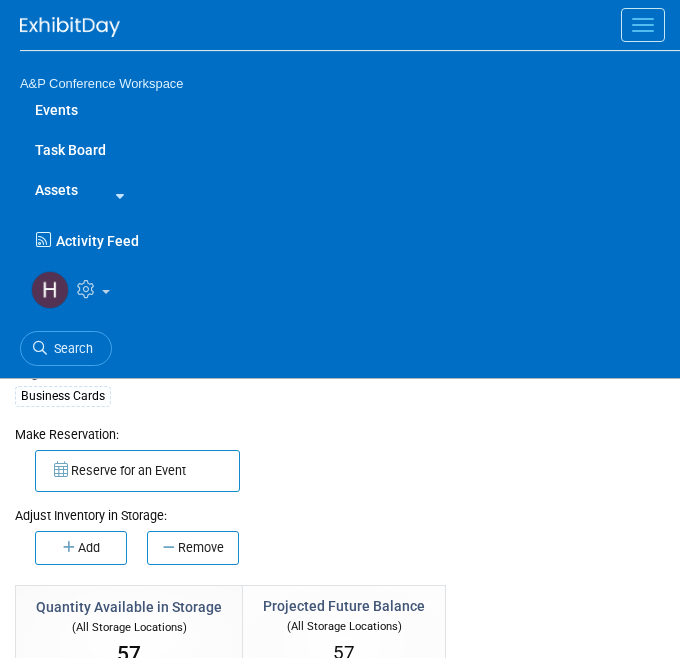 click at bounding box center [116, 196] 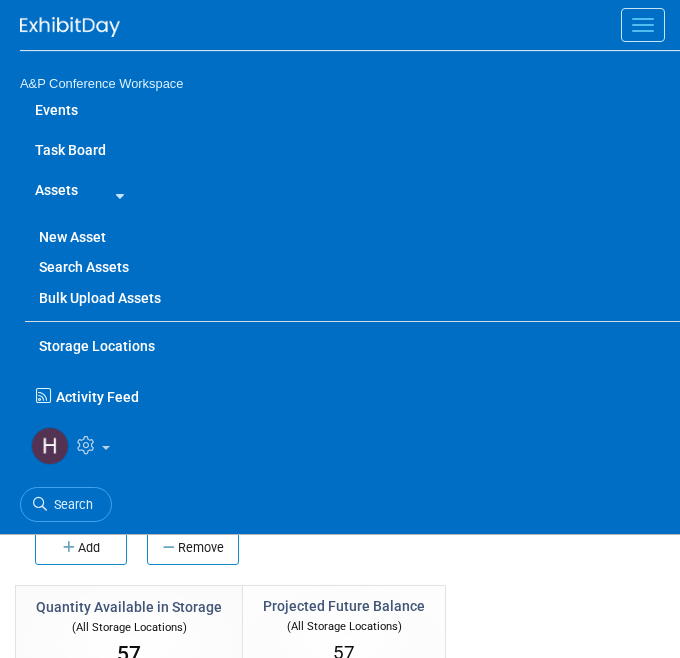 click at bounding box center (116, 196) 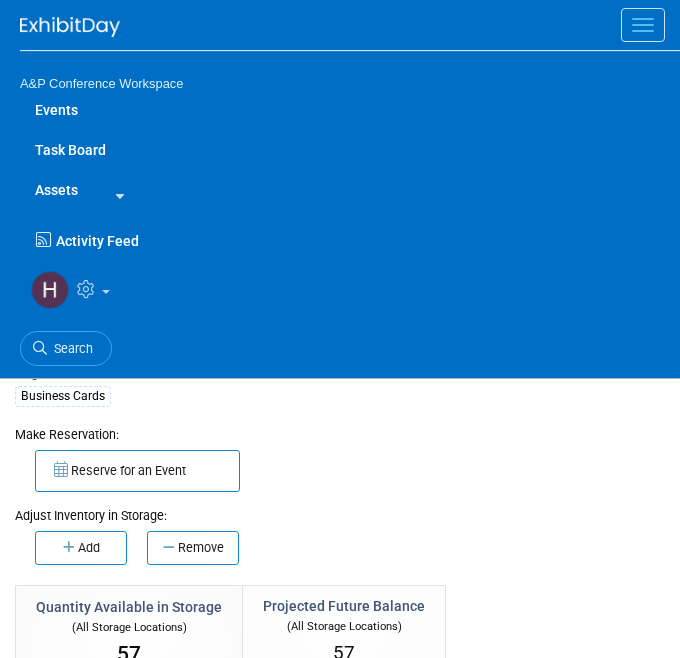 click at bounding box center [116, 196] 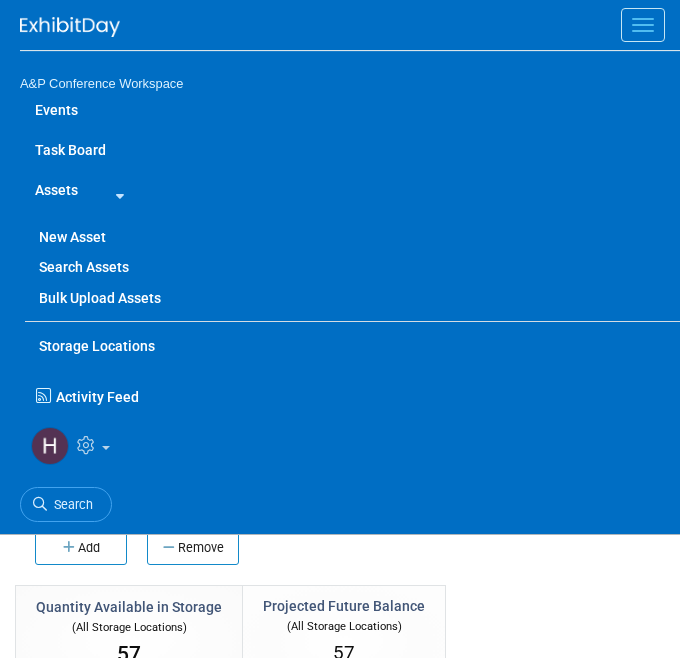 click on "New Asset" at bounding box center [352, 237] 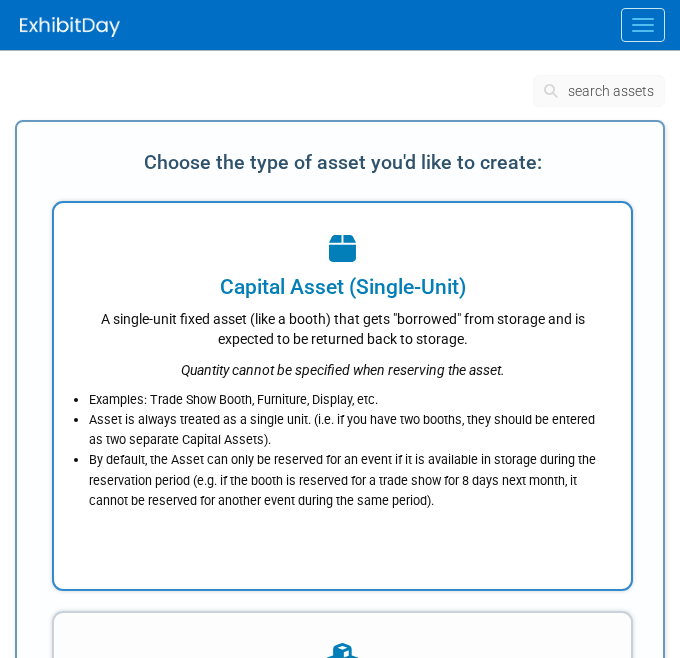 scroll, scrollTop: 0, scrollLeft: 0, axis: both 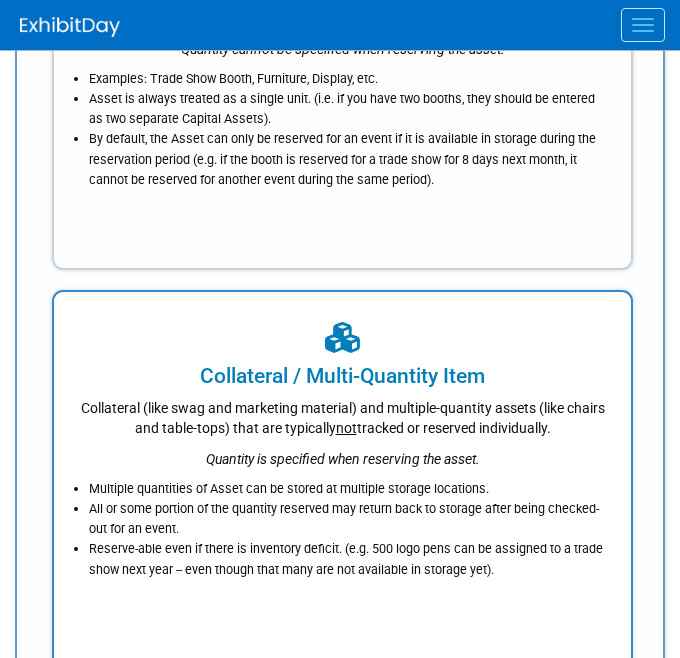 click on "Collateral / Multi-Quantity Item" at bounding box center [342, 376] 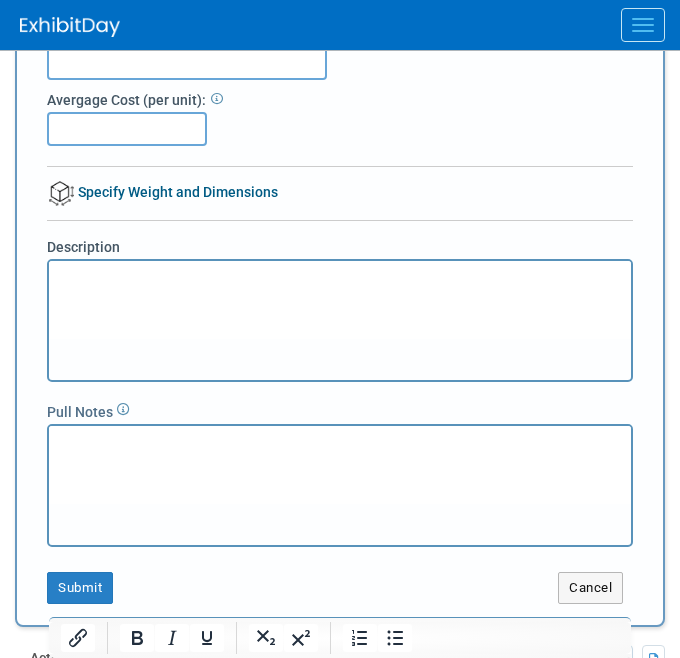 scroll, scrollTop: 0, scrollLeft: 0, axis: both 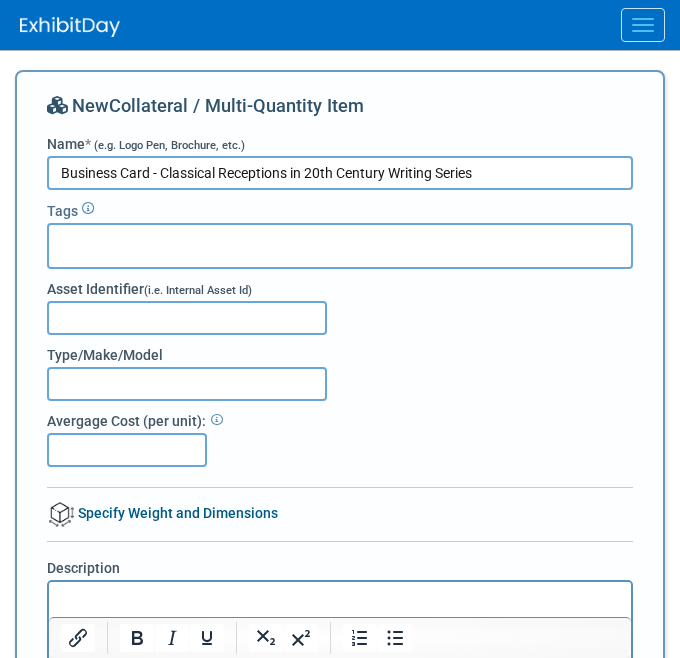 type on "Business Card - Classical Receptions in 20th Century Writing Series" 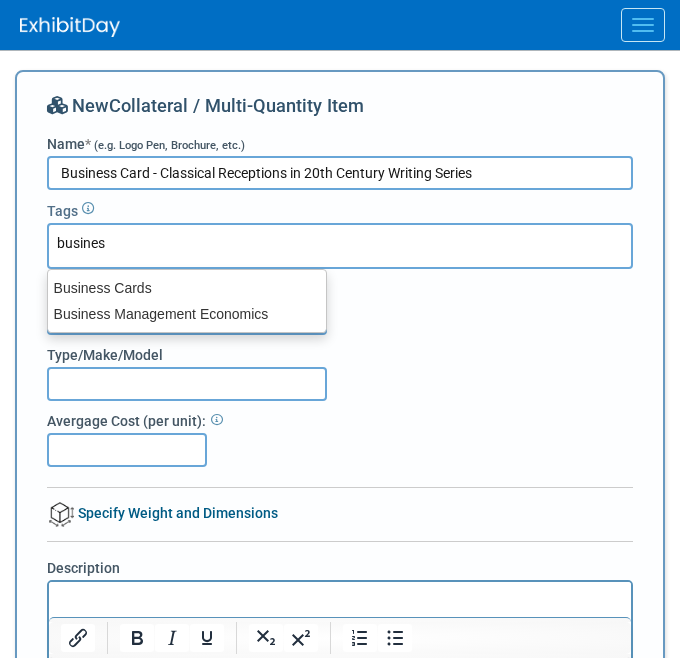 type on "business" 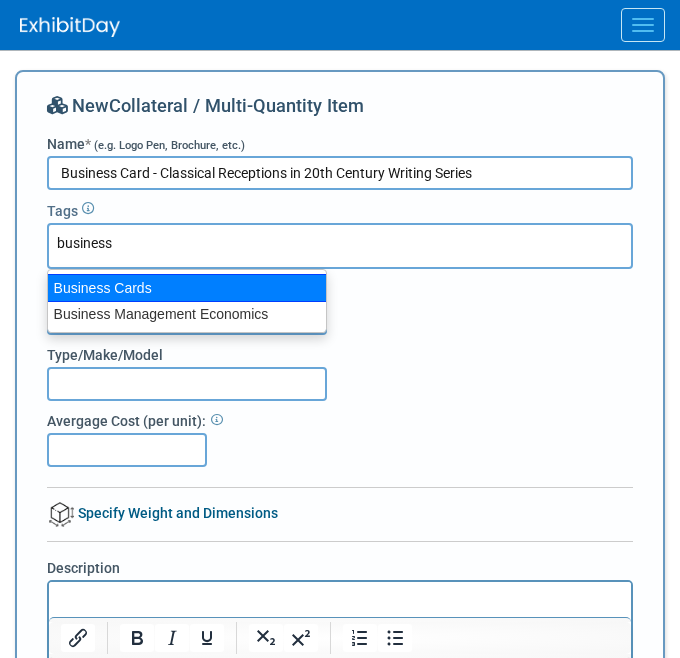 click on "Business Cards" at bounding box center [187, 288] 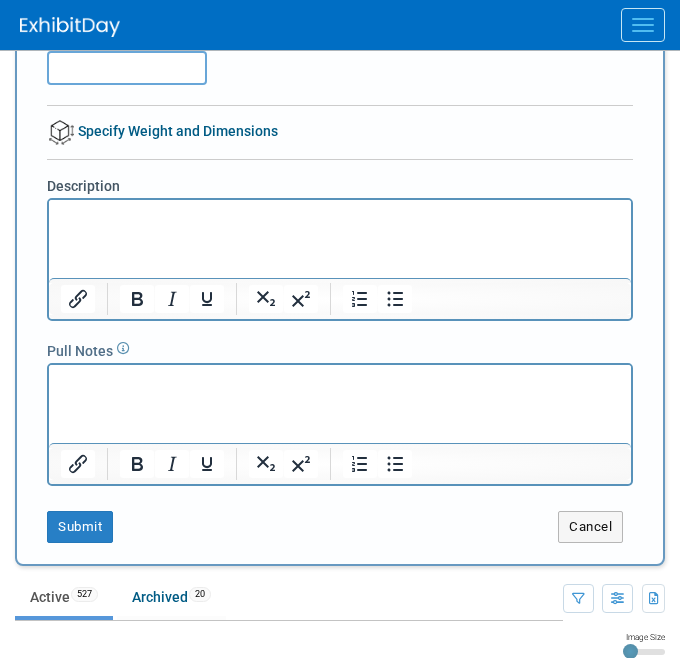 scroll, scrollTop: 458, scrollLeft: 0, axis: vertical 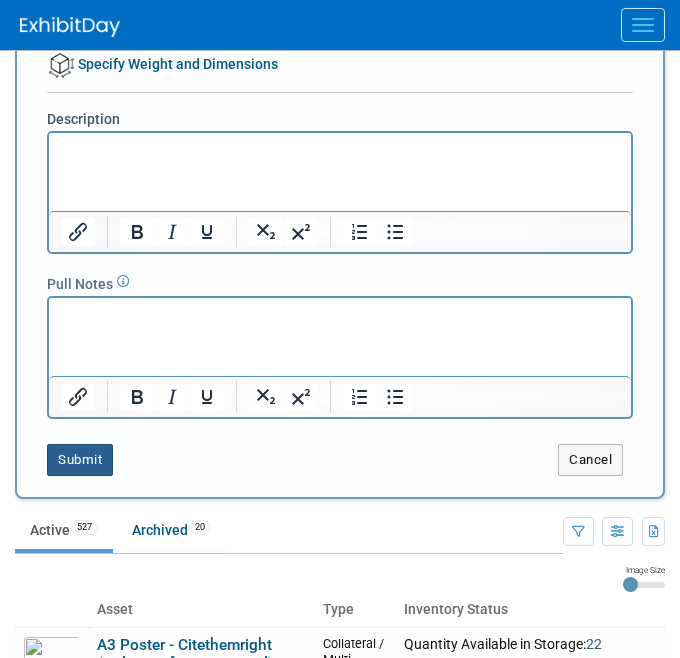 click on "Submit" at bounding box center (80, 460) 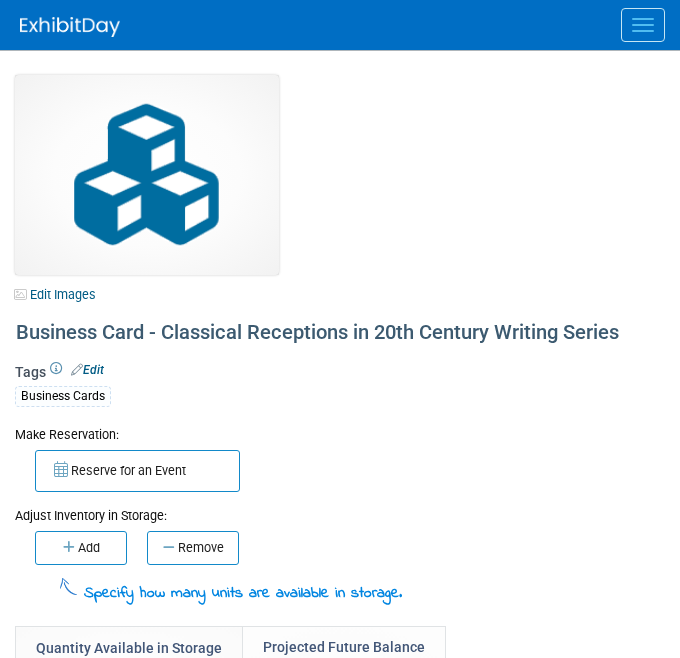 scroll, scrollTop: 0, scrollLeft: 0, axis: both 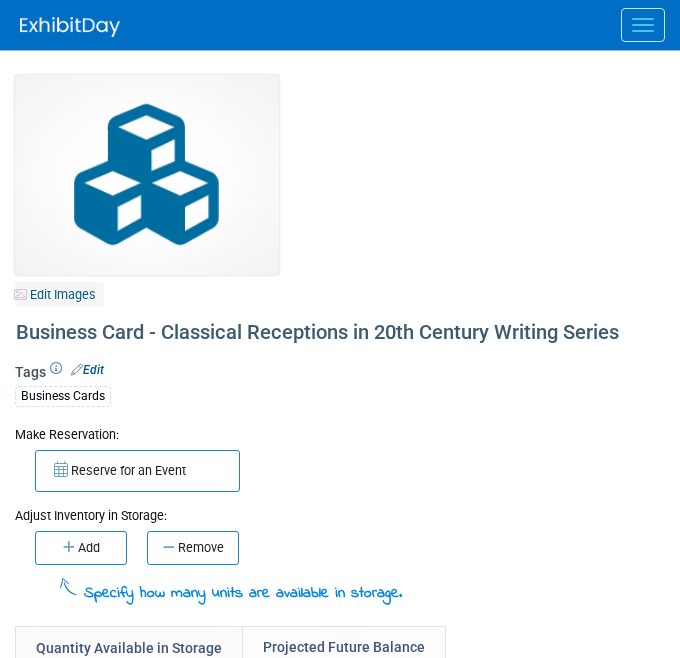 click on "Edit Images" at bounding box center (59, 294) 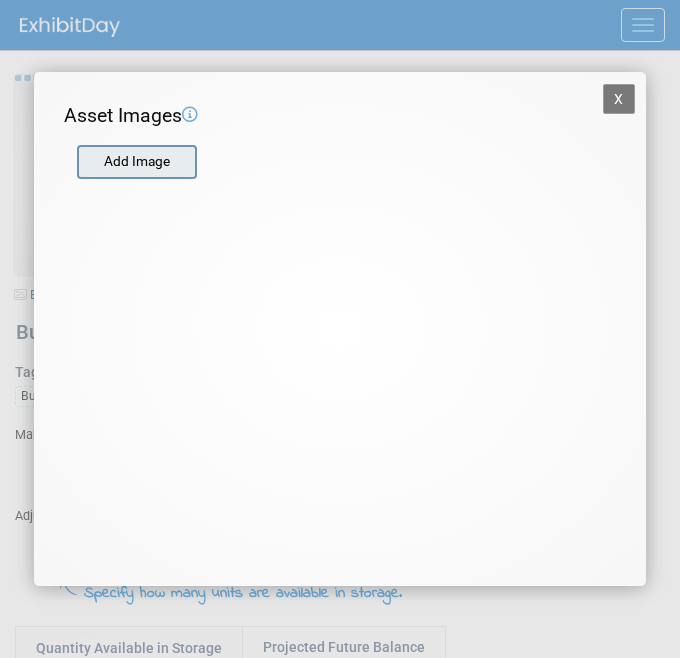 click on "Add Image" at bounding box center (137, 162) 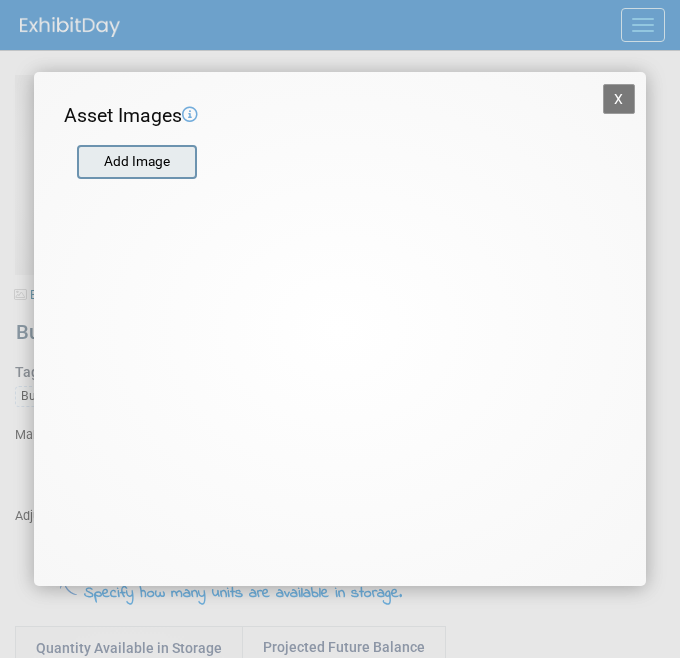 click at bounding box center (76, 162) 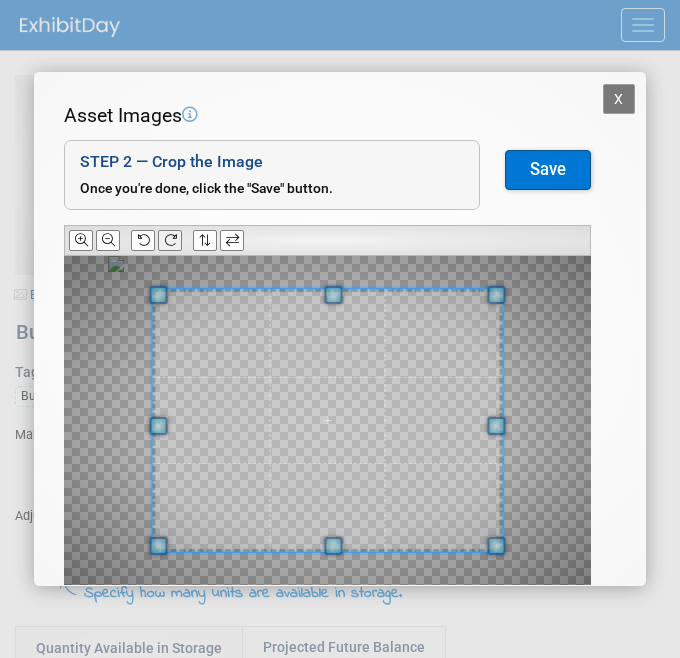 click at bounding box center (170, 240) 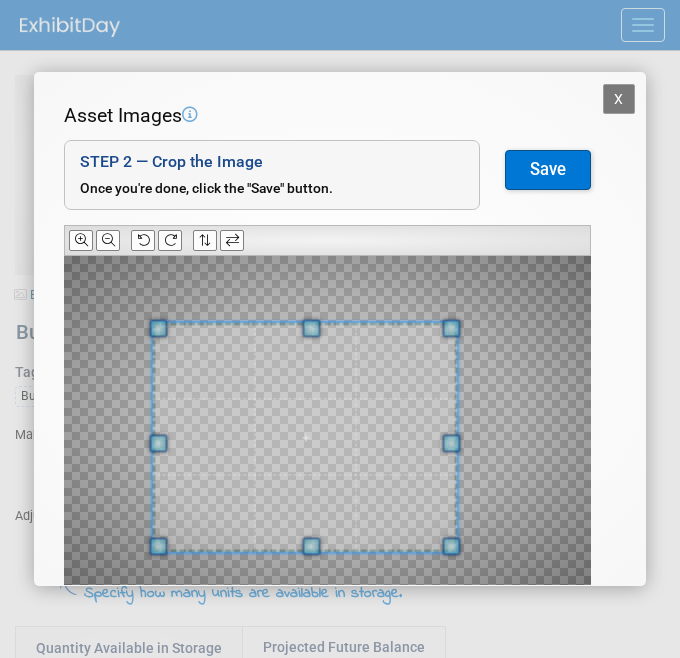 click at bounding box center (327, 420) 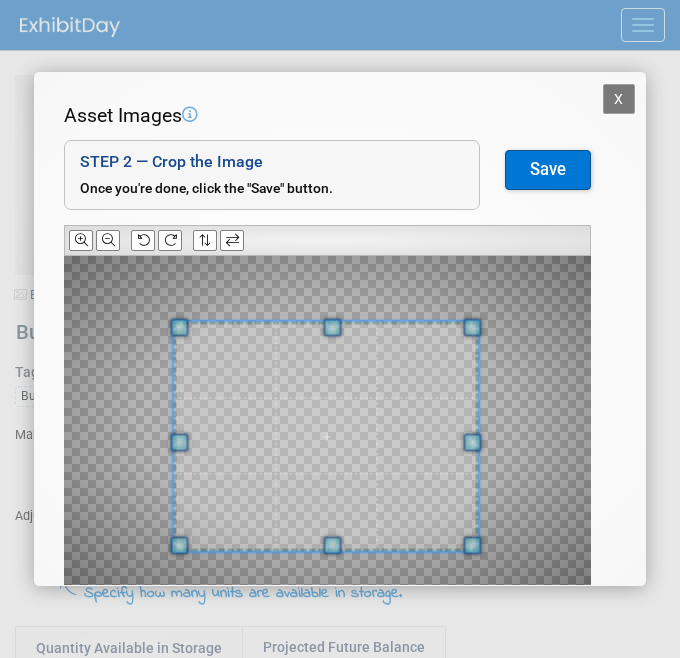 click at bounding box center (325, 436) 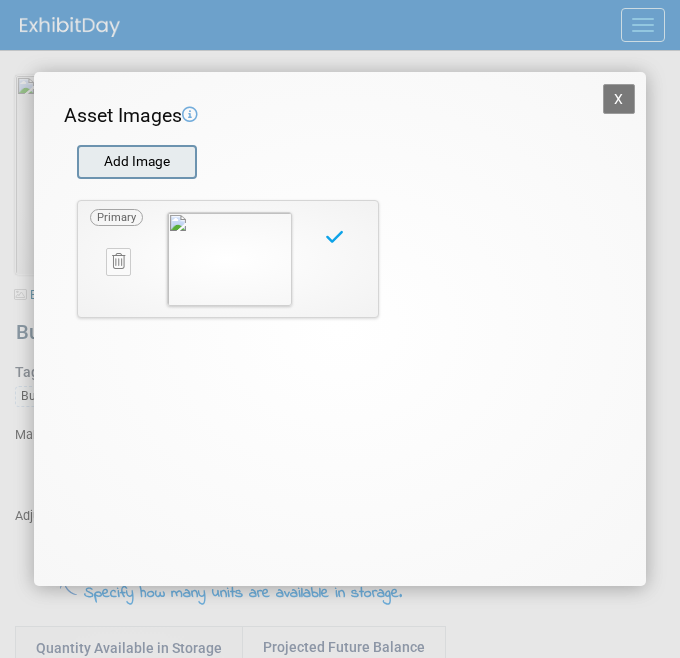 click at bounding box center [76, 162] 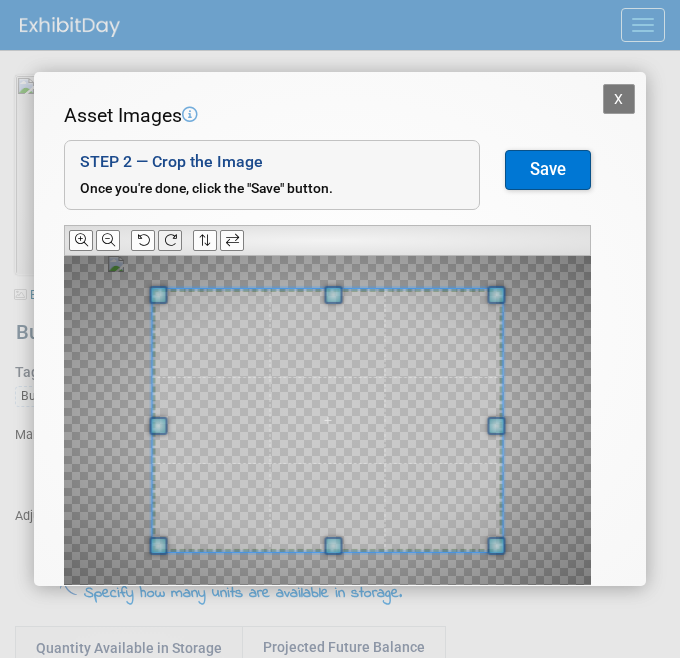 click at bounding box center (170, 240) 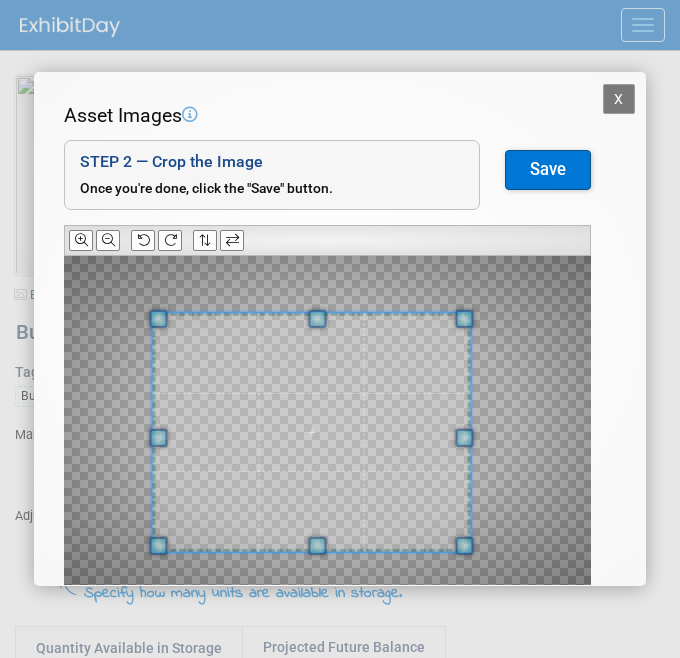 click at bounding box center (465, 319) 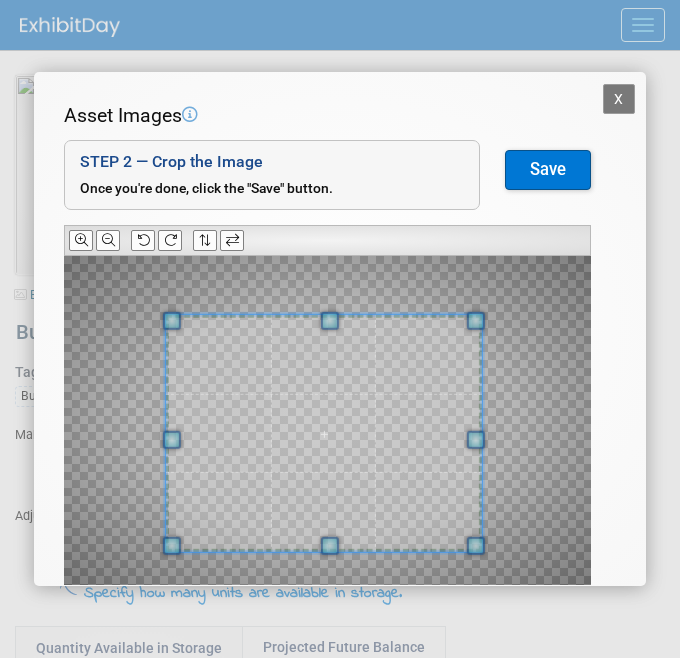 click at bounding box center (324, 433) 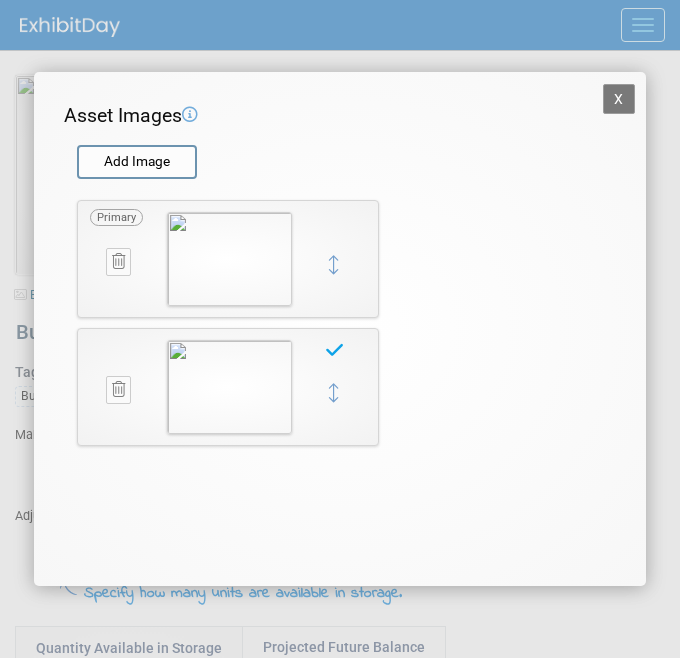 click on "X" at bounding box center (619, 99) 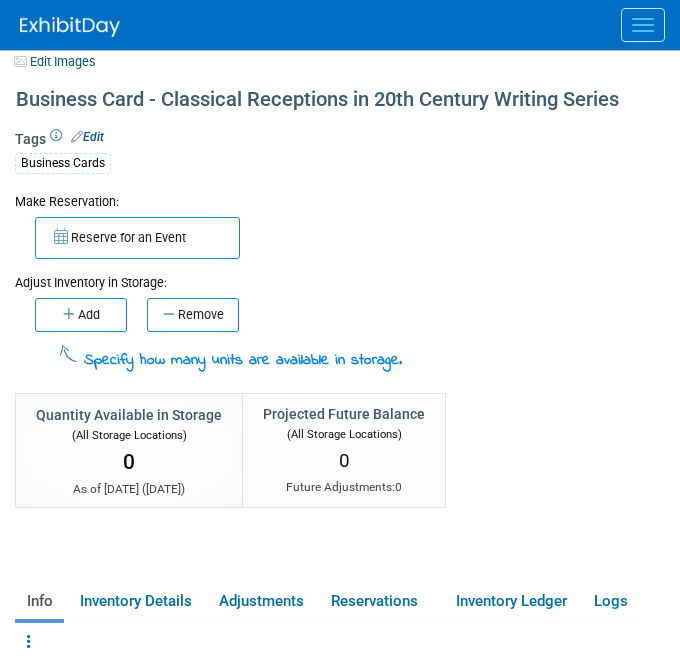 scroll, scrollTop: 232, scrollLeft: 0, axis: vertical 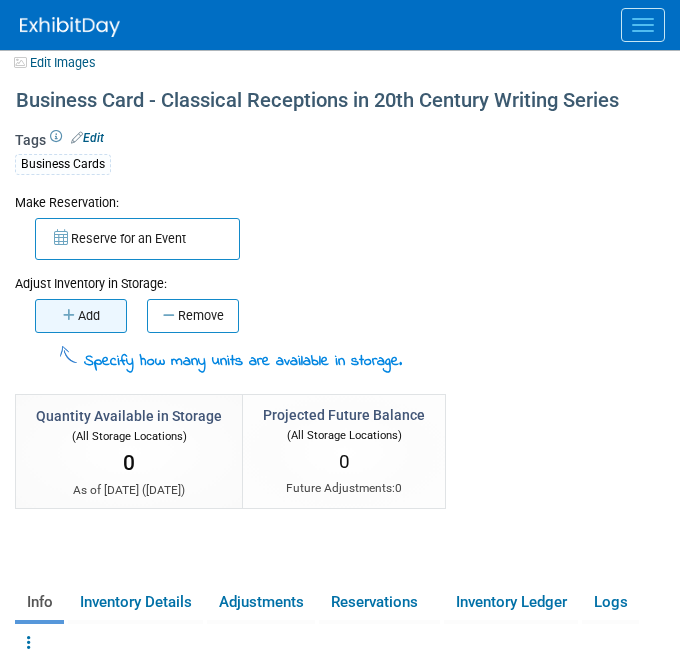 click on "Add" at bounding box center (81, 316) 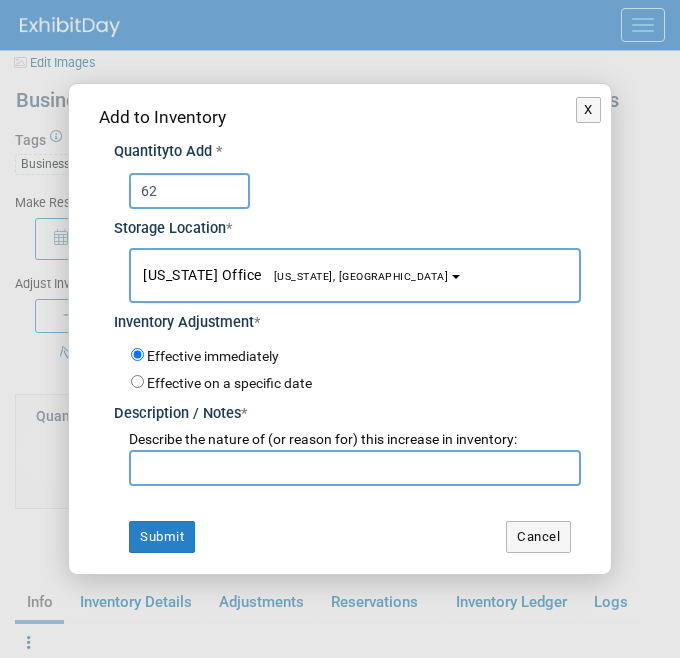 type on "62" 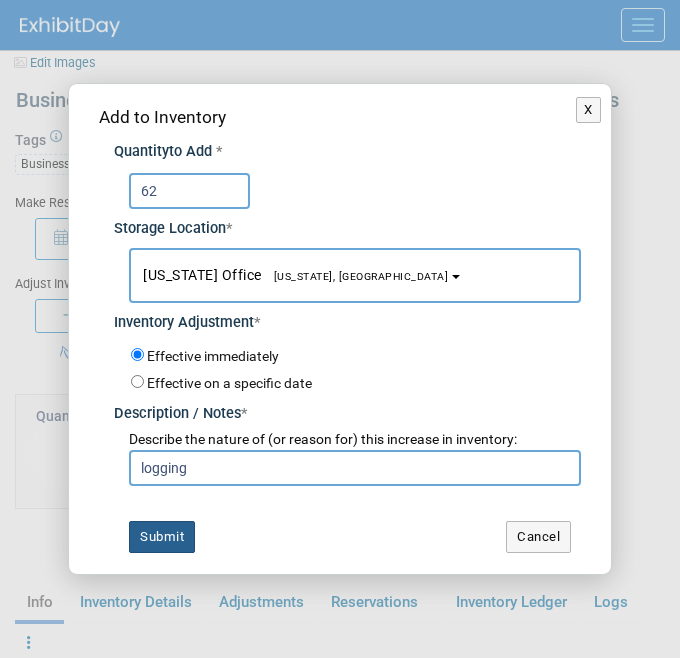 type on "logging" 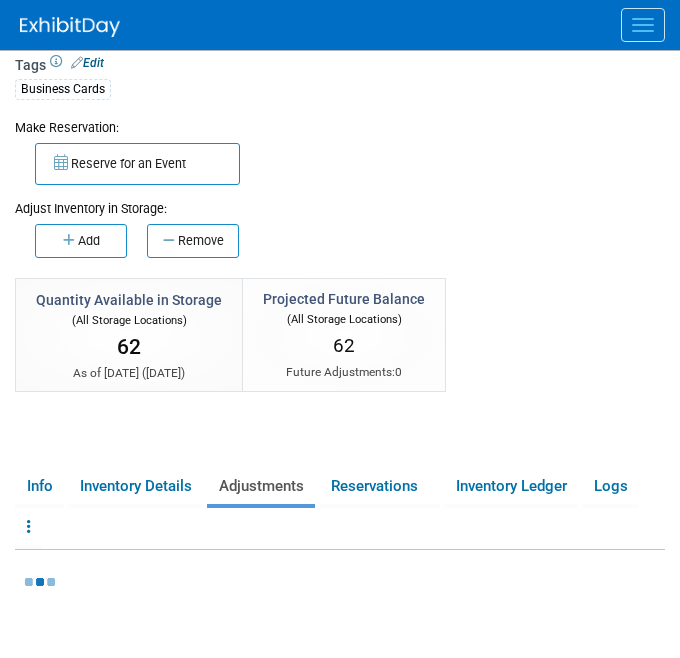 scroll, scrollTop: 391, scrollLeft: 0, axis: vertical 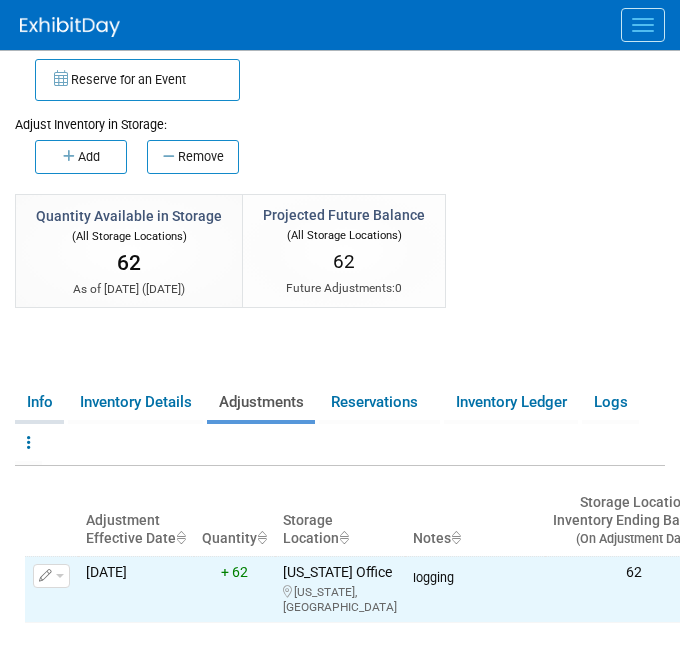 click on "Info" at bounding box center (39, 402) 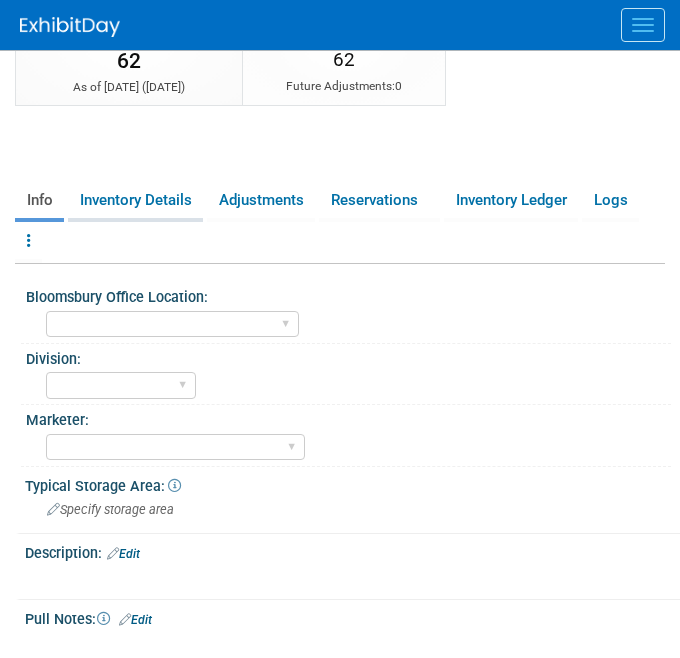 scroll, scrollTop: 612, scrollLeft: 0, axis: vertical 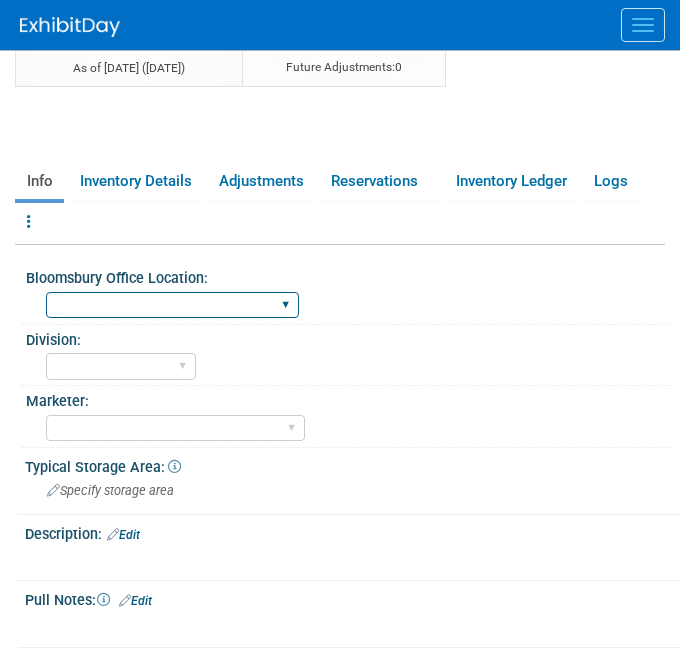 click on "[GEOGRAPHIC_DATA]
[US_STATE][GEOGRAPHIC_DATA], [US_STATE]
Blue Ridge Summit" at bounding box center [172, 305] 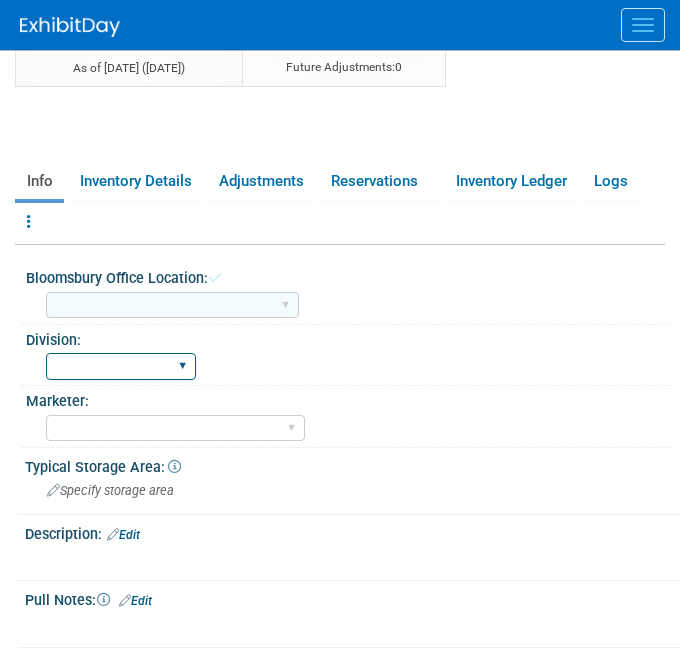 click on "BDR - Libraries
BDR - Schools
A&P
BP
R&L" at bounding box center (121, 366) 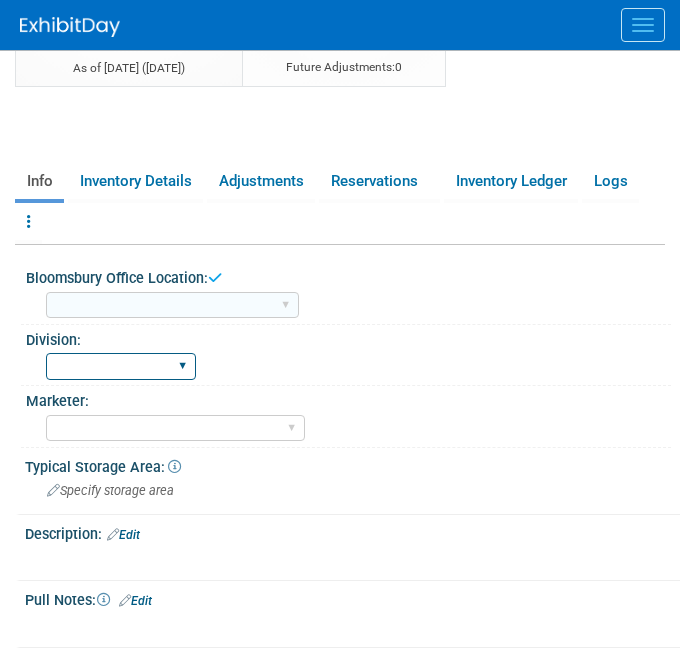 select on "A&P" 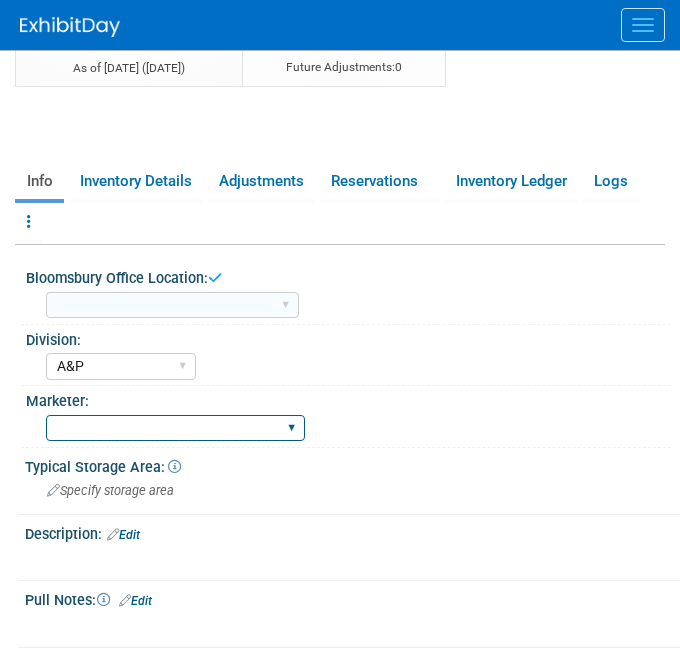 click on "Abigail Larkin
Alice Billington
Ami Reitmeier
Amy Suratia
Andy Boyd
Anna Roberts
Annie Lee
Brenna Akerman
Caitlin Flint
Carey Cameron
Carly Bull
Charlotte Unsworth
Eleanor Wilson
Emma Chonofsky Erika Rollins Karen Reid" at bounding box center (175, 428) 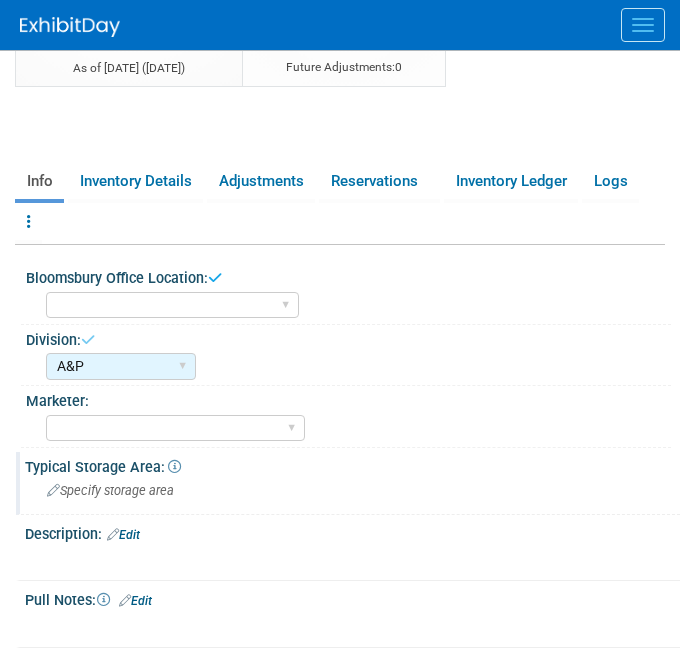 click on "Typical Storage Area:" at bounding box center [103, 467] 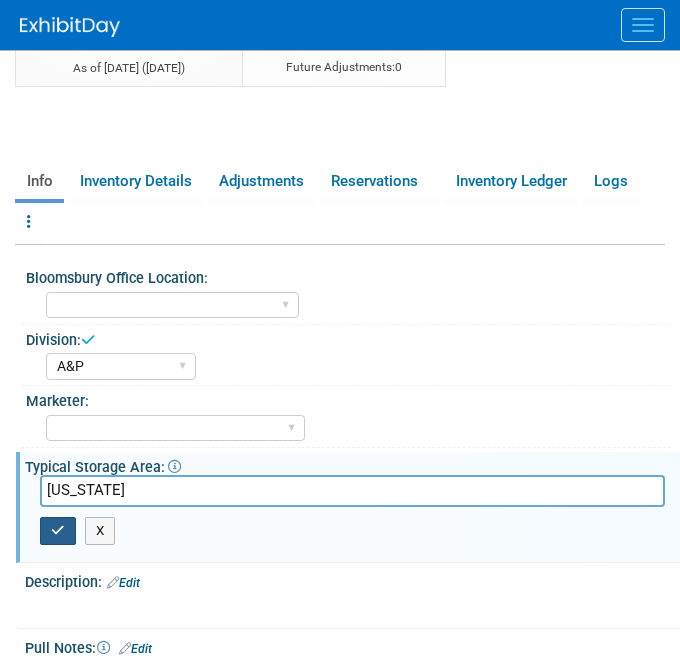 type on "[US_STATE]" 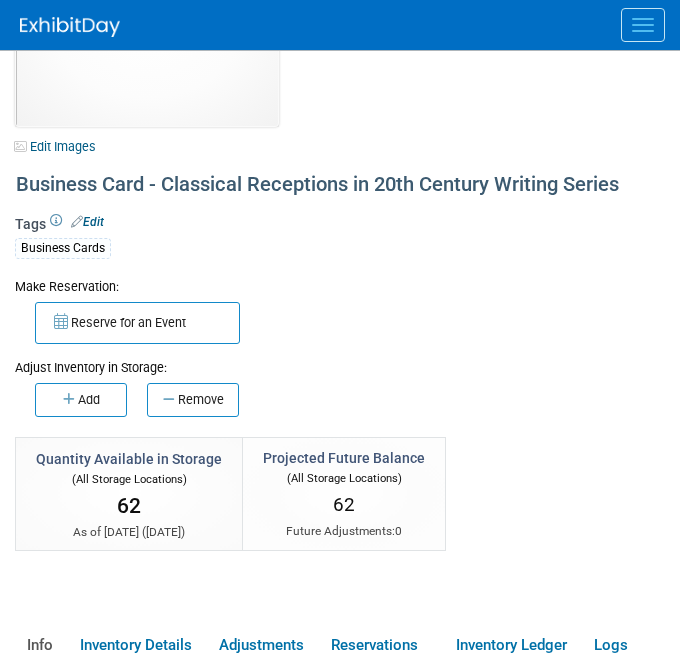 scroll, scrollTop: 0, scrollLeft: 0, axis: both 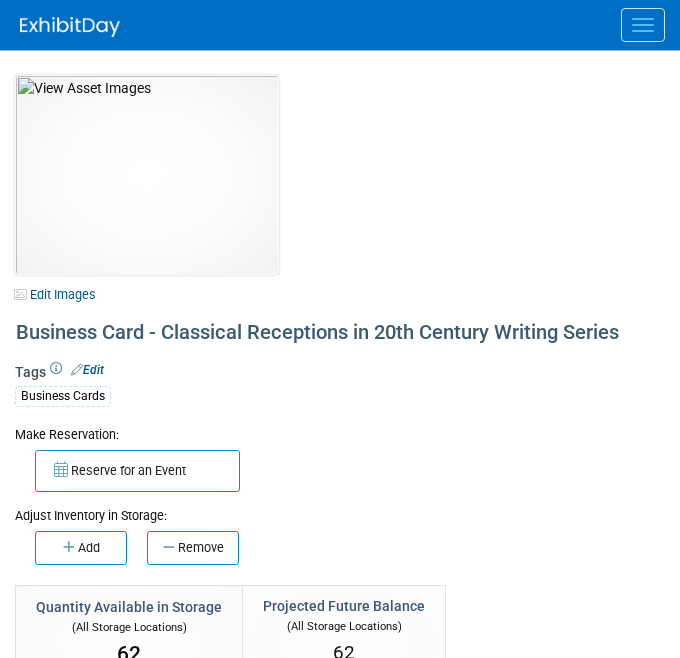 click at bounding box center [350, 25] 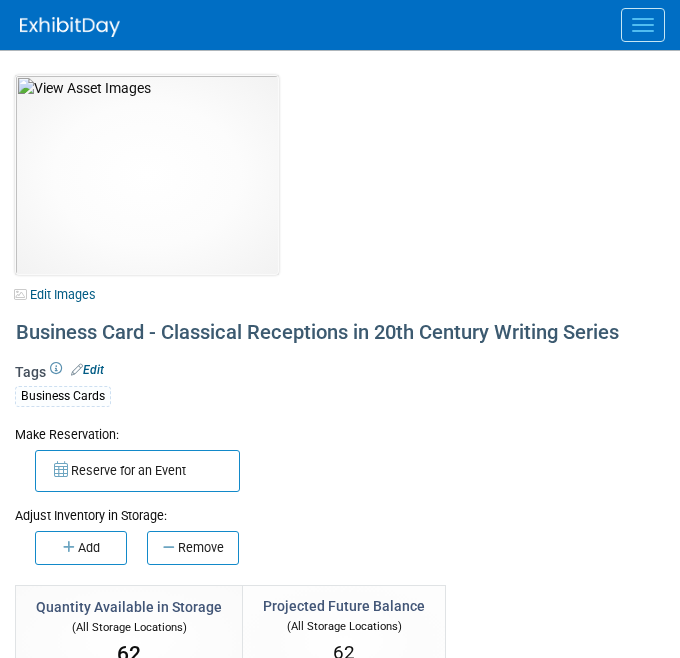 click at bounding box center [643, 25] 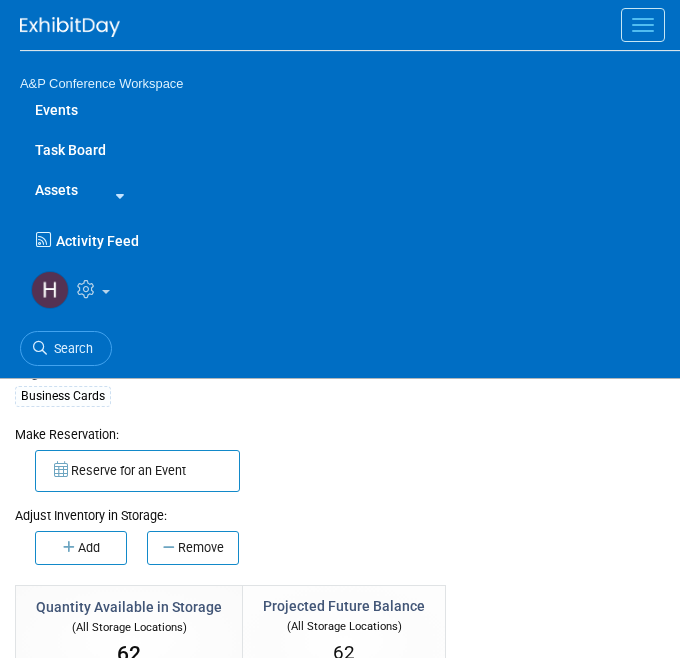 click at bounding box center (116, 192) 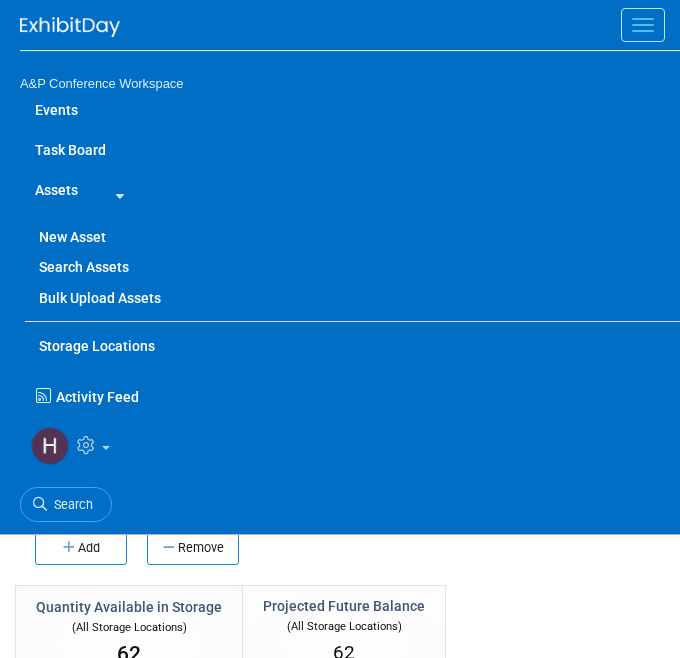click on "New Asset" at bounding box center (352, 237) 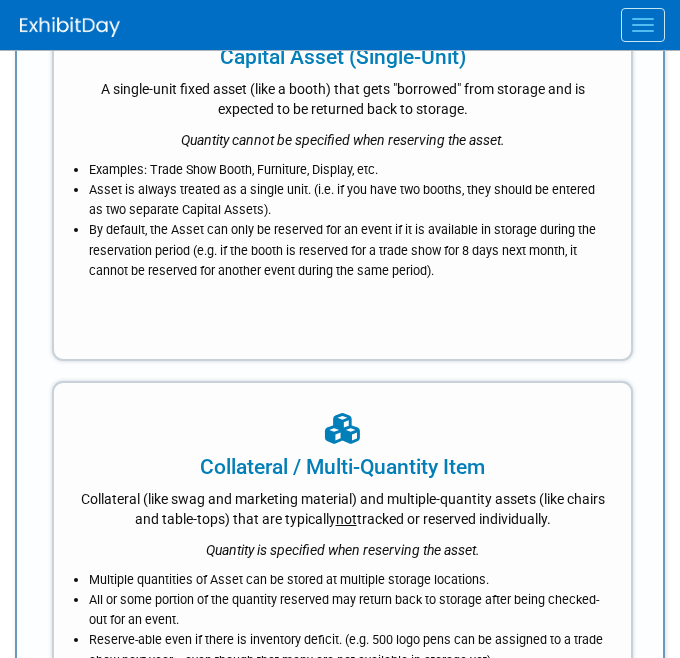 type 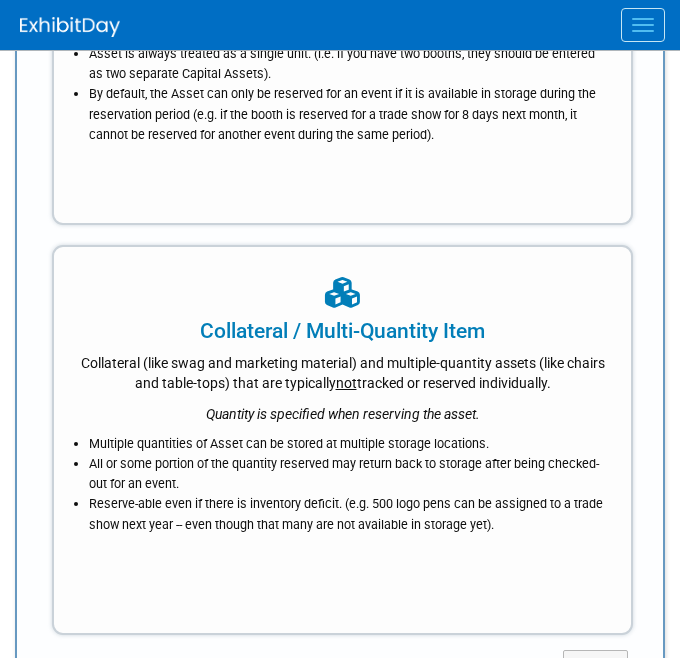 scroll, scrollTop: 405, scrollLeft: 0, axis: vertical 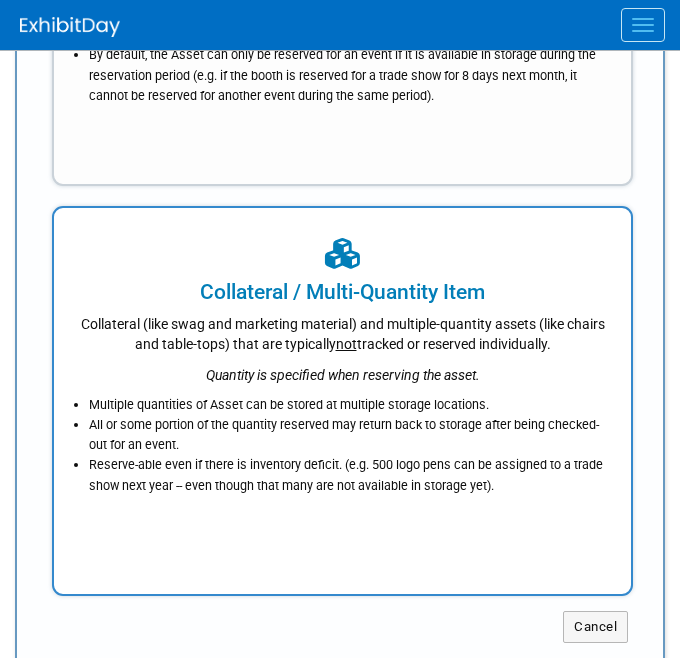 click on "Collateral (like swag and marketing material) and multiple-quantity assets (like chairs and table-tops) that are typically  not  tracked or reserved individually." at bounding box center (342, 330) 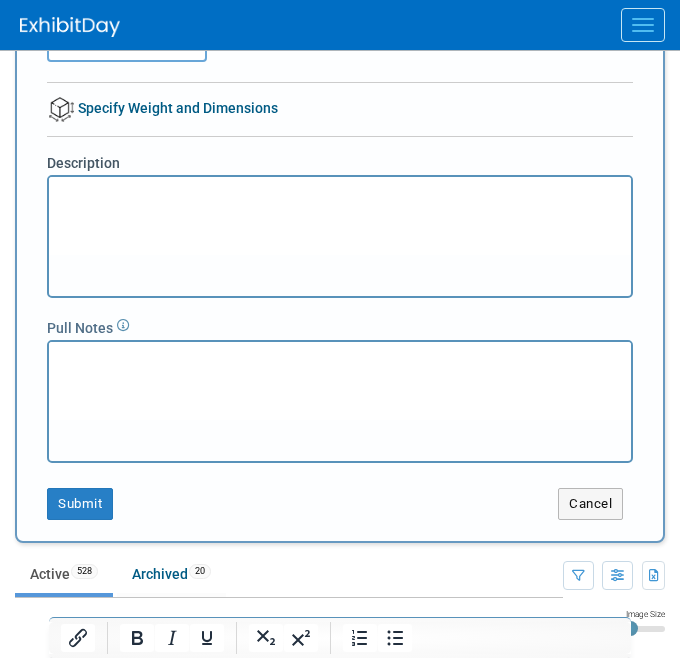 scroll, scrollTop: 0, scrollLeft: 0, axis: both 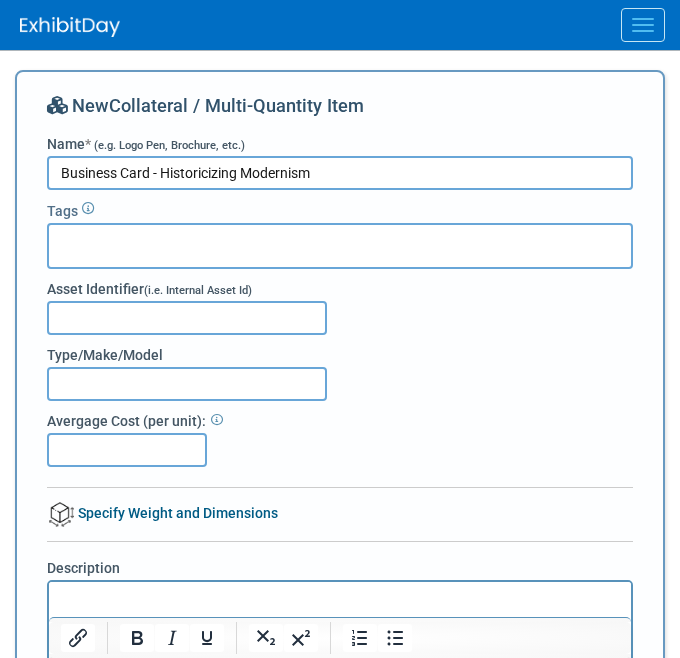 type on "Business Card - Historicizing Modernism" 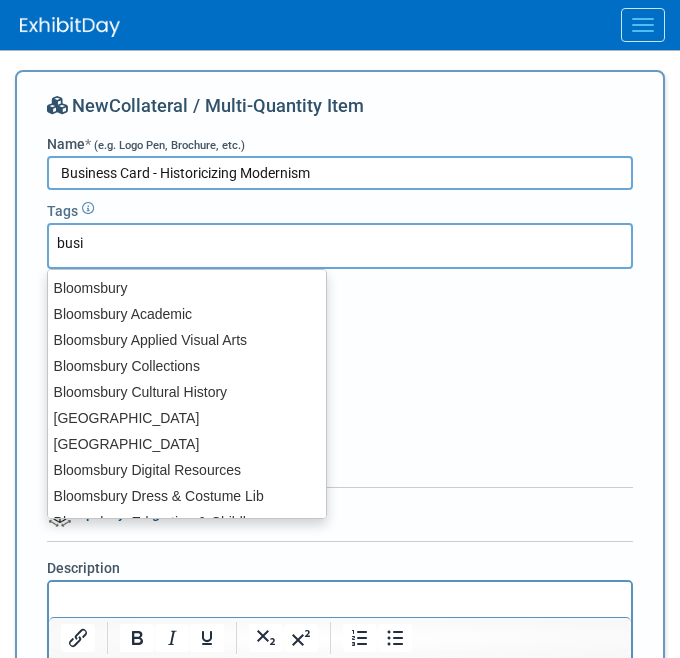 type on "busin" 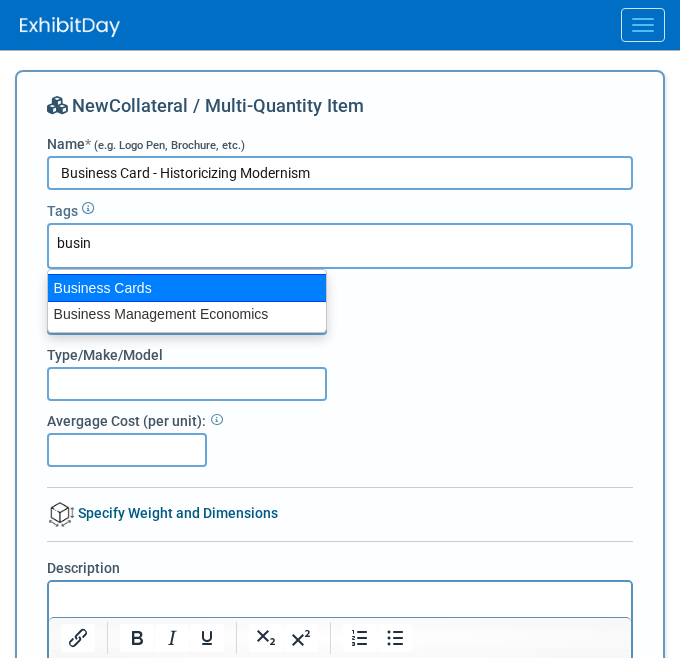 click on "Business Cards" at bounding box center [187, 288] 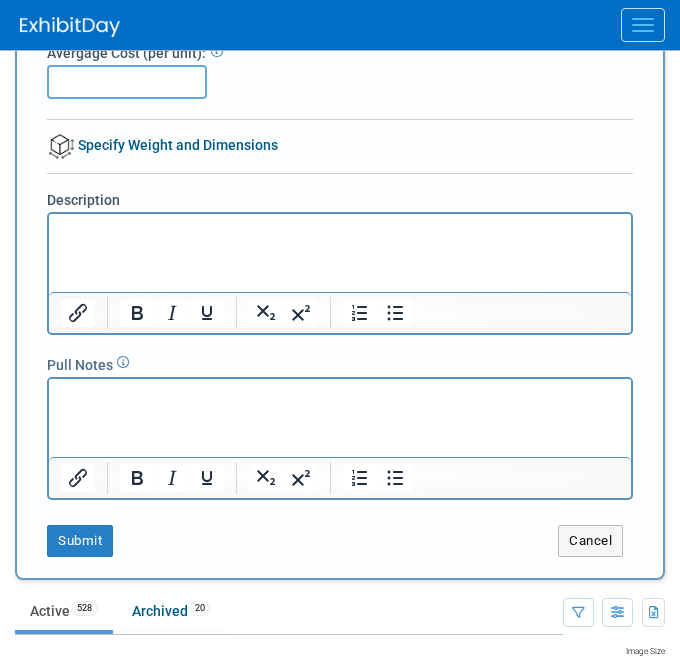scroll, scrollTop: 401, scrollLeft: 0, axis: vertical 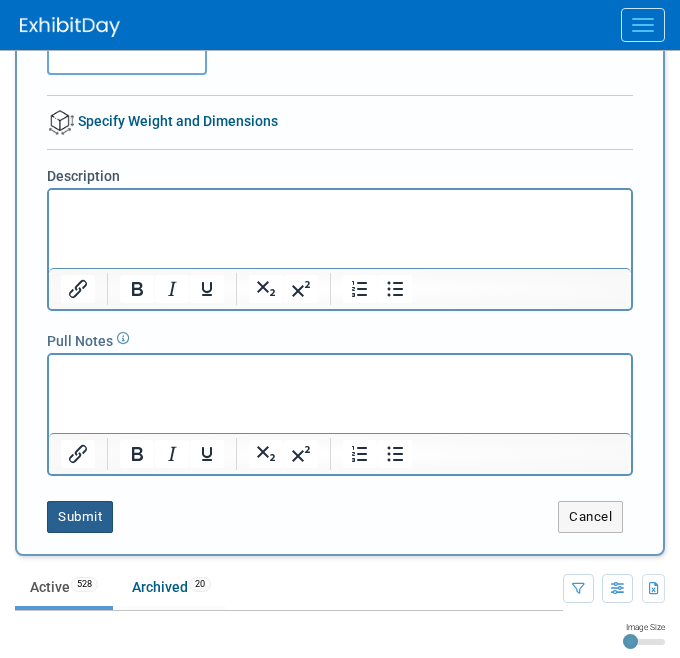 click on "Submit" at bounding box center [80, 517] 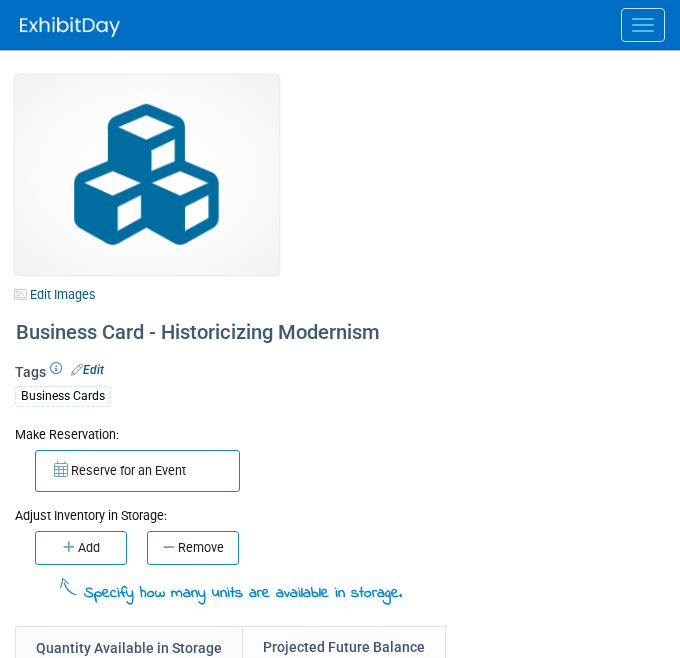 scroll, scrollTop: 0, scrollLeft: 0, axis: both 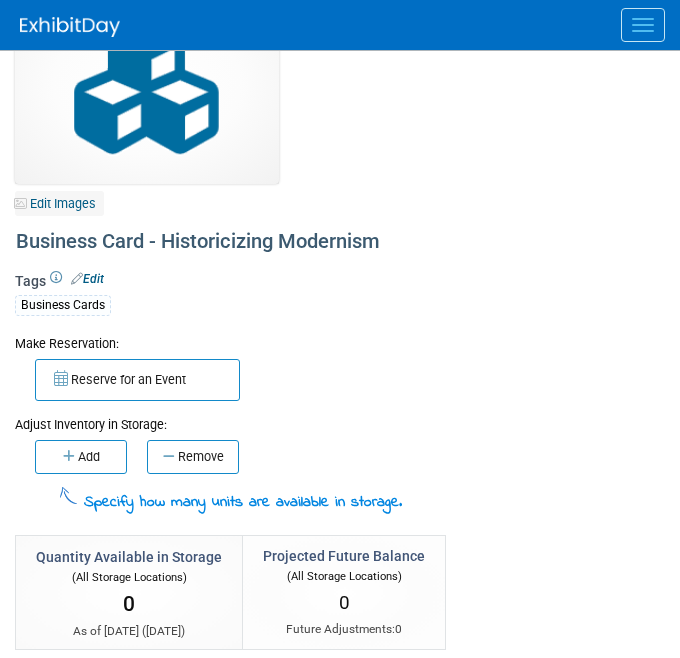 click on "Edit Images" at bounding box center (59, 203) 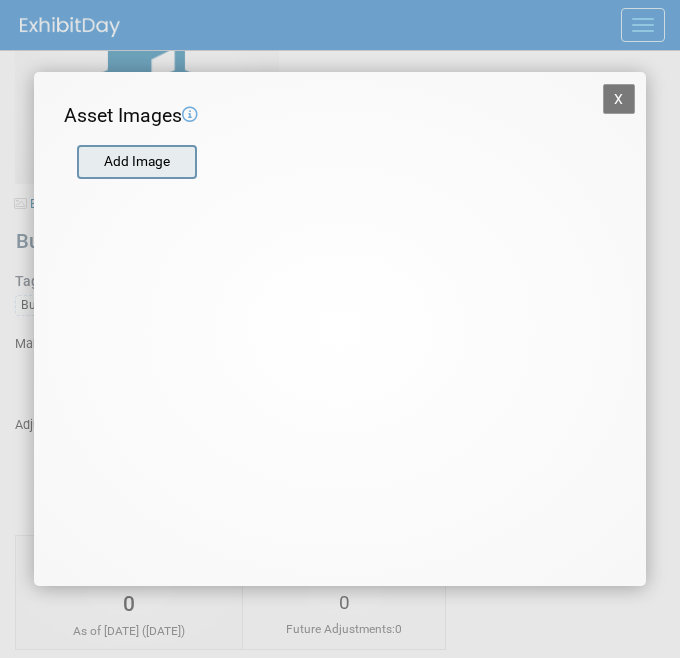 click at bounding box center (76, 162) 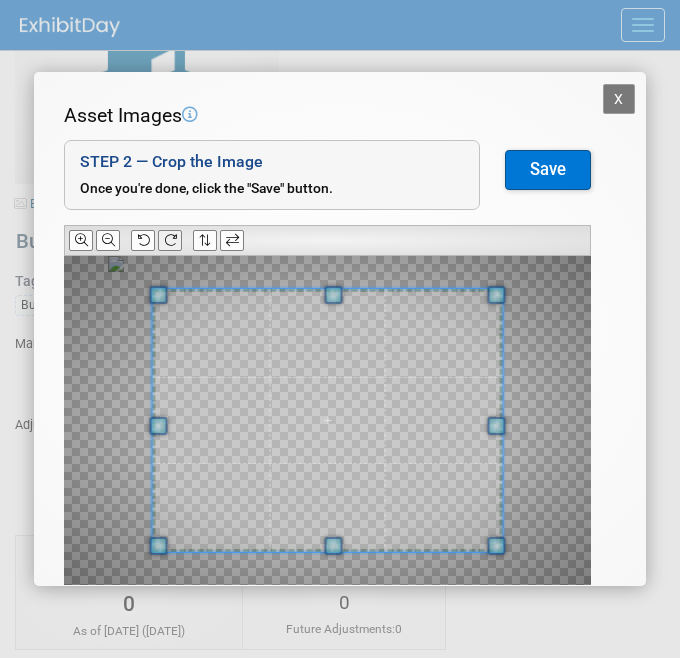 click at bounding box center [170, 240] 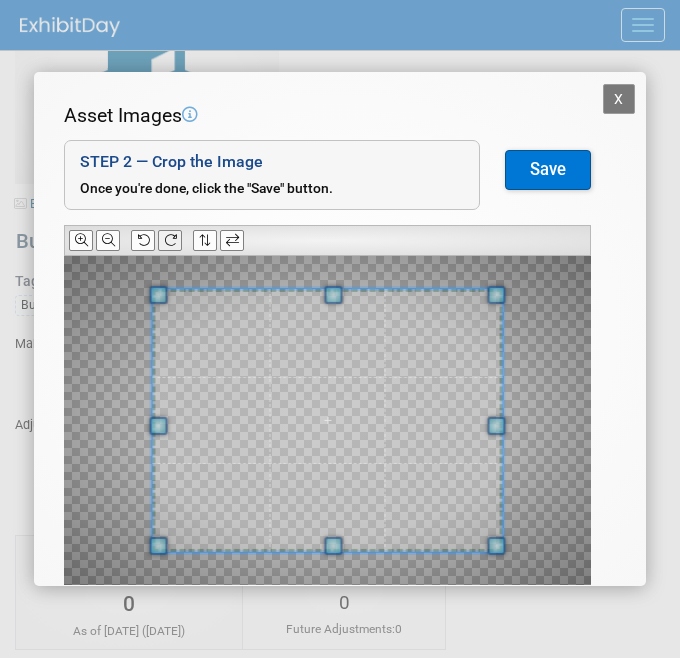 click at bounding box center [170, 240] 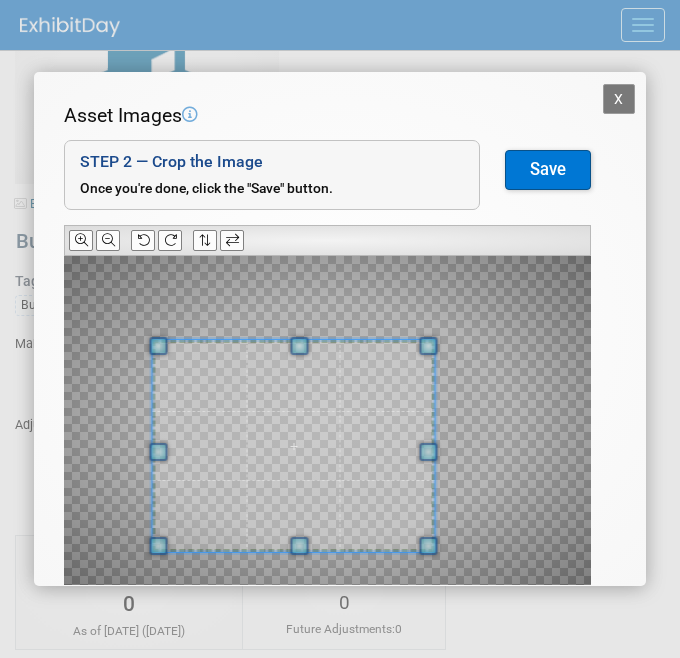 click at bounding box center (327, 420) 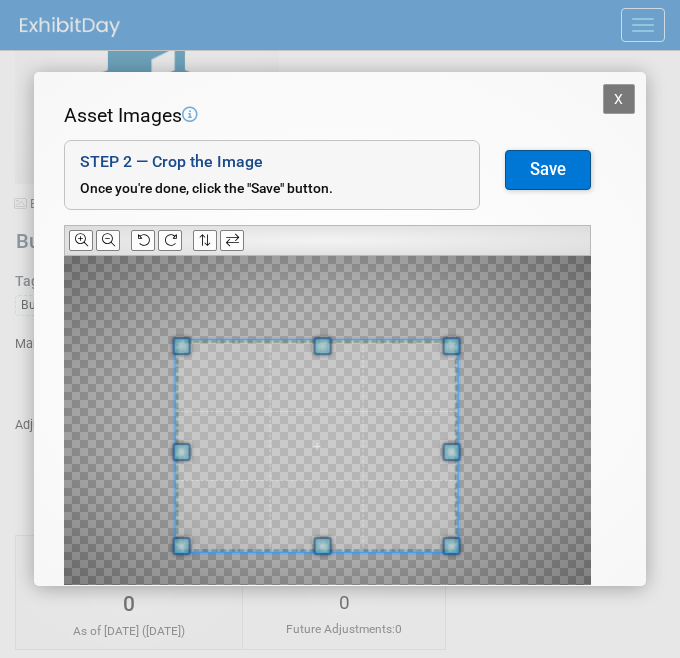 click at bounding box center [317, 446] 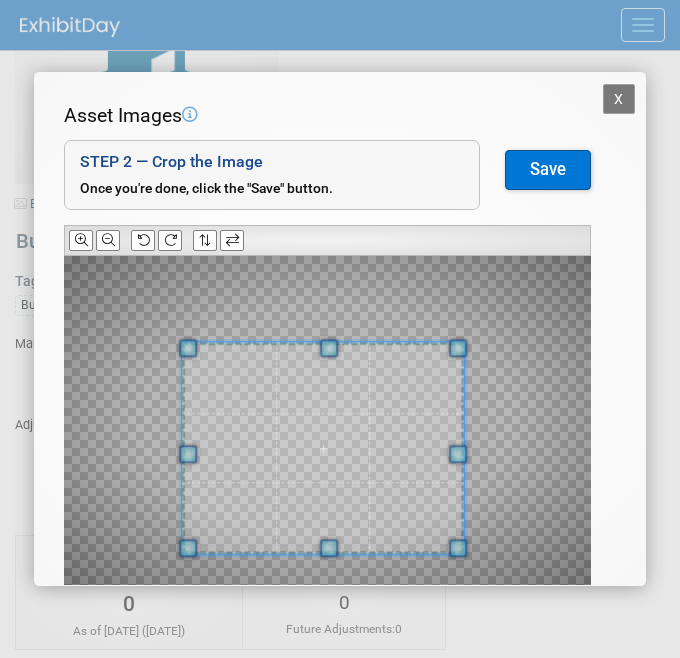 click on "Save" at bounding box center [548, 170] 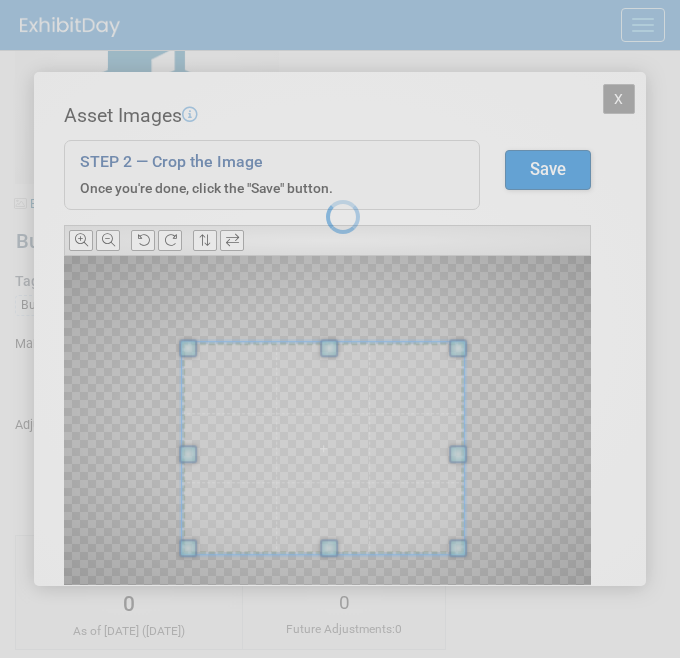click at bounding box center [340, 329] 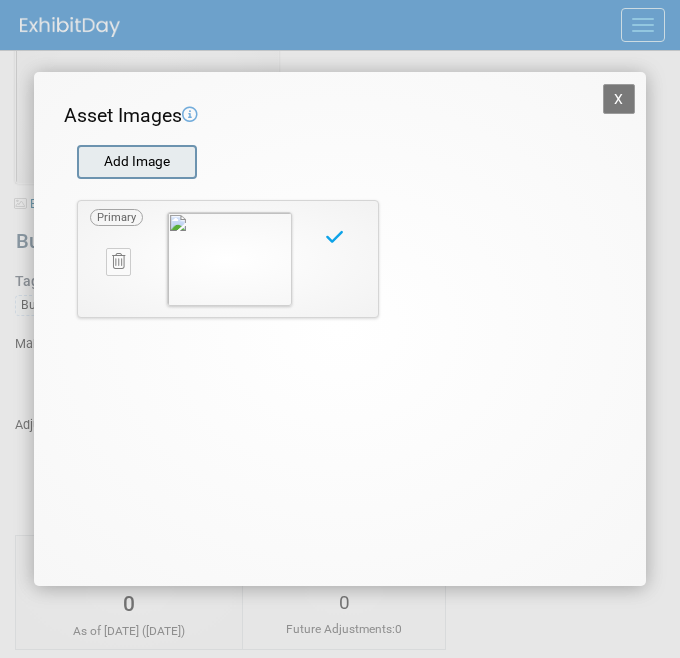 click at bounding box center (76, 162) 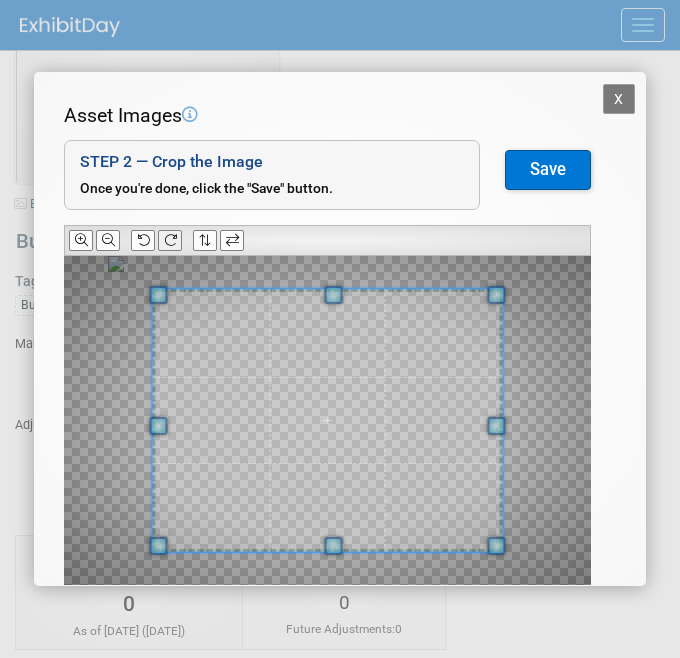 click at bounding box center [170, 240] 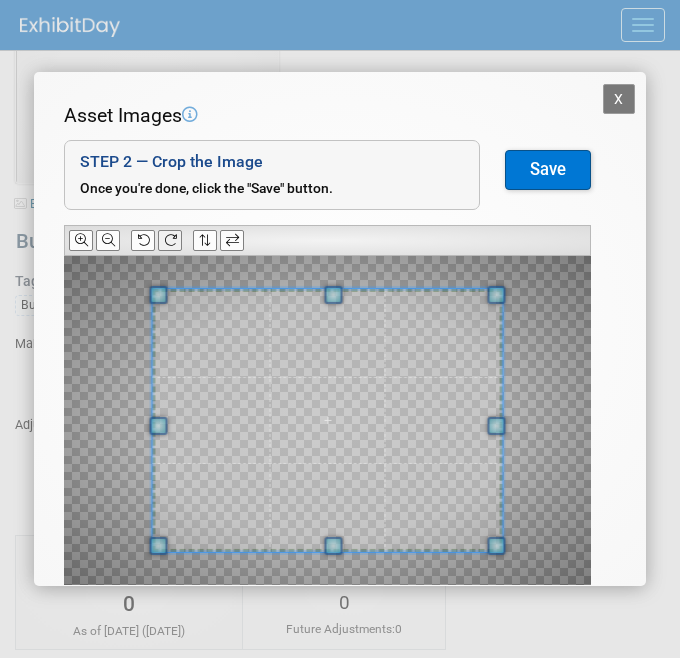 click at bounding box center [170, 240] 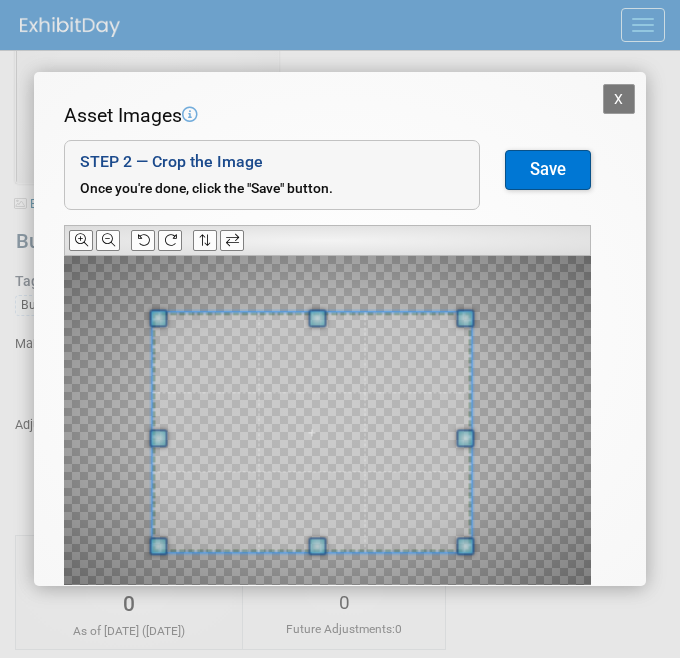 click at bounding box center [312, 432] 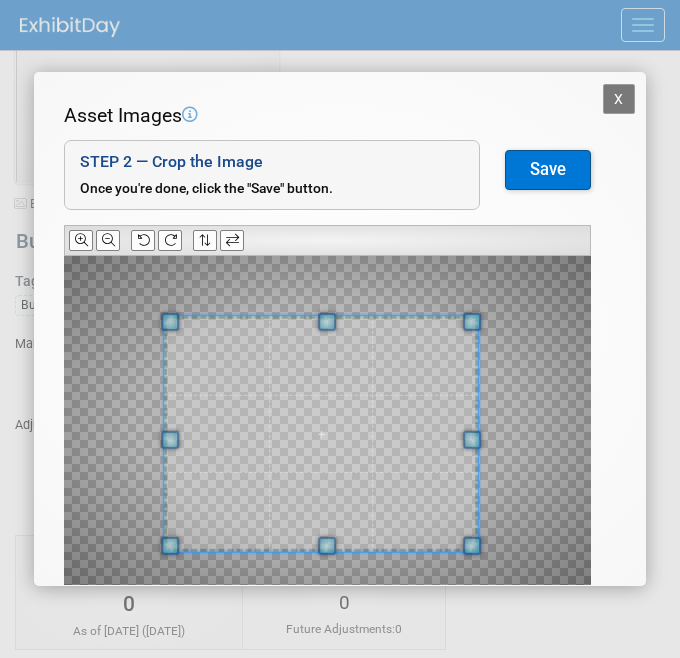 click at bounding box center (321, 434) 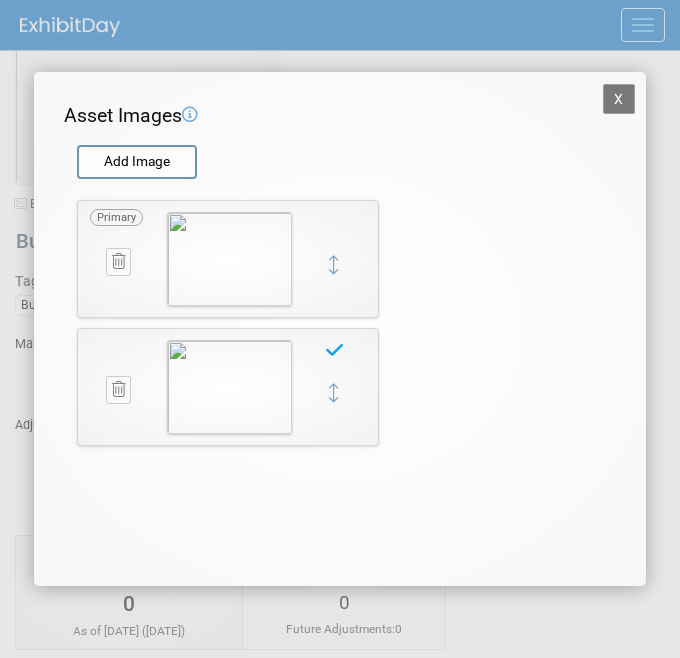 click on "X" at bounding box center [619, 99] 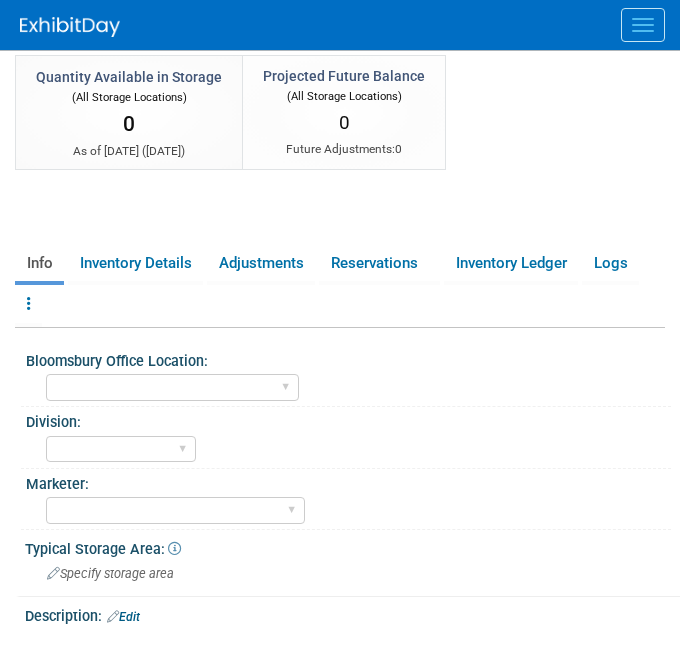 scroll, scrollTop: 585, scrollLeft: 0, axis: vertical 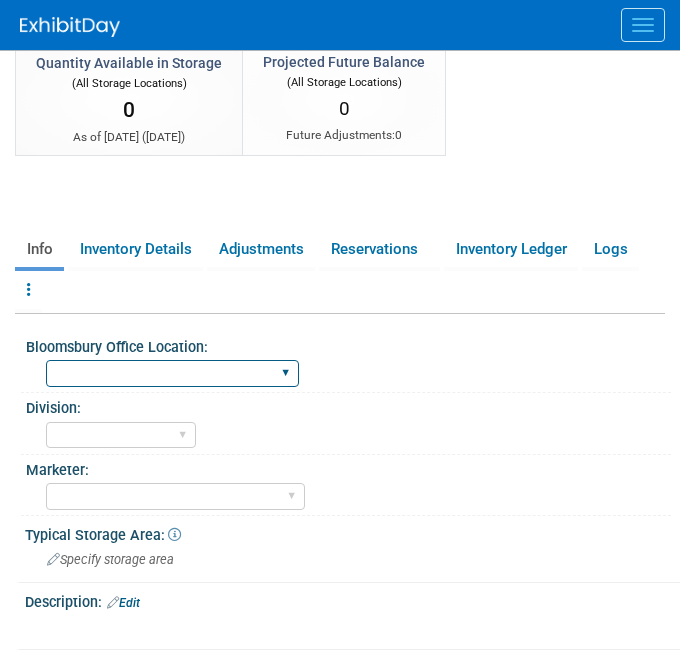 click on "Oxford
New York
Oxford, New York
Blue Ridge Summit" at bounding box center [172, 373] 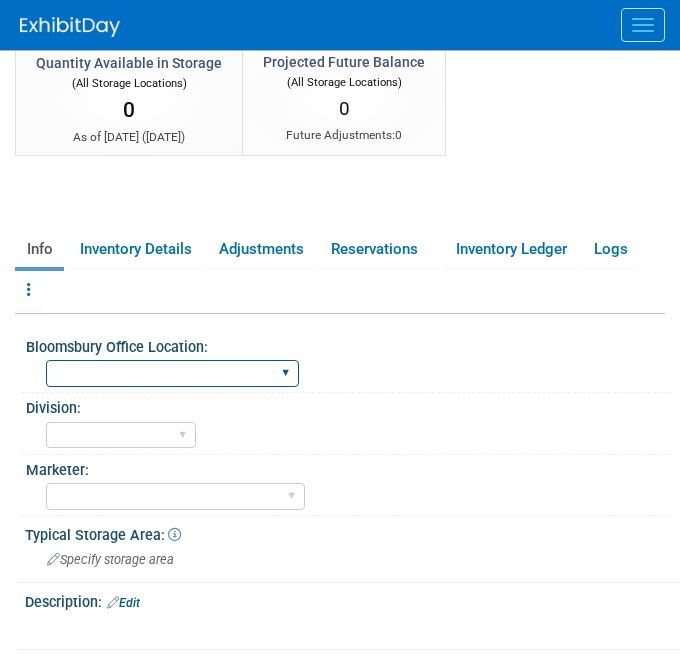 select on "[US_STATE]" 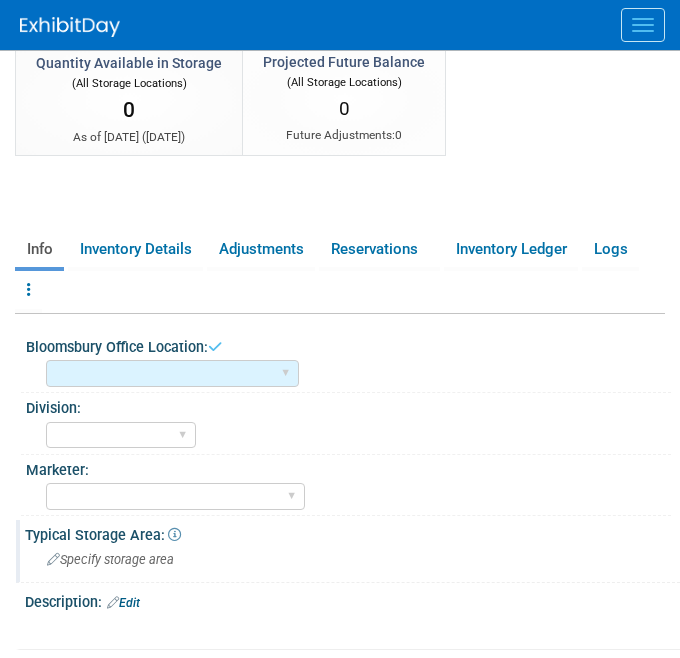 click on "Specify storage area" at bounding box center [352, 559] 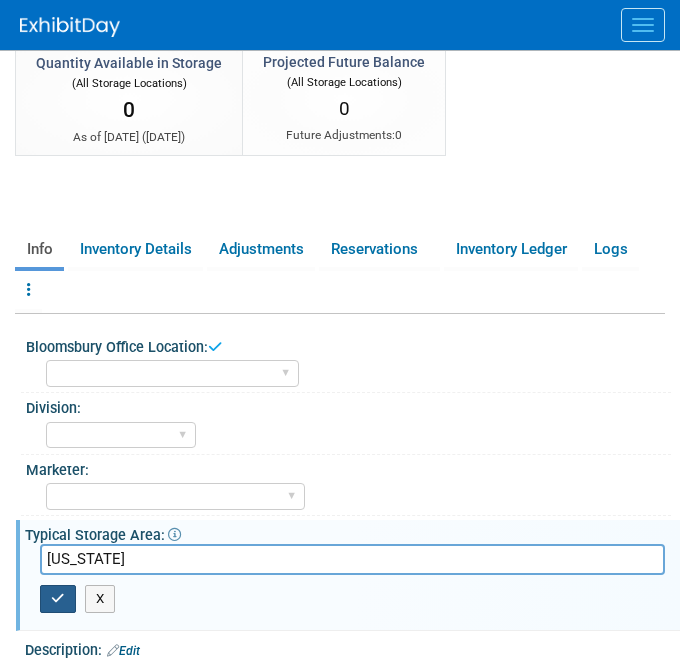 type on "[US_STATE]" 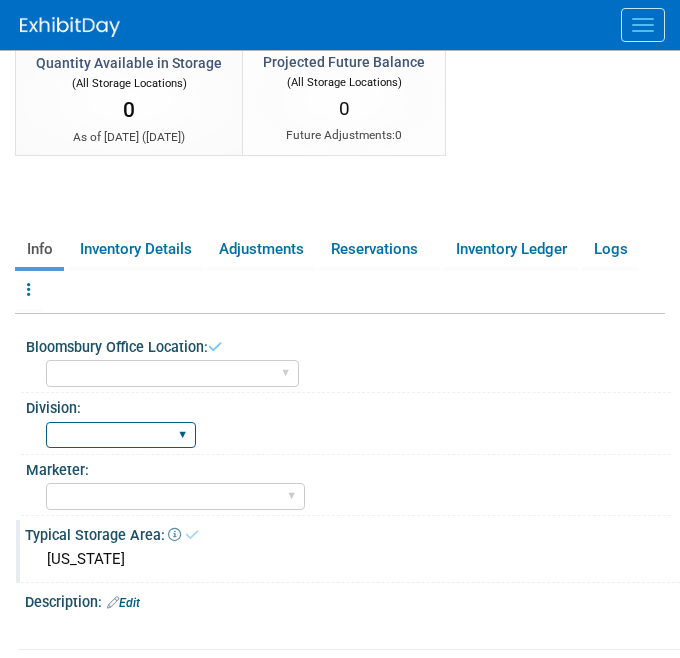 click on "BDR - Libraries
BDR - Schools
A&P
BP
R&L" at bounding box center (121, 435) 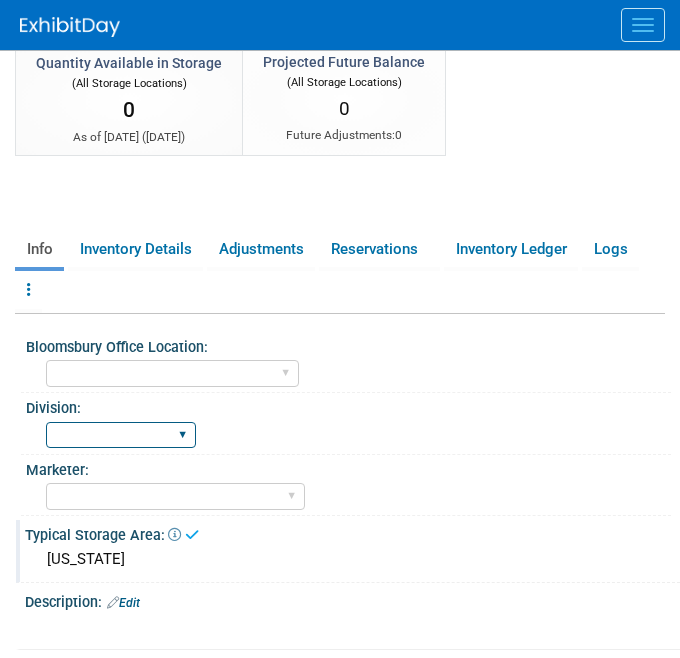 select on "A&P" 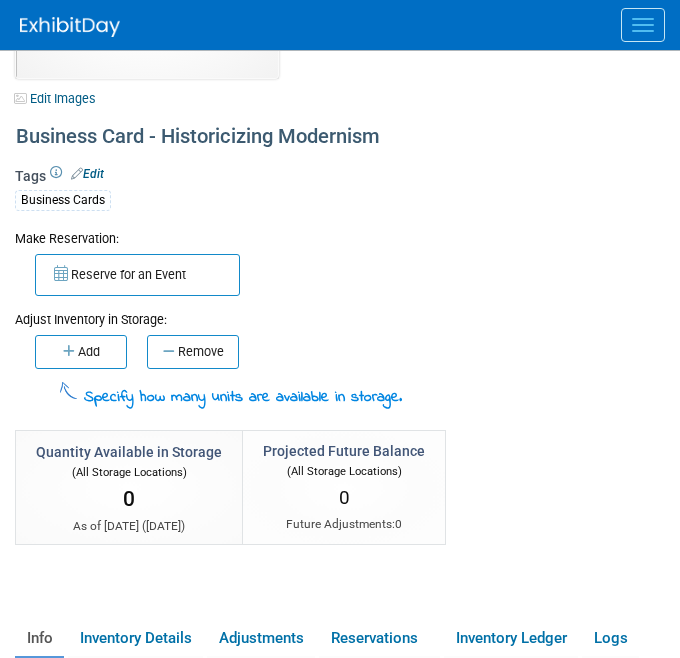 scroll, scrollTop: 186, scrollLeft: 0, axis: vertical 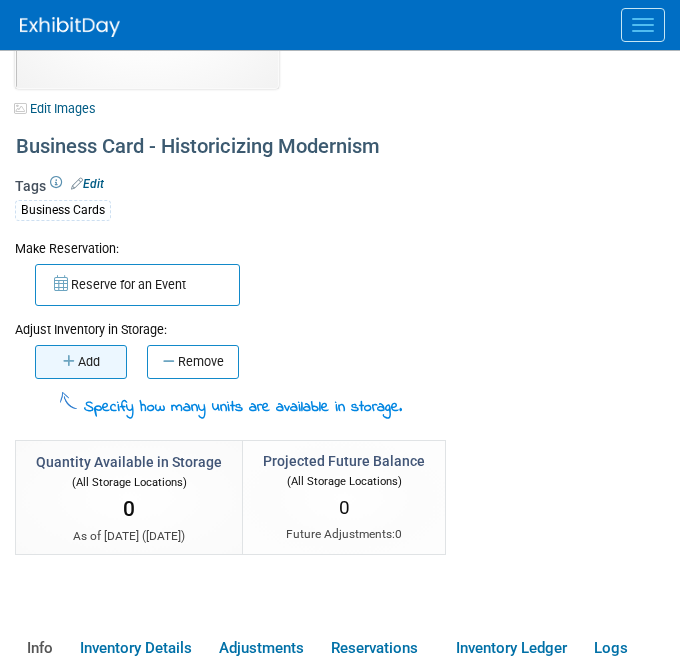 click on "Add" at bounding box center (81, 362) 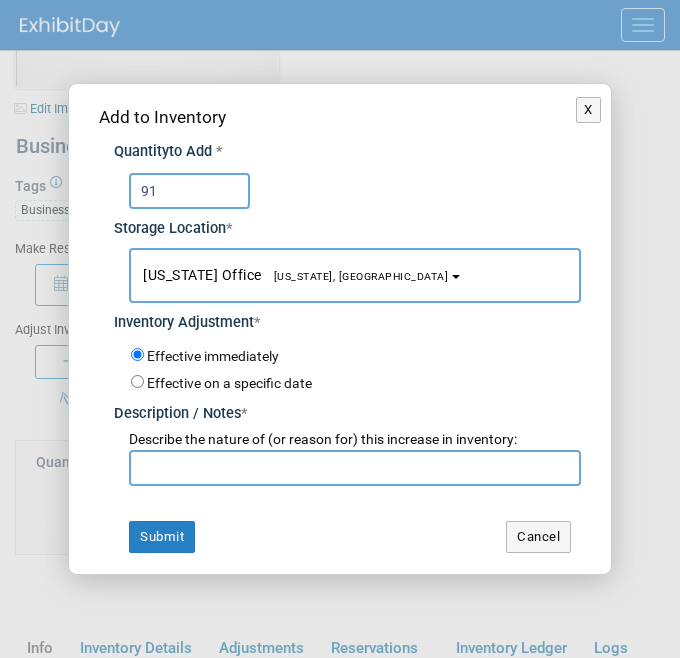 type on "91" 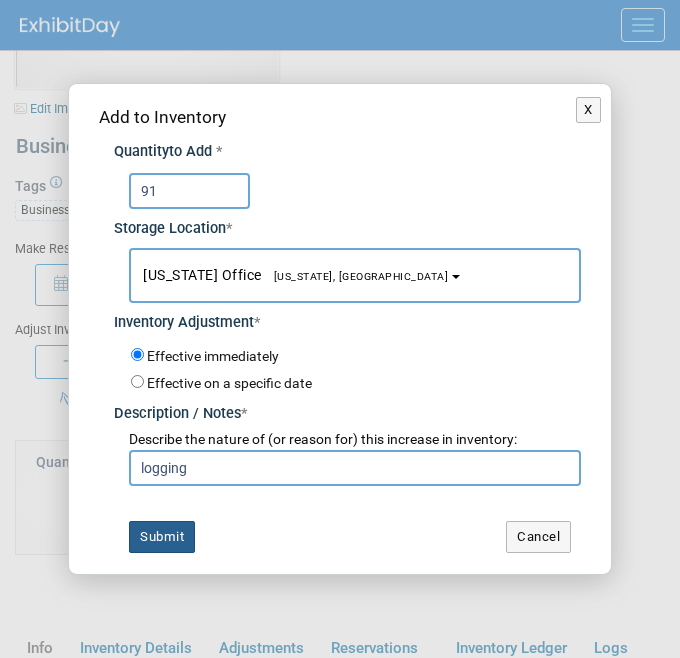 type on "logging" 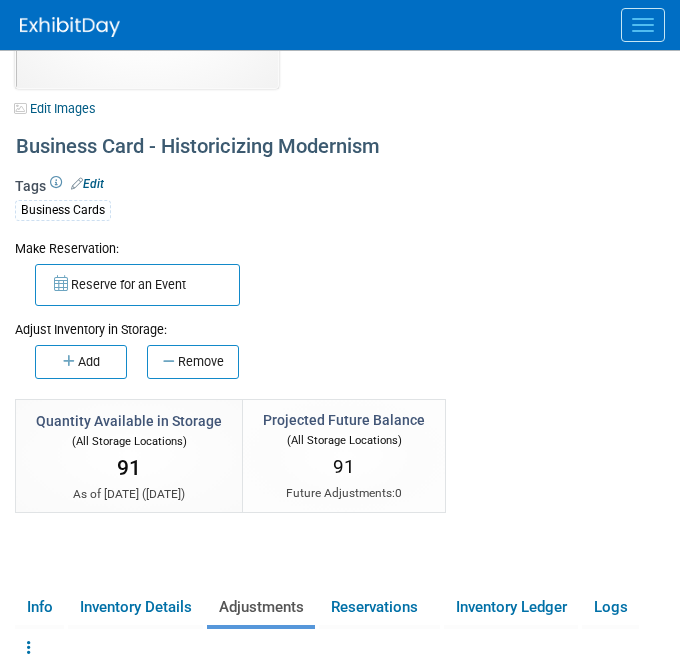 scroll, scrollTop: 0, scrollLeft: 0, axis: both 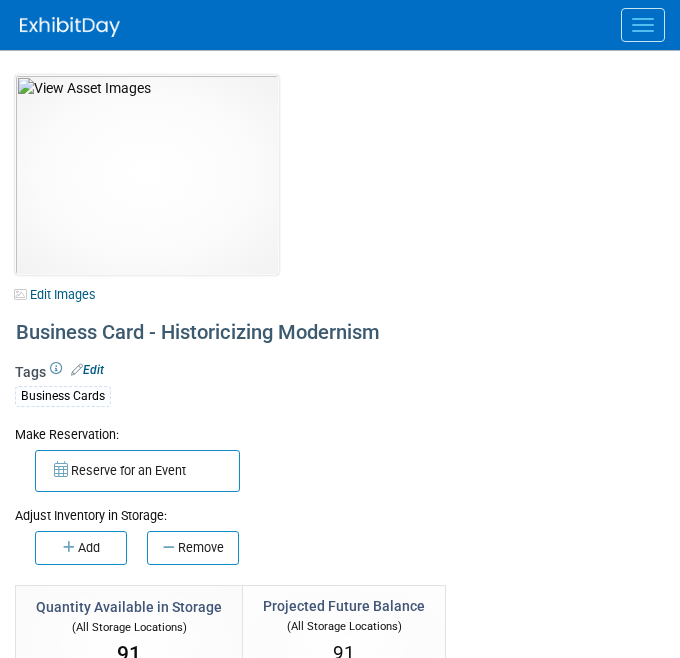click at bounding box center [643, 25] 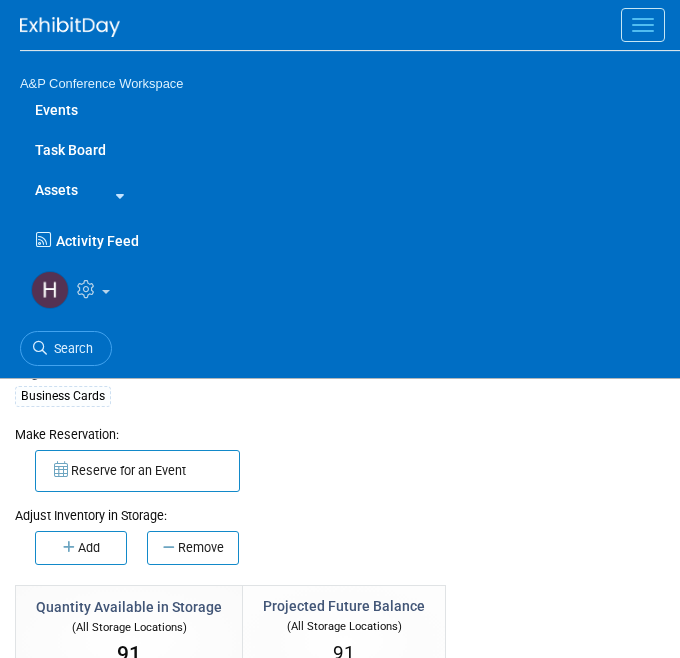 click on "Make Reservation:" at bounding box center [340, 434] 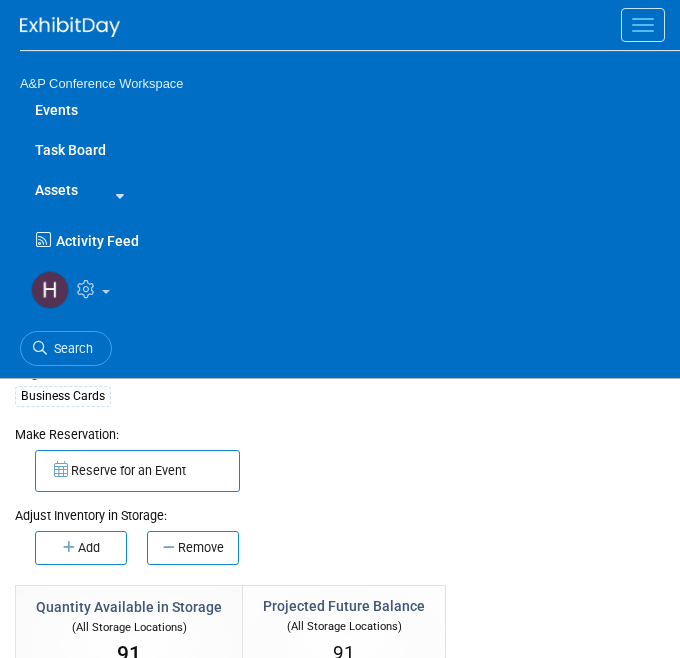 click at bounding box center [643, 25] 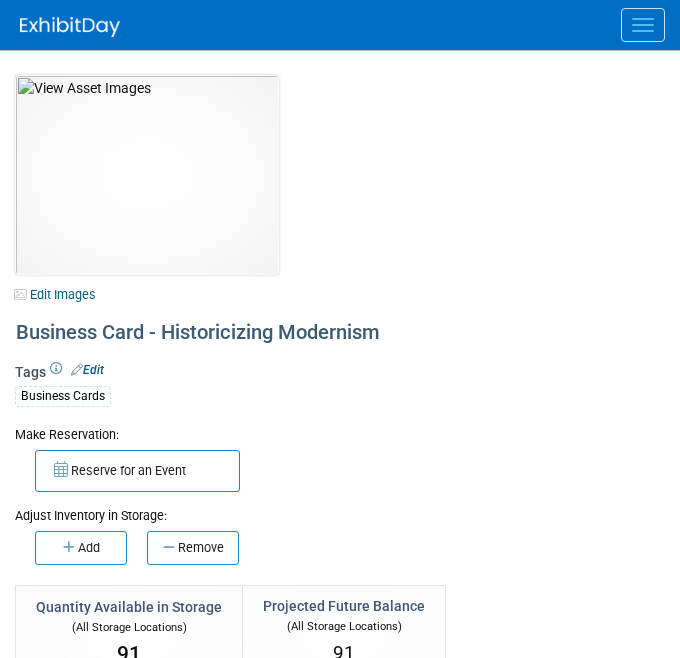 click at bounding box center [643, 25] 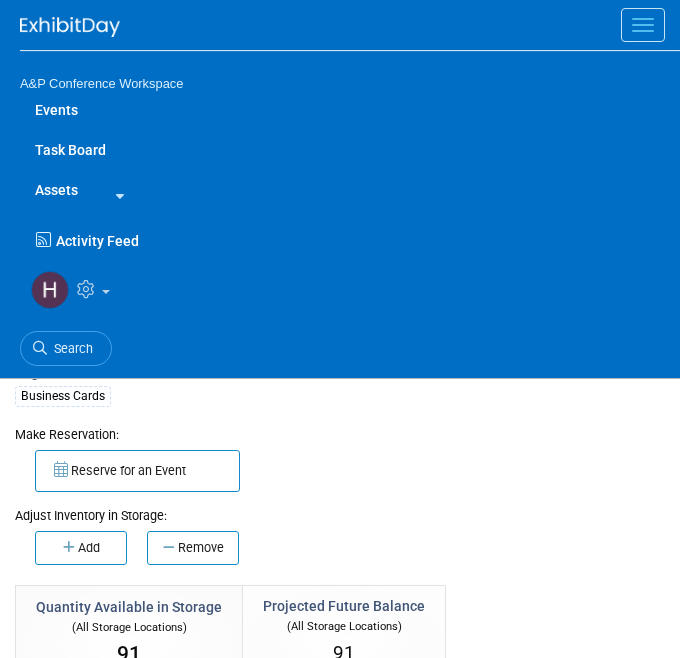 click at bounding box center [116, 196] 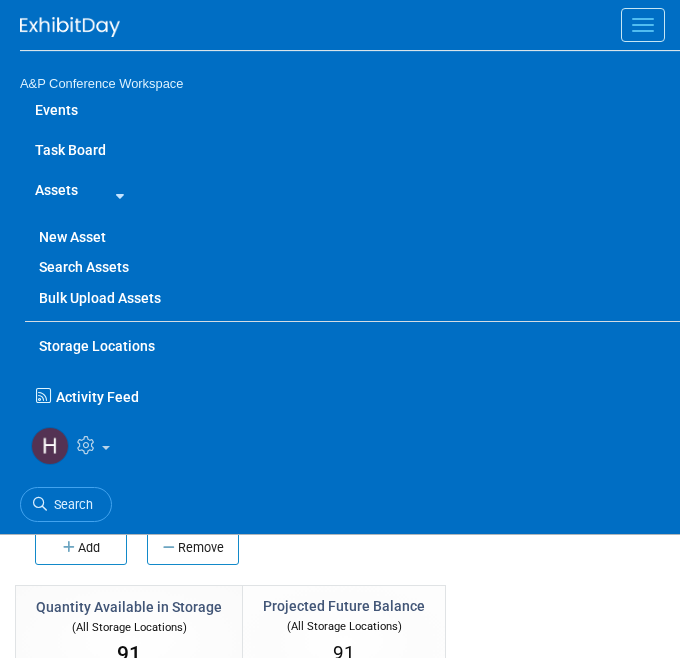click on "New Asset" at bounding box center [352, 237] 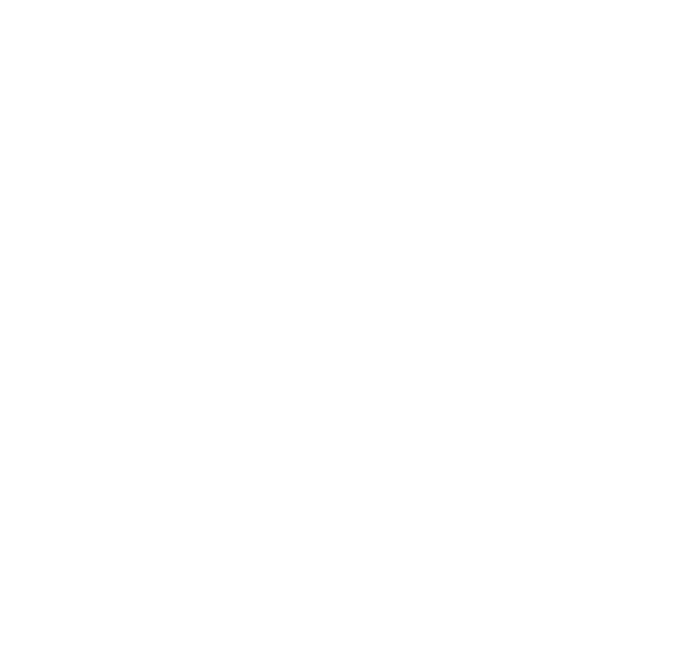 scroll, scrollTop: 0, scrollLeft: 0, axis: both 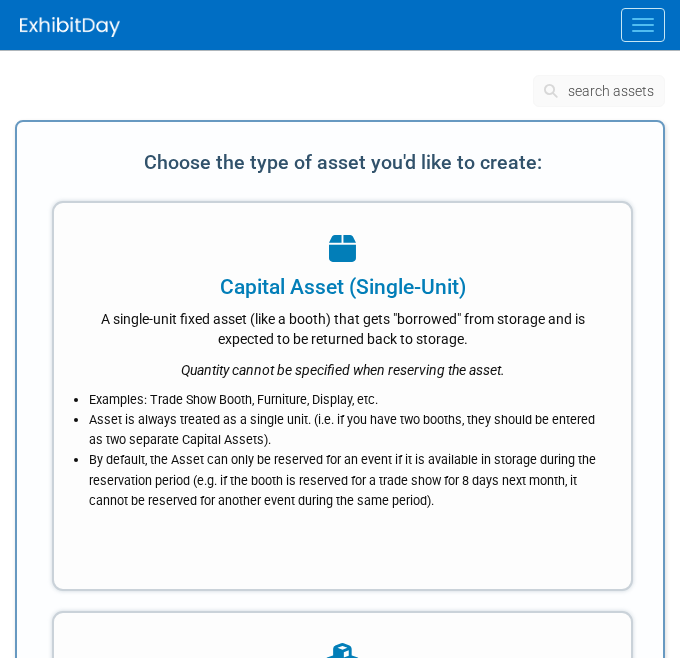 type 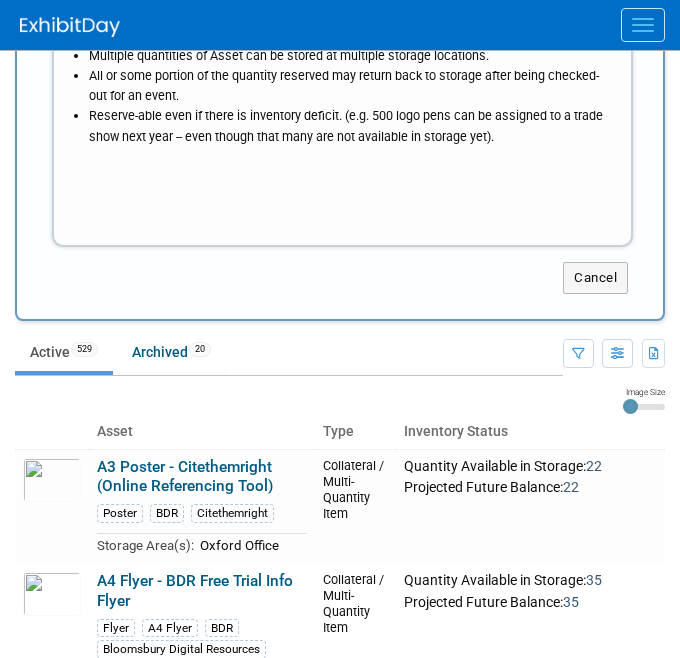 scroll, scrollTop: 631, scrollLeft: 0, axis: vertical 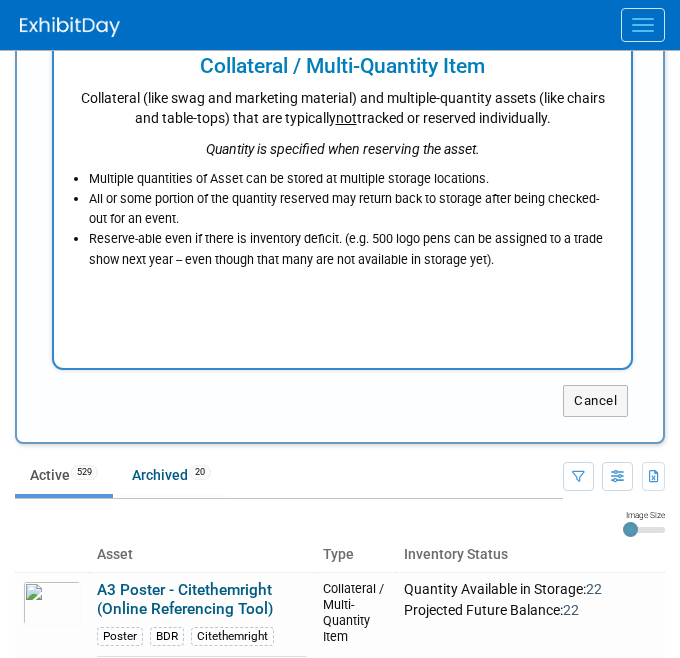click on "Reserve-able even if there is inventory deficit. (e.g. 500 logo pens can be assigned to a trade show next year -- even though that many are not available in storage yet)." at bounding box center (347, 249) 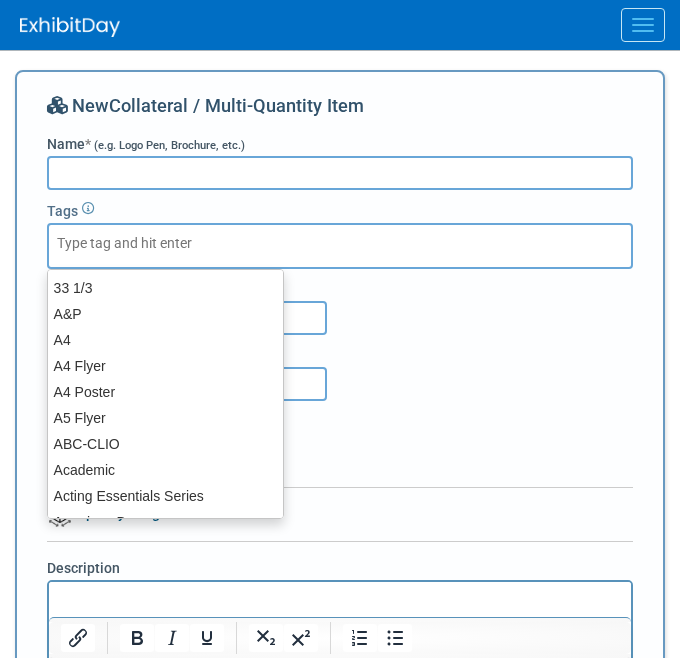 click on "*" at bounding box center (88, 144) 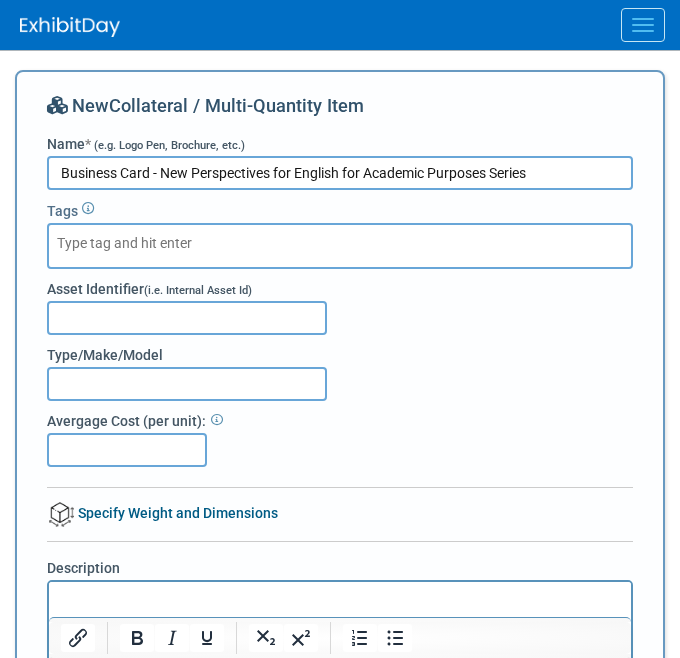 type on "Business Card - New Perspectives for English for Academic Purposes Series" 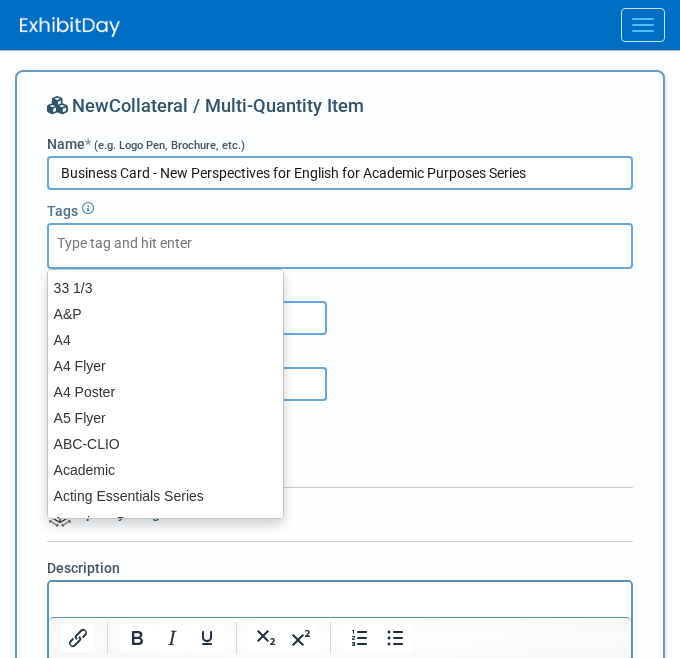 type on "l" 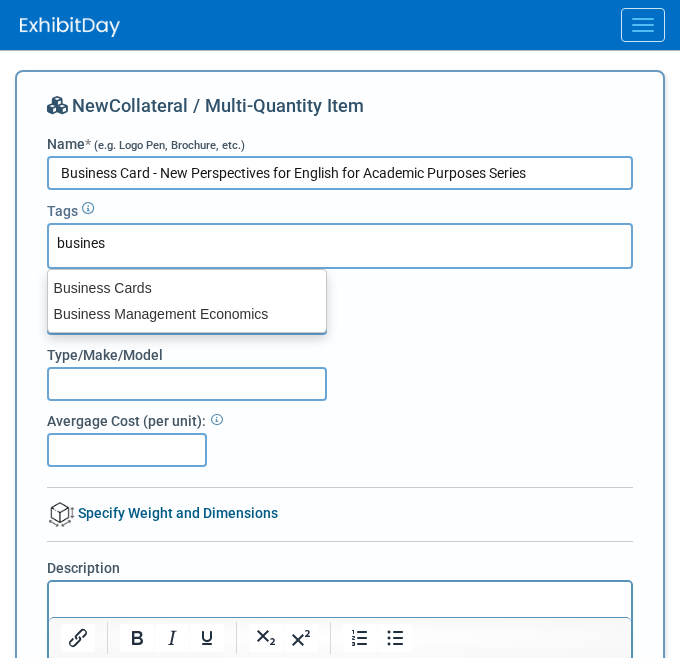 type on "business" 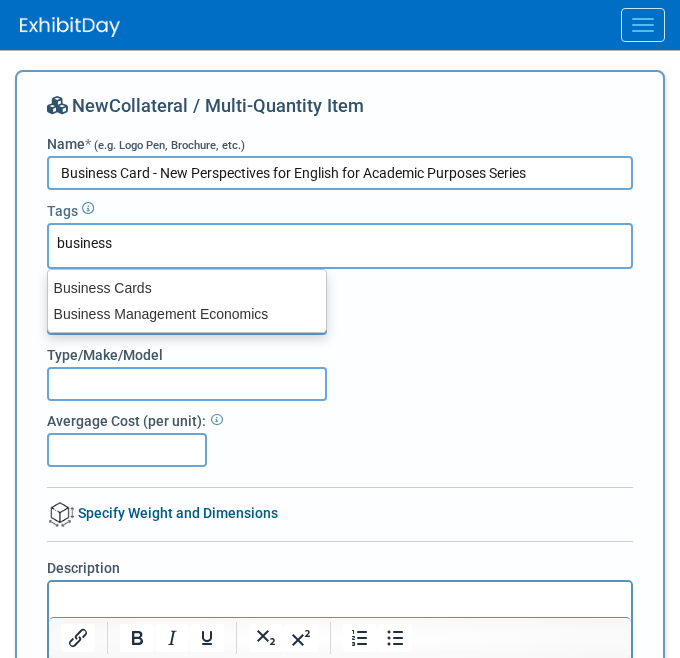 click on "Business Cards Business Management Economics" at bounding box center (187, 301) 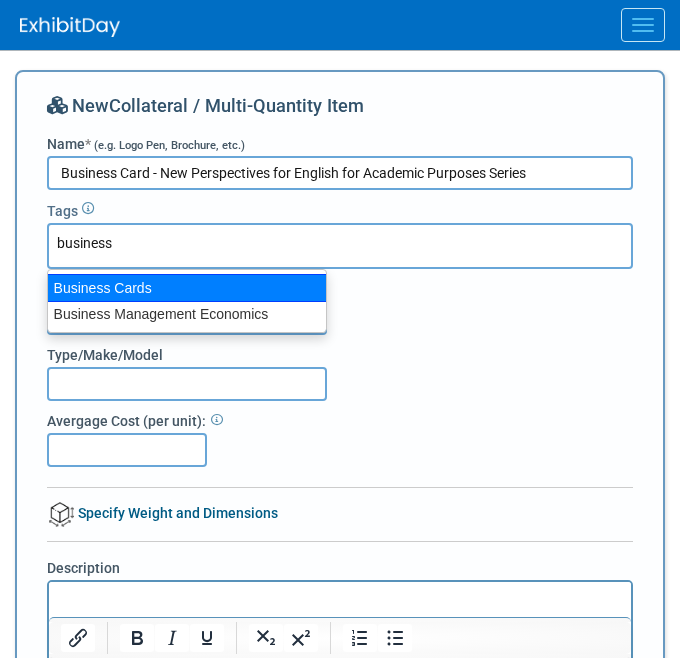 click on "Business Cards" at bounding box center [187, 288] 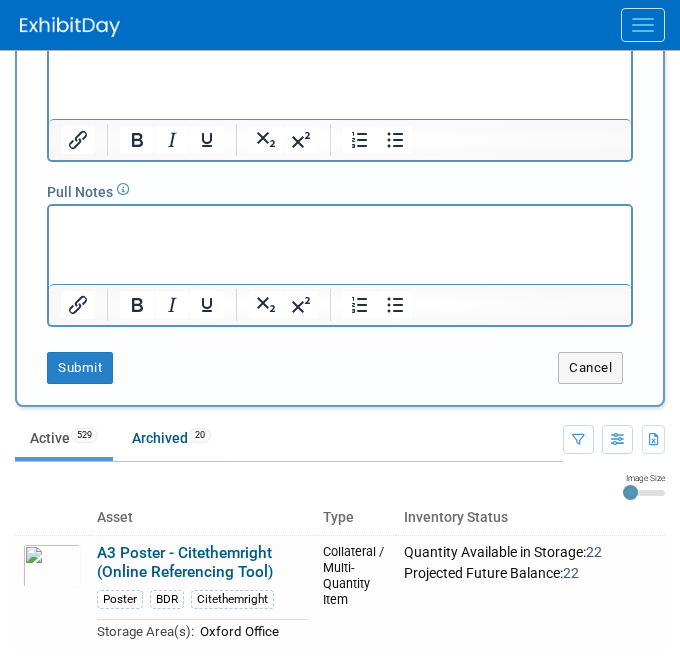 scroll, scrollTop: 581, scrollLeft: 0, axis: vertical 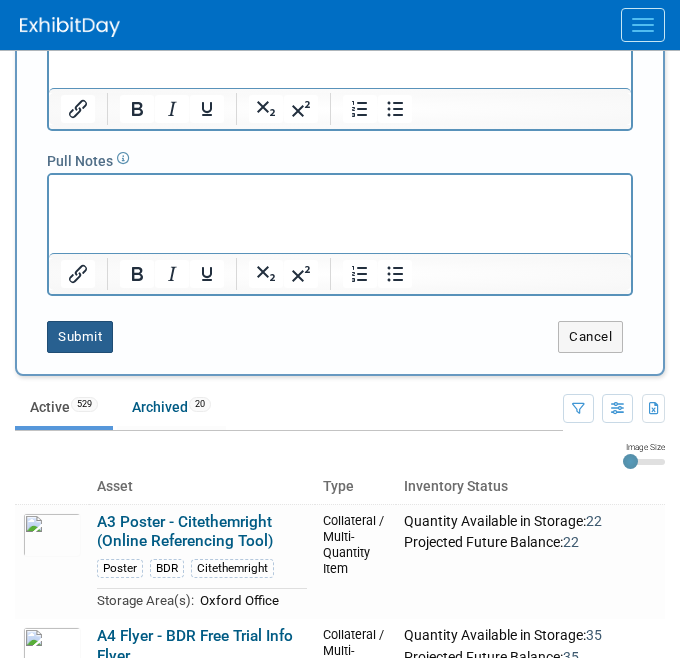 click on "Submit" at bounding box center (80, 337) 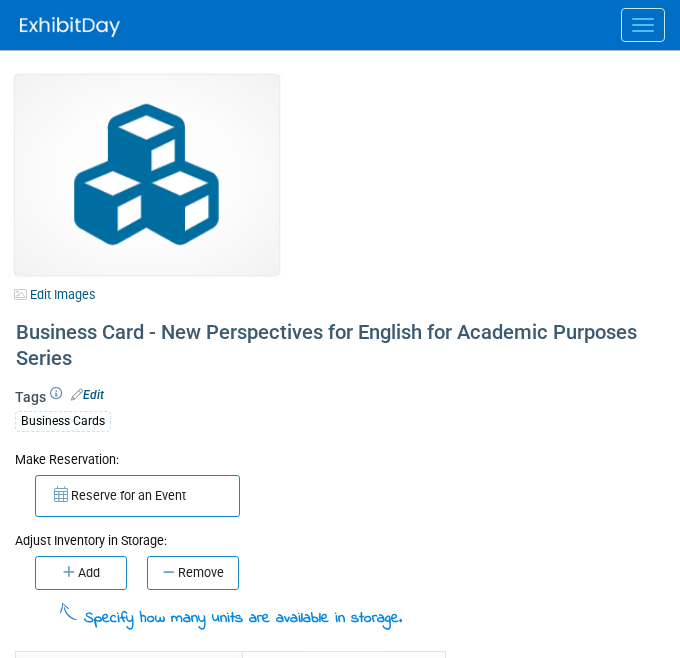 scroll, scrollTop: 0, scrollLeft: 0, axis: both 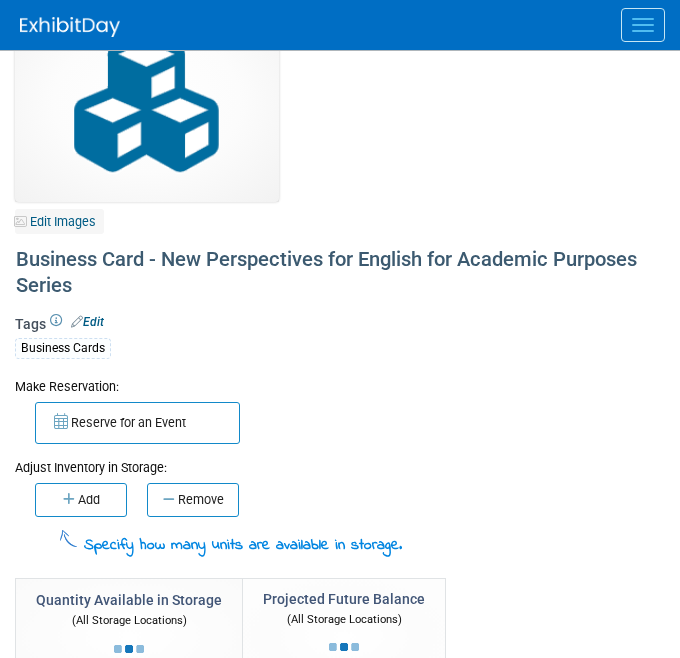 click on "Edit Images" at bounding box center [59, 221] 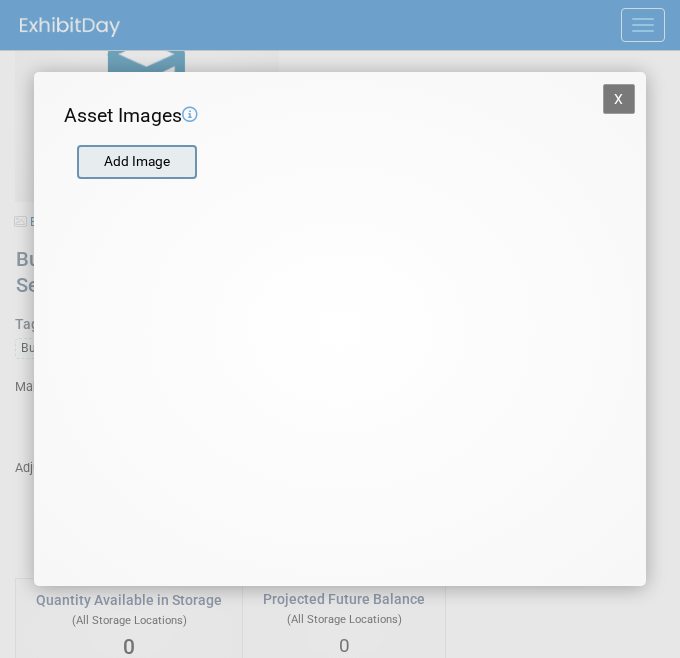 click at bounding box center [76, 162] 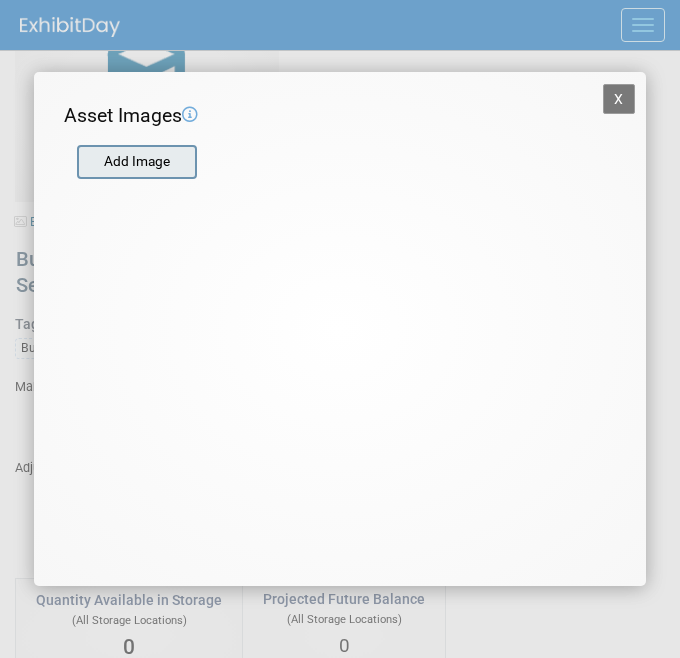 click at bounding box center [76, 162] 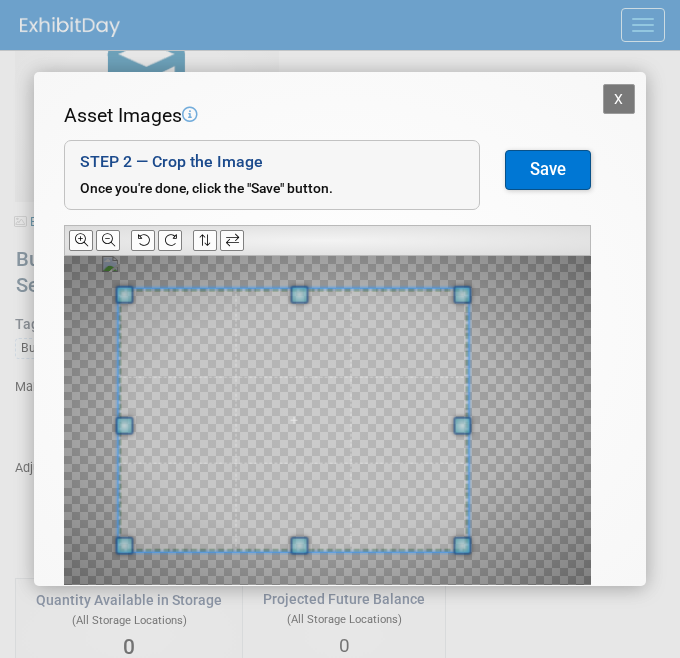 click at bounding box center (293, 420) 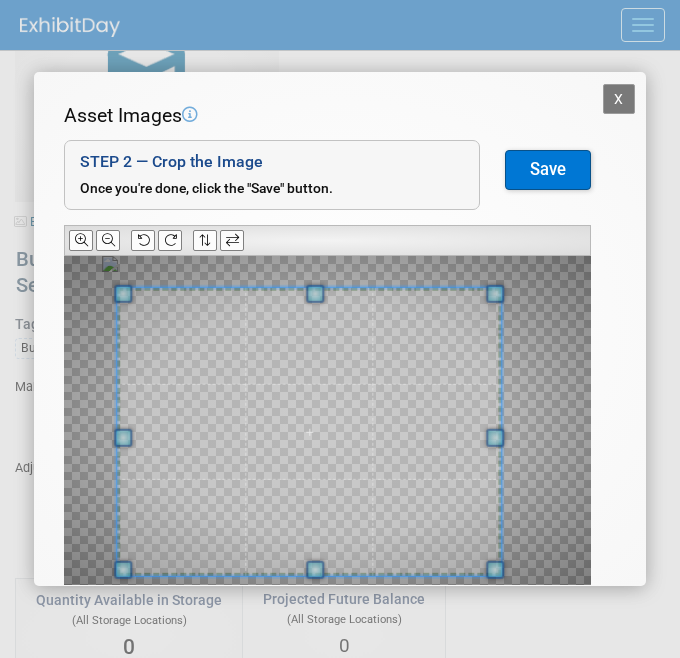 click at bounding box center (309, 432) 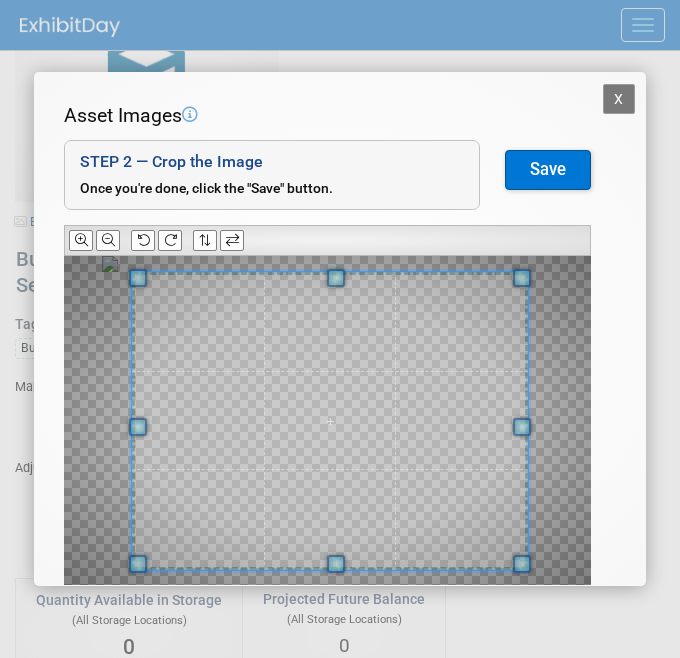 click at bounding box center (330, 421) 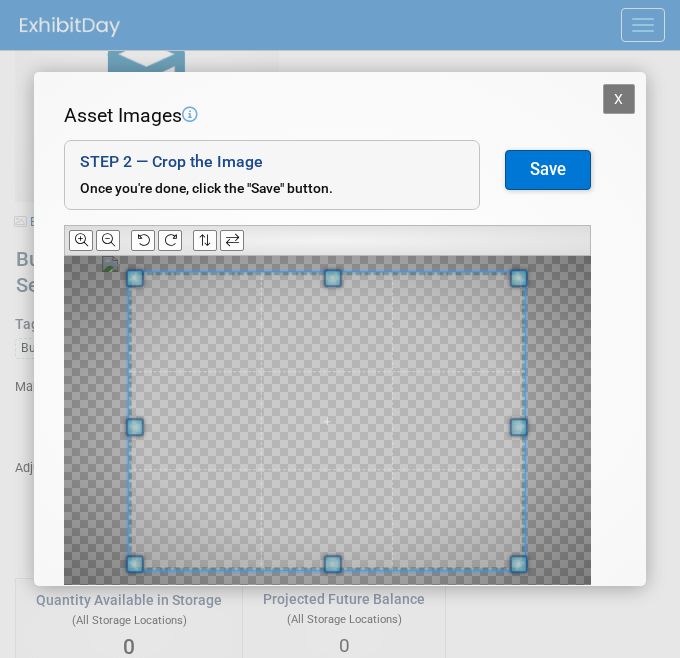 click on "Save" at bounding box center (548, 170) 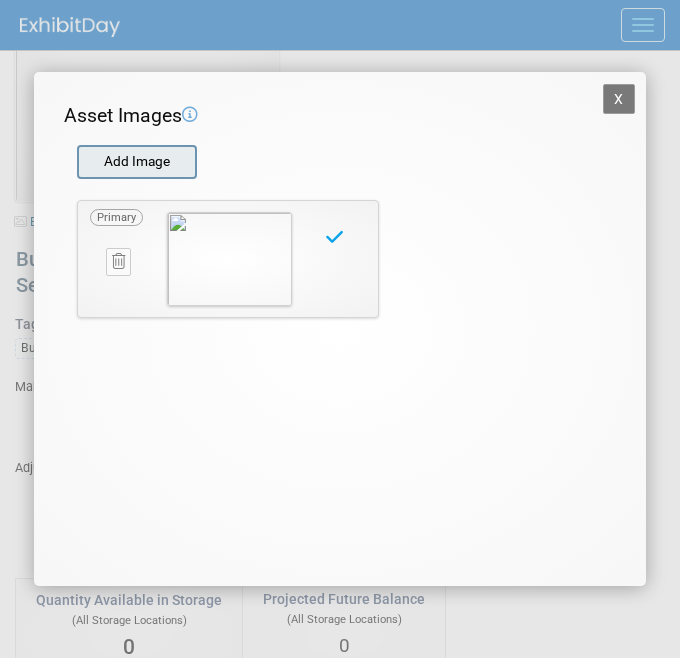 click at bounding box center (76, 162) 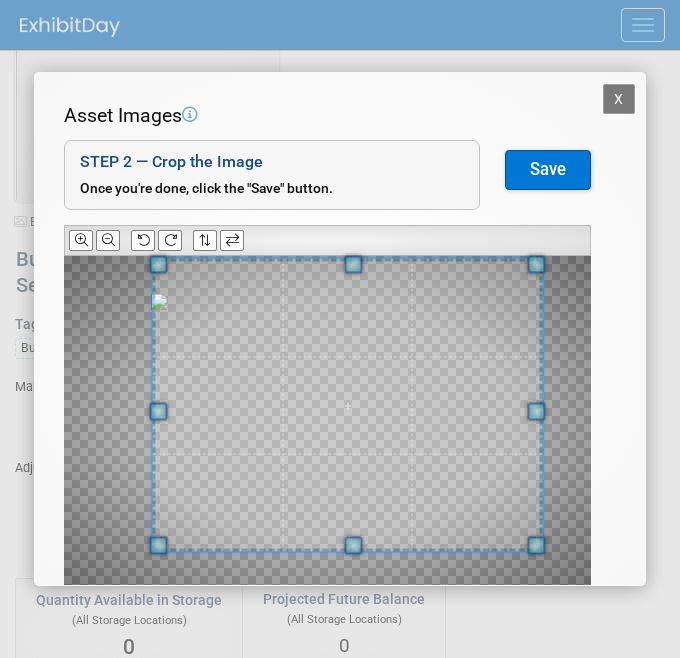 click at bounding box center (327, 420) 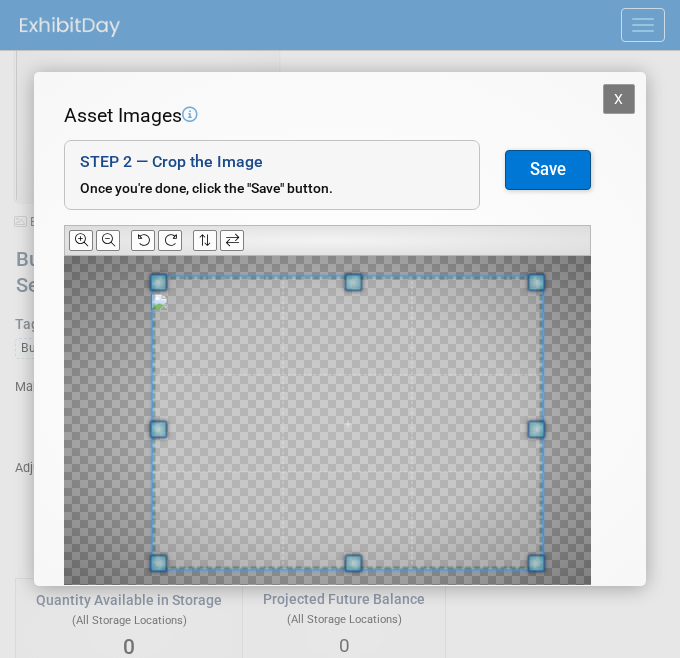 click at bounding box center (348, 423) 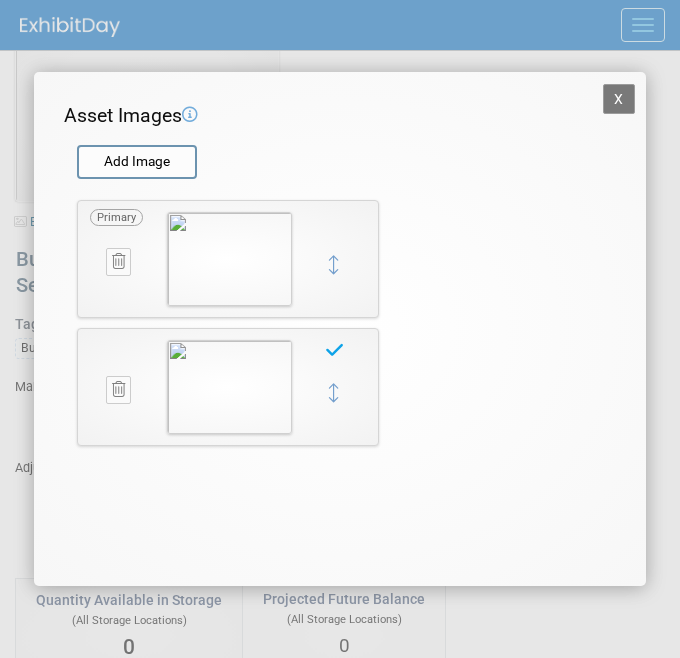 click on "X" at bounding box center [619, 99] 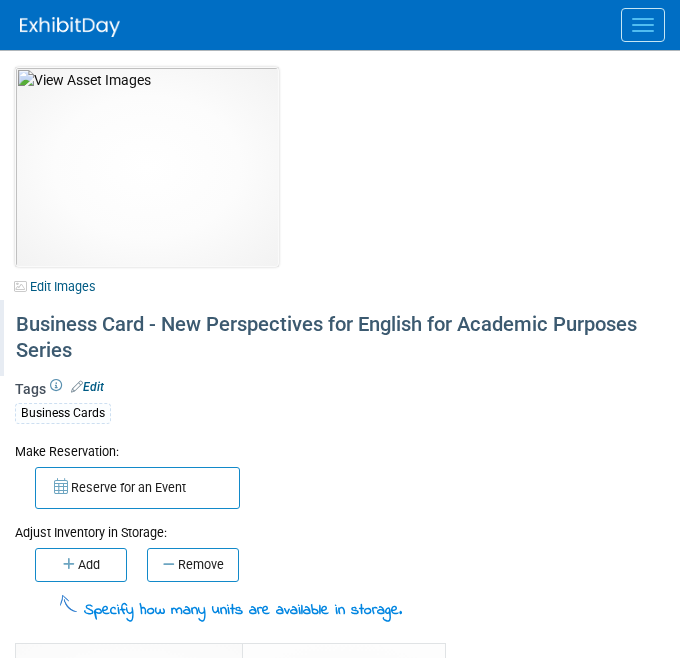 scroll, scrollTop: 120, scrollLeft: 0, axis: vertical 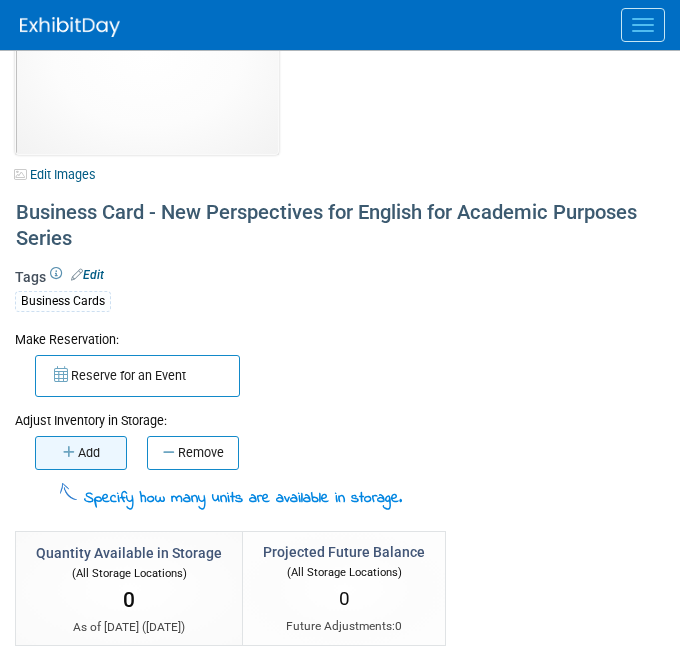 click on "Add" at bounding box center [81, 453] 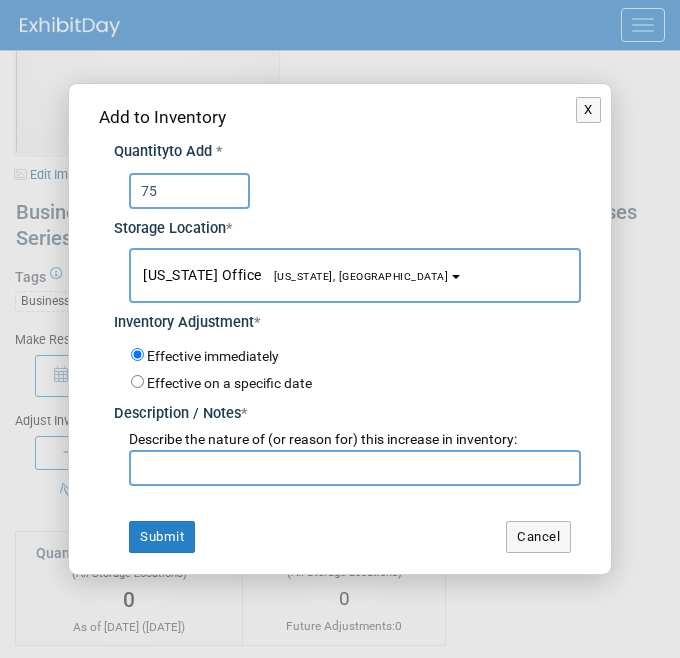 type on "75" 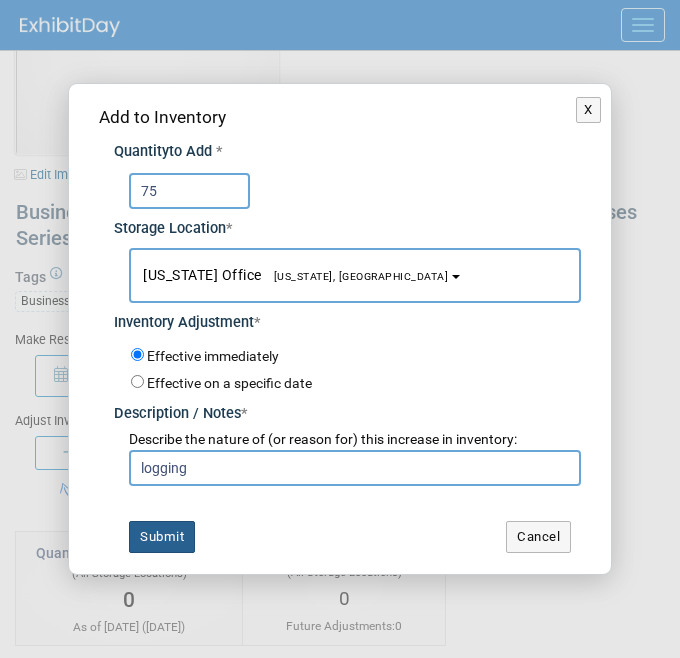 type on "logging" 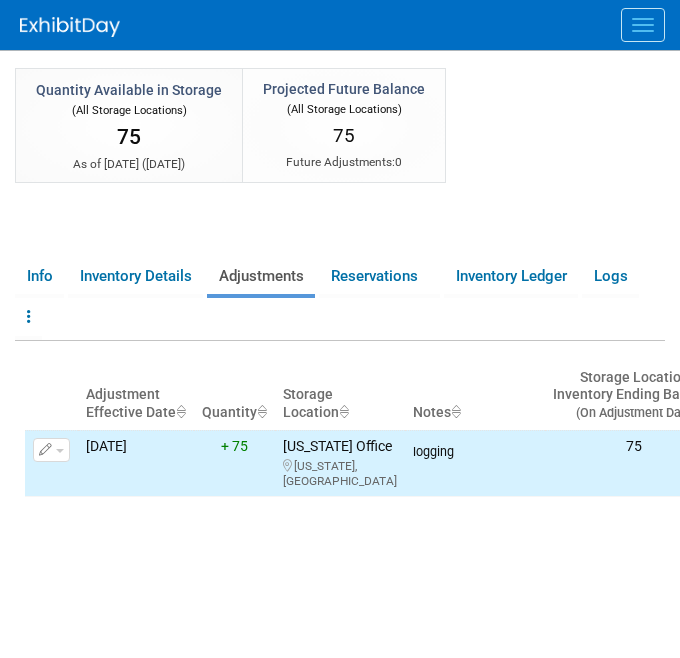 scroll, scrollTop: 581, scrollLeft: 0, axis: vertical 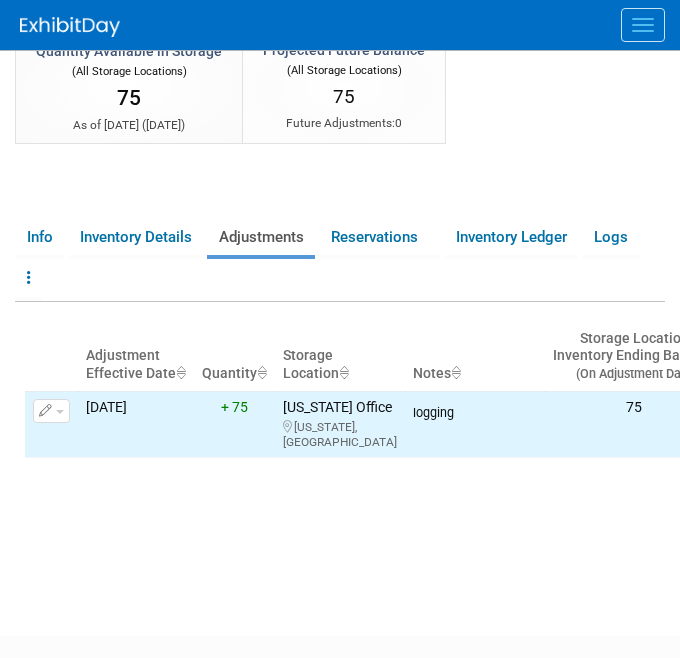 click on "10031442-10728340-a8cc4a06-9f8f-4073-9bf9-26bbff168dd8.jpg
Edit Images
Collateral / Multi-Quantity Item
Shared
Business Card - New Perspectives for English for Academic Purposes Series
X  Edit 0" at bounding box center [340, 27] 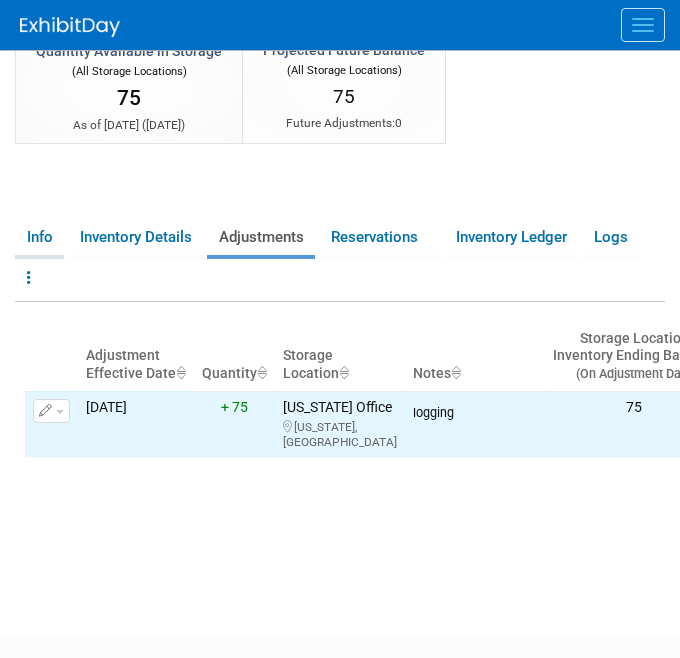 click on "Info" at bounding box center [39, 237] 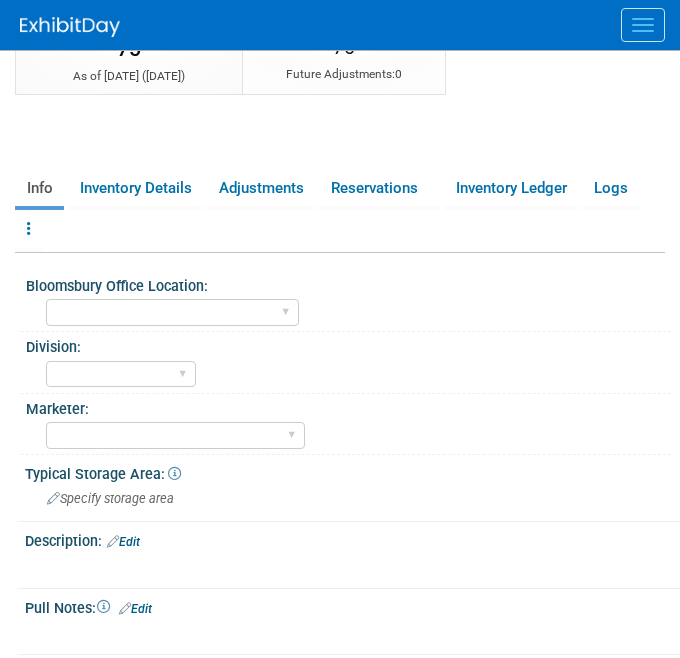 scroll, scrollTop: 632, scrollLeft: 0, axis: vertical 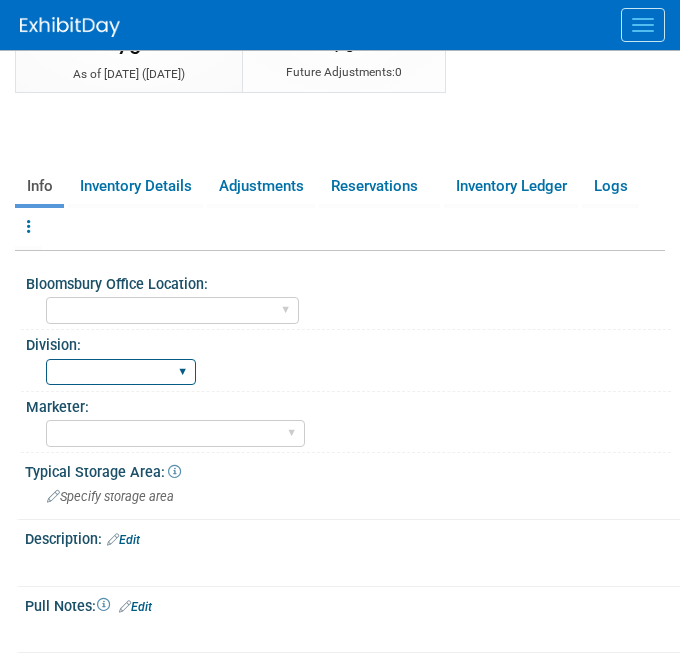 click on "BDR - Libraries
BDR - Schools
A&P
BP
R&L" at bounding box center [121, 372] 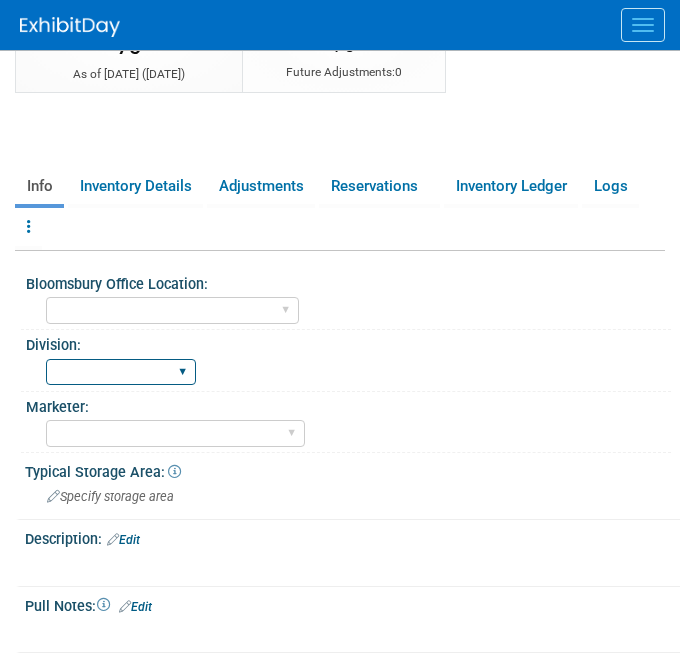 select on "A&P" 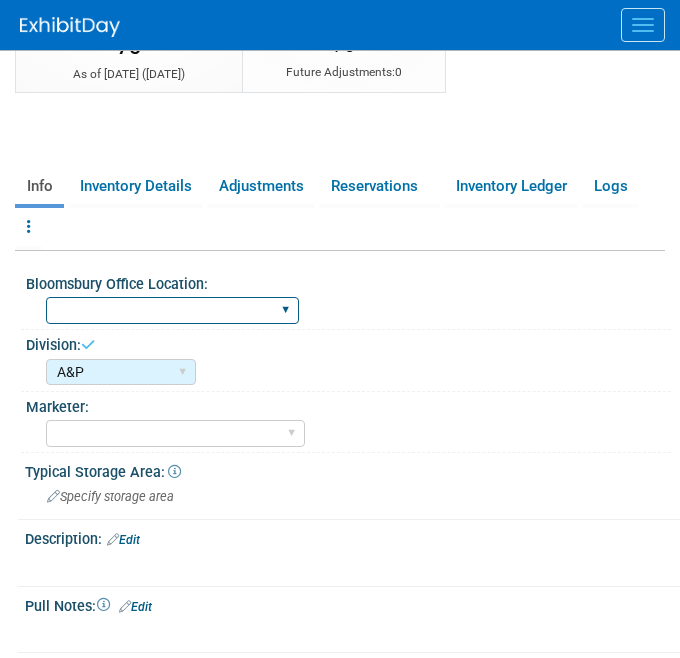 click on "Oxford
New York
Oxford, New York
Blue Ridge Summit" at bounding box center (172, 310) 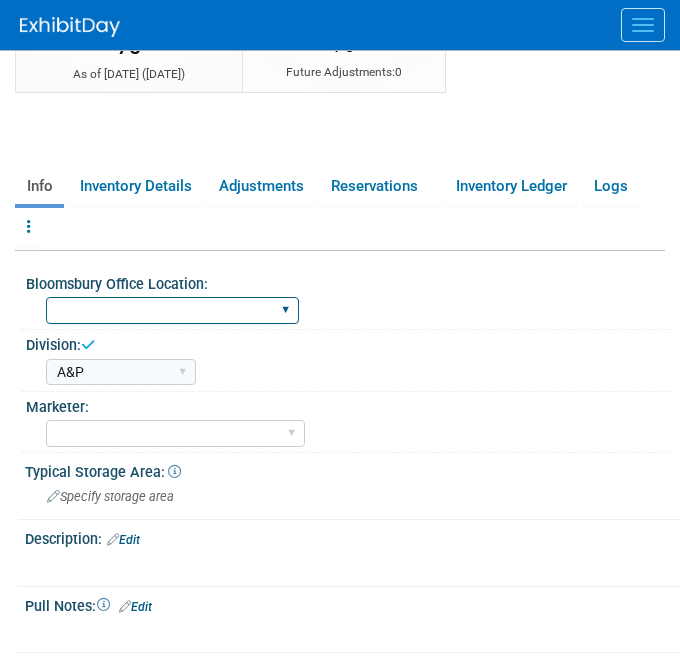 select on "[US_STATE]" 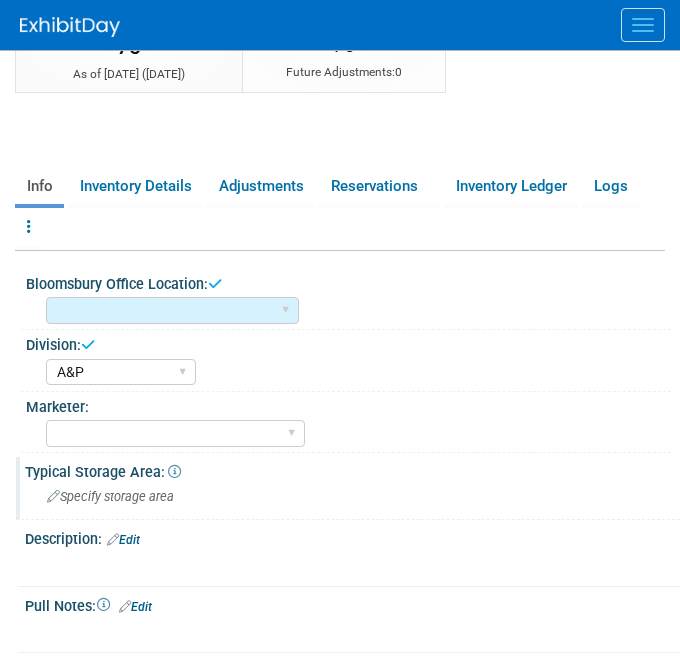 click on "Specify storage area" at bounding box center [110, 496] 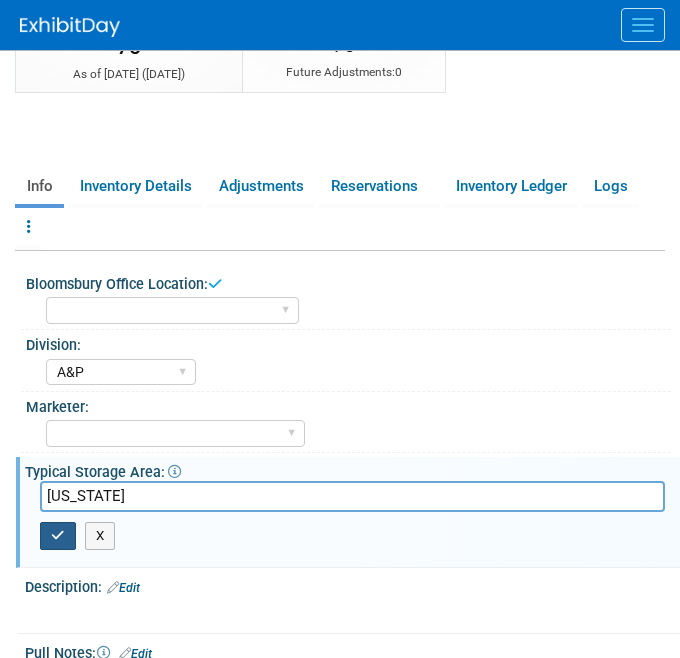 type on "[US_STATE]" 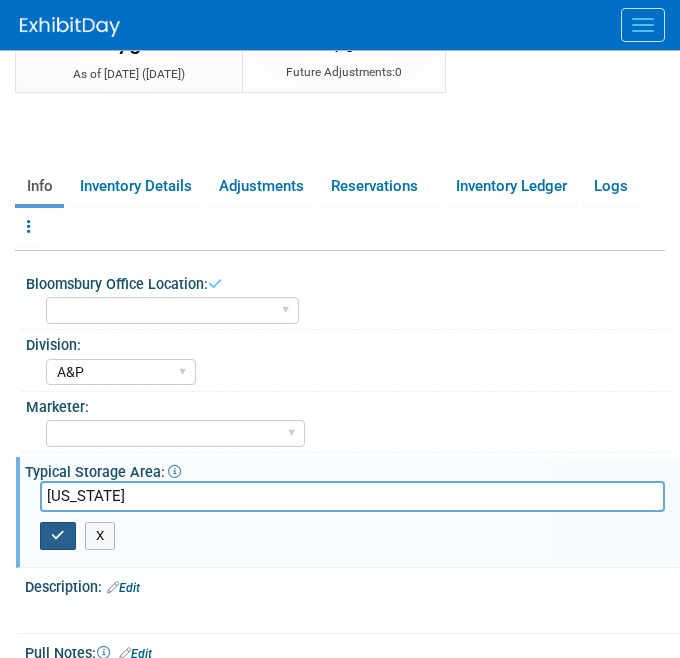 click at bounding box center (58, 535) 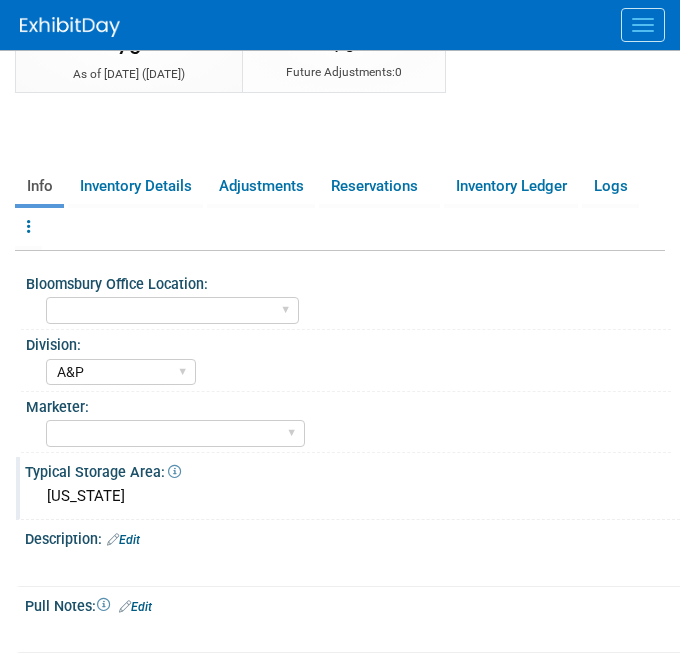scroll, scrollTop: 0, scrollLeft: 0, axis: both 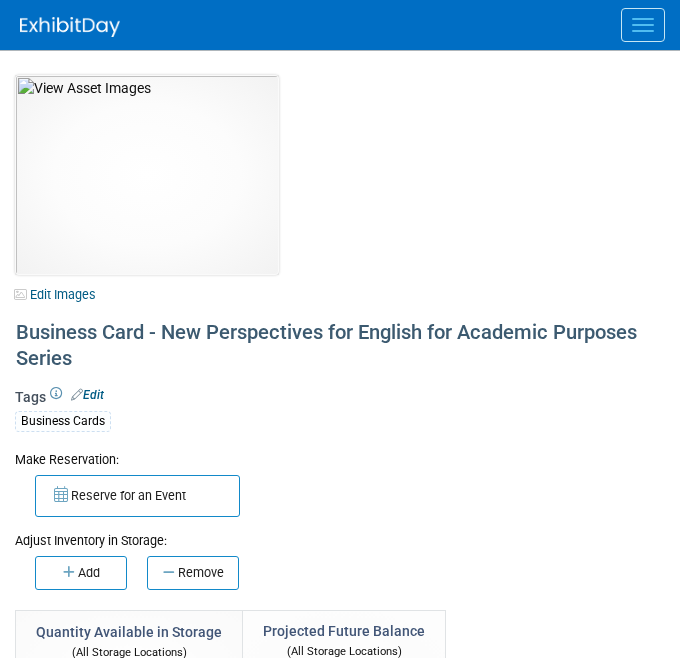 click at bounding box center (350, 25) 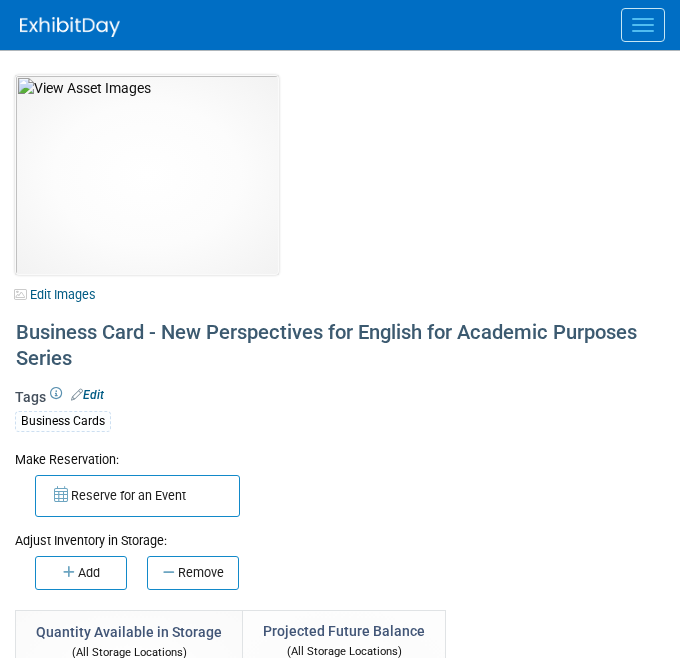 click at bounding box center [643, 25] 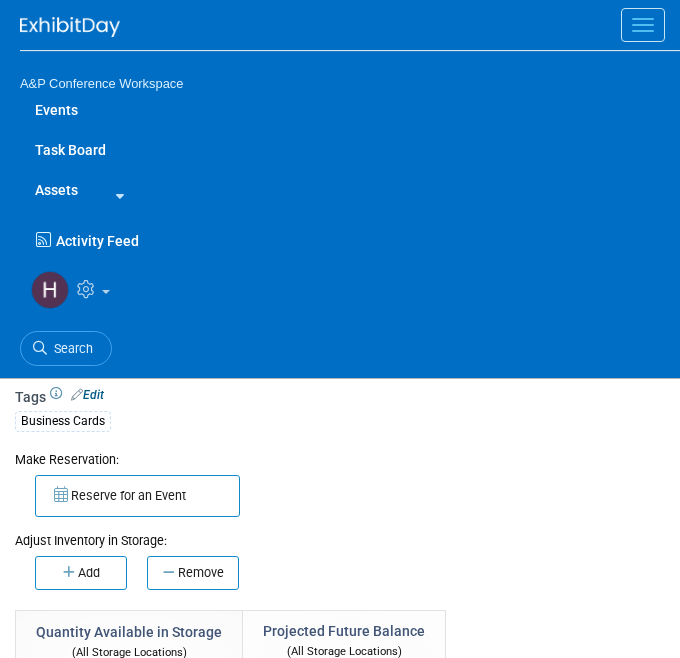 click at bounding box center (116, 196) 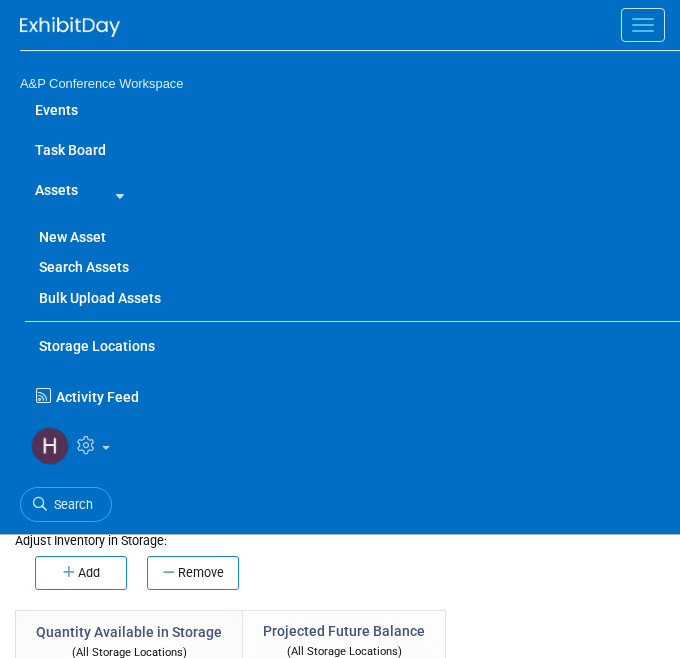 click on "New Asset" at bounding box center [352, 237] 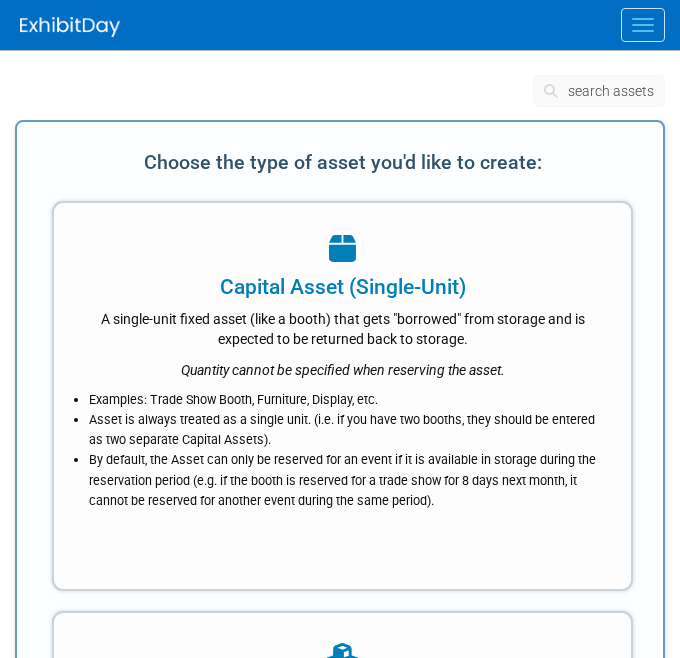 scroll, scrollTop: 363, scrollLeft: 0, axis: vertical 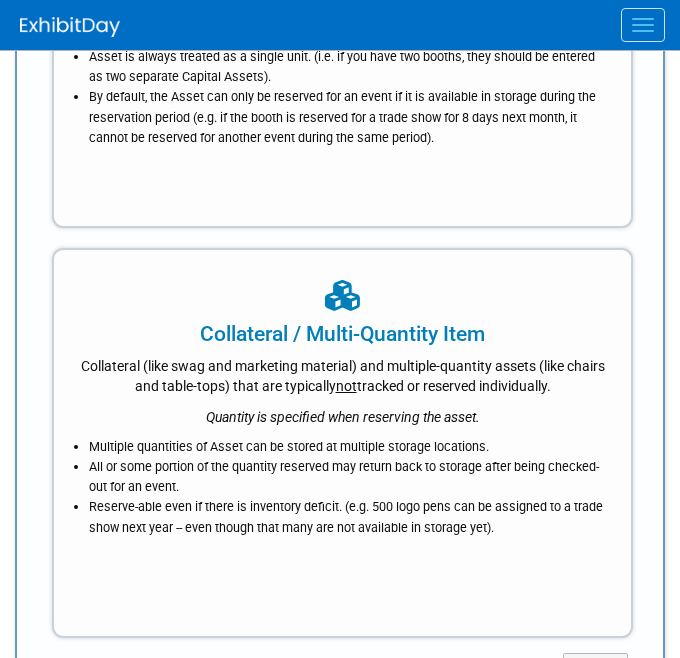 type 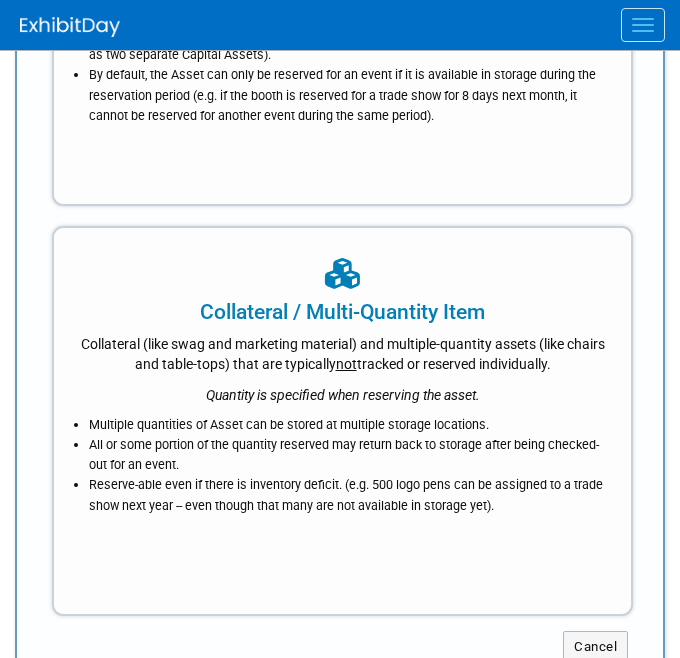 click on "Collateral / Multi-Quantity Item" at bounding box center [342, 312] 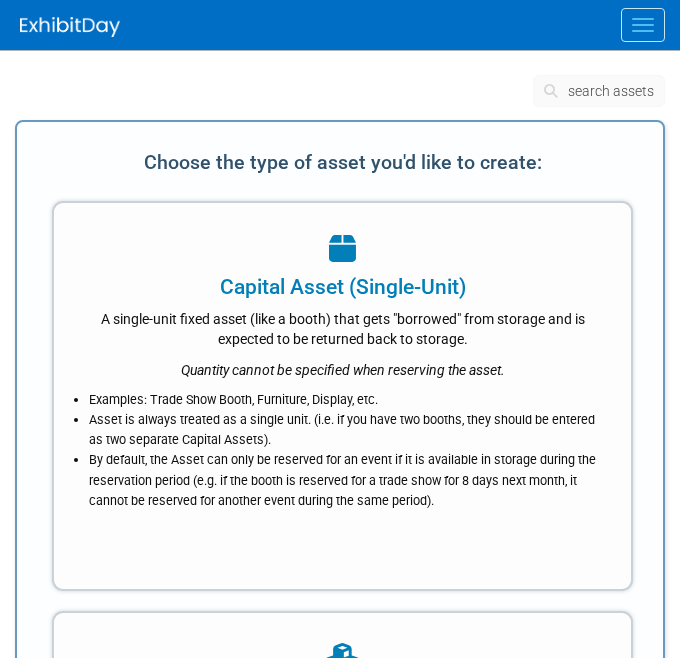 scroll, scrollTop: 0, scrollLeft: 0, axis: both 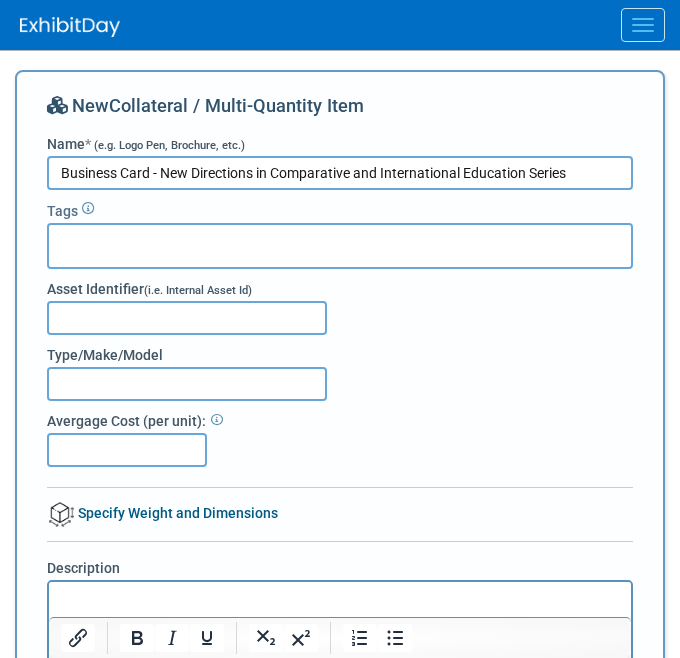 type on "Business Card - New Directions in Comparative and International Education Series" 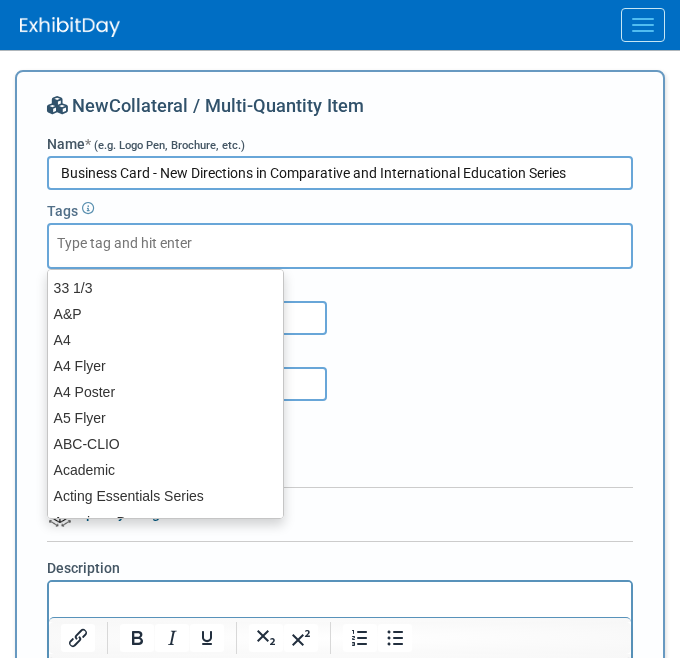 type on "l" 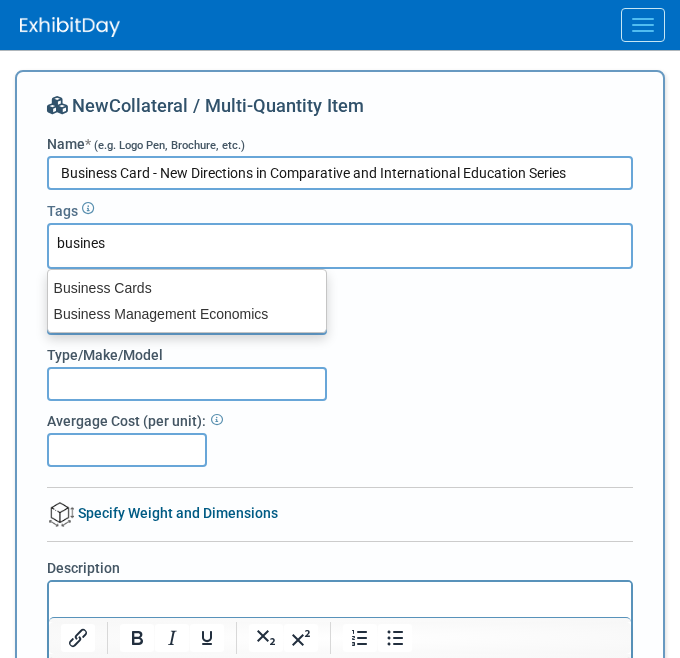 type on "business" 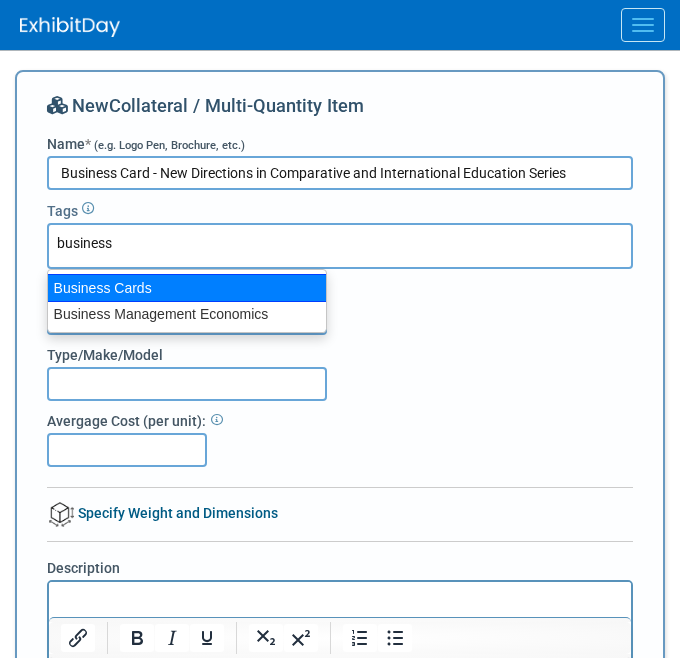 click on "Business Cards" at bounding box center [187, 288] 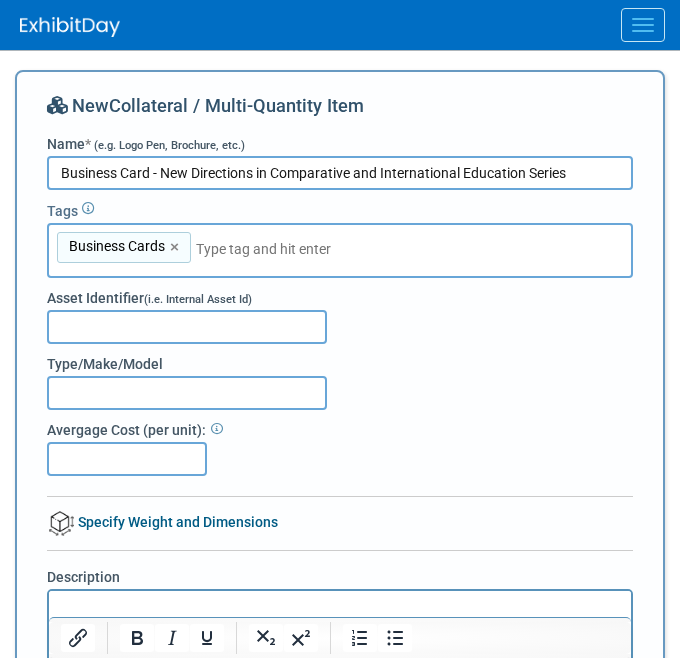 type on "&#163;" 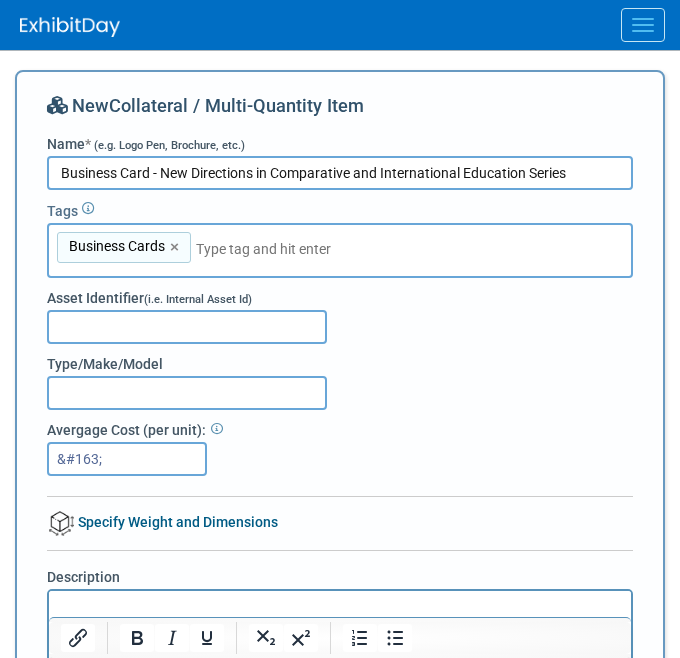 type 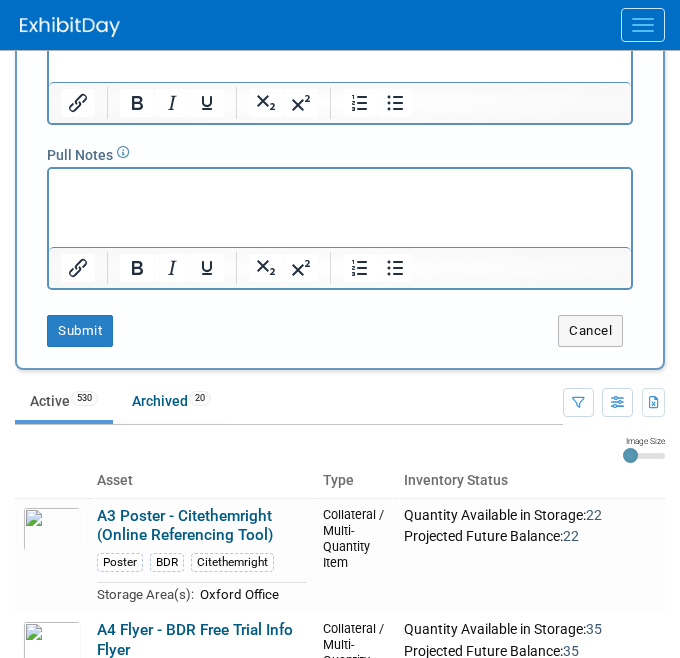 scroll, scrollTop: 594, scrollLeft: 0, axis: vertical 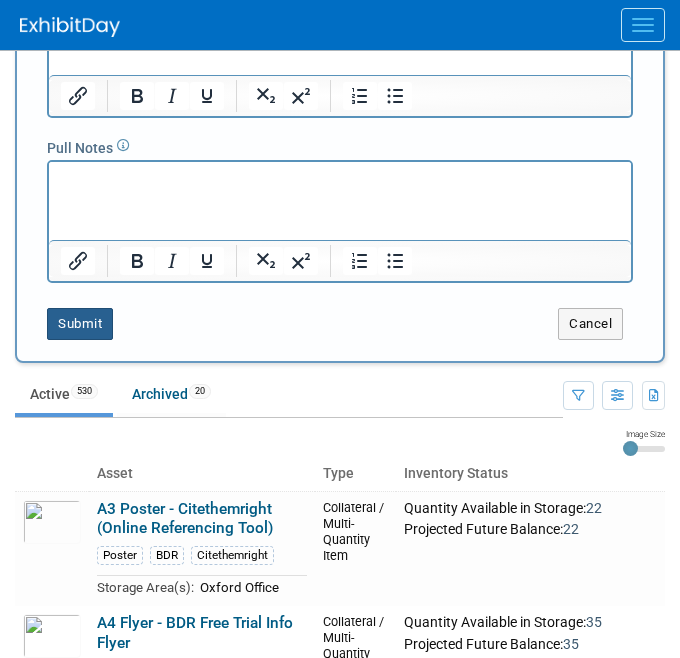 click on "Submit" at bounding box center [80, 324] 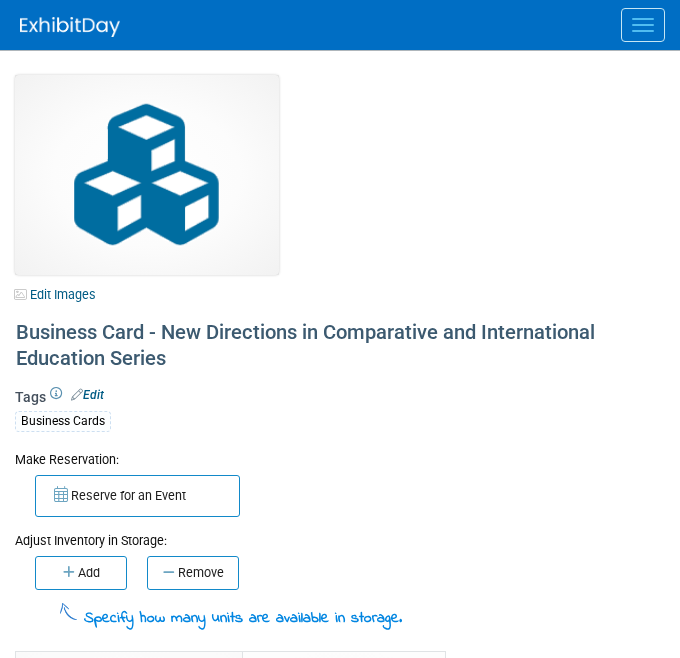 scroll, scrollTop: 0, scrollLeft: 0, axis: both 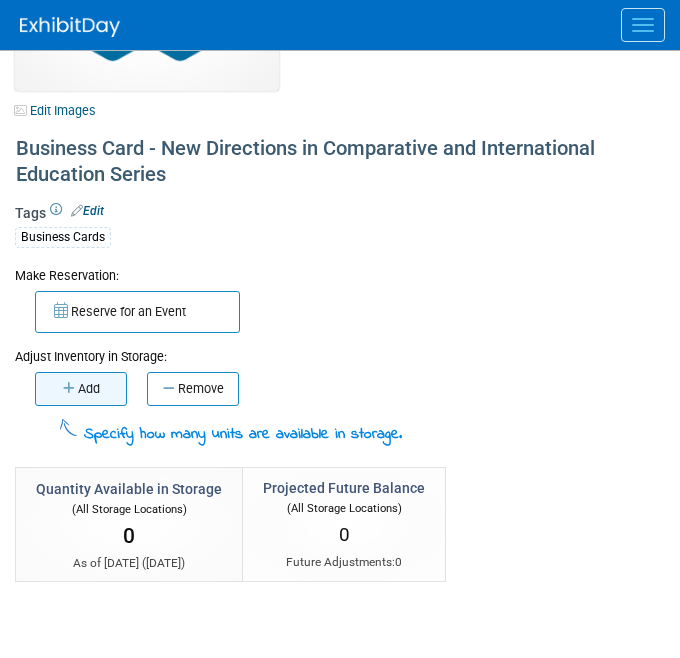 click on "Add" at bounding box center [81, 389] 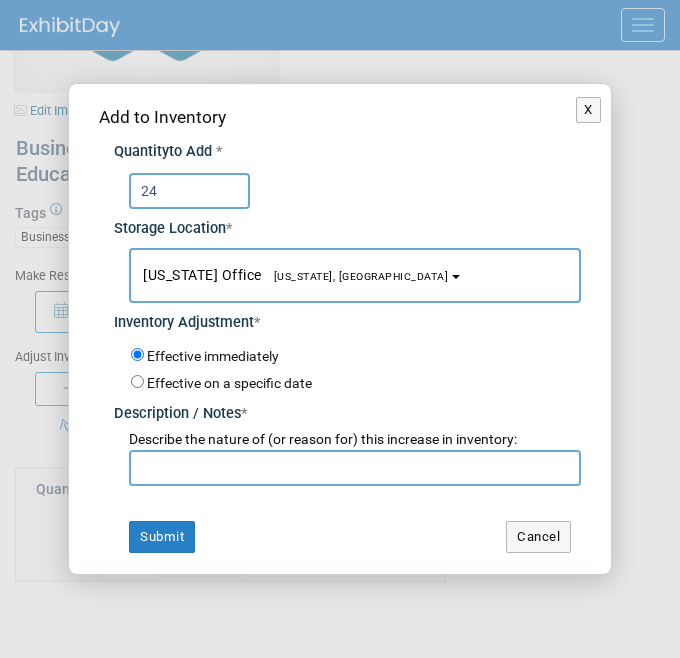 type on "24" 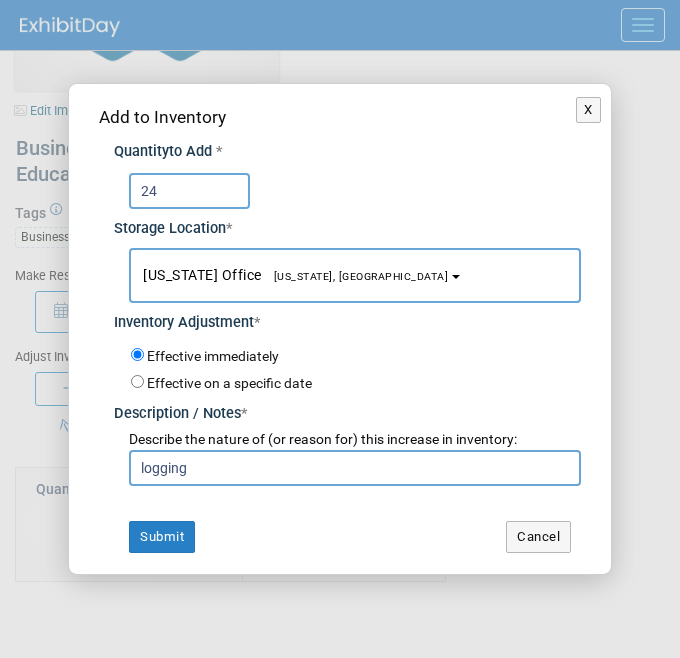 type on "logging" 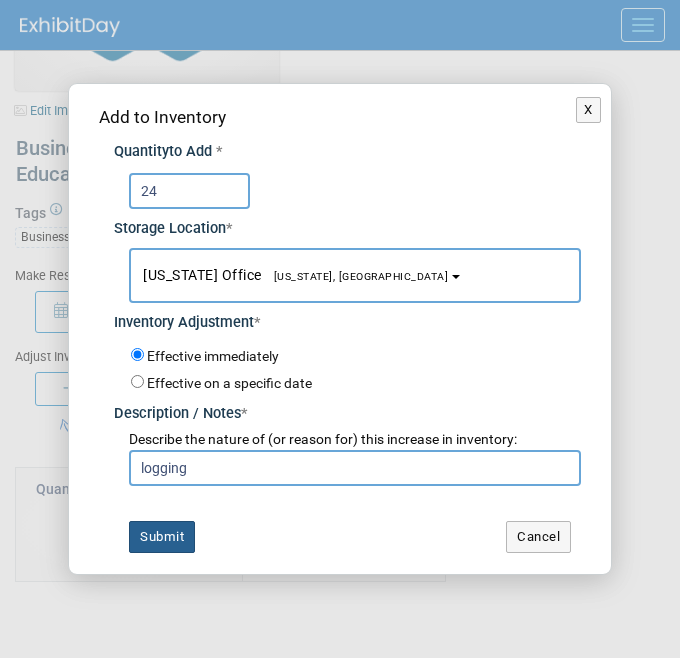 click on "Submit" at bounding box center (162, 537) 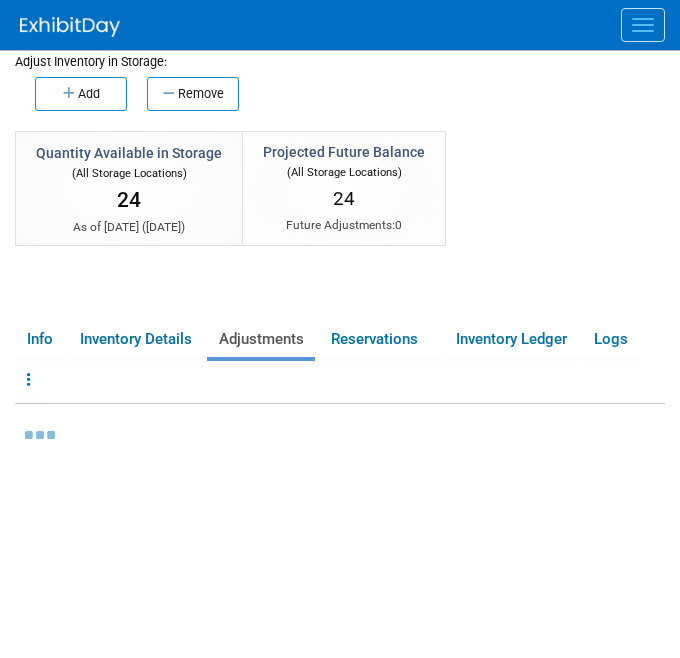 scroll, scrollTop: 538, scrollLeft: 0, axis: vertical 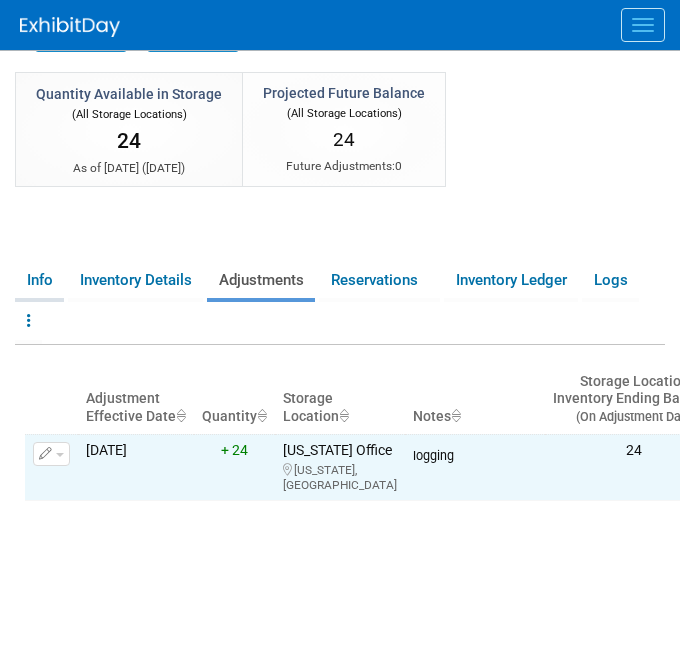 click on "Info" at bounding box center [39, 280] 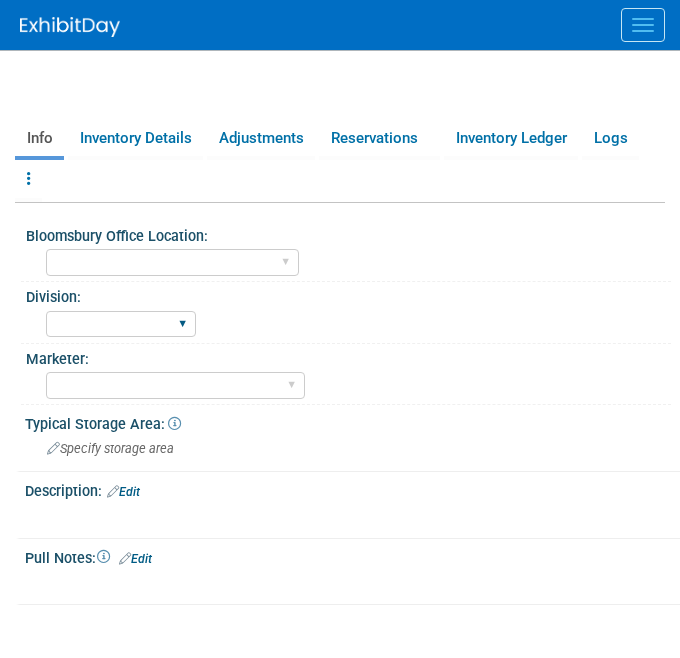 scroll, scrollTop: 681, scrollLeft: 0, axis: vertical 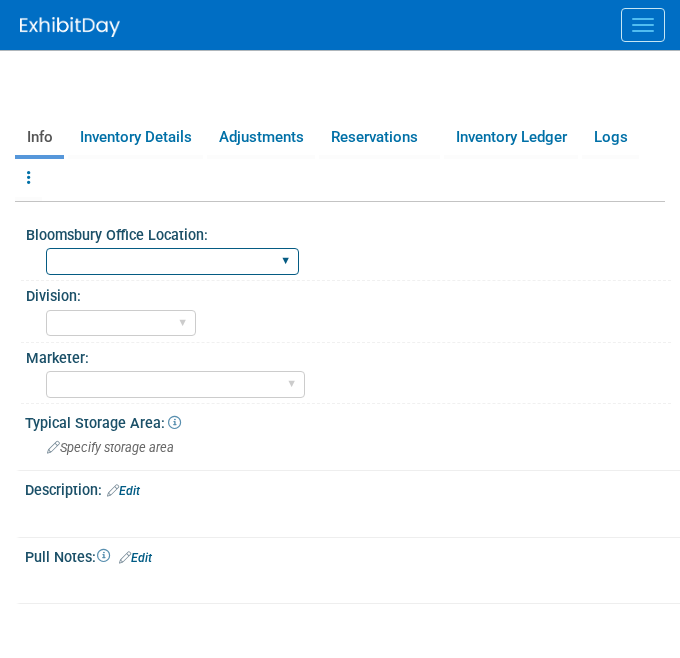 click on "[GEOGRAPHIC_DATA]
[US_STATE][GEOGRAPHIC_DATA], [US_STATE]
Blue Ridge Summit" at bounding box center (172, 261) 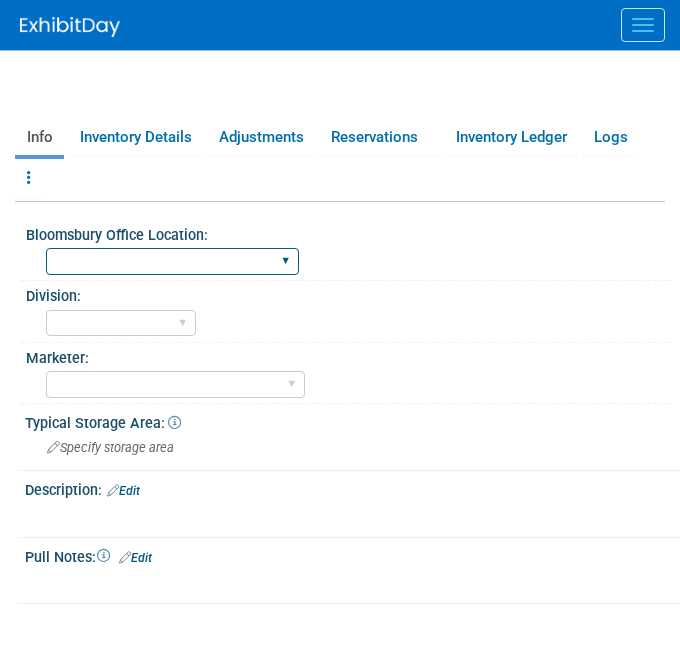 select on "[US_STATE]" 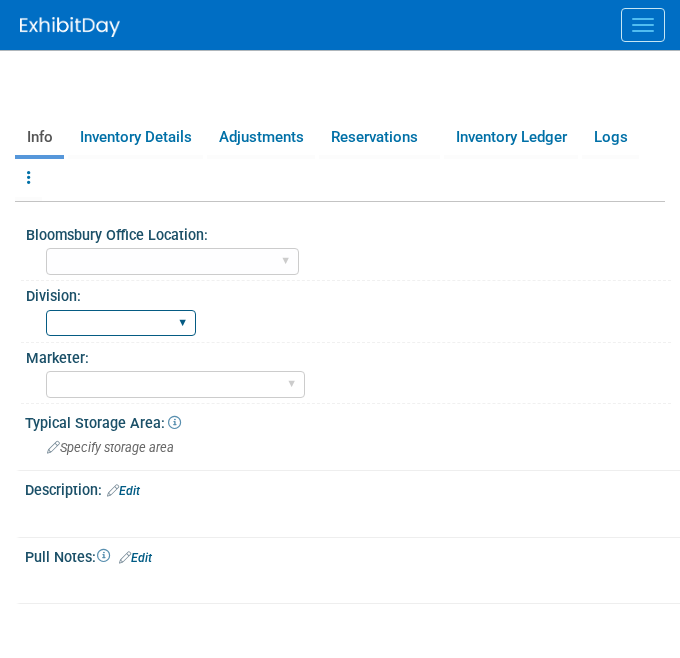 click on "BDR - Libraries
BDR - Schools
A&P
BP
R&L" at bounding box center [121, 323] 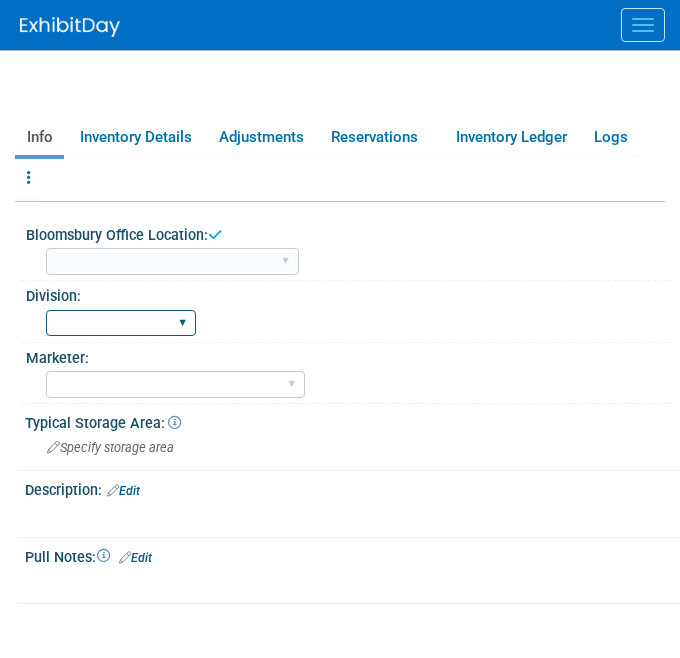 select on "A&P" 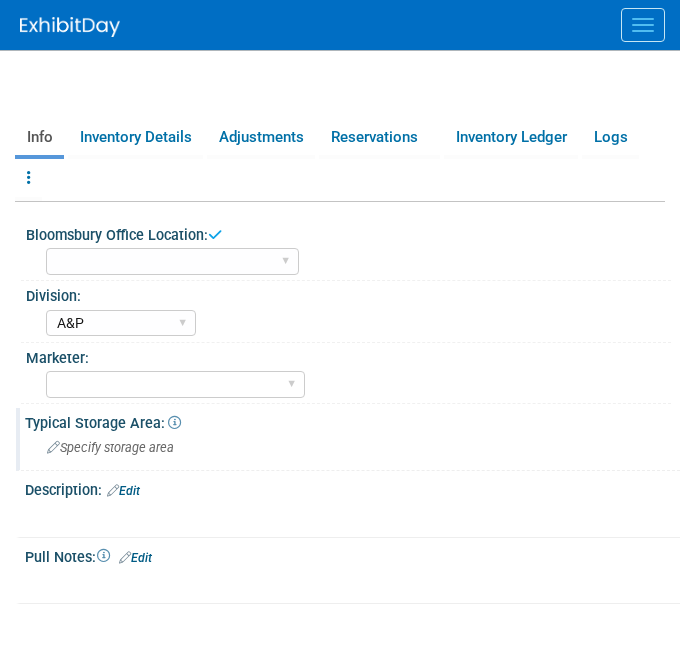 click on "Specify storage area" at bounding box center (352, 447) 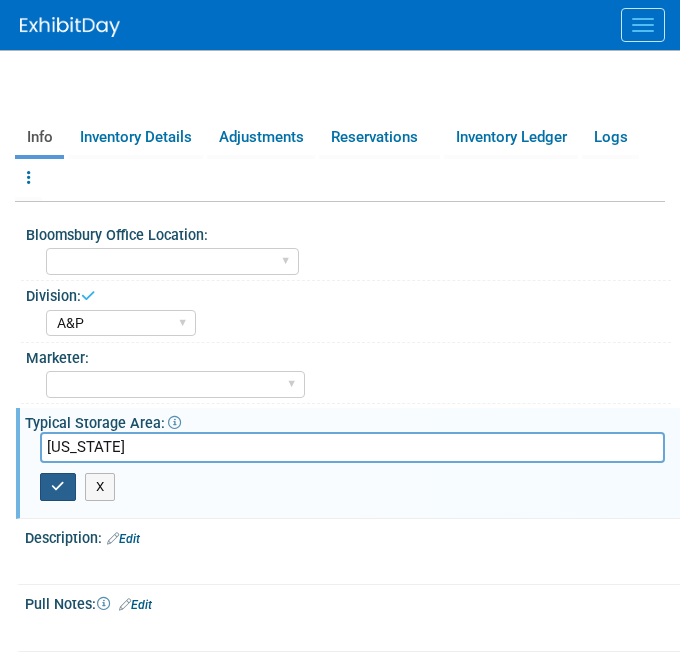 type on "[US_STATE]" 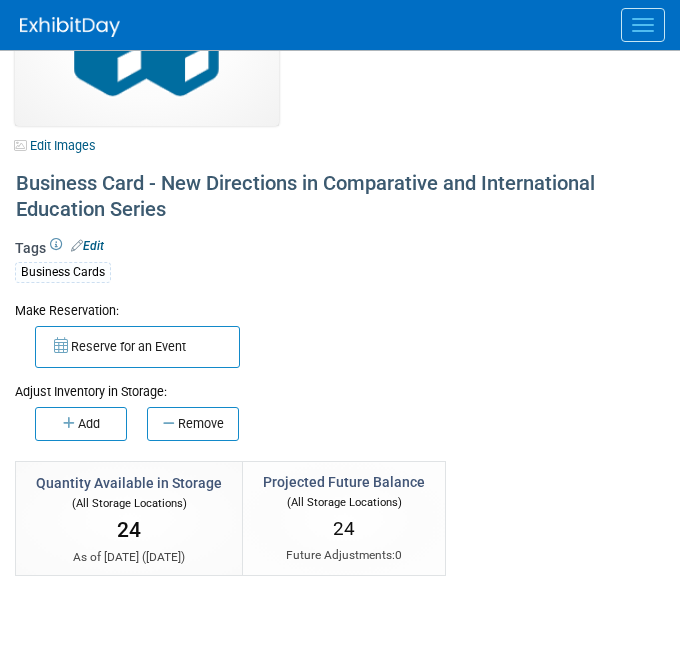 scroll, scrollTop: 116, scrollLeft: 0, axis: vertical 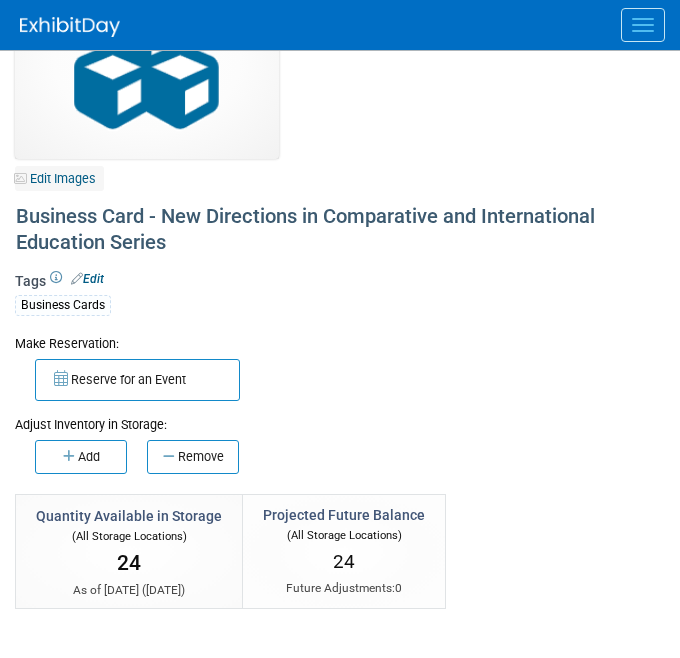 click on "Edit Images" at bounding box center (59, 178) 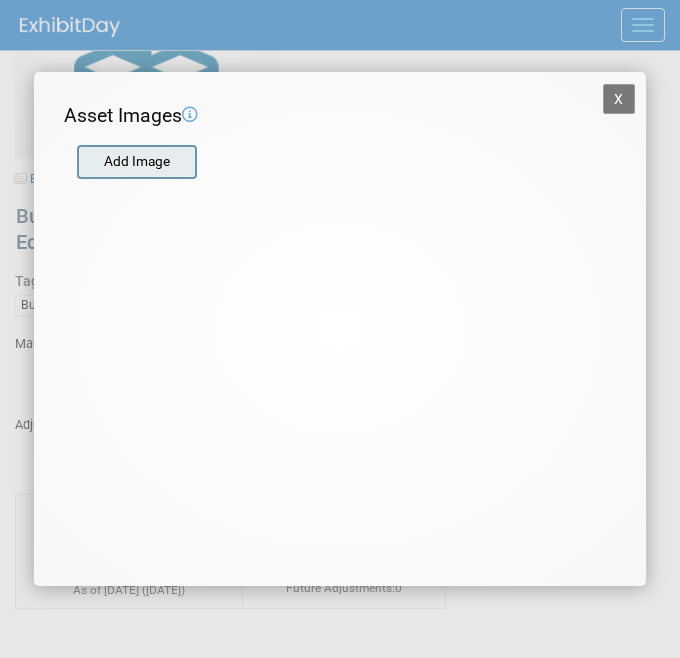 click at bounding box center (76, 162) 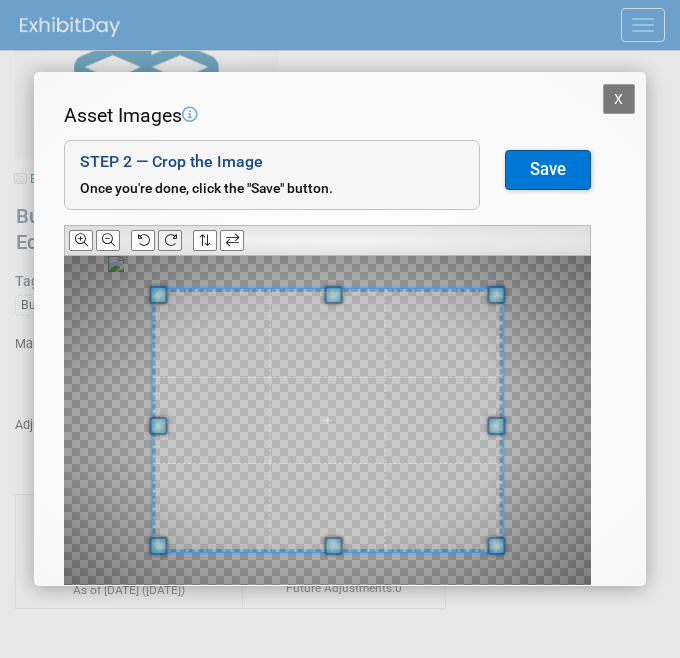 click at bounding box center [170, 240] 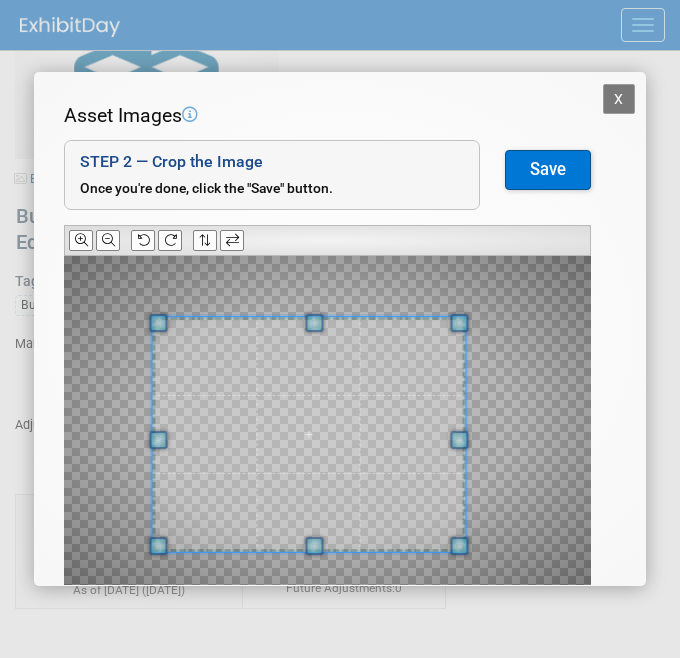 click at bounding box center [309, 434] 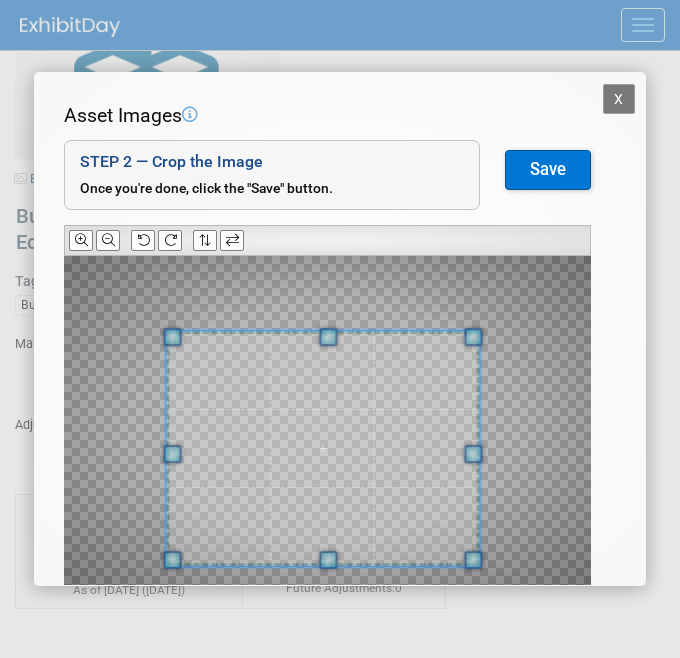 click at bounding box center (322, 448) 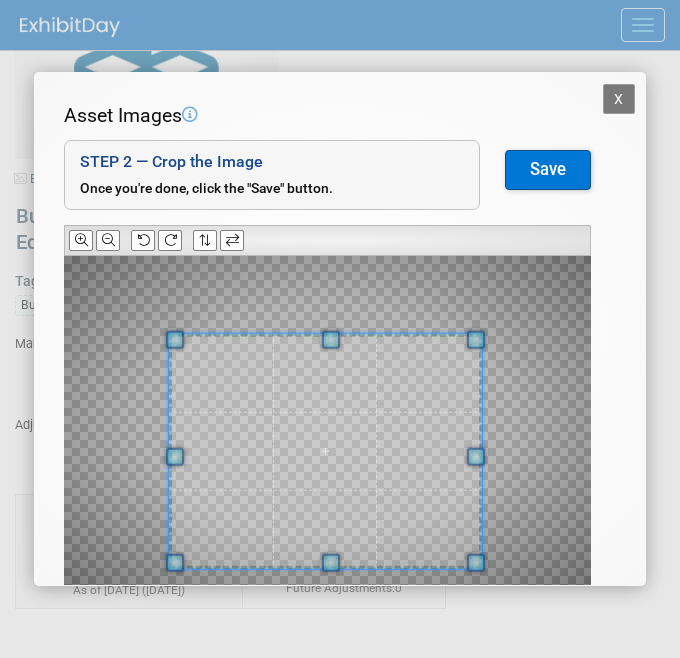 click on "Save" at bounding box center [548, 170] 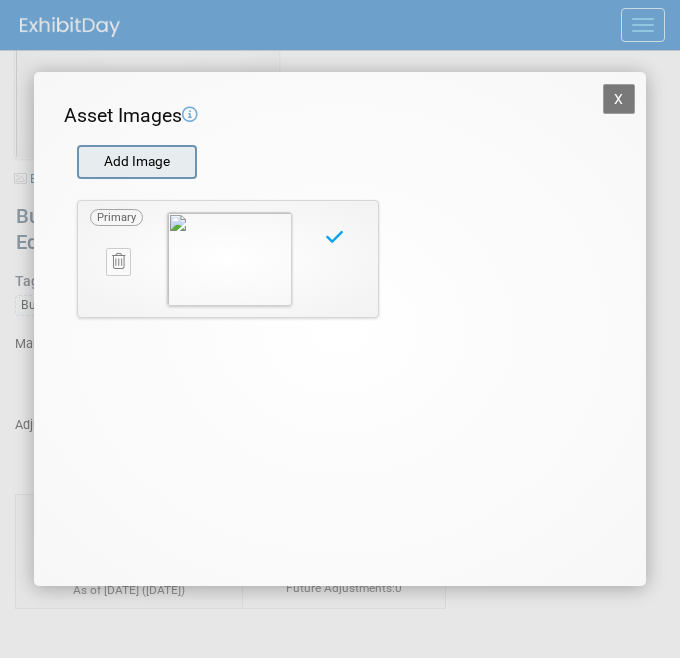 click at bounding box center [76, 162] 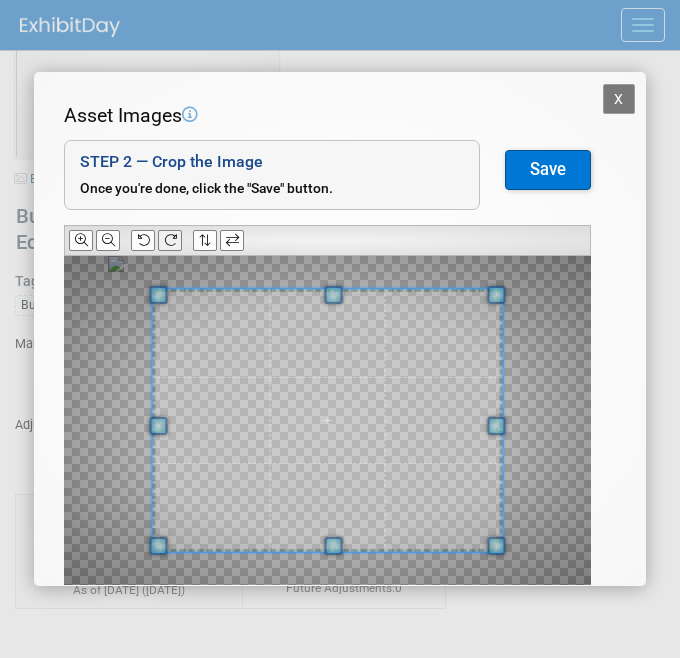 click at bounding box center [170, 240] 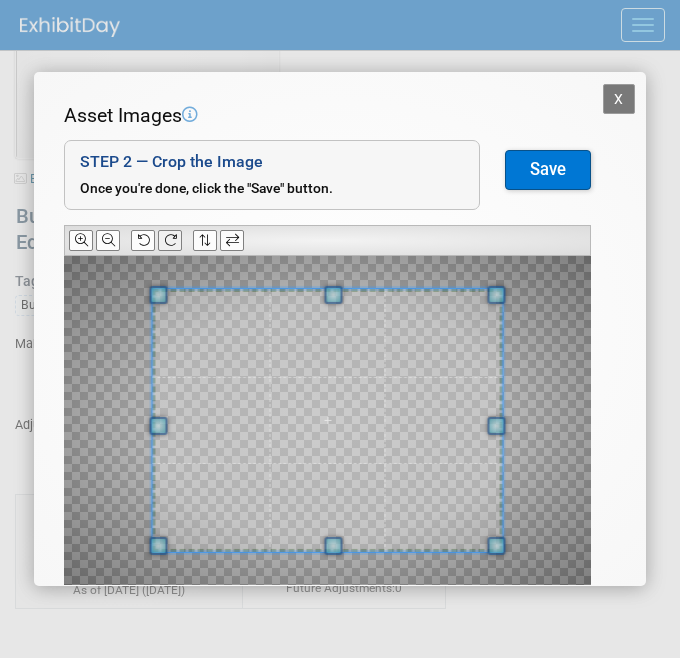 click at bounding box center (170, 240) 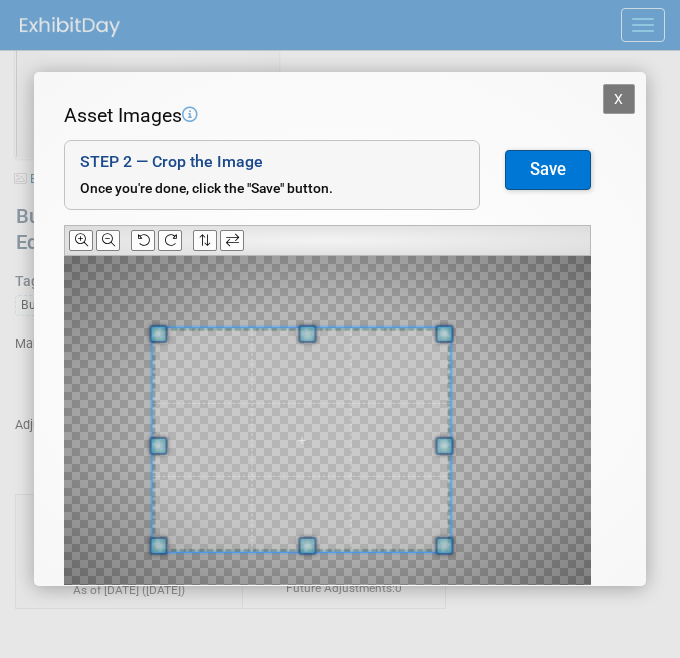click at bounding box center [445, 334] 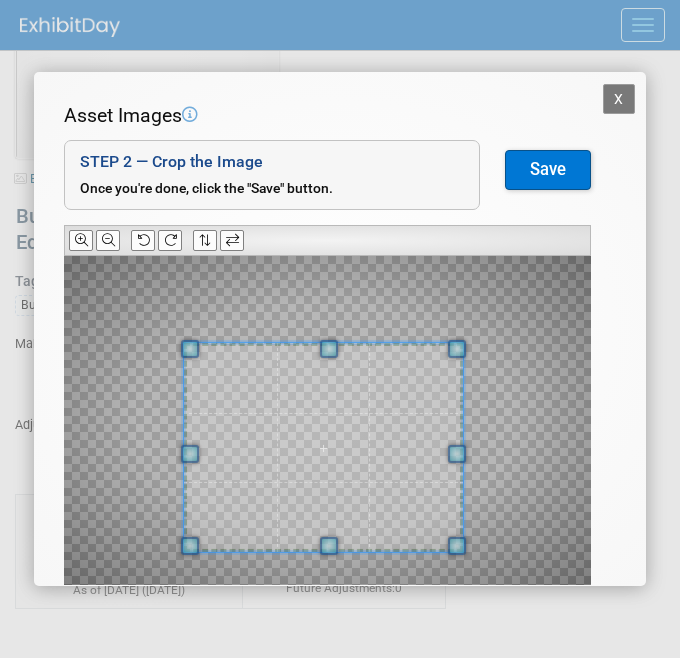 click at bounding box center (323, 448) 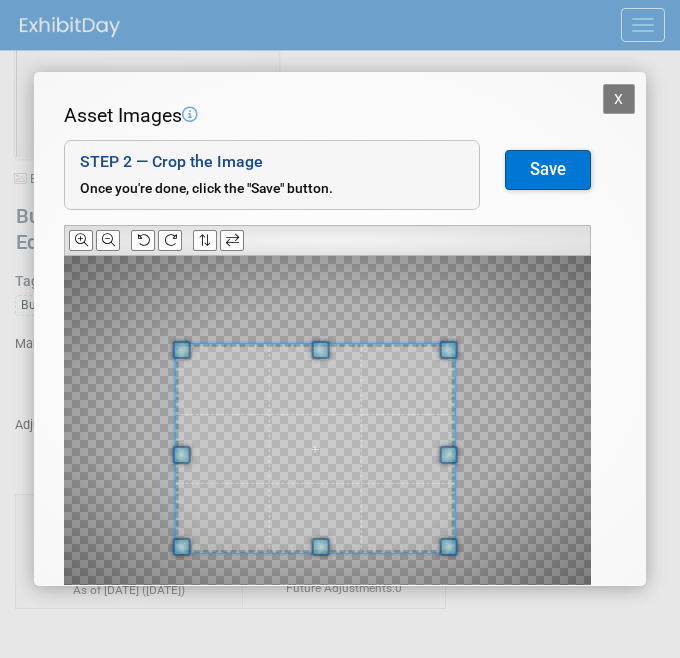 click on "Save" at bounding box center [548, 170] 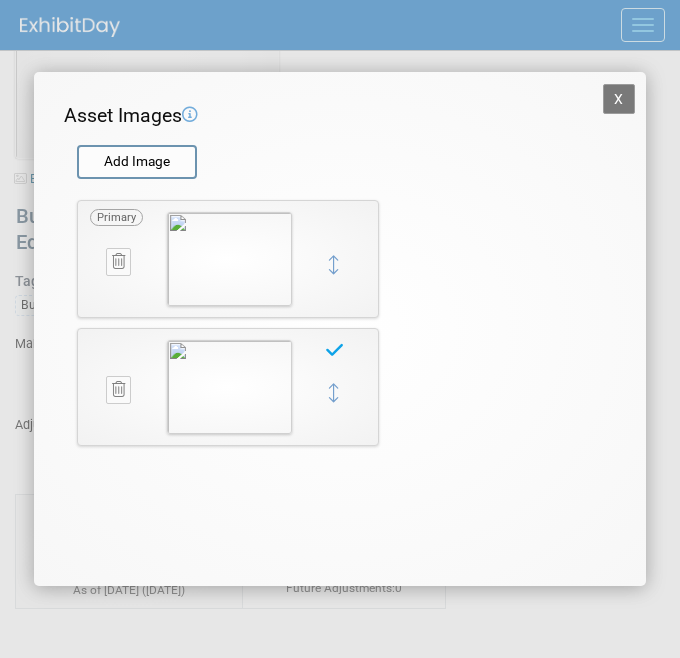 click on "X" at bounding box center (619, 99) 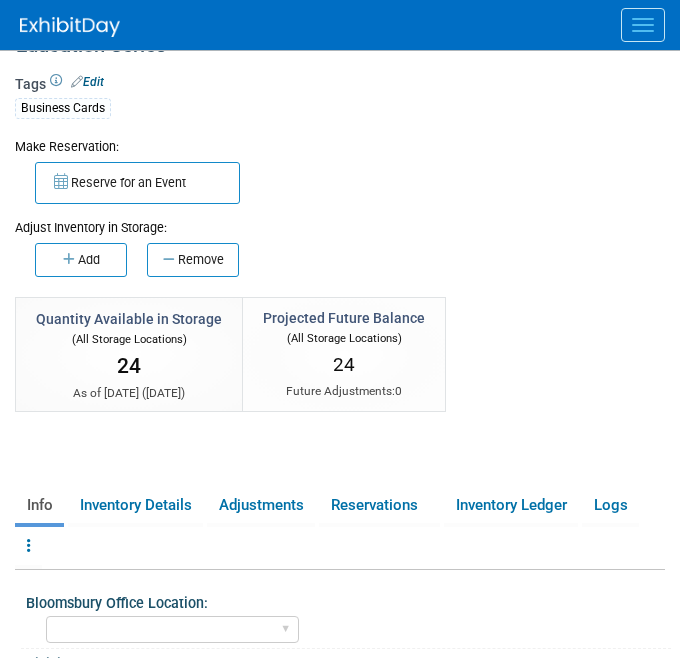 scroll, scrollTop: 0, scrollLeft: 0, axis: both 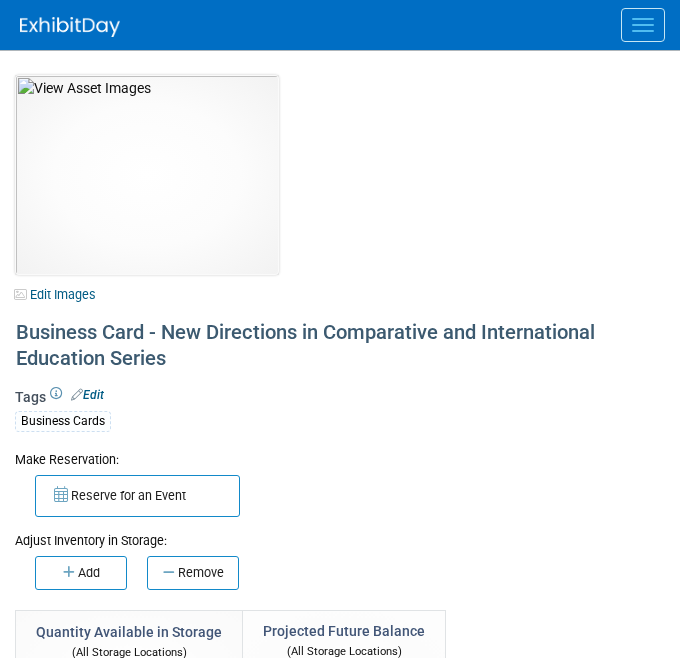 click at bounding box center [643, 25] 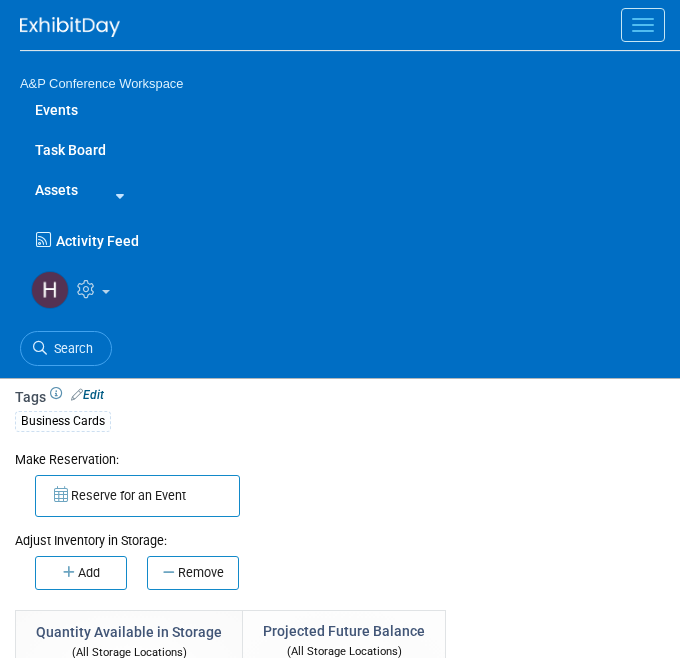 click on "Business Cards" at bounding box center [340, 420] 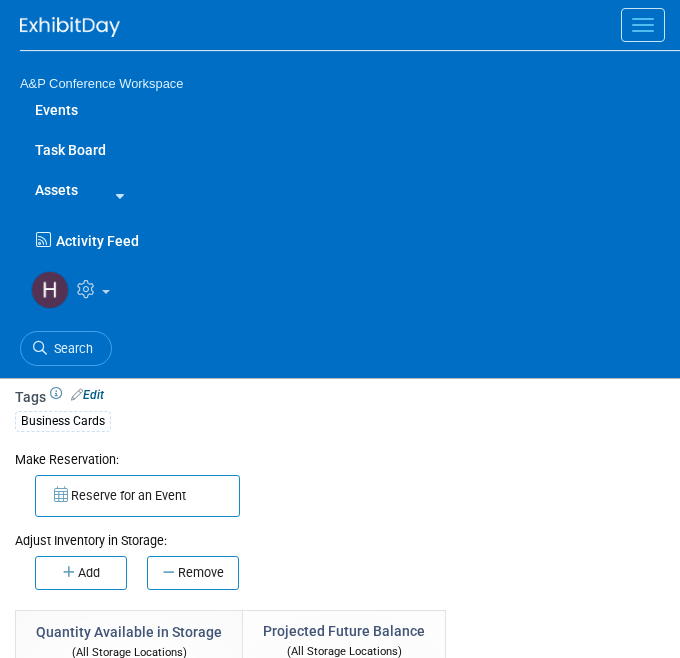 click on "Assets" at bounding box center (56, 190) 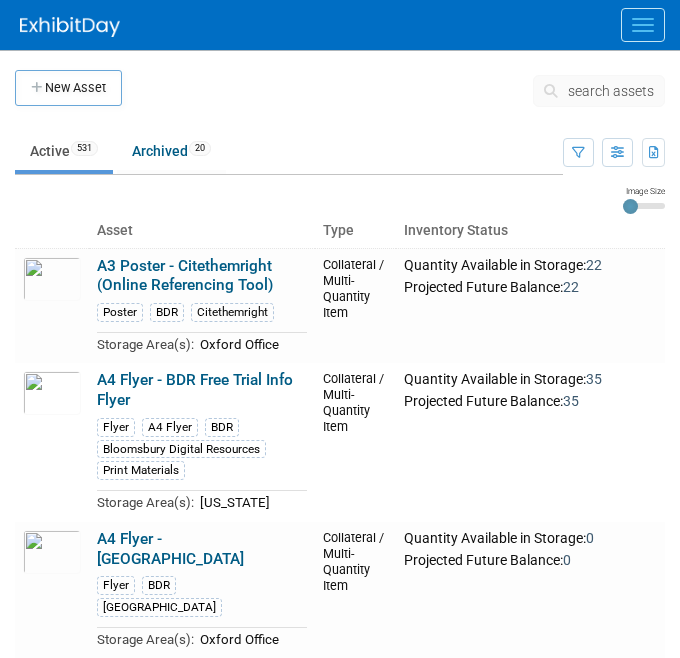 scroll, scrollTop: 0, scrollLeft: 0, axis: both 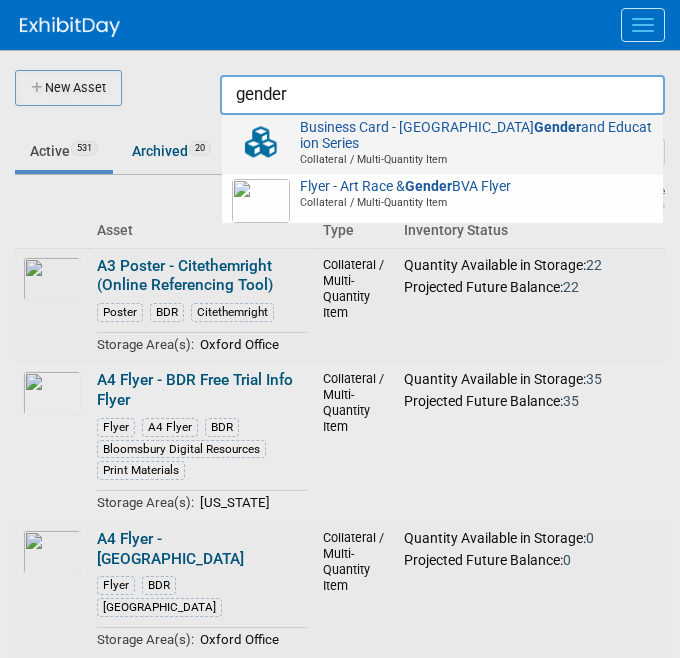 click on "Business Card - Bloomsbury  Gender  and Education Series Collateral / Multi-Quantity Item" at bounding box center [442, 144] 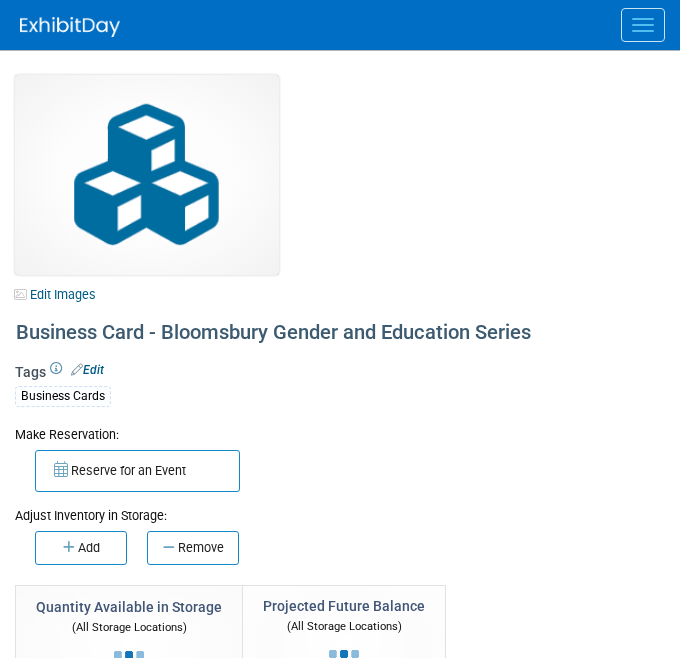 select on "[US_STATE]" 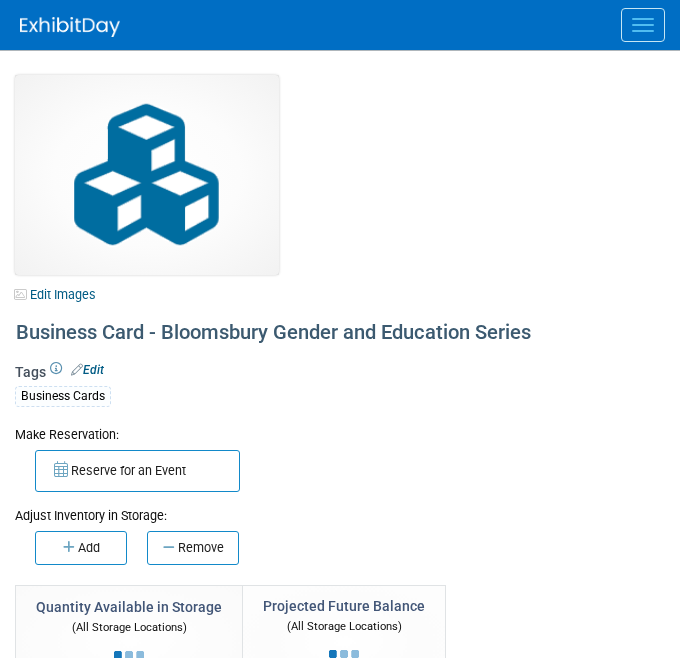 select on "A&P" 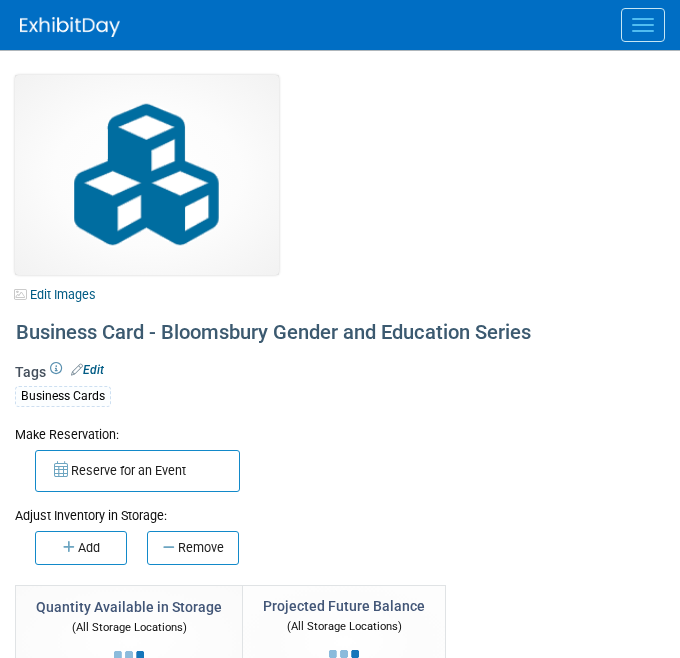 scroll, scrollTop: 0, scrollLeft: 0, axis: both 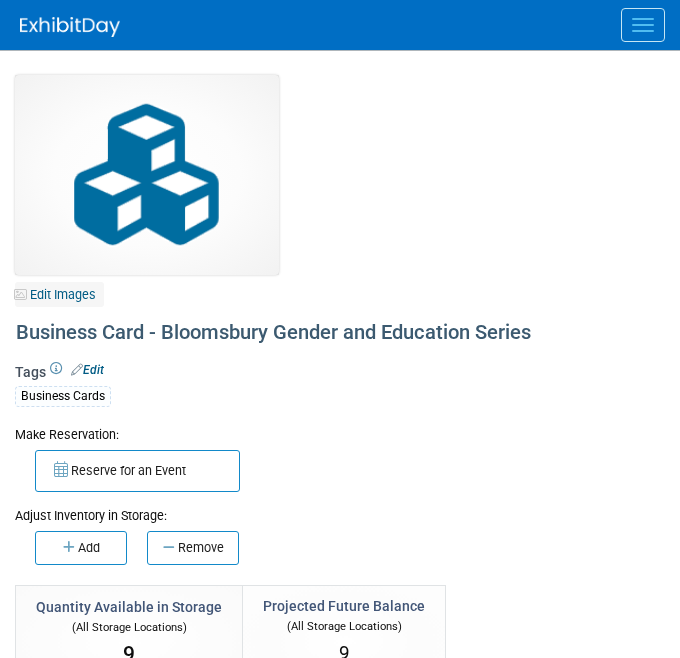 click on "Edit Images" at bounding box center (59, 294) 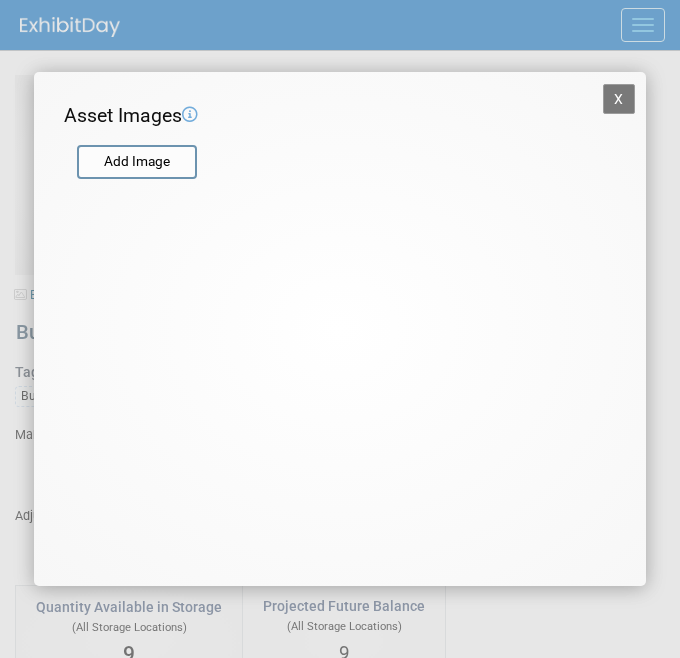 click at bounding box center (226, 180) 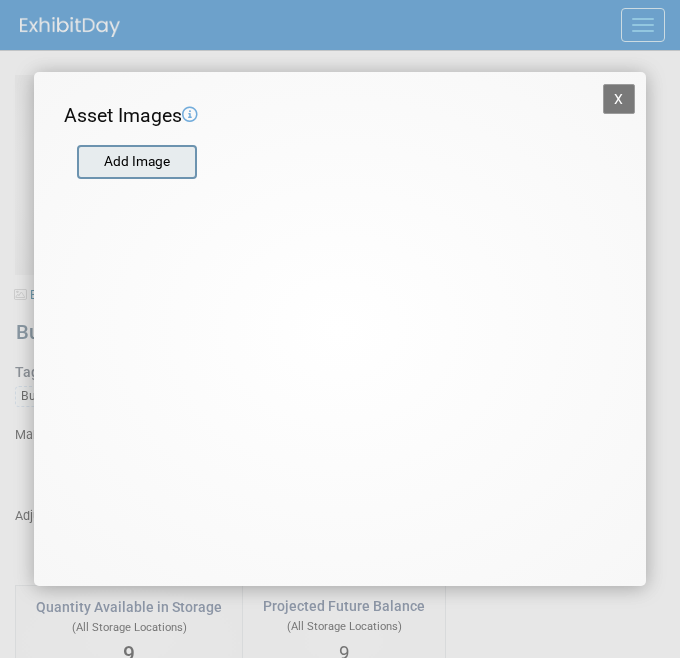 click at bounding box center (76, 162) 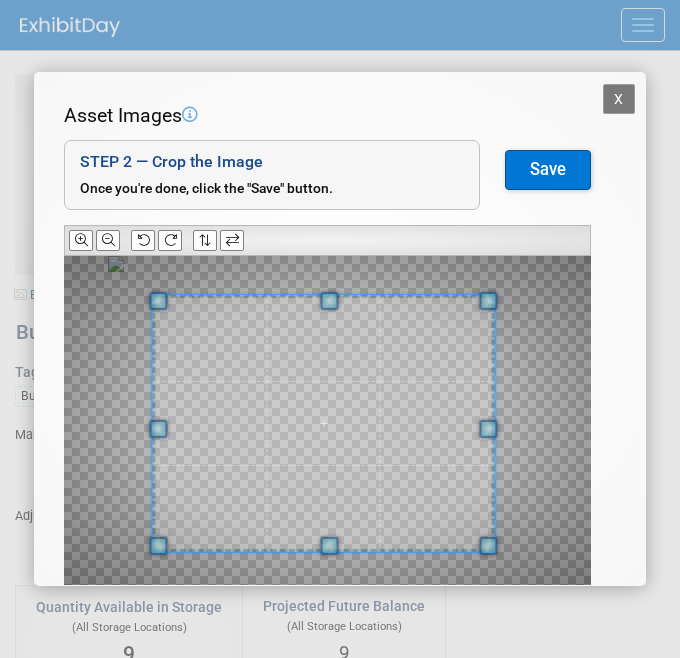 click at bounding box center [327, 420] 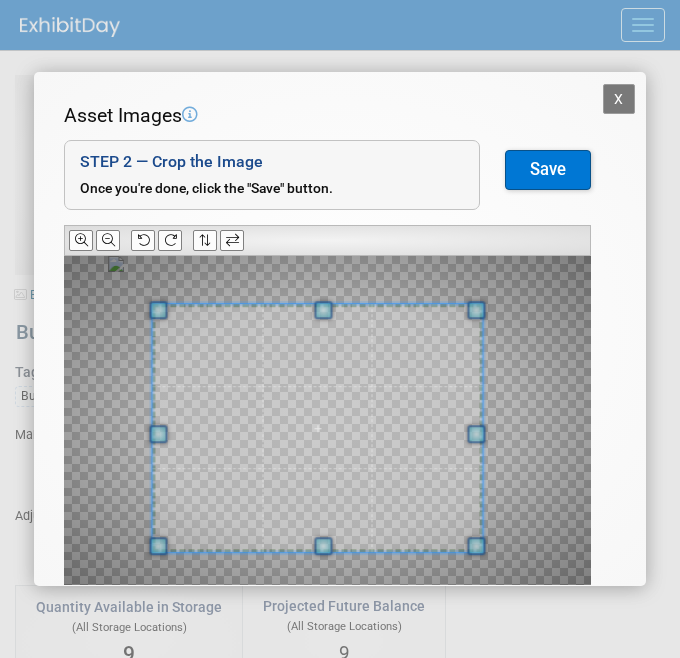 click on "Save" at bounding box center (548, 170) 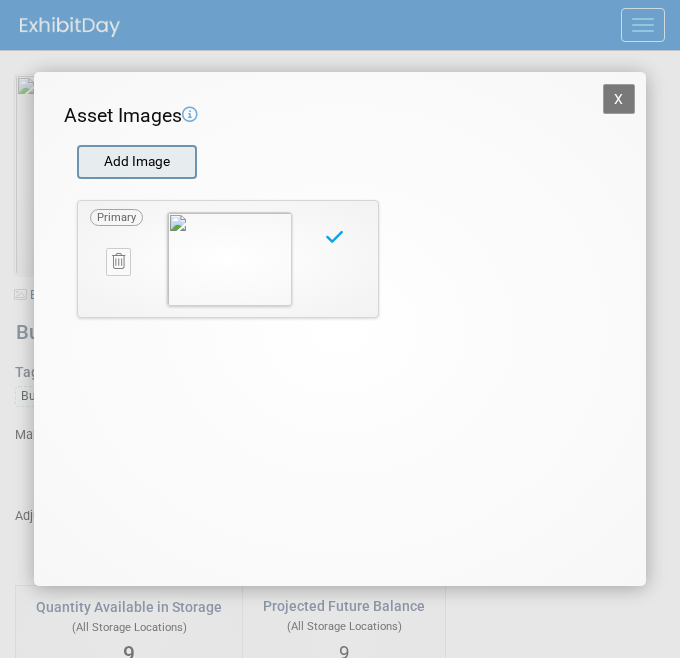 click at bounding box center [76, 162] 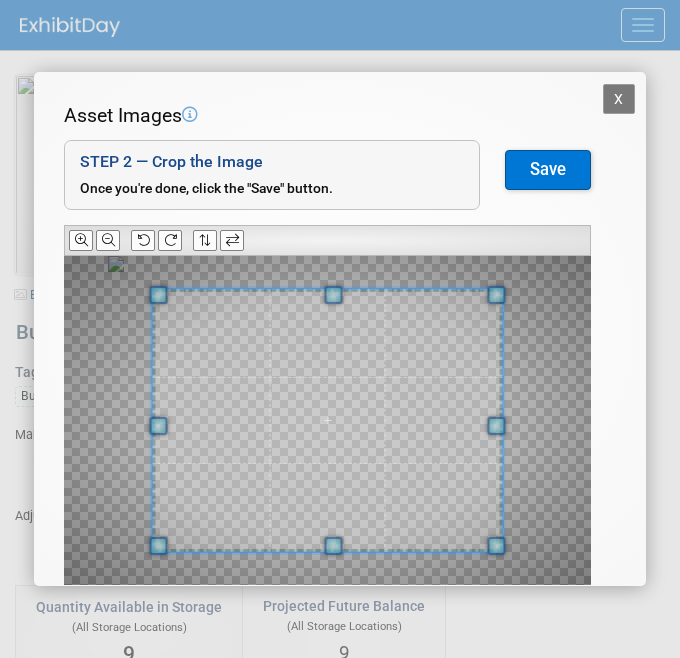 click on "Save" at bounding box center [548, 170] 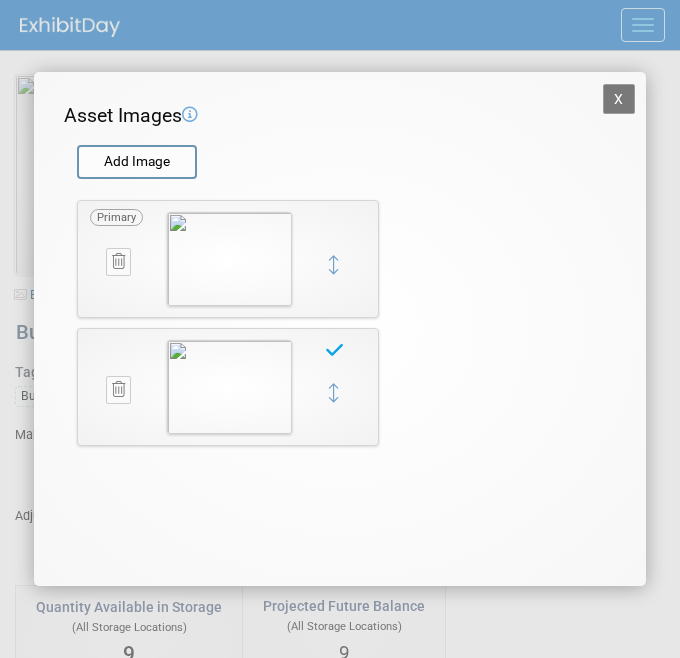 click on "X" at bounding box center [619, 99] 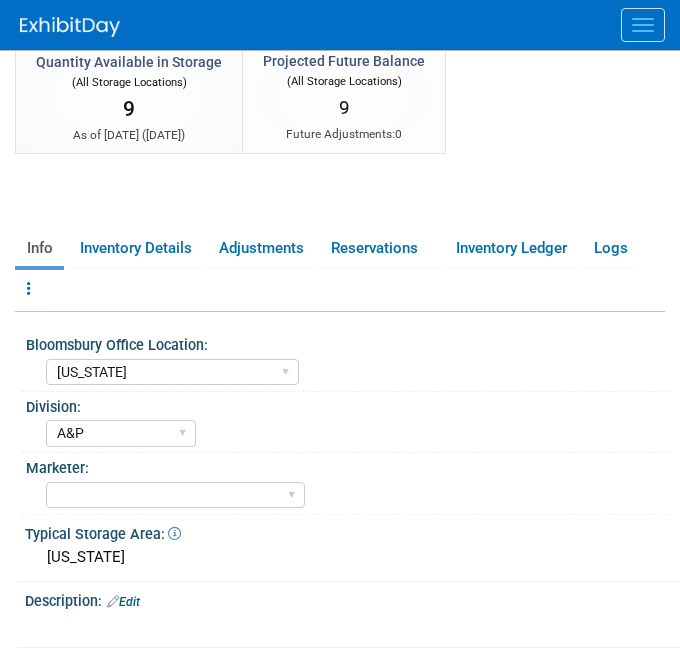scroll, scrollTop: 0, scrollLeft: 0, axis: both 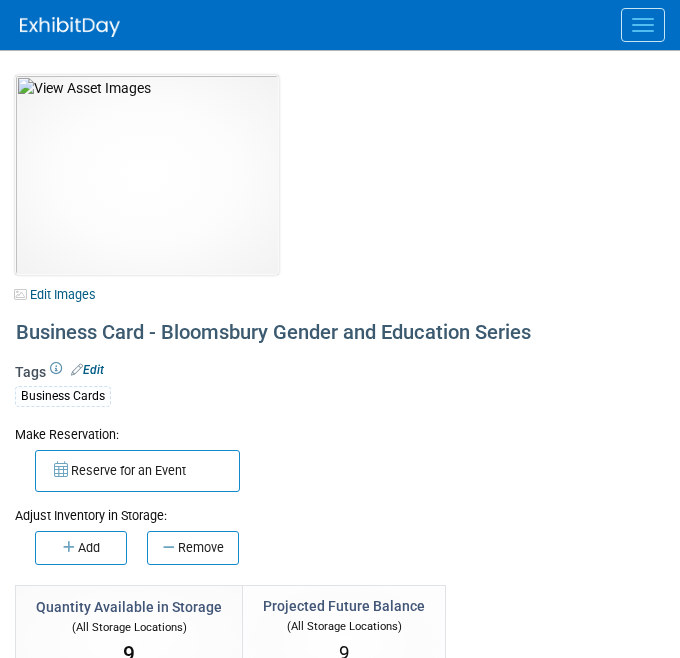 click at bounding box center (643, 25) 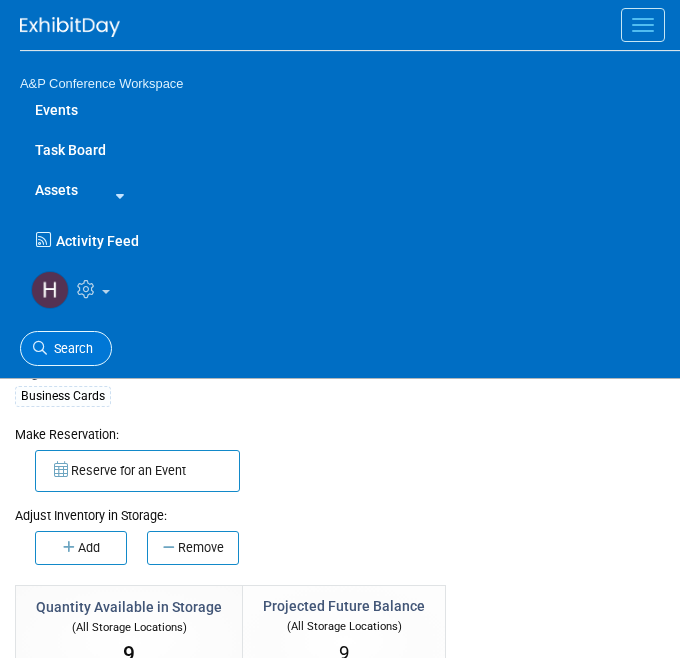 click on "Search" at bounding box center (66, 348) 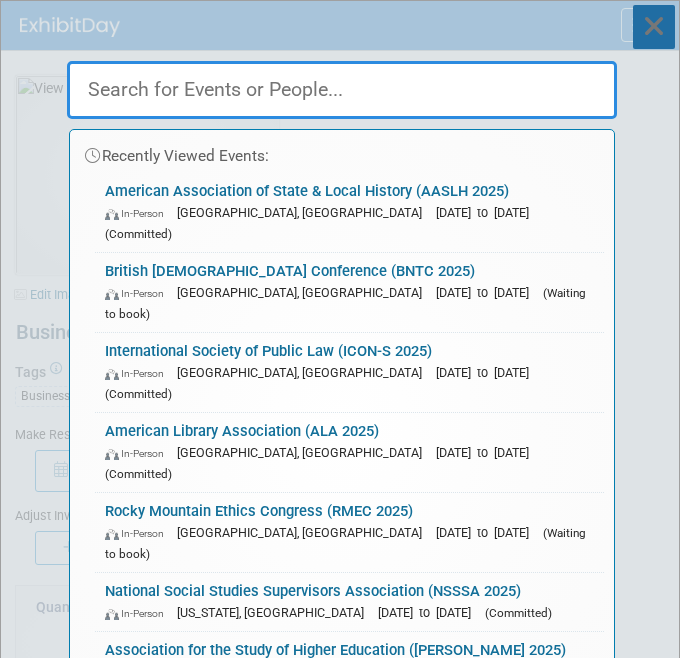 click at bounding box center (654, 27) 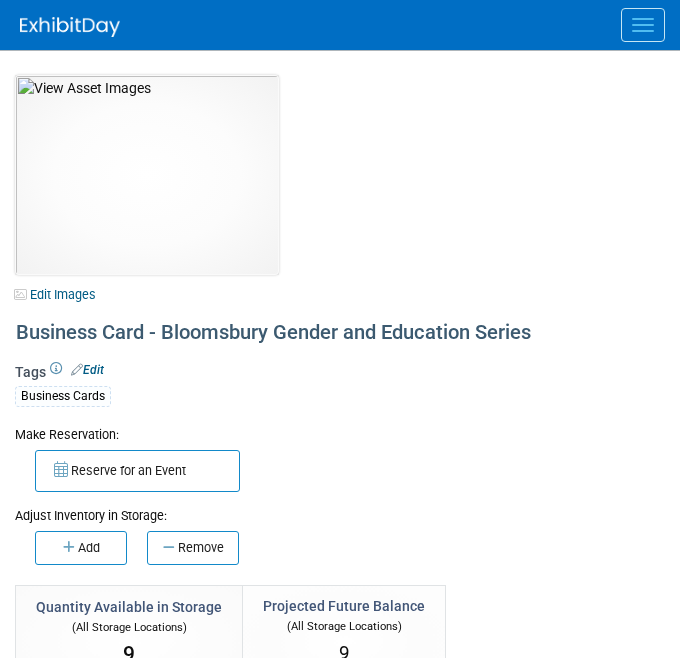 click at bounding box center [643, 25] 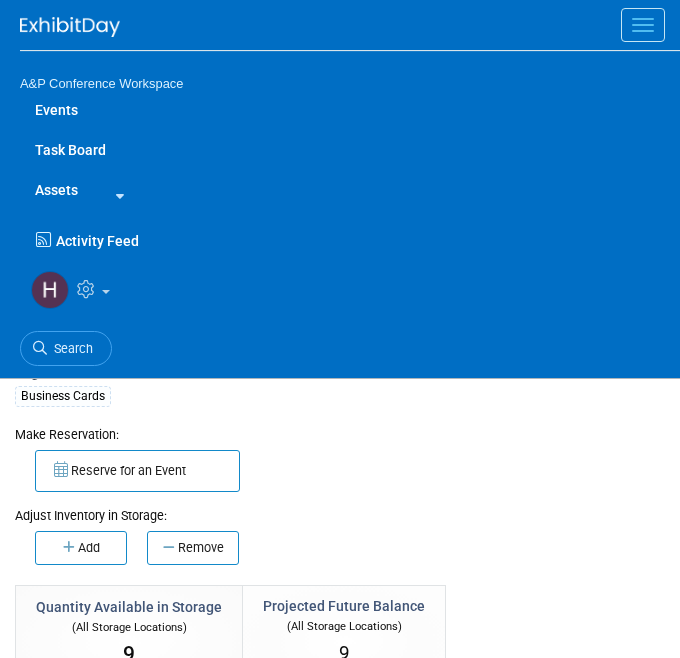 click on "Assets" at bounding box center [56, 190] 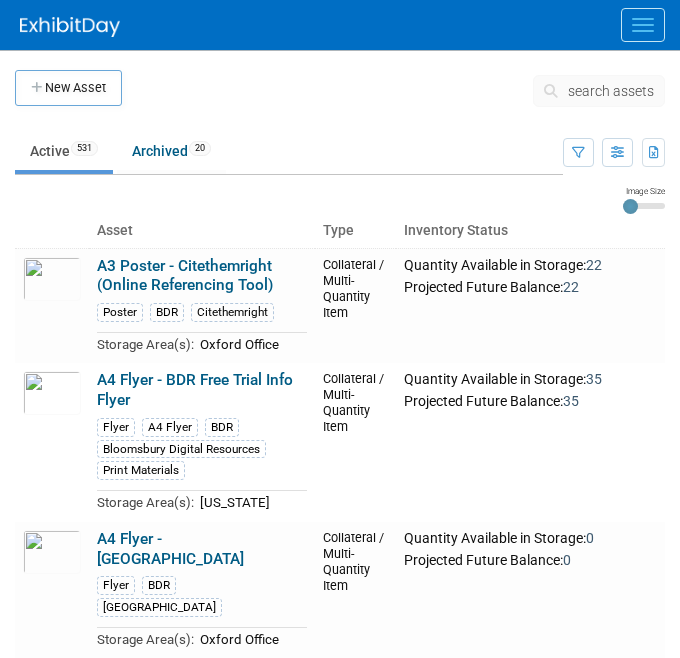 scroll, scrollTop: 0, scrollLeft: 0, axis: both 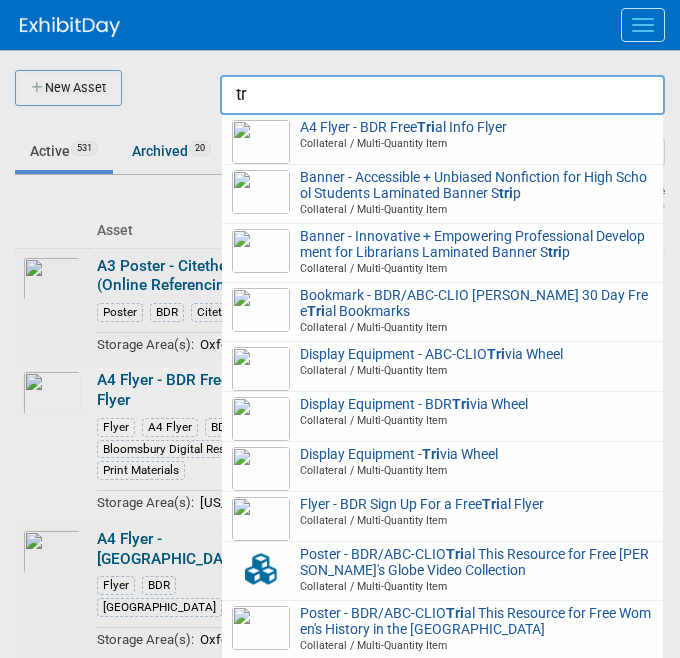 type on "t" 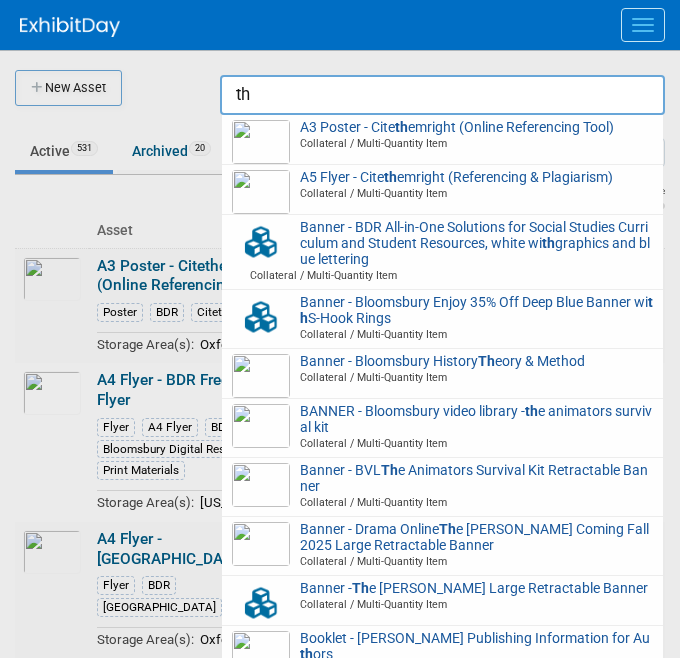 type on "t" 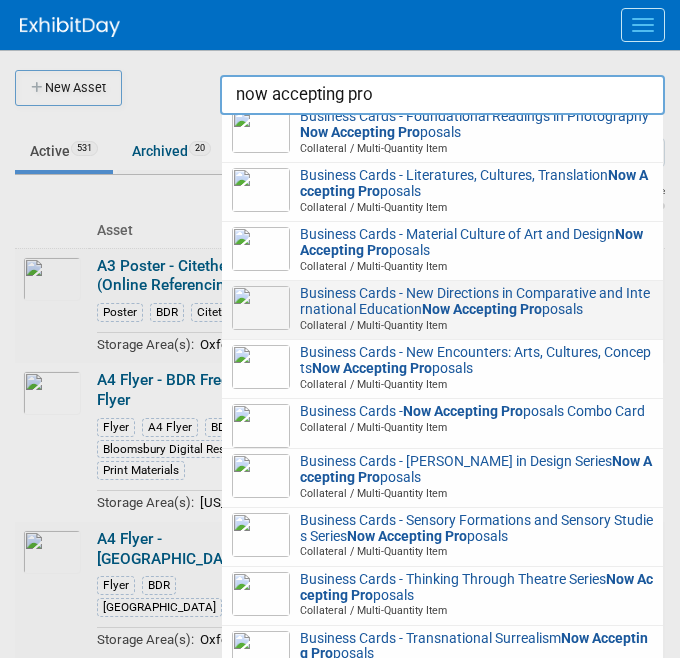 scroll, scrollTop: 439, scrollLeft: 0, axis: vertical 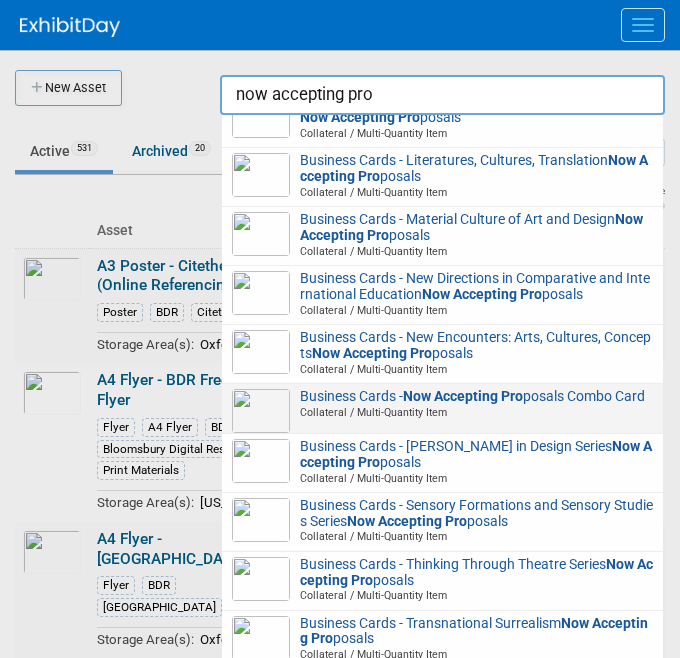 click on "Collateral / Multi-Quantity Item" at bounding box center [445, 412] 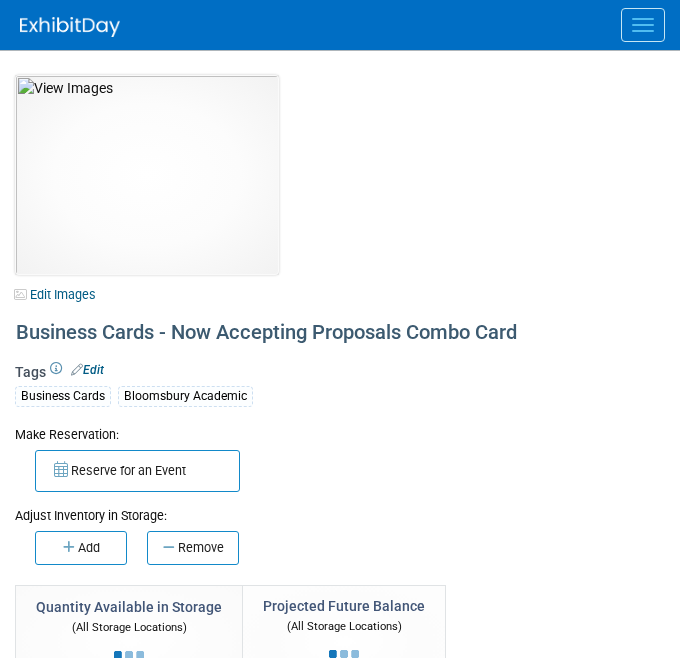 select on "[US_STATE]" 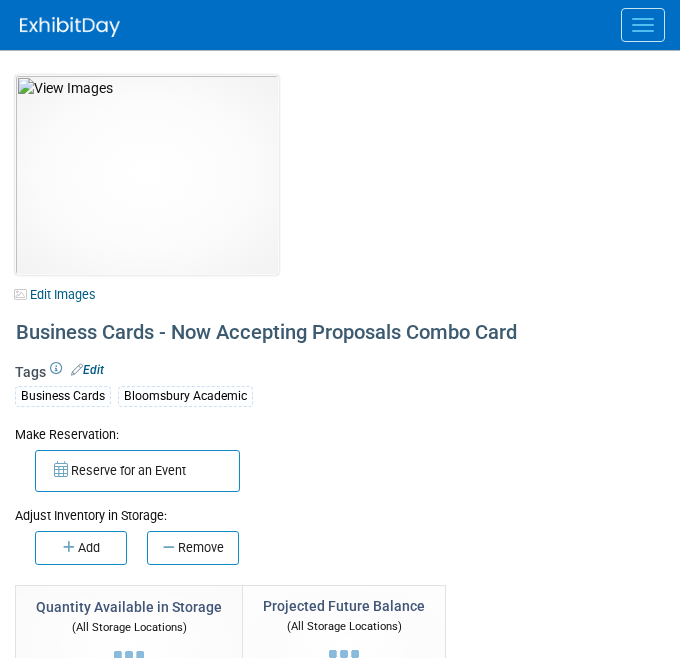 select on "A&P" 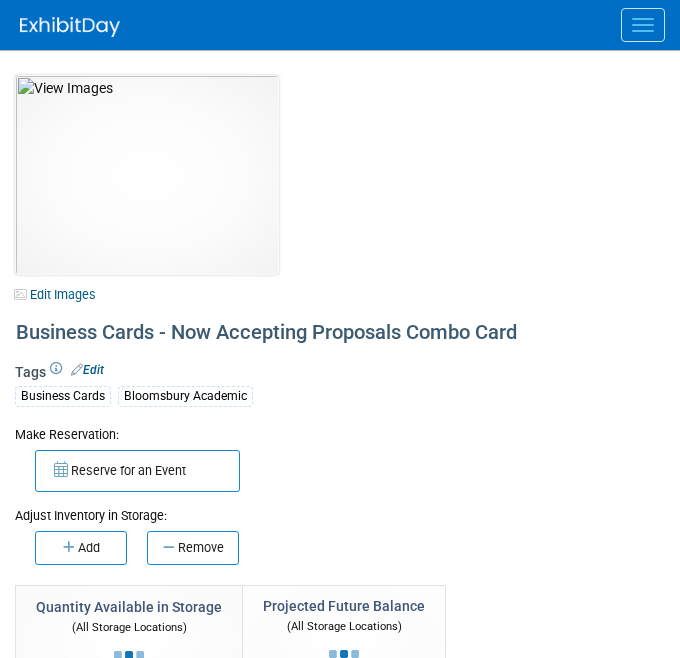 scroll, scrollTop: 0, scrollLeft: 0, axis: both 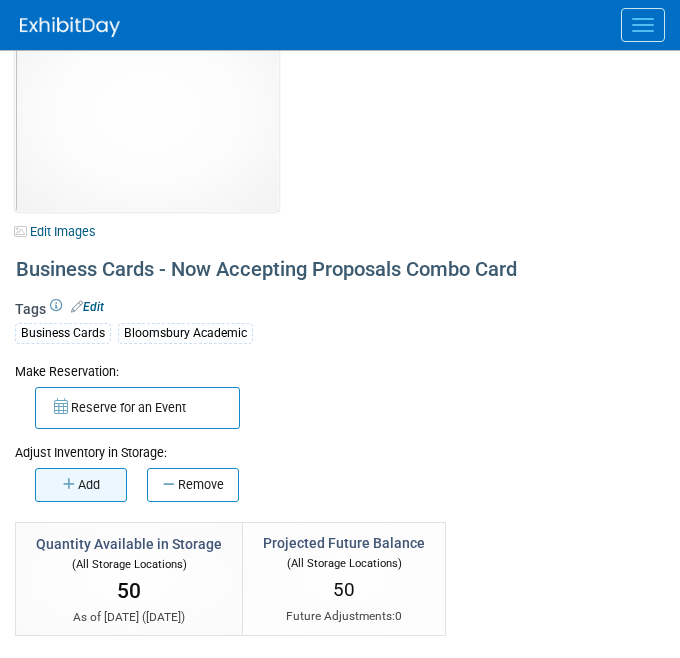 click on "Add" at bounding box center [81, 485] 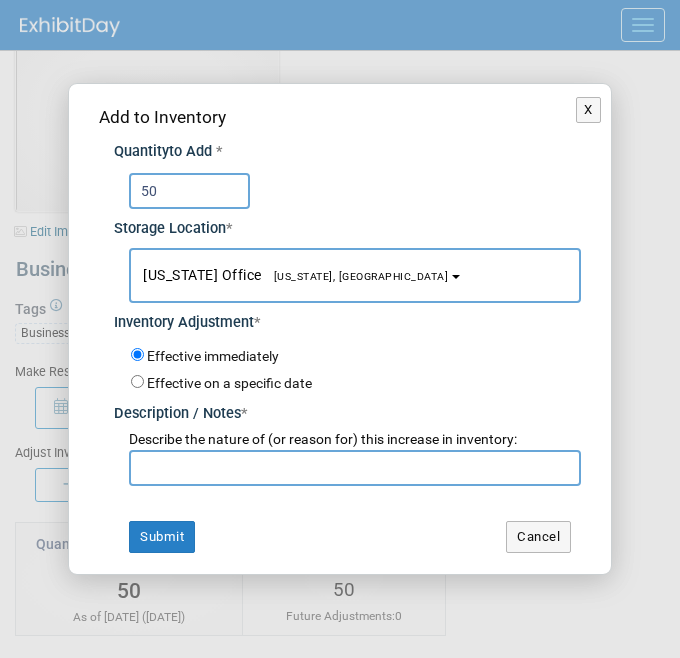 type on "50" 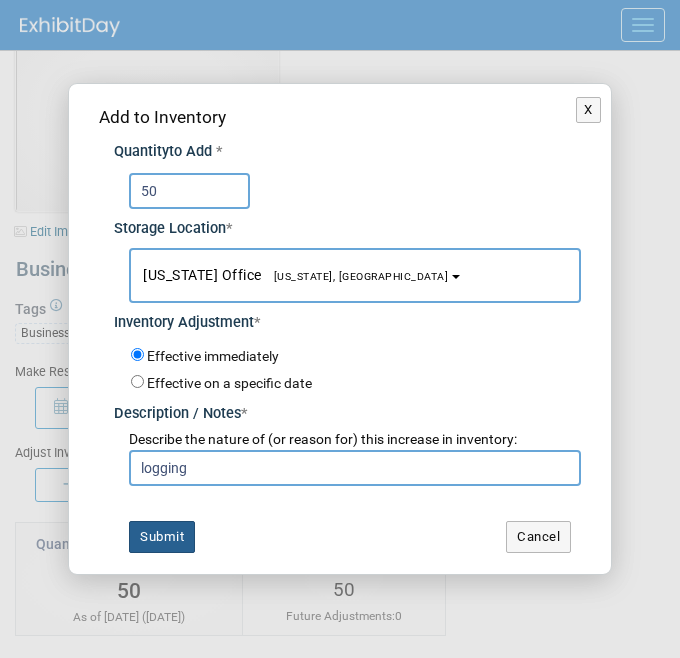 type on "logging" 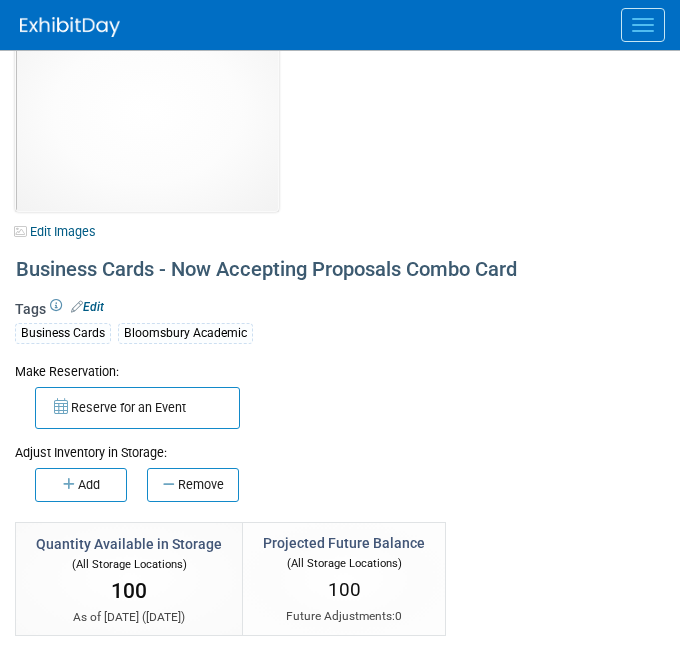 click on "Adjust Inventory in Storage:" at bounding box center (340, 445) 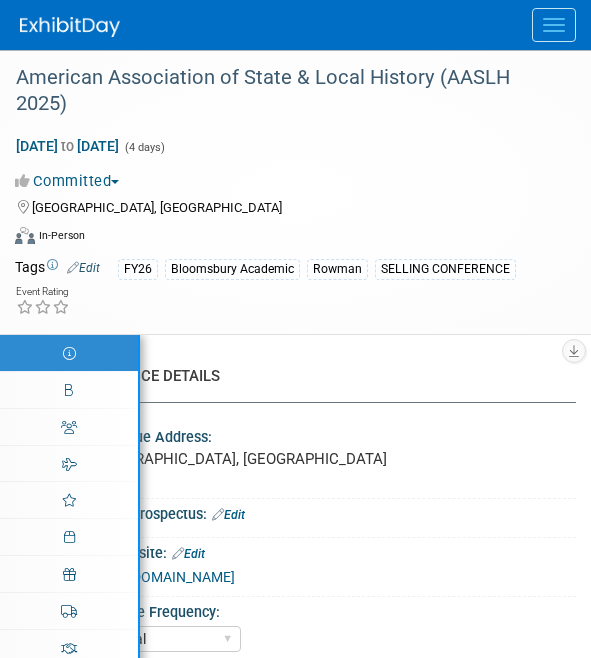 select on "Annual" 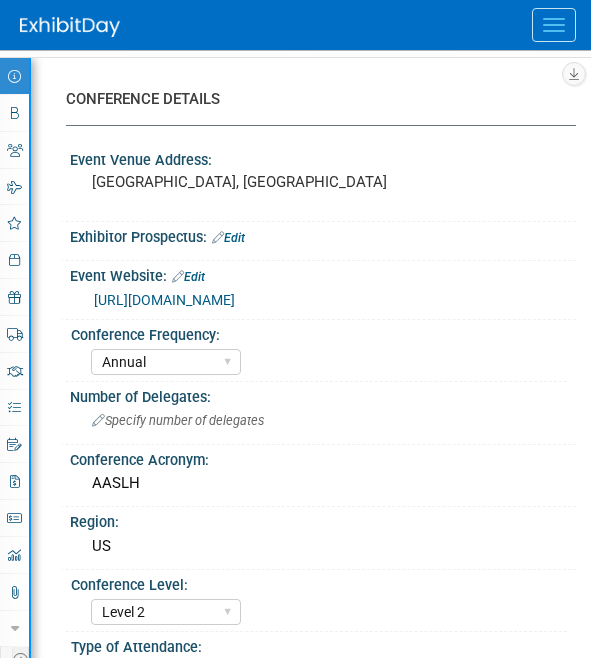 scroll, scrollTop: 336, scrollLeft: 0, axis: vertical 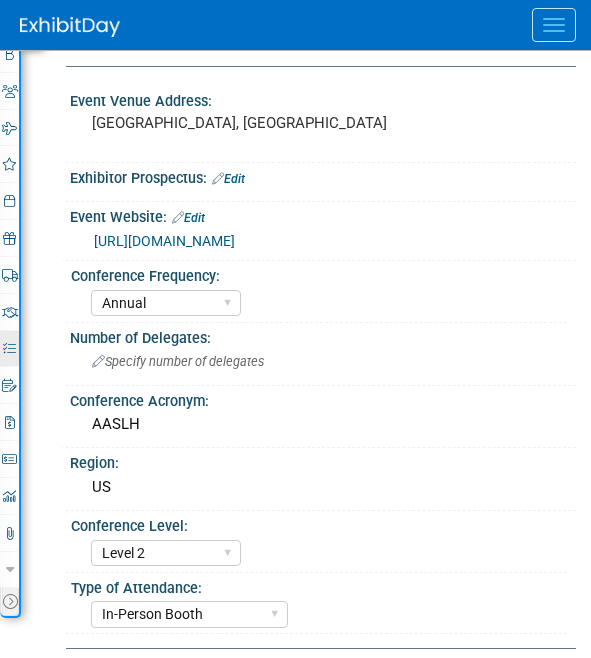 click at bounding box center [9, 348] 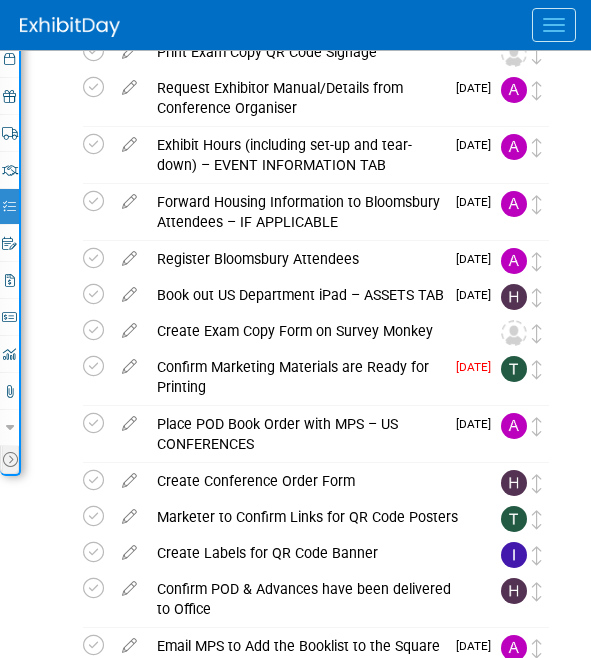 scroll, scrollTop: 0, scrollLeft: 0, axis: both 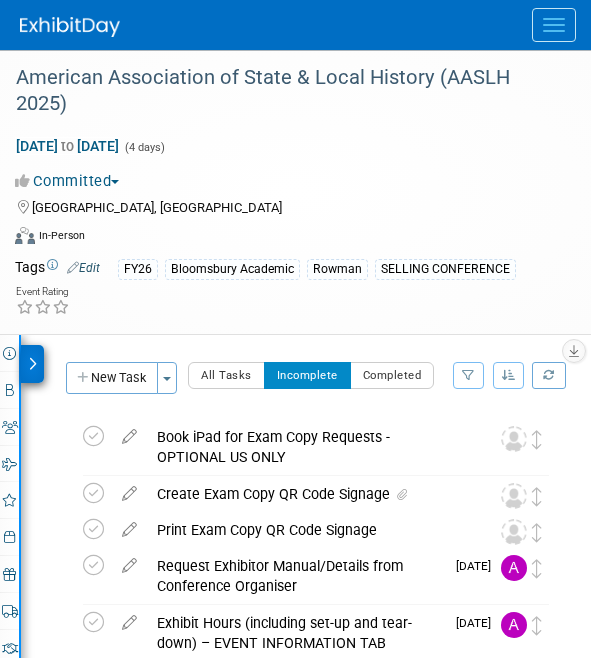 click on "American Association of State & Local History (AASLH 2025)
Sep 10, 2025  to  Sep 13, 2025
(4 days)
Sep 10, 2025 to Sep 13, 2025
Committed
Committed
Considering
Not Going
Conference Cancelled
Conference Postponed
Waiting to book
Booking Made by Editor
Costs All In
Cincinnati, OH
Virtual
In-Person
Hybrid
<img src="https://www.exhibitday.com/Images/Format-Virtual.png" style="width: 22px; height: 18px; margin-top: 2px; margin-bottom: 2px; margin-left: 2px; filter: Grayscale(70%); opacity: 0.9;" />   Virtual
<img src="https://www.exhibitday.com/Images/Format-InPerson.png" style="width: 22px; height: 18px; margin-top: 2px; margin-bottom: 2px; margin-left: 2px; filter: Grayscale(70%); opacity: 0.9;" />   In-Person
Tags
Edit
FY26
Bloomsbury Academic
Rowman
SELLING CONFERENCE" at bounding box center (295, 192) 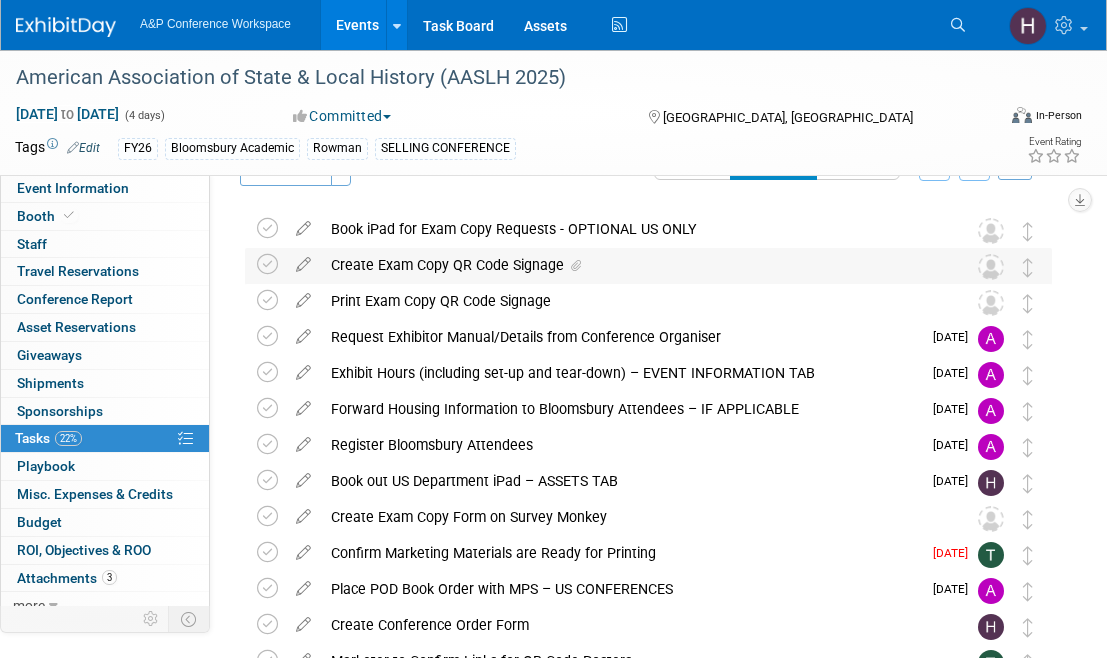 scroll, scrollTop: 30, scrollLeft: 0, axis: vertical 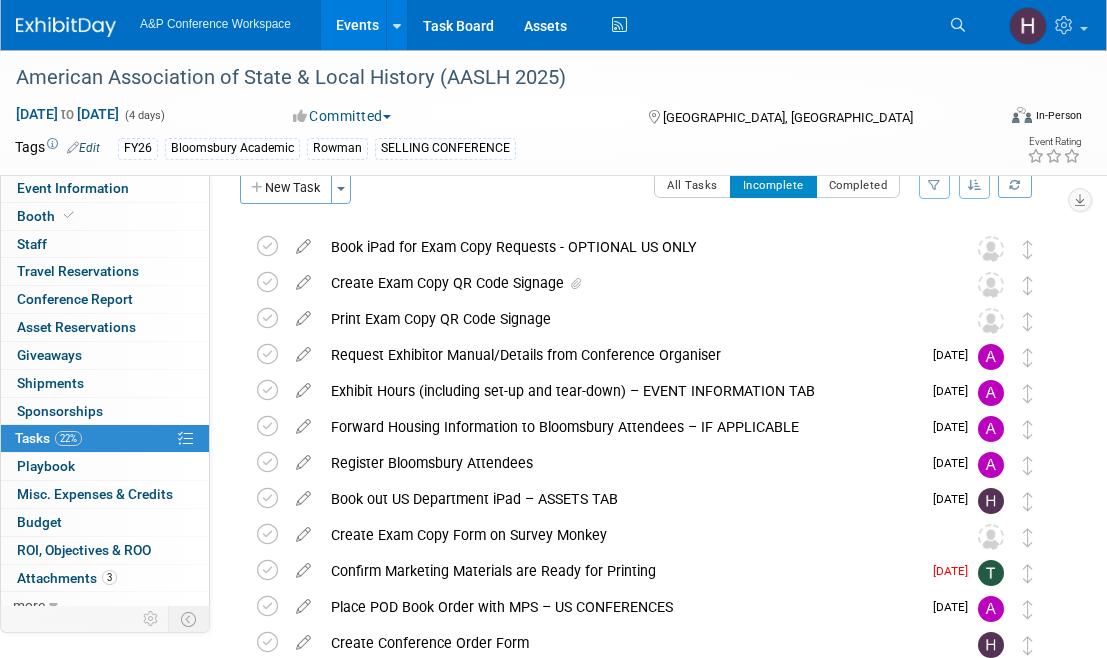 click on "All Tasks
Incomplete
Completed
Filter by Assignee
-- Select Assignee --
All unassigned tasks
Assigned to me
Abbie Walker
Abby Somers
Abigail Lane
Abigail Larkin
Al Bell
Alex Kind
Alexander Highfield
Alice Billington
Alice Bryant
Alice Wright
Alison Baker
Alyson Brice
Amanda Oney
Amanda Woolf
Ami Reitmeier
Amy Carothers
Amy Martin
Amy Suratia
Andrew Robbins-Pollack
Andy Boyd
Andy Hill
Anna Brewer
Anna Roberts
Anna Turton
Anna Wright
Anne Weston
Annie Lee
April Snider
Atifa Jiwa
Barbara Cohen Bastos
Becky Holland
Becky Mutton
Belinda Campbell
Ben Piggott
Benjamin Doyle
Brenna Akerman
Brittany Bender
Caitlin Flint
Cally Greenyer
Carey Cameron
Carla Clifford
Carly Bull
Carolin Cichy
Carrie Brandon
Celia Monroe
Charles Harmon
Charlotte Unsworth
Chris Bashforth" at bounding box center (707, 193) 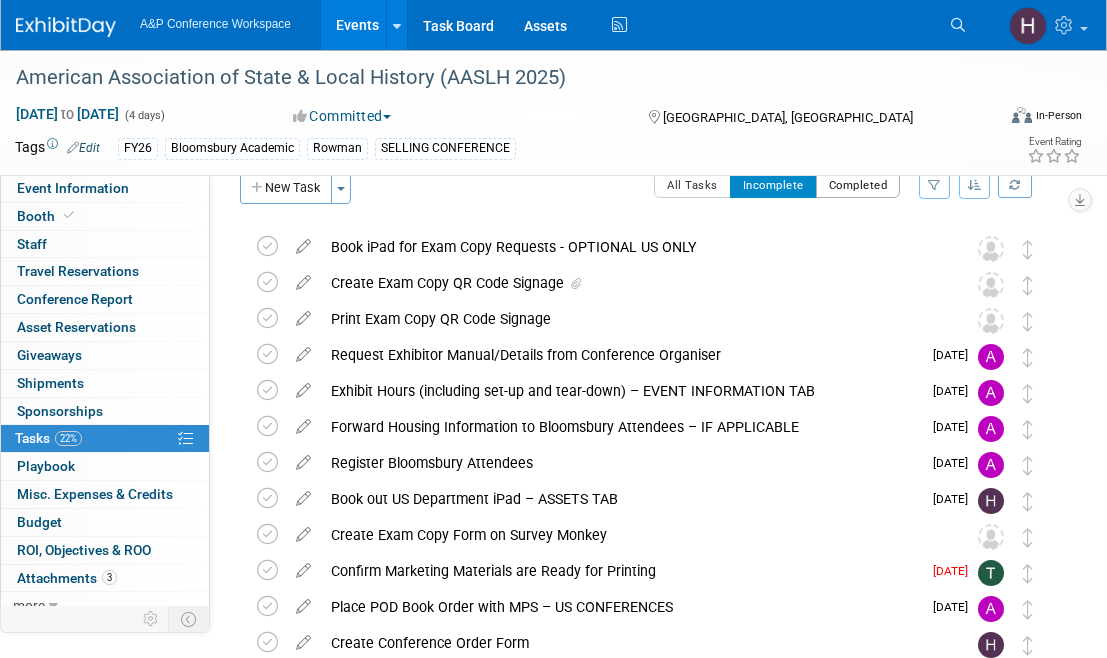 click on "Completed" at bounding box center (858, 185) 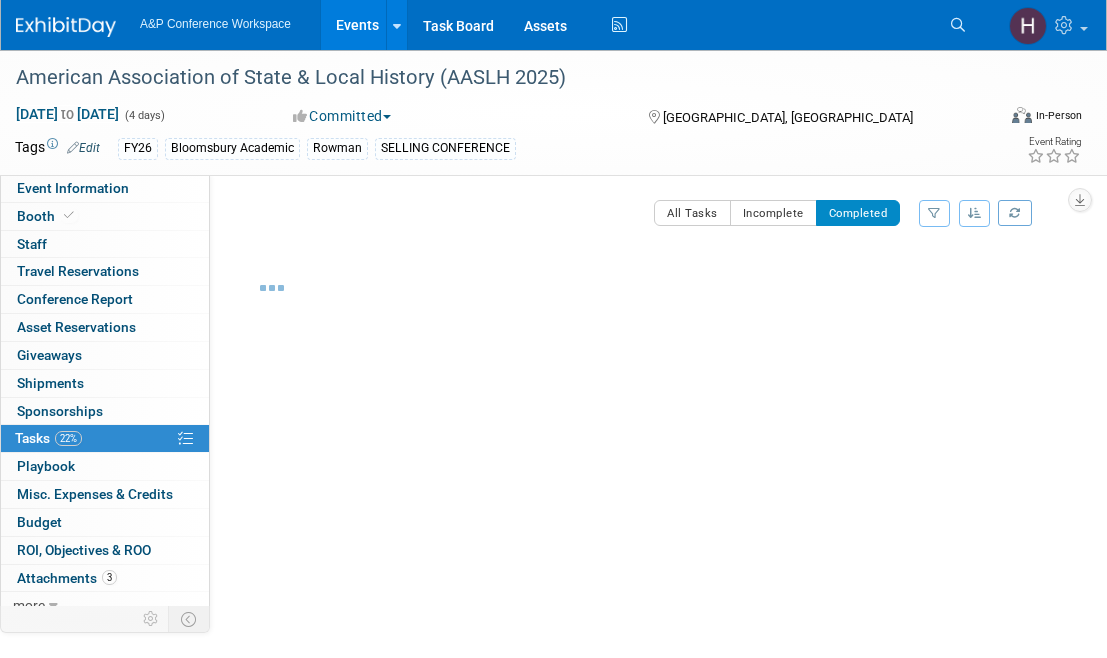 scroll, scrollTop: 6, scrollLeft: 0, axis: vertical 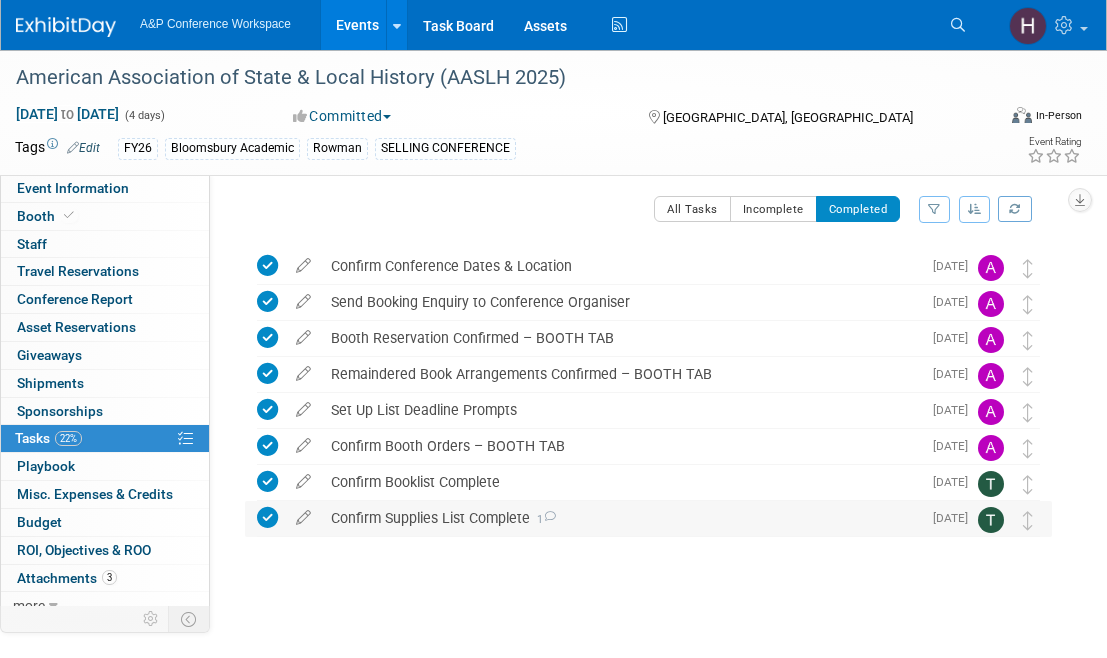 click on "Confirm Supplies List Complete
1" at bounding box center [621, 518] 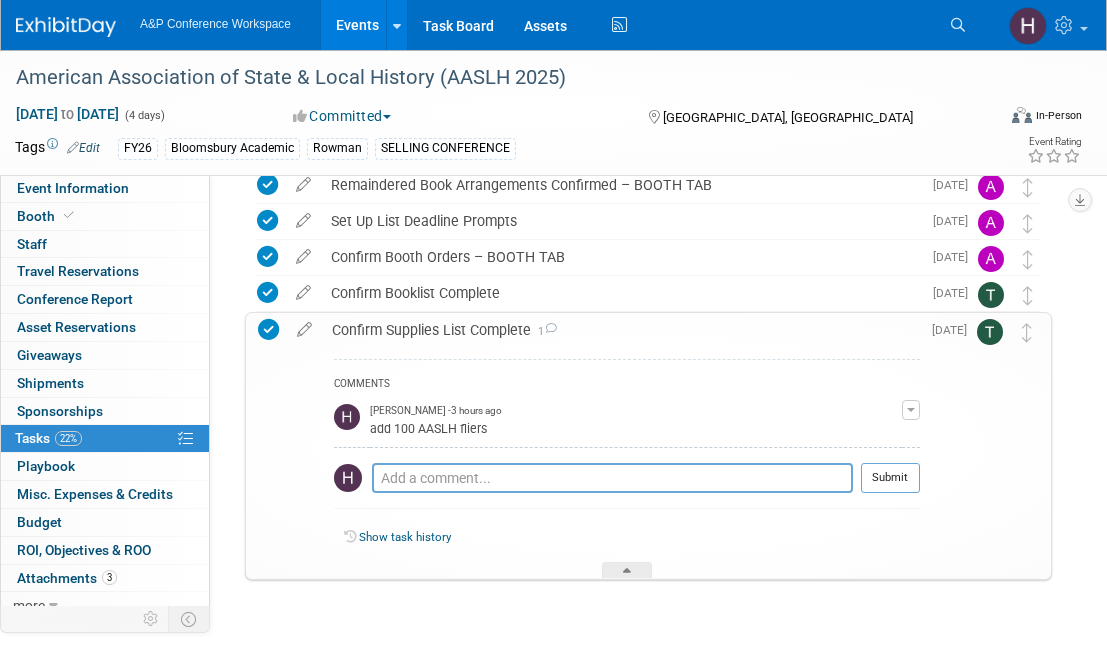 scroll, scrollTop: 198, scrollLeft: 0, axis: vertical 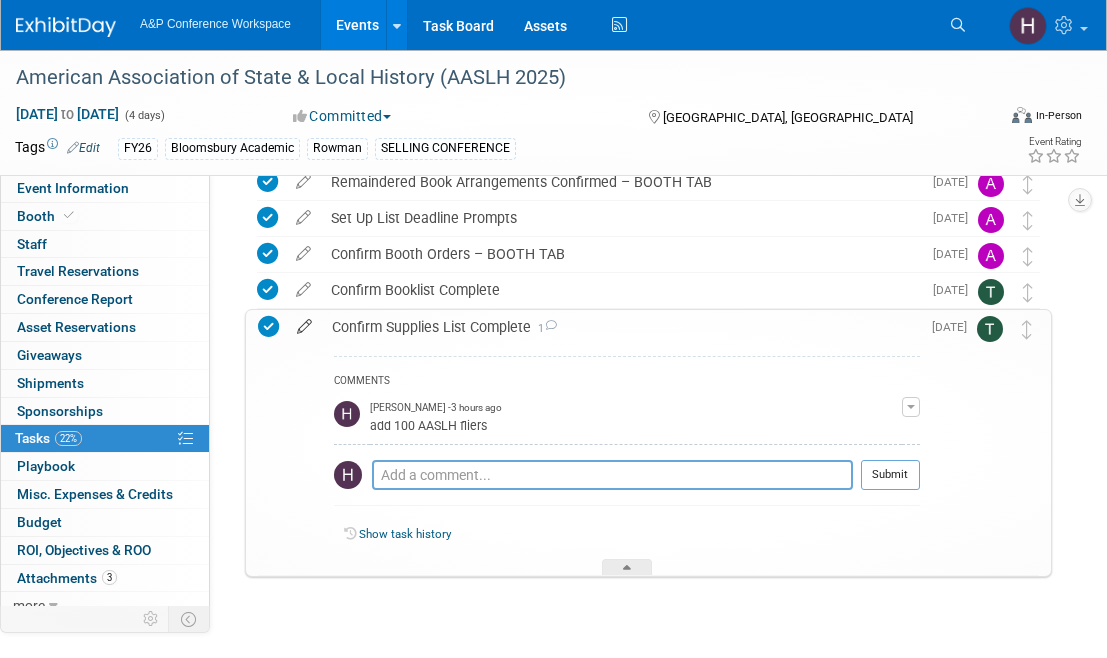 click at bounding box center (304, 322) 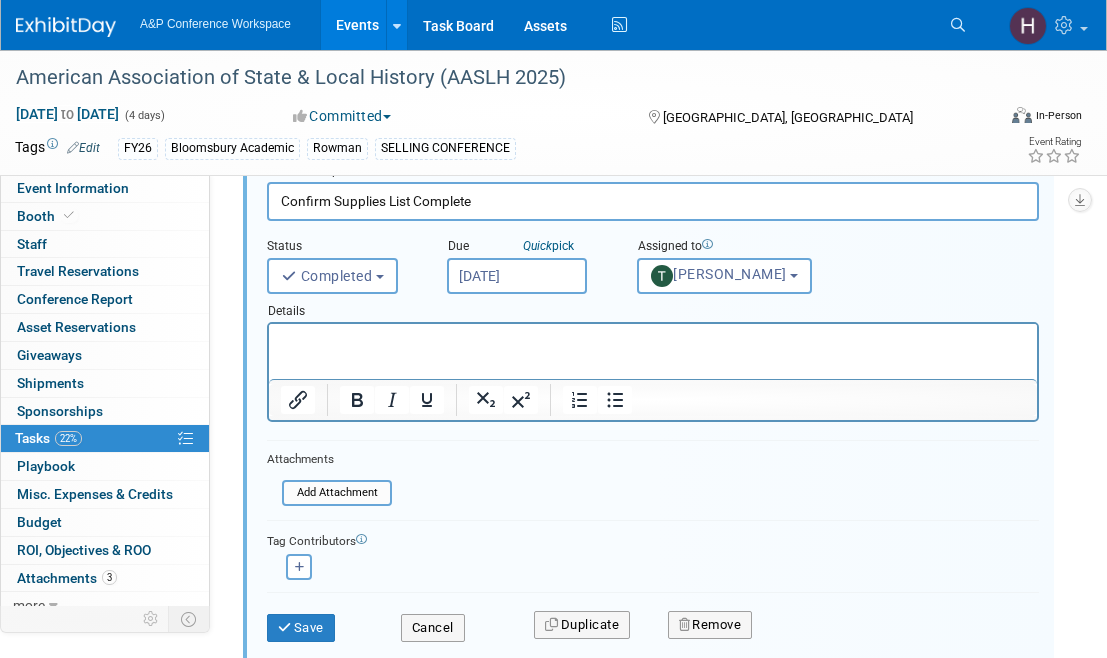 scroll, scrollTop: 493, scrollLeft: 0, axis: vertical 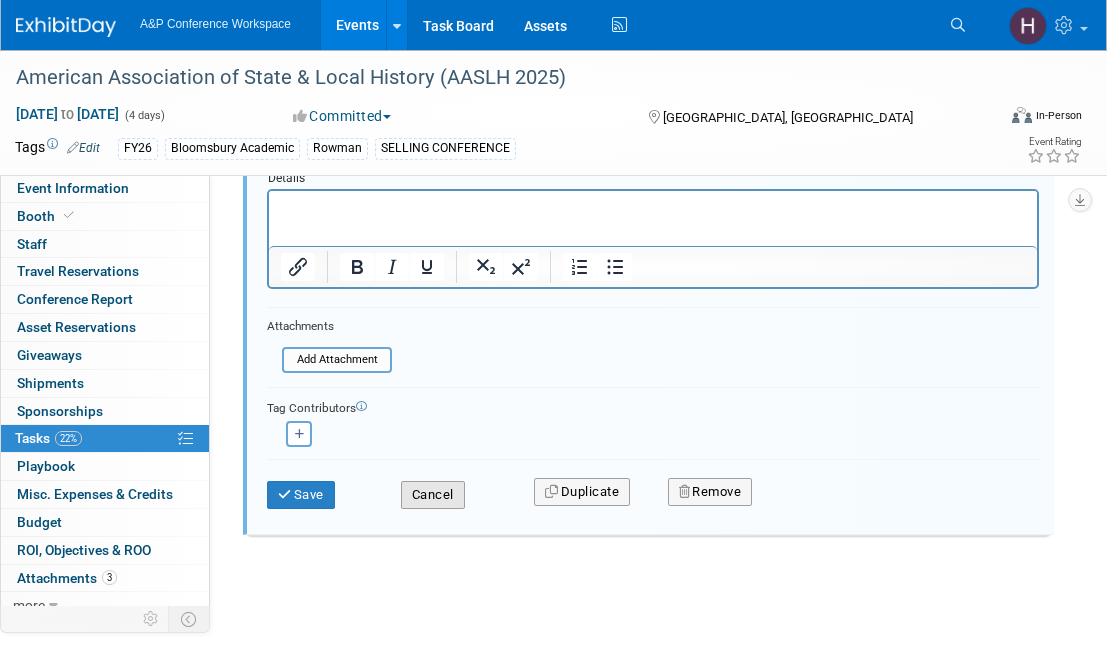 click on "Cancel" at bounding box center (433, 495) 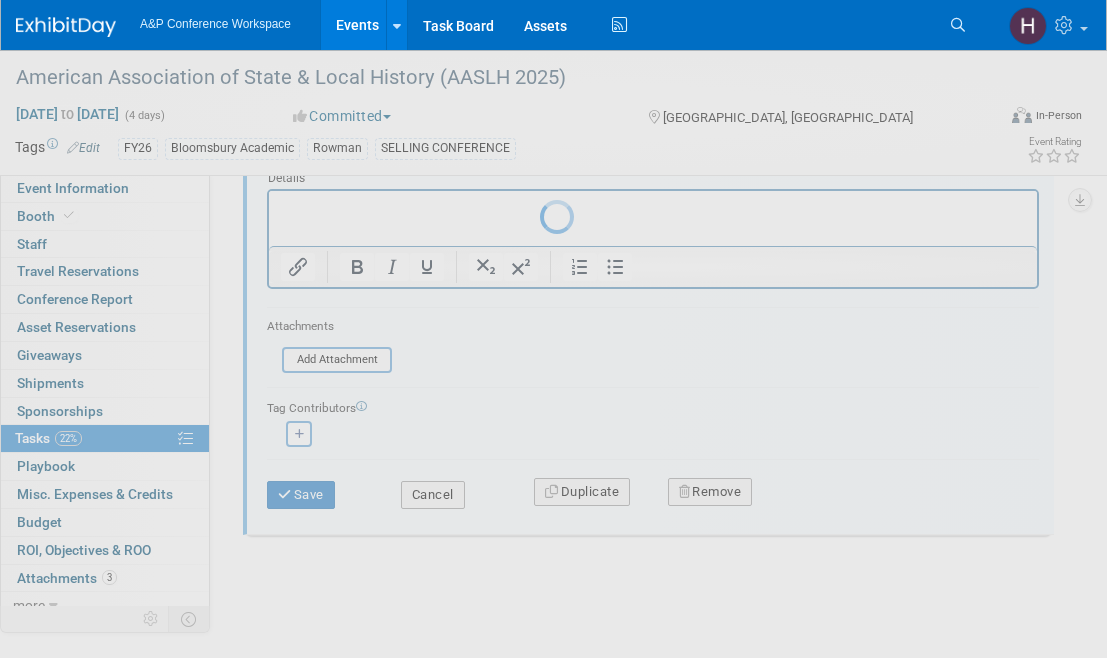 scroll, scrollTop: 239, scrollLeft: 0, axis: vertical 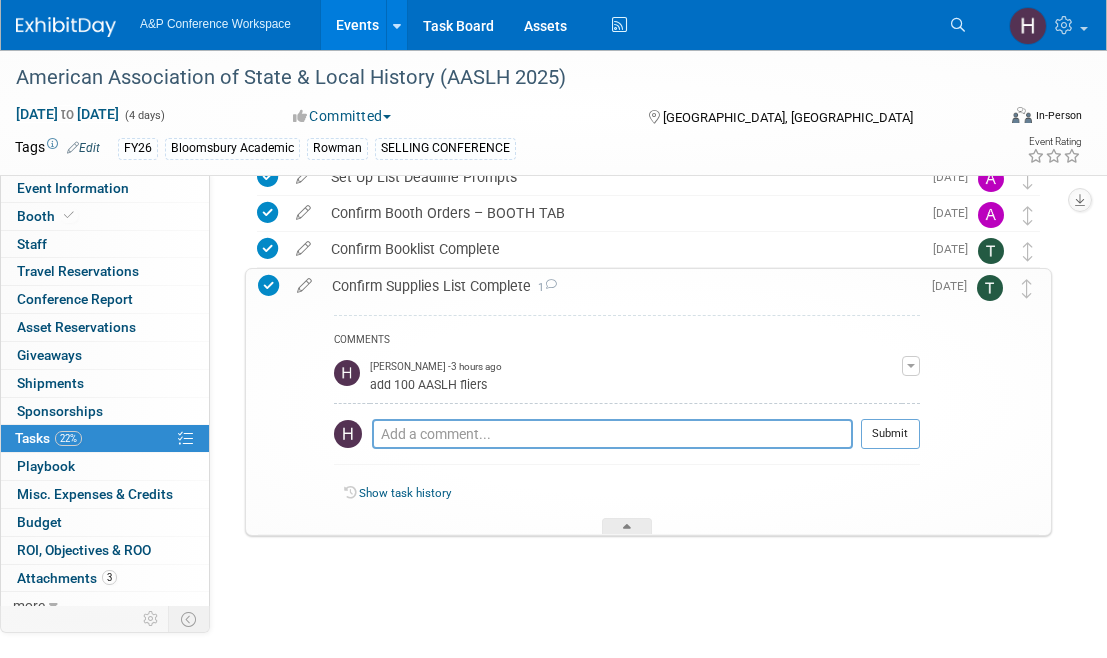 click on "add 100 AASLH fliers" at bounding box center [636, 383] 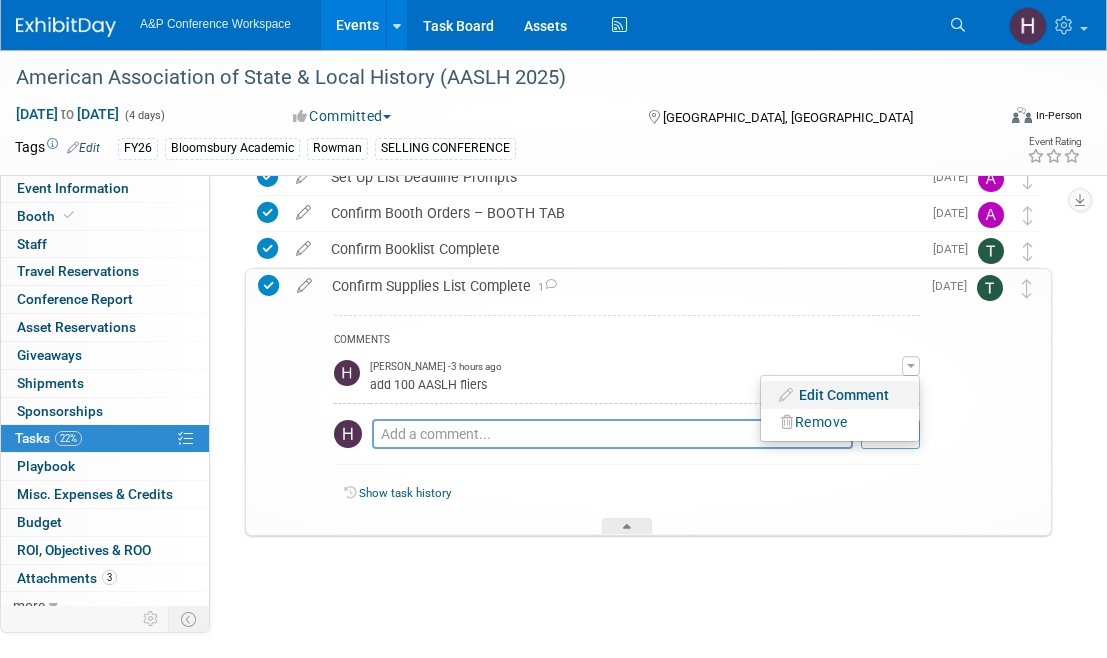 click on "Edit Comment" at bounding box center [840, 395] 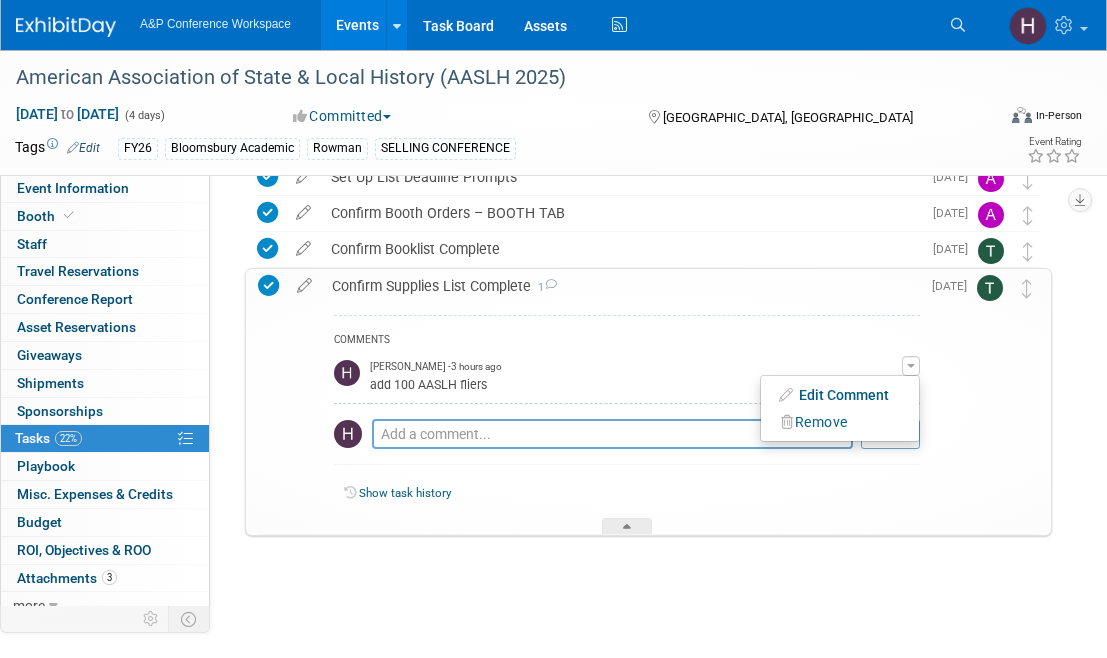 scroll, scrollTop: 229, scrollLeft: 0, axis: vertical 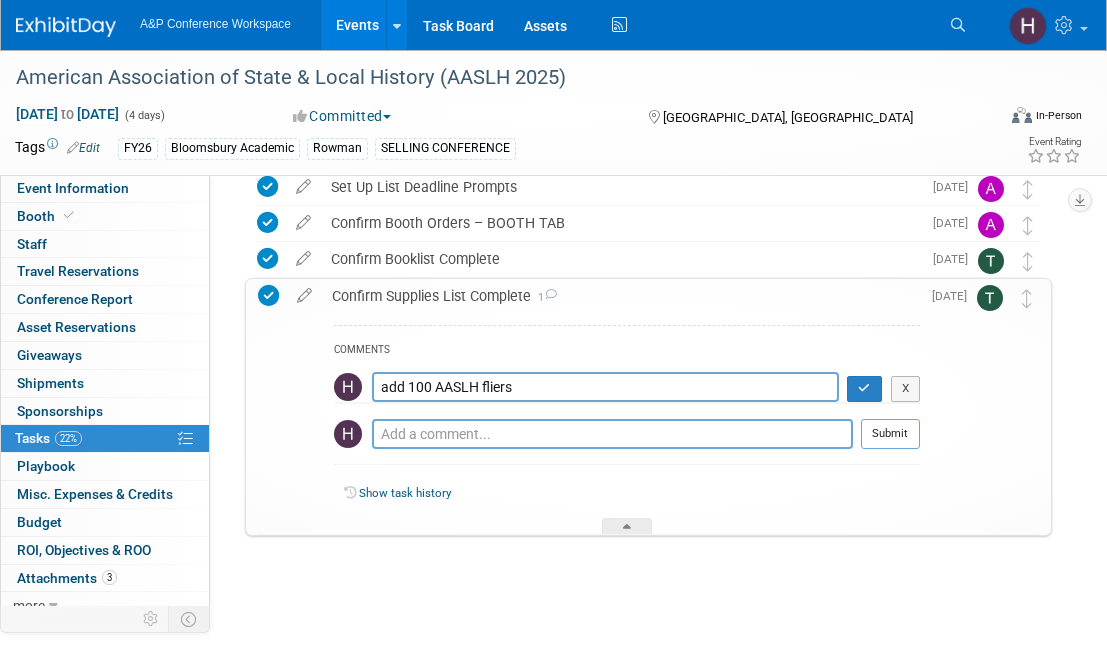 click on "add 100 AASLH fliers" at bounding box center (605, 387) 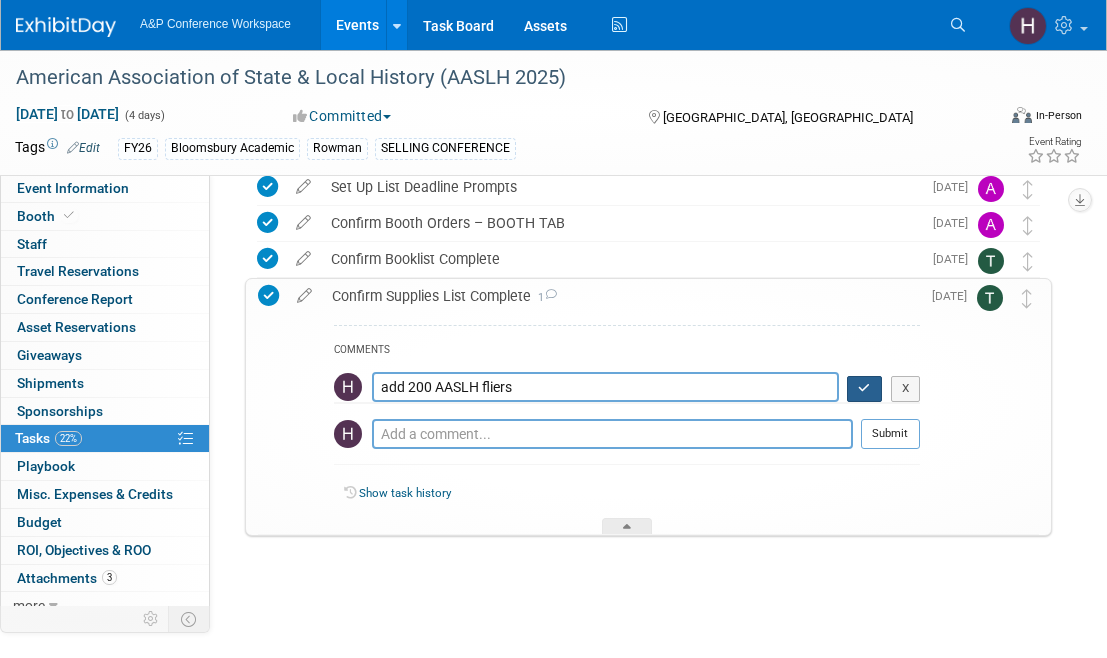 type on "add 200 AASLH fliers" 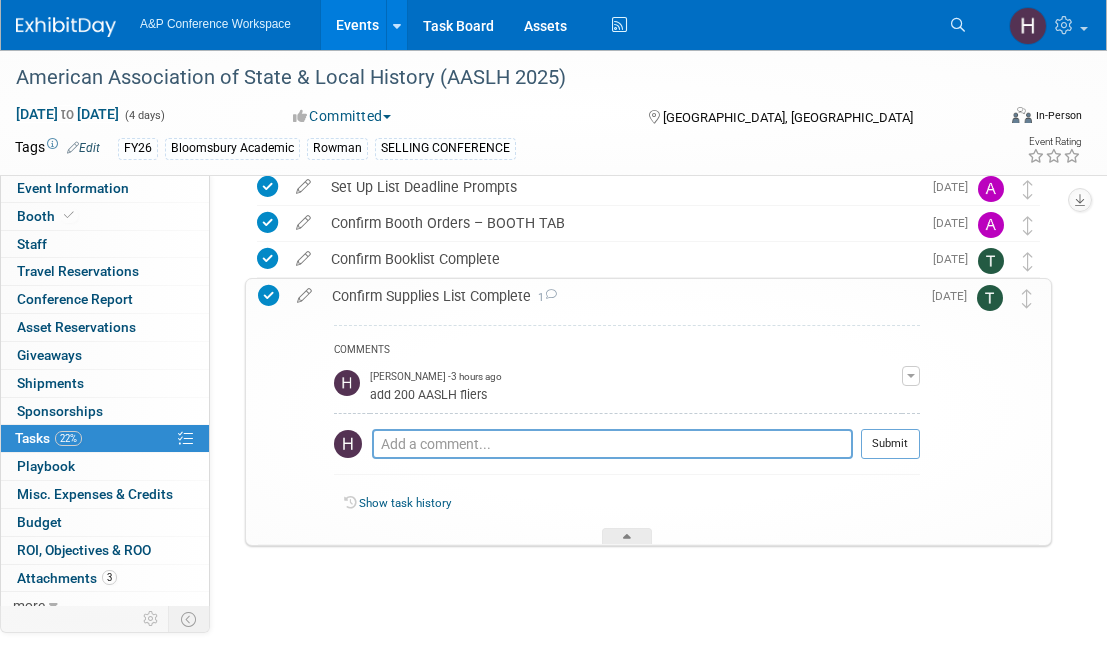 drag, startPoint x: 496, startPoint y: 397, endPoint x: 368, endPoint y: 396, distance: 128.0039 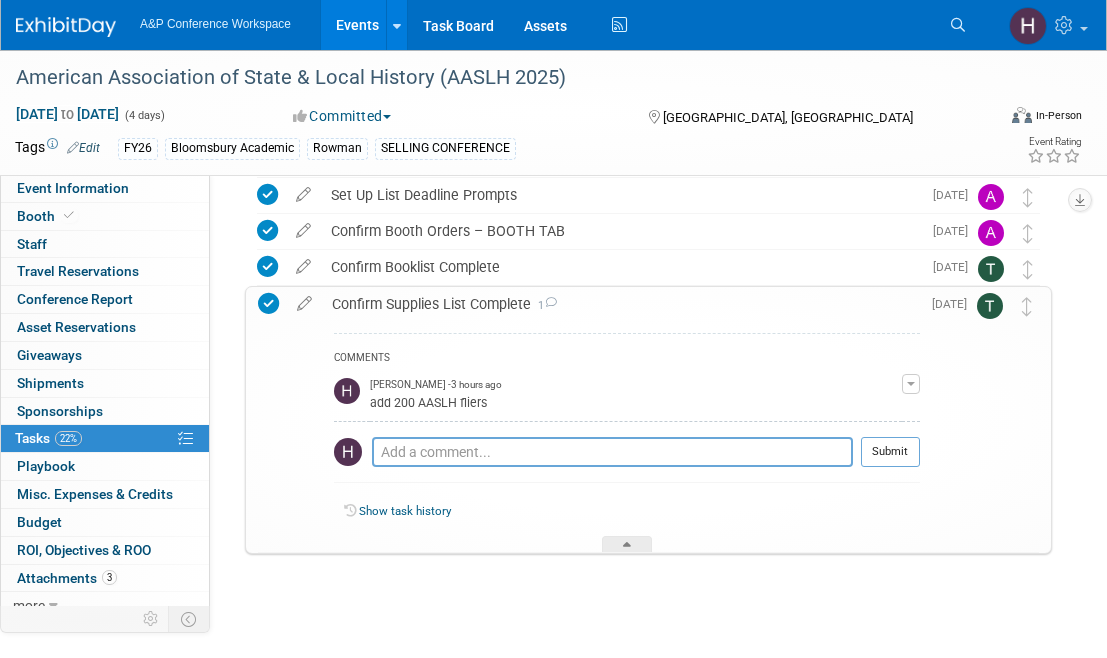 scroll, scrollTop: 222, scrollLeft: 0, axis: vertical 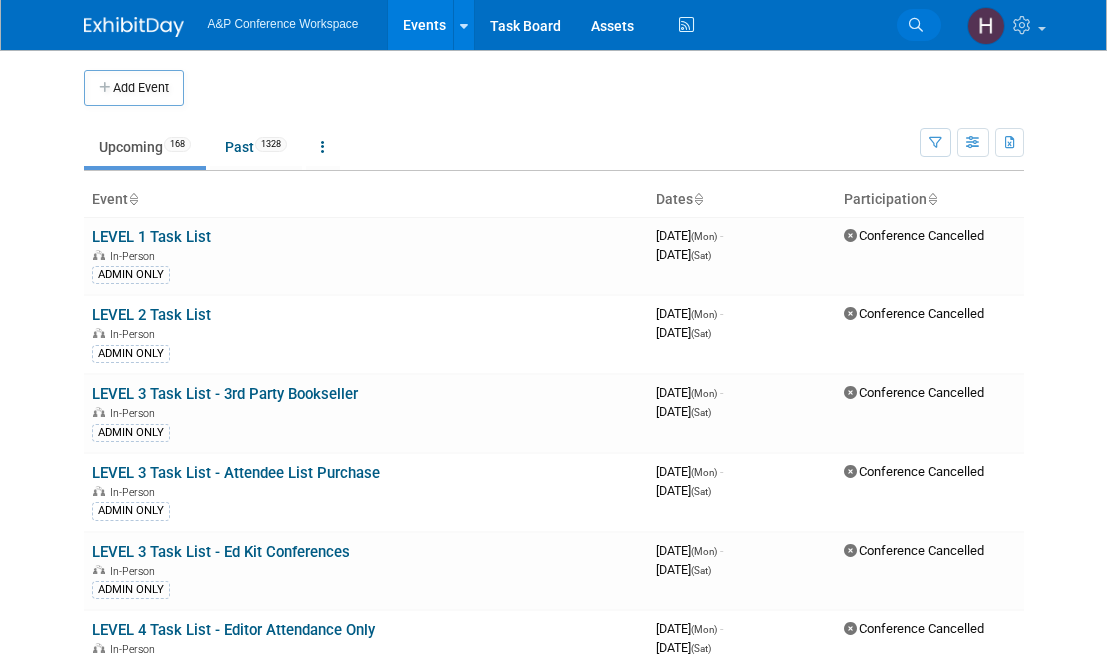 click at bounding box center (916, 25) 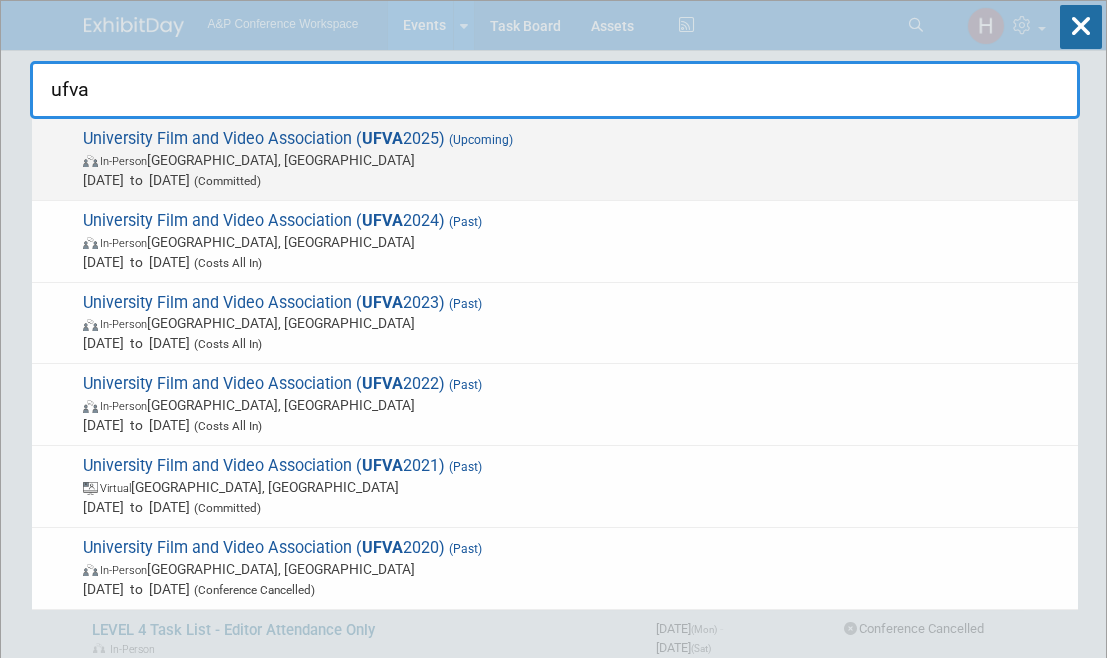 type on "ufva" 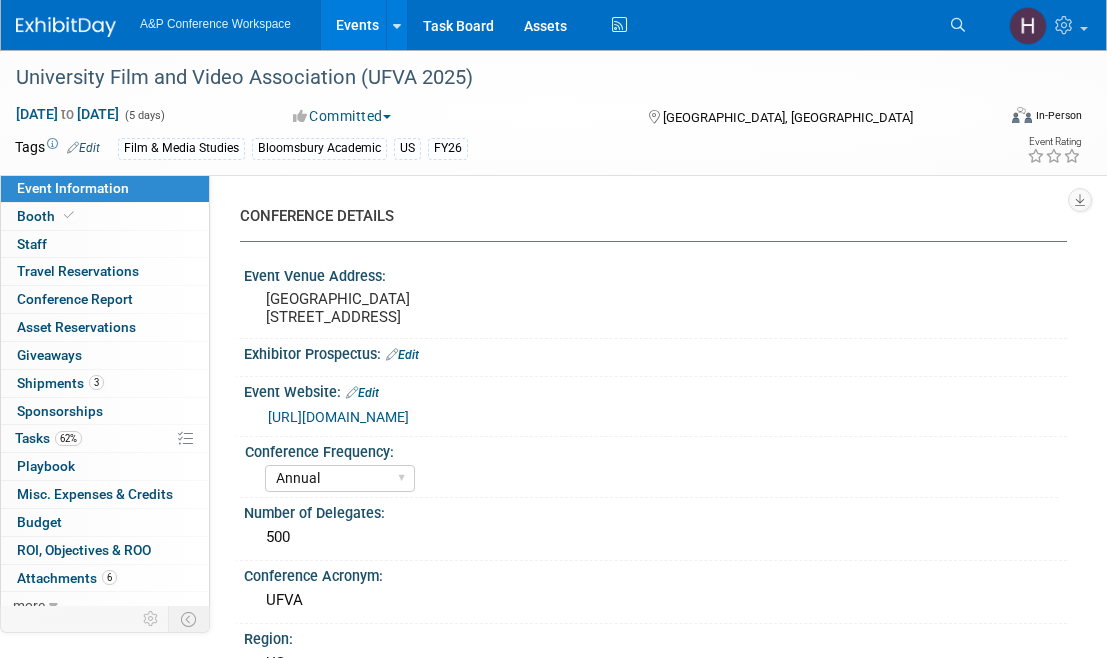 select on "Annual" 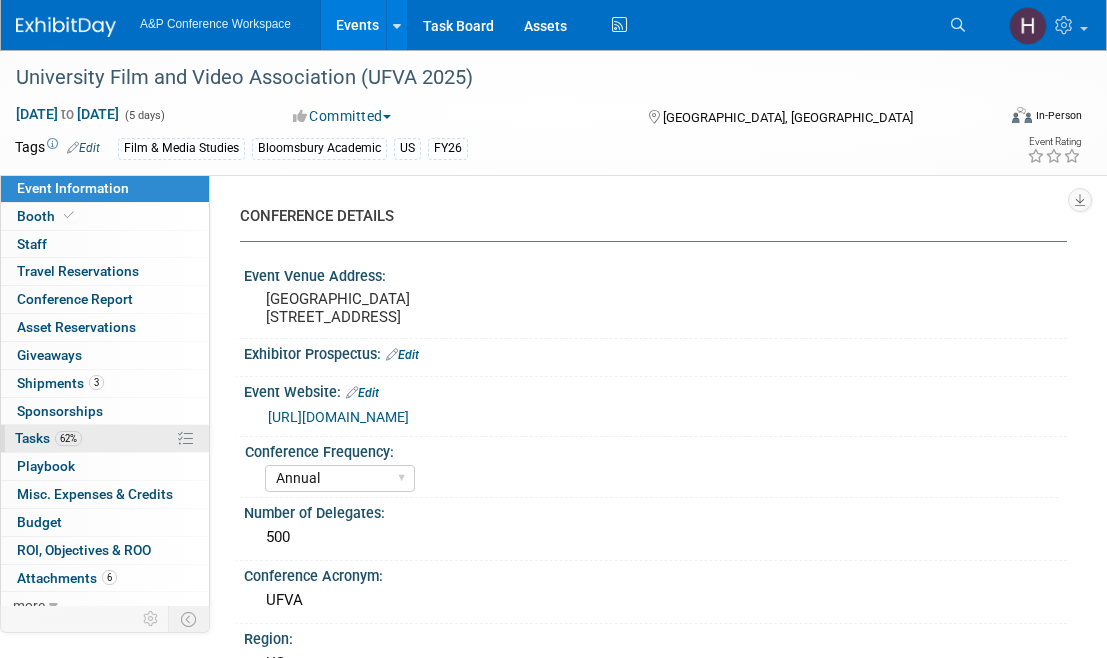 click on "Tasks 62%" at bounding box center (48, 438) 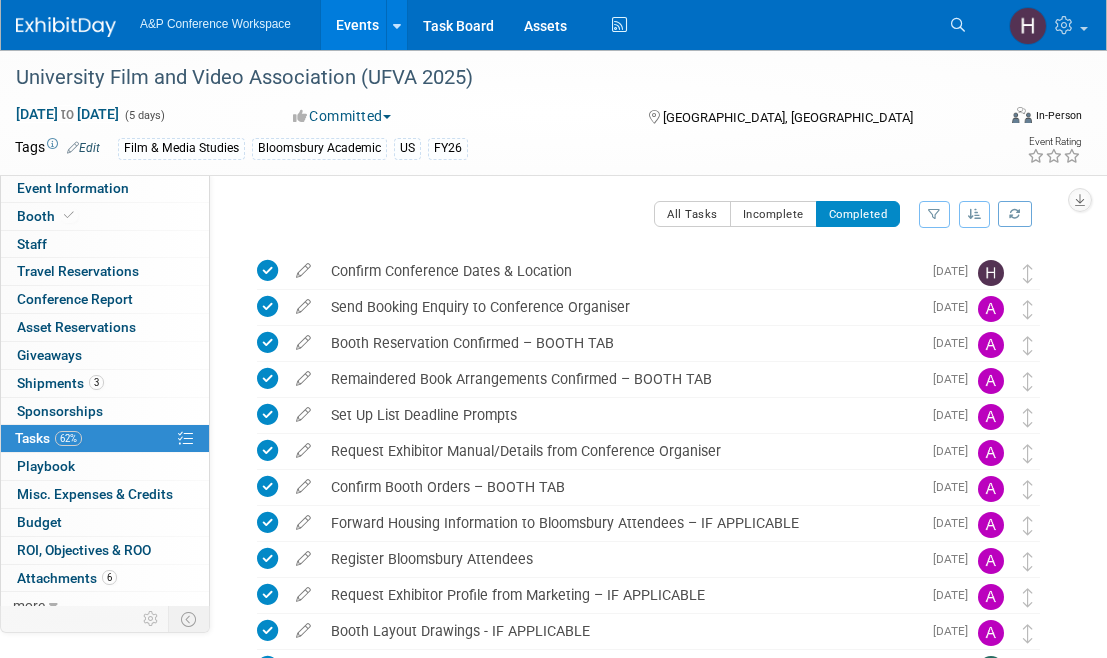 scroll, scrollTop: 0, scrollLeft: 0, axis: both 